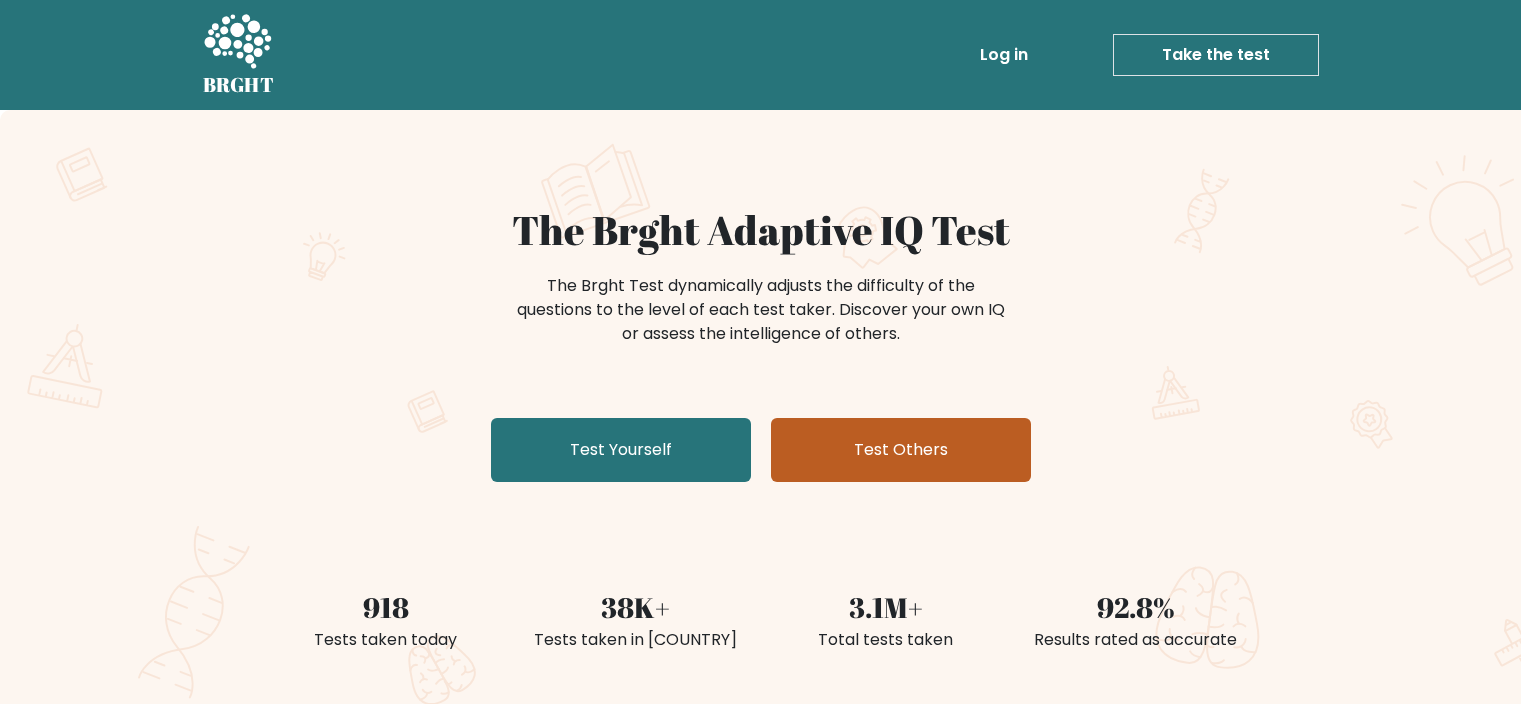 scroll, scrollTop: 0, scrollLeft: 0, axis: both 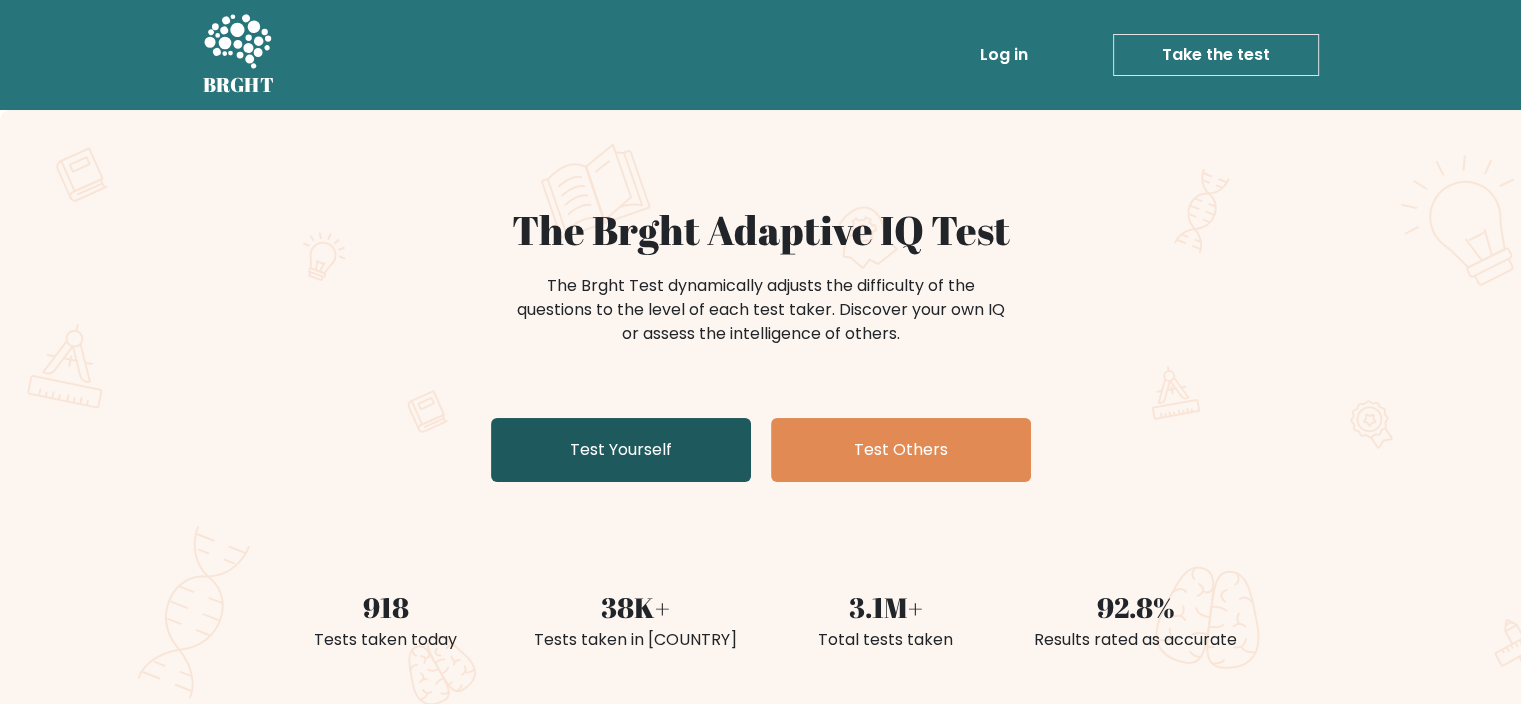 click on "Test Yourself" at bounding box center [621, 450] 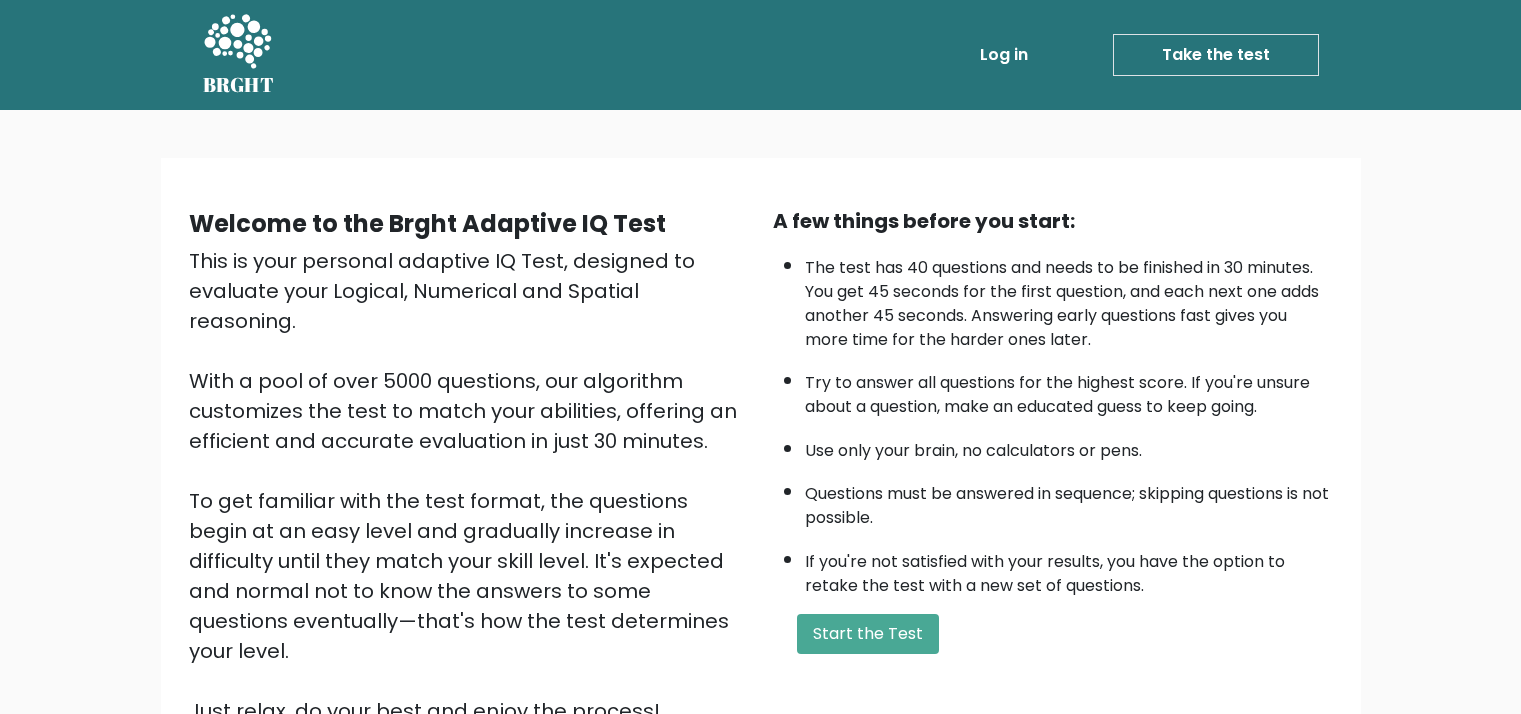 scroll, scrollTop: 0, scrollLeft: 0, axis: both 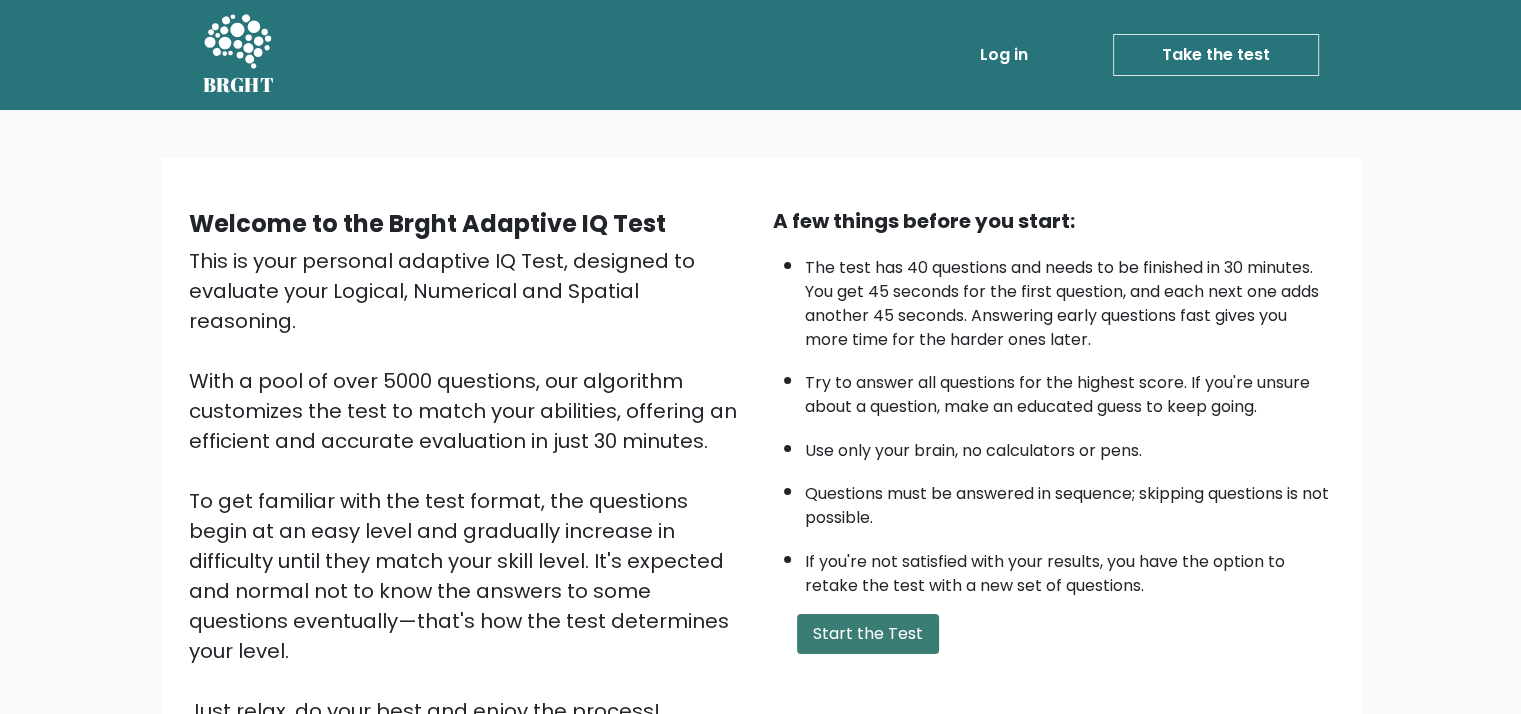 click on "Start the Test" at bounding box center (868, 634) 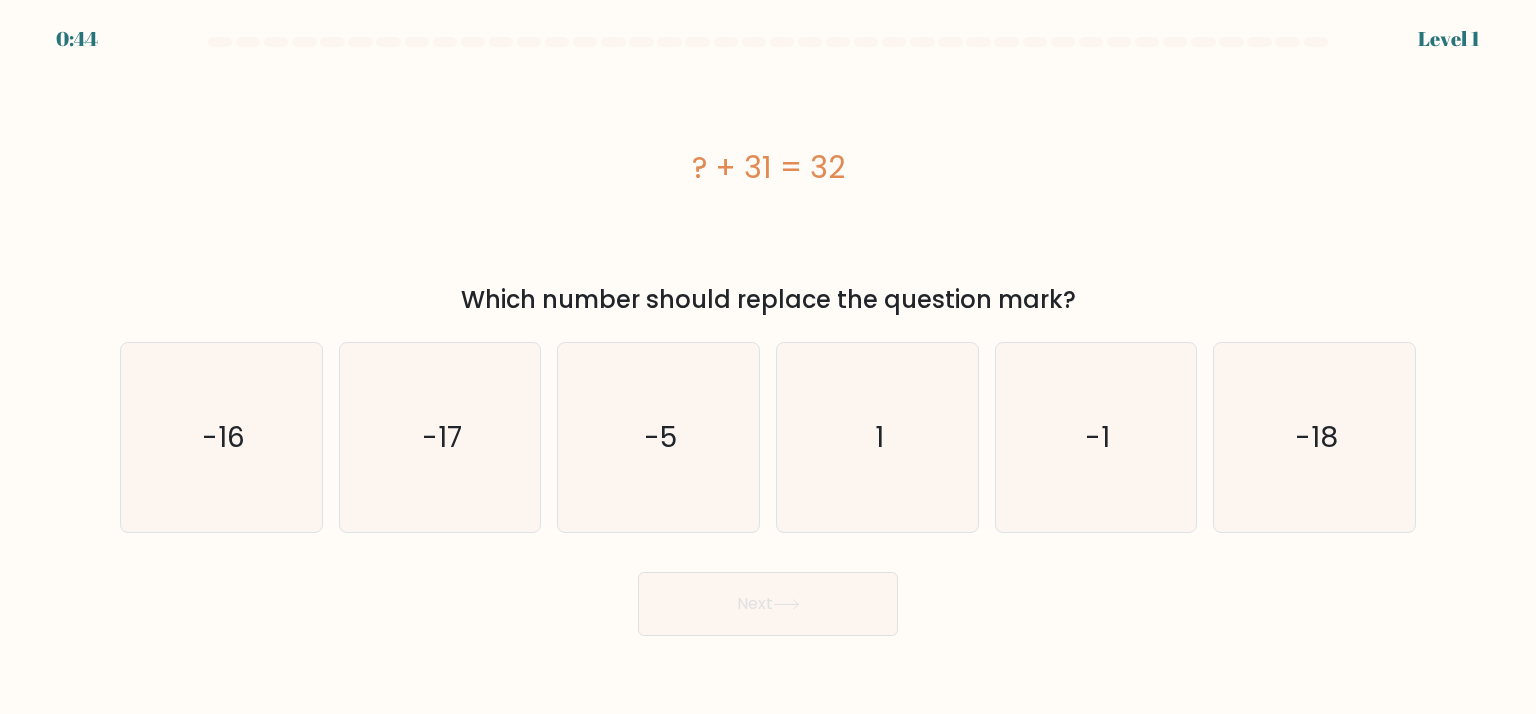 scroll, scrollTop: 0, scrollLeft: 0, axis: both 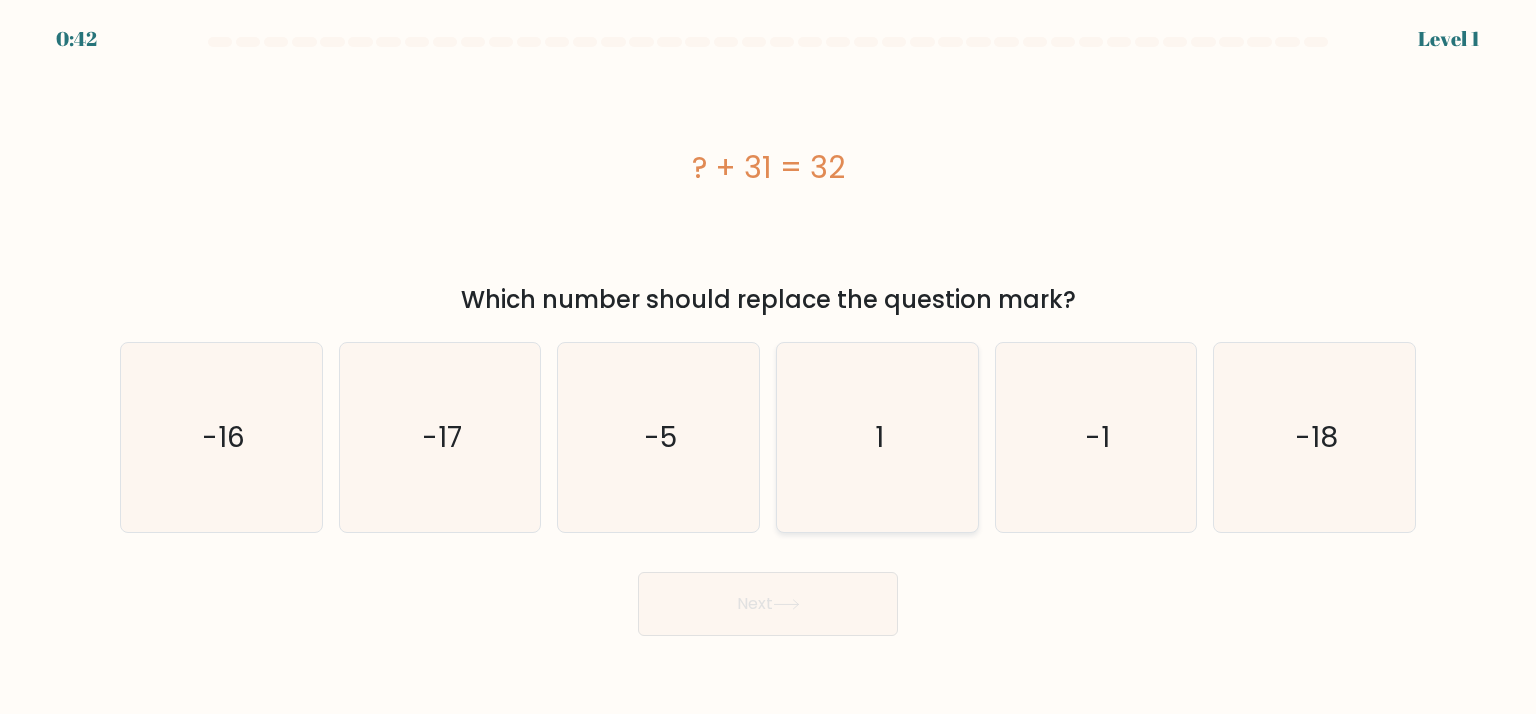 click on "1" 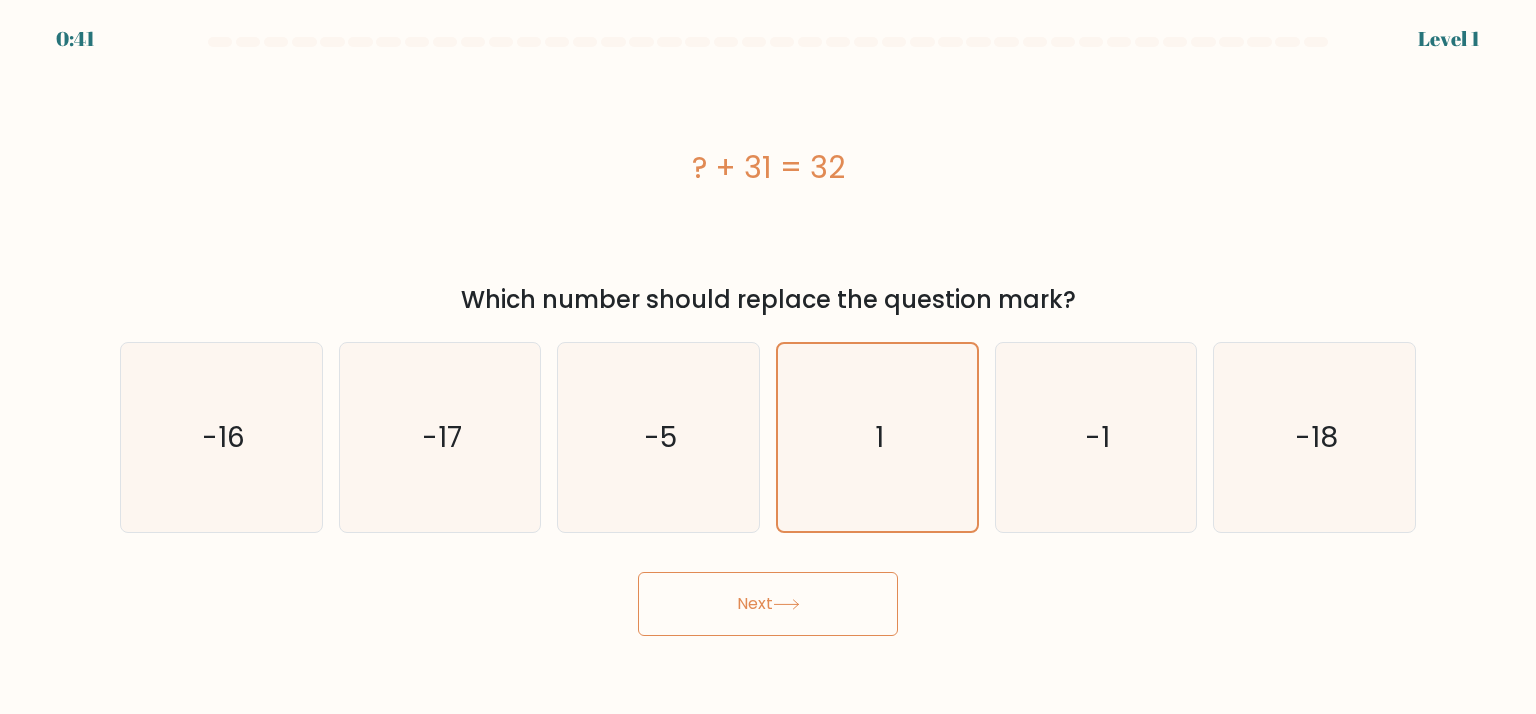click on "Next" at bounding box center [768, 604] 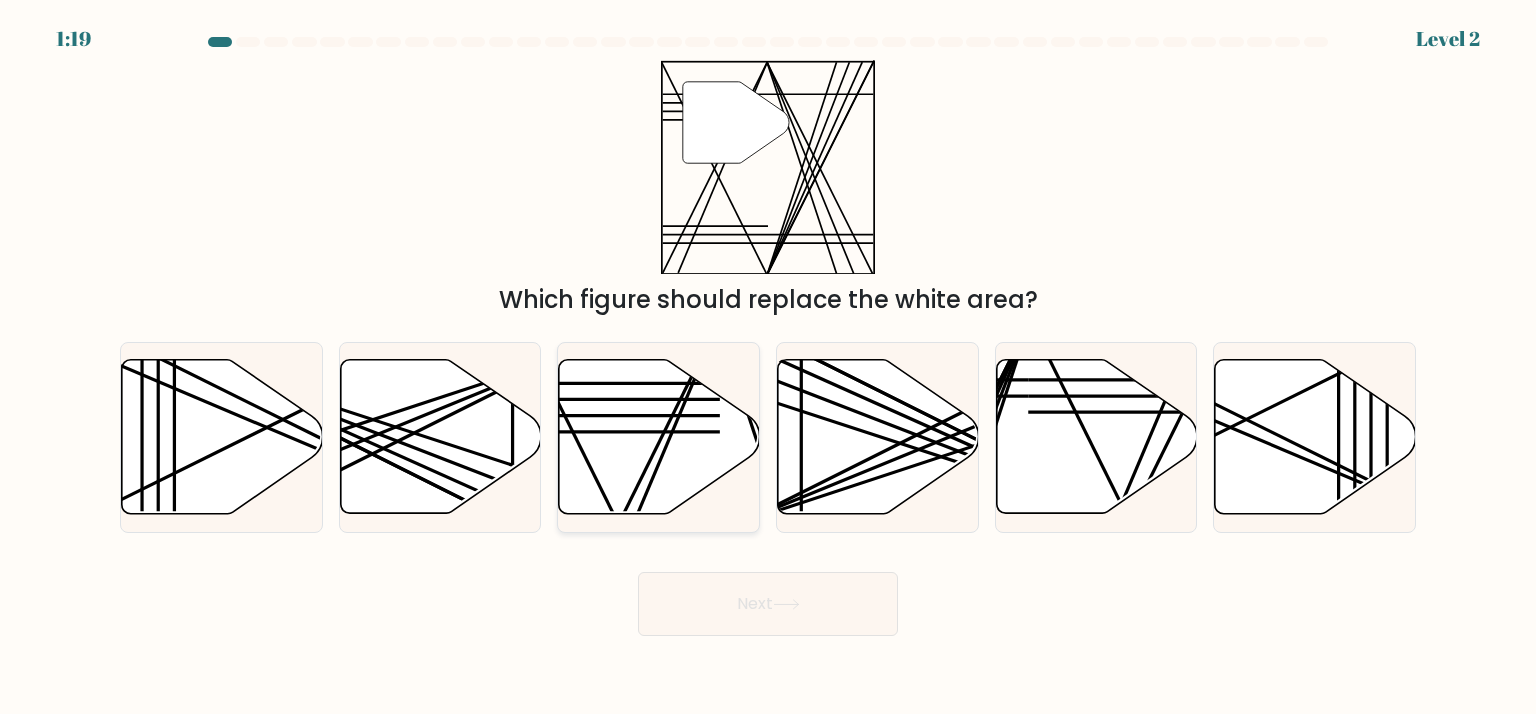 click 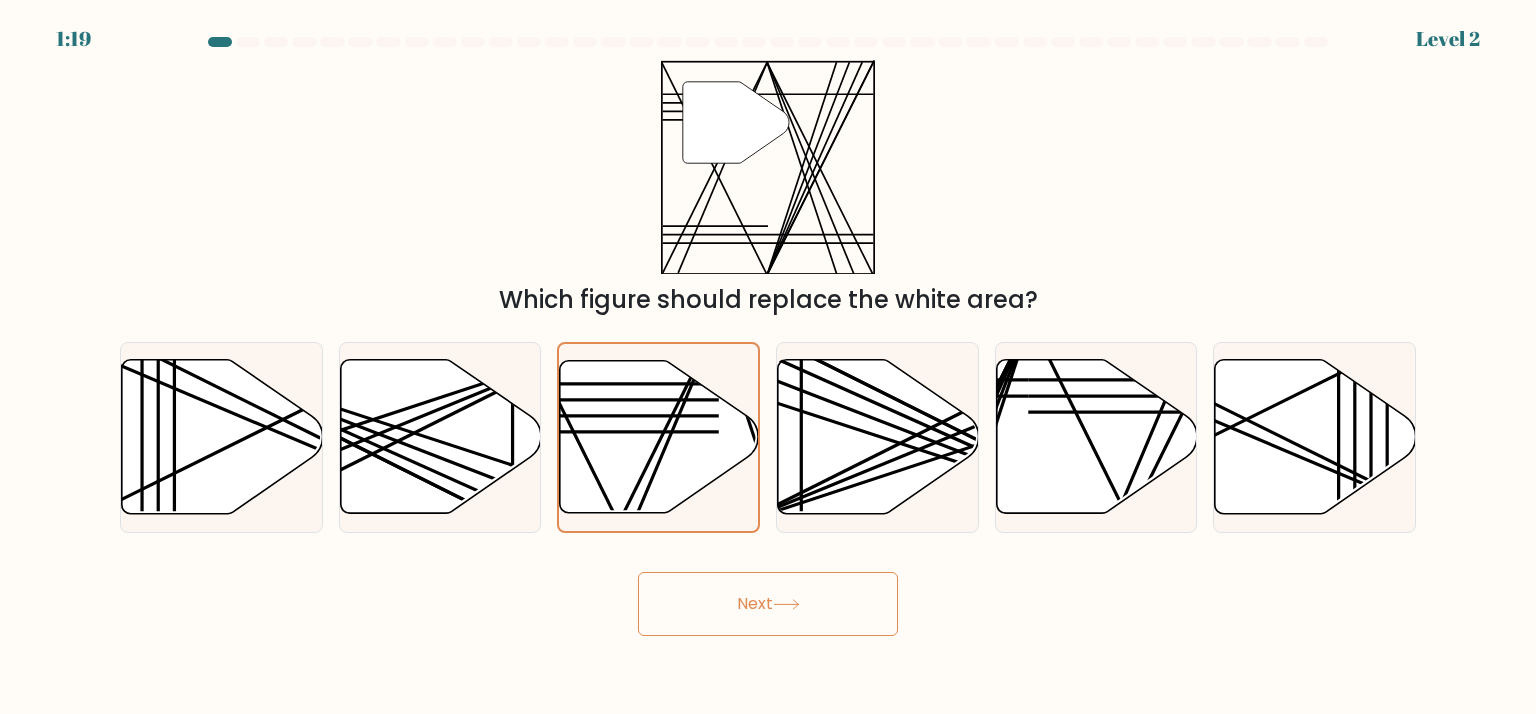 click on "Next" at bounding box center [768, 604] 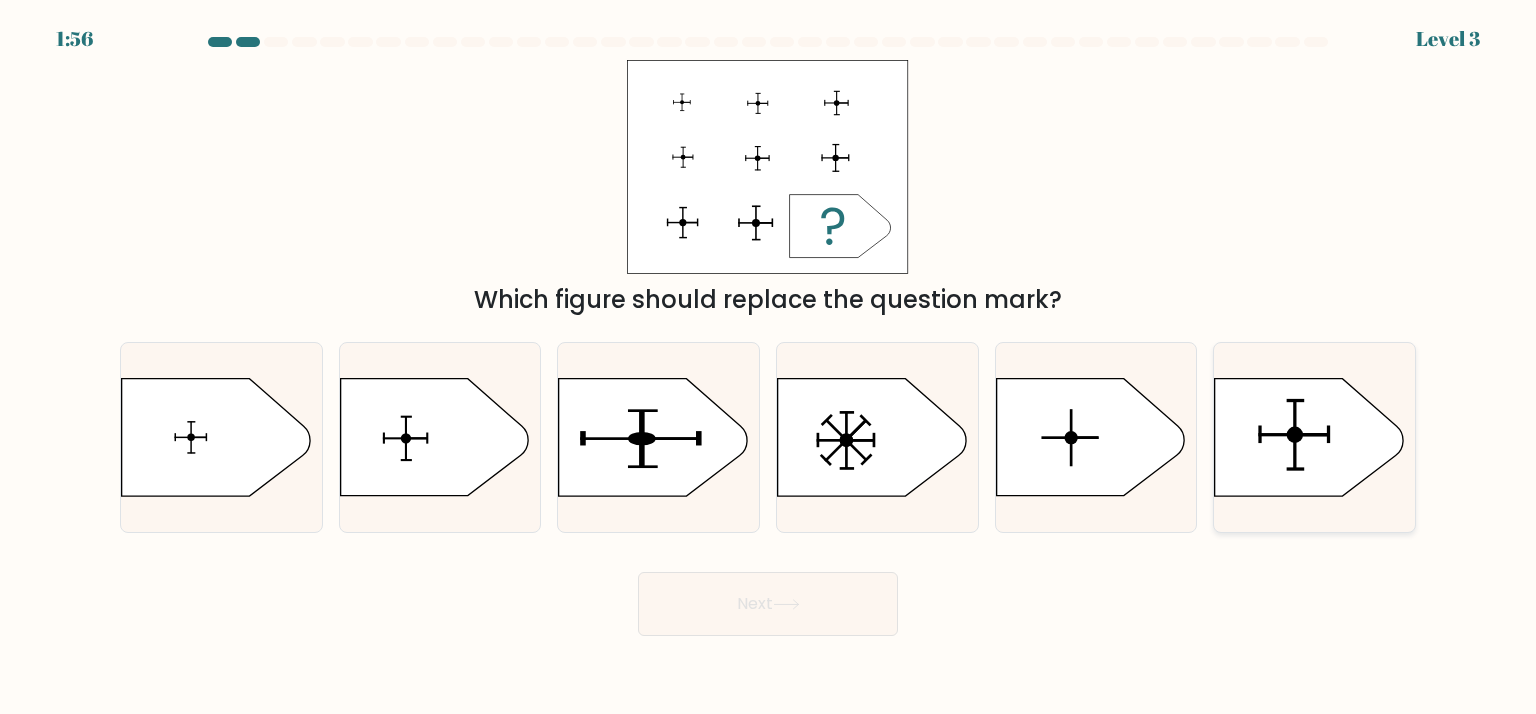 click 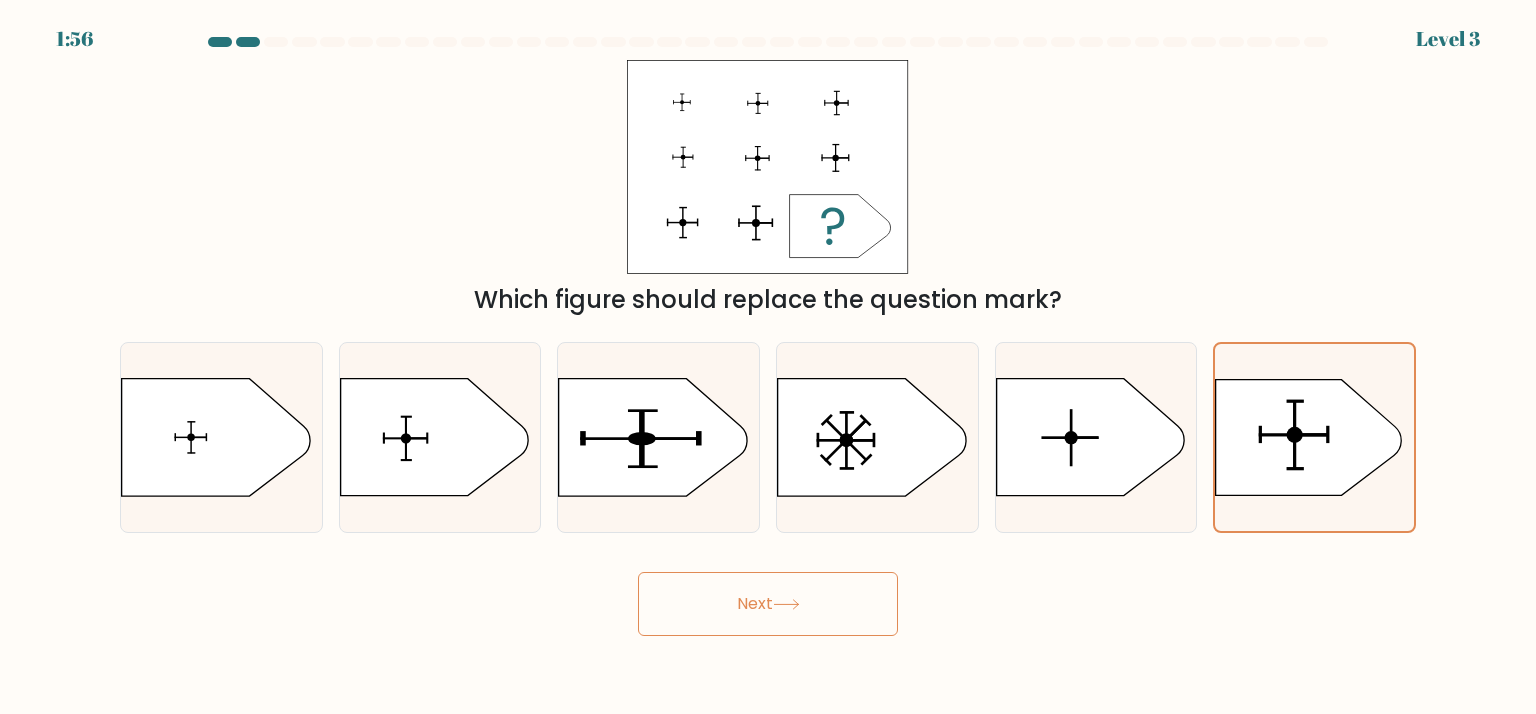 click on "Next" at bounding box center (768, 604) 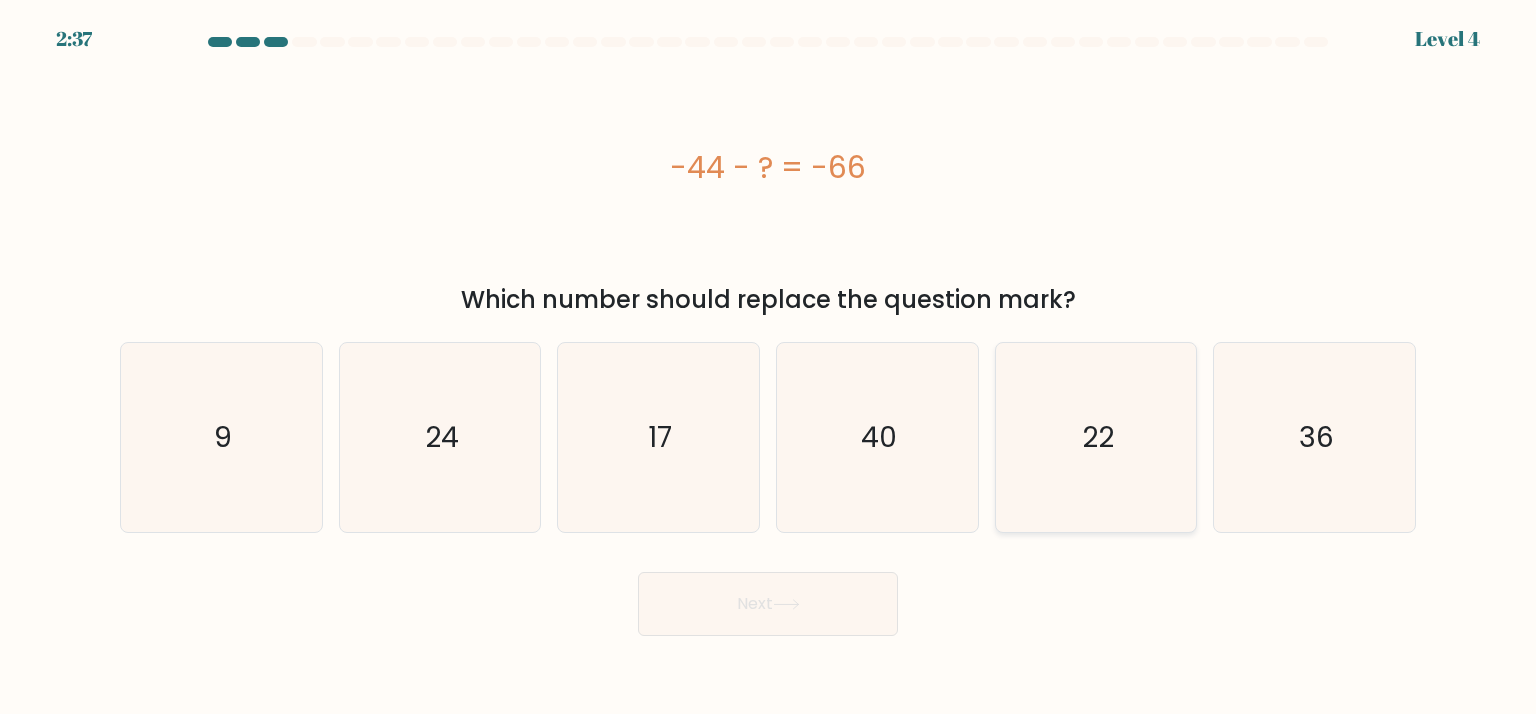 click on "22" 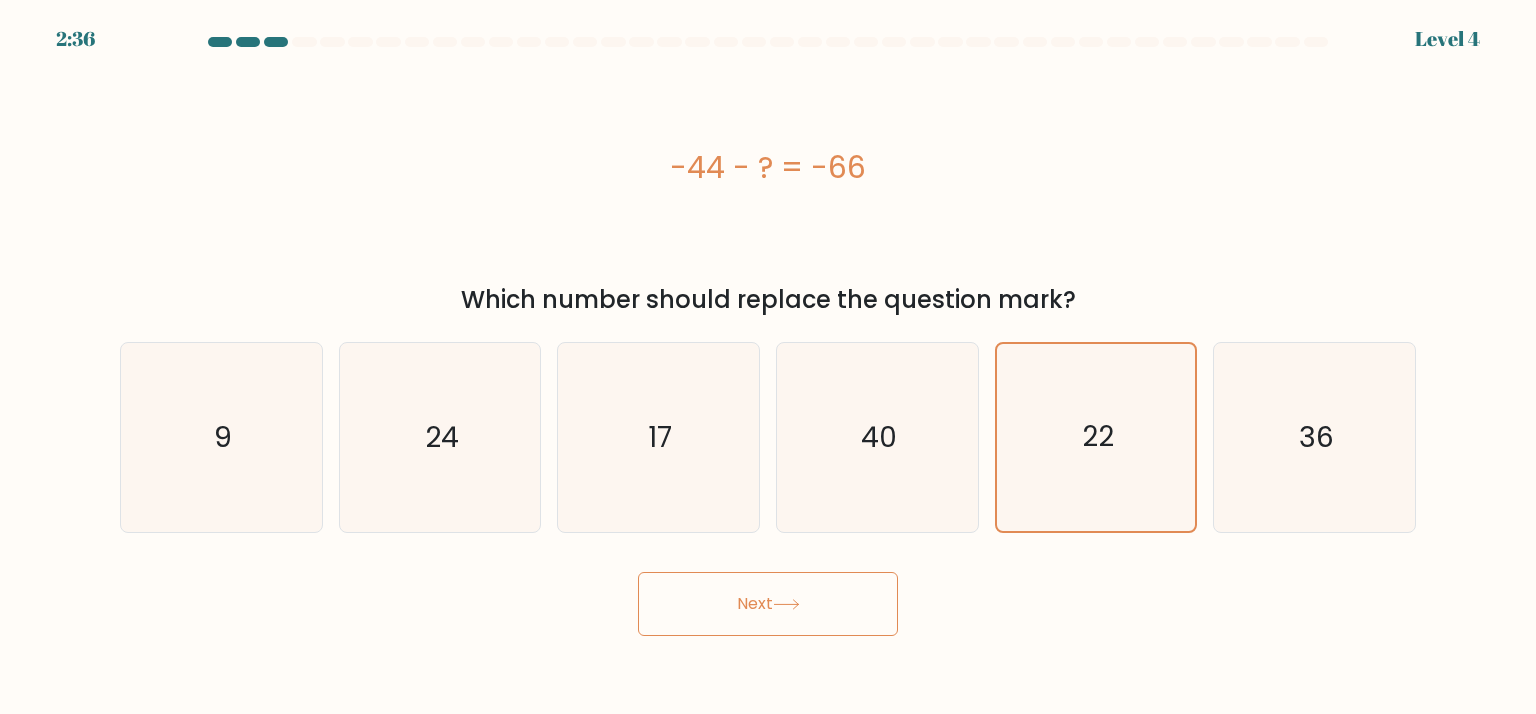 click on "Next" at bounding box center [768, 604] 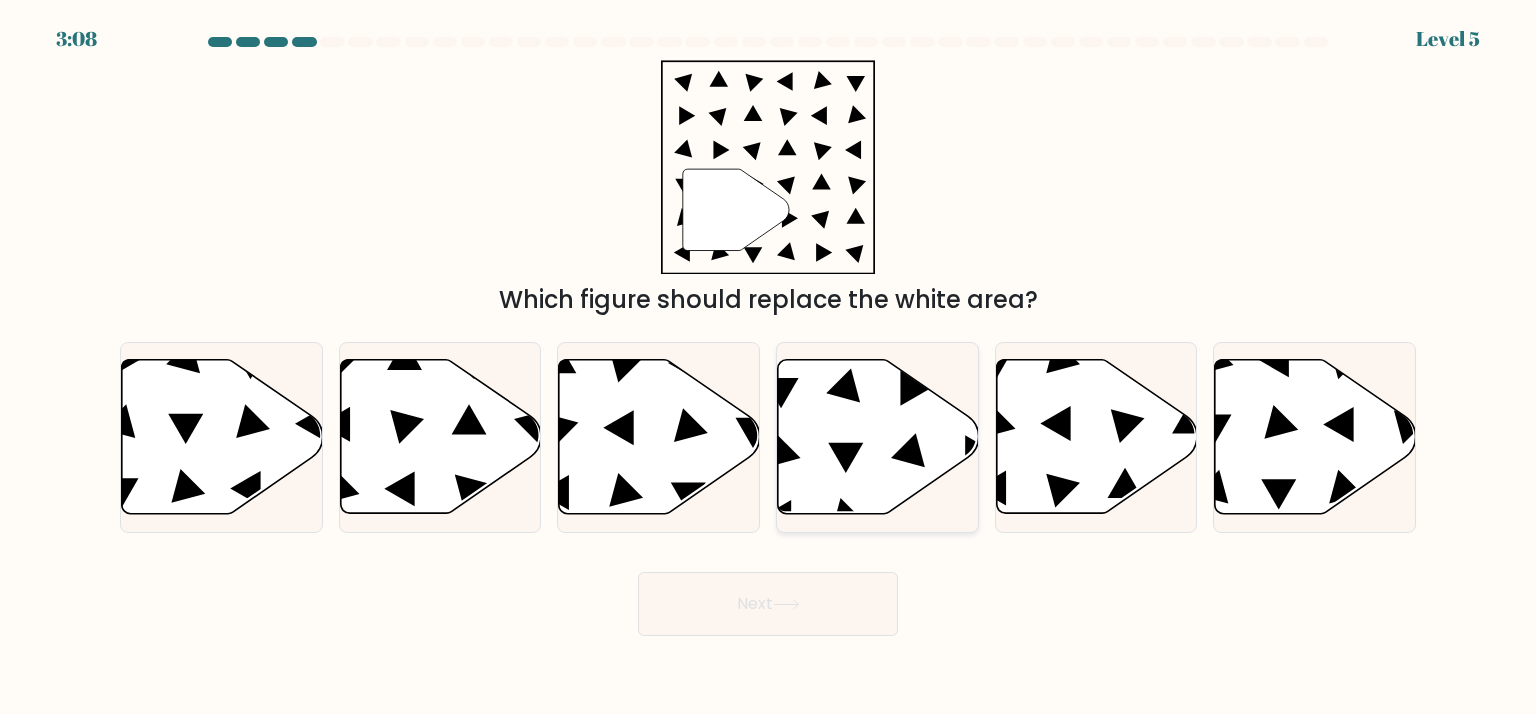 click 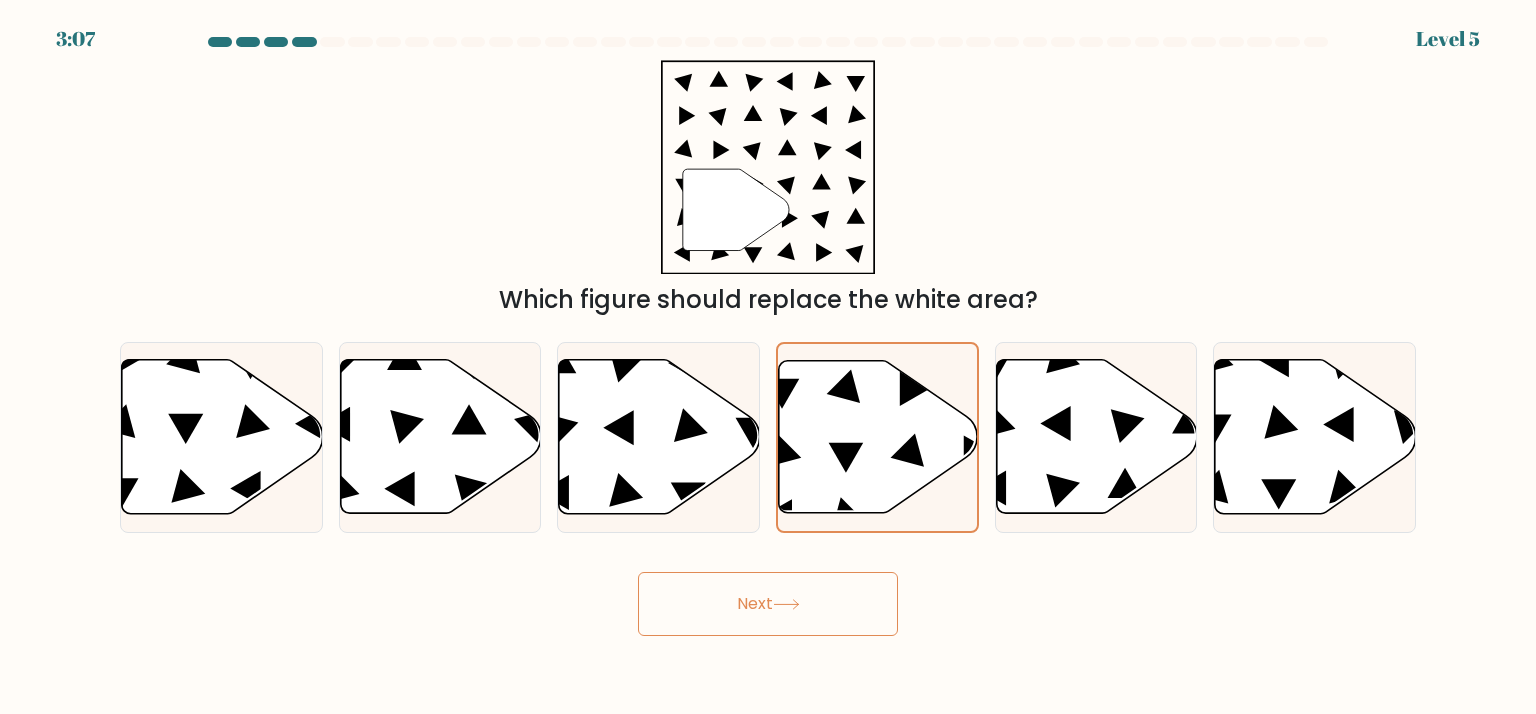 click on "Next" at bounding box center (768, 604) 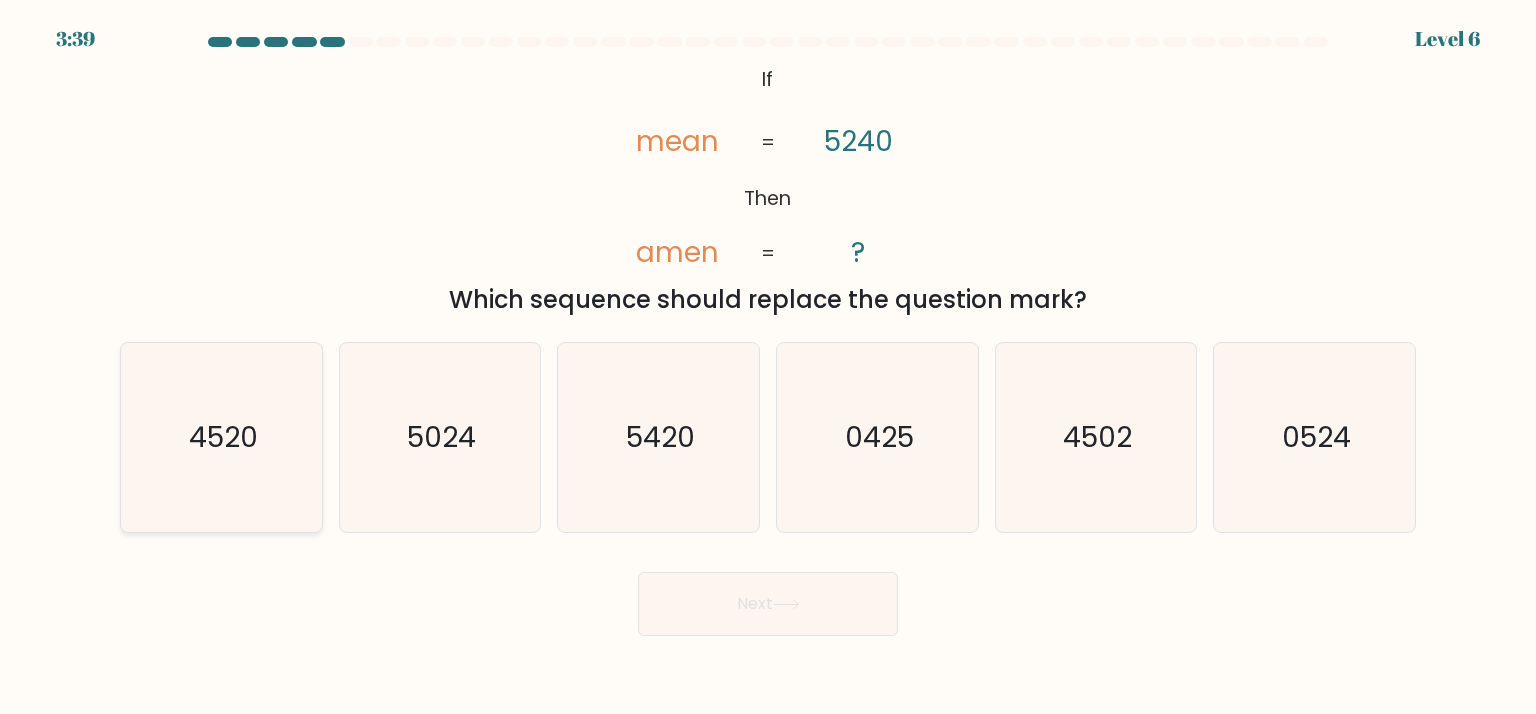 click on "4520" 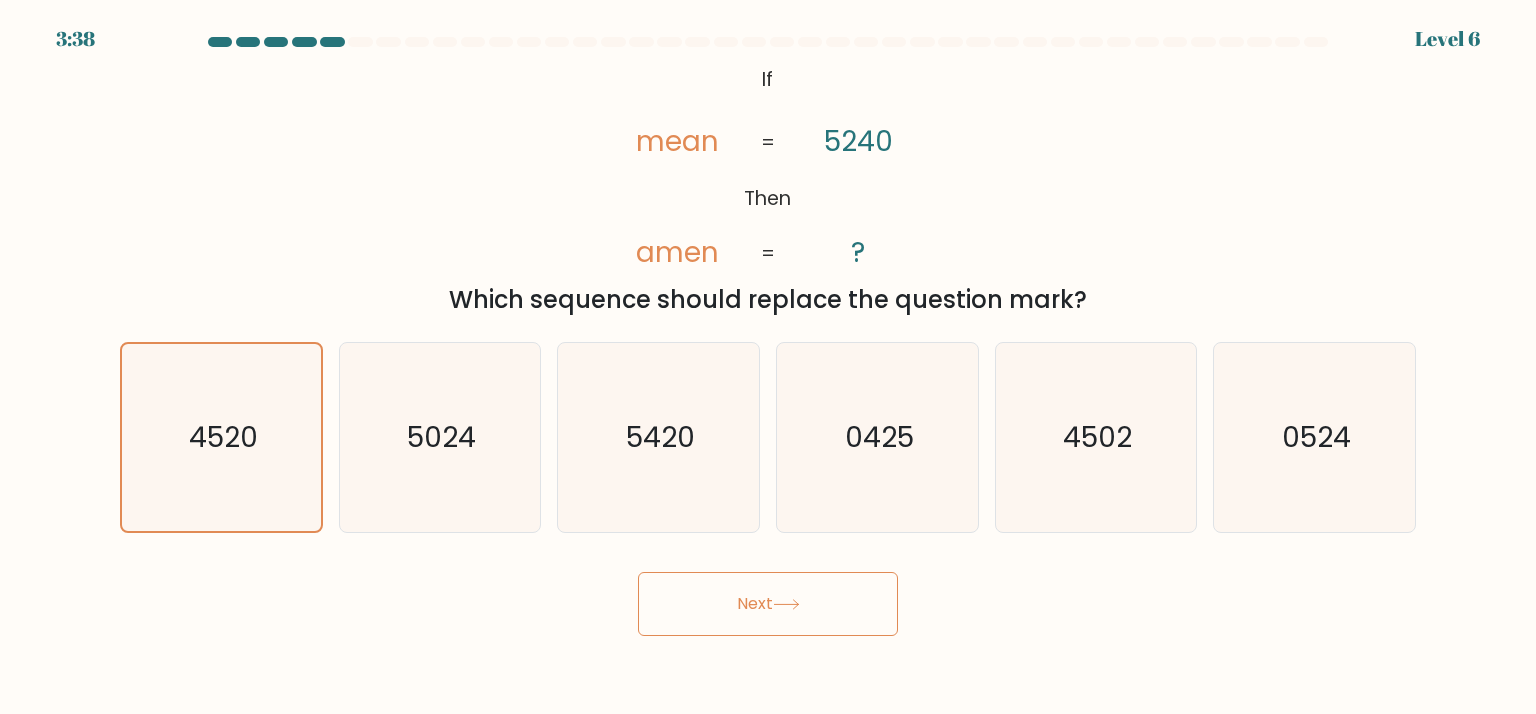 click on "Next" at bounding box center [768, 604] 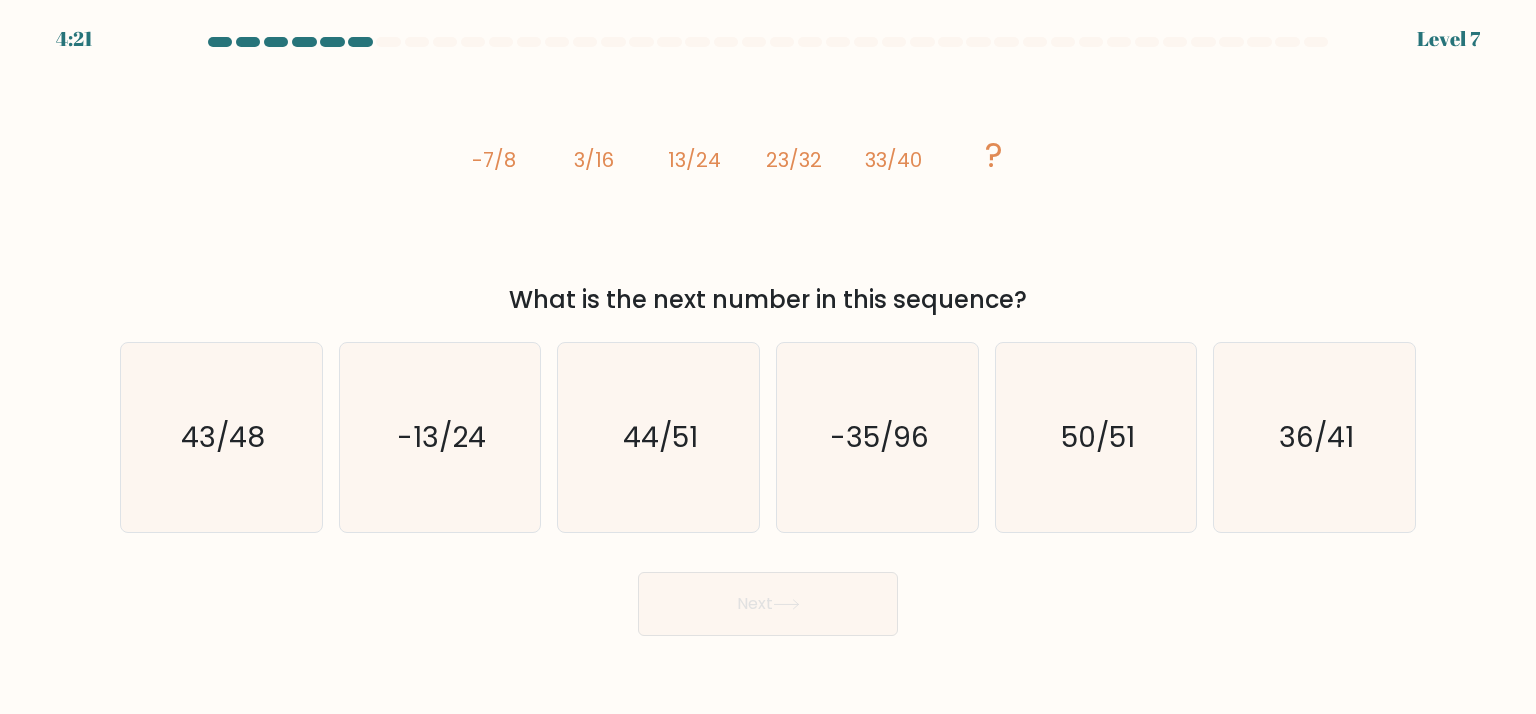 click on "4:21
Level 7" at bounding box center [768, 357] 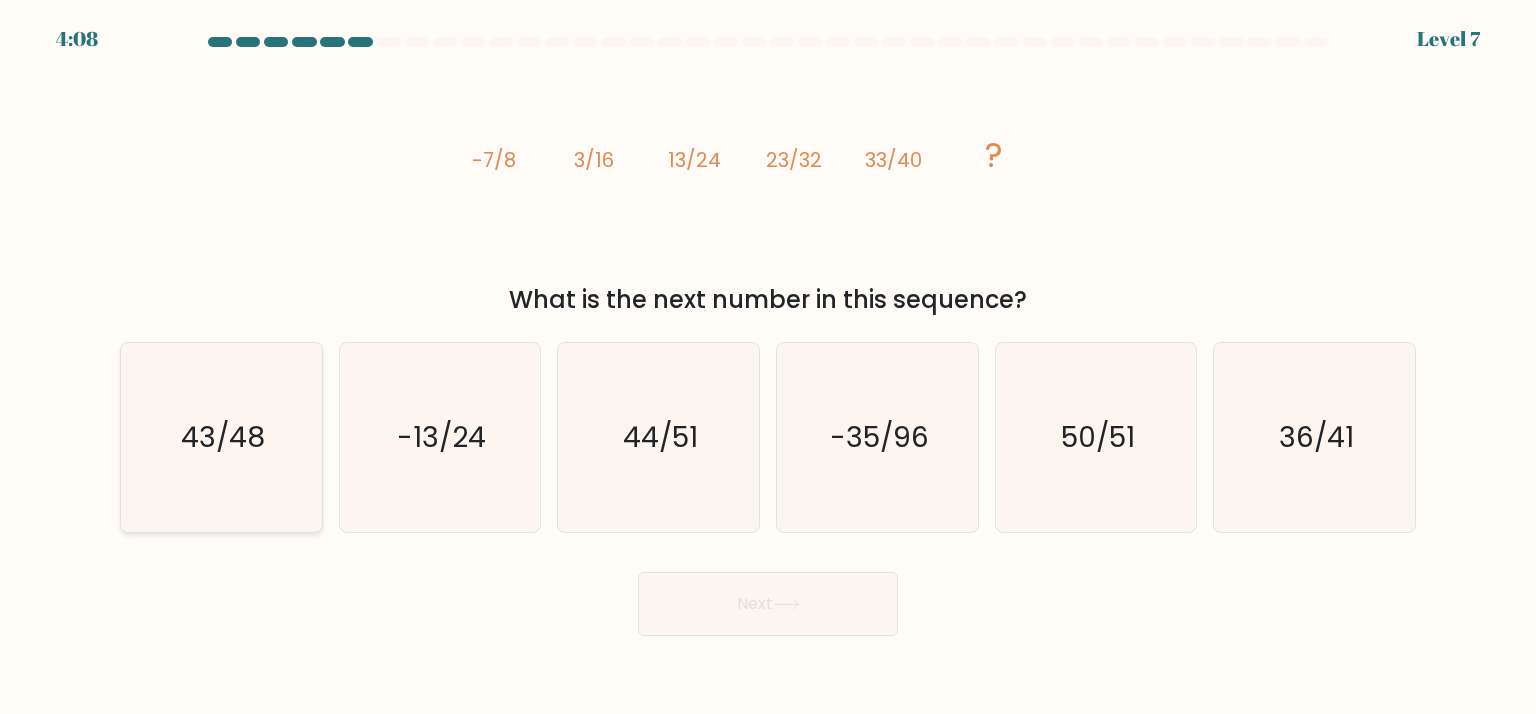 click on "43/48" 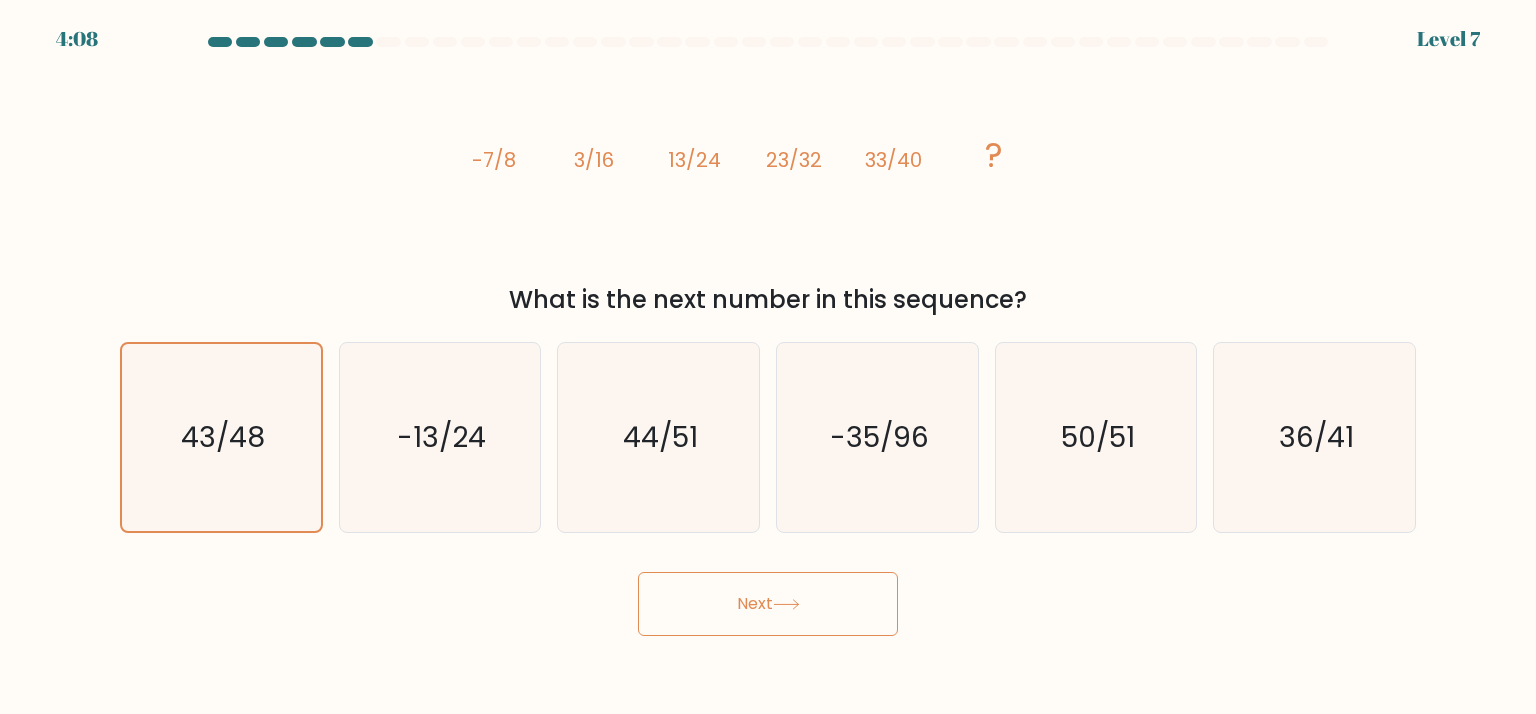 click 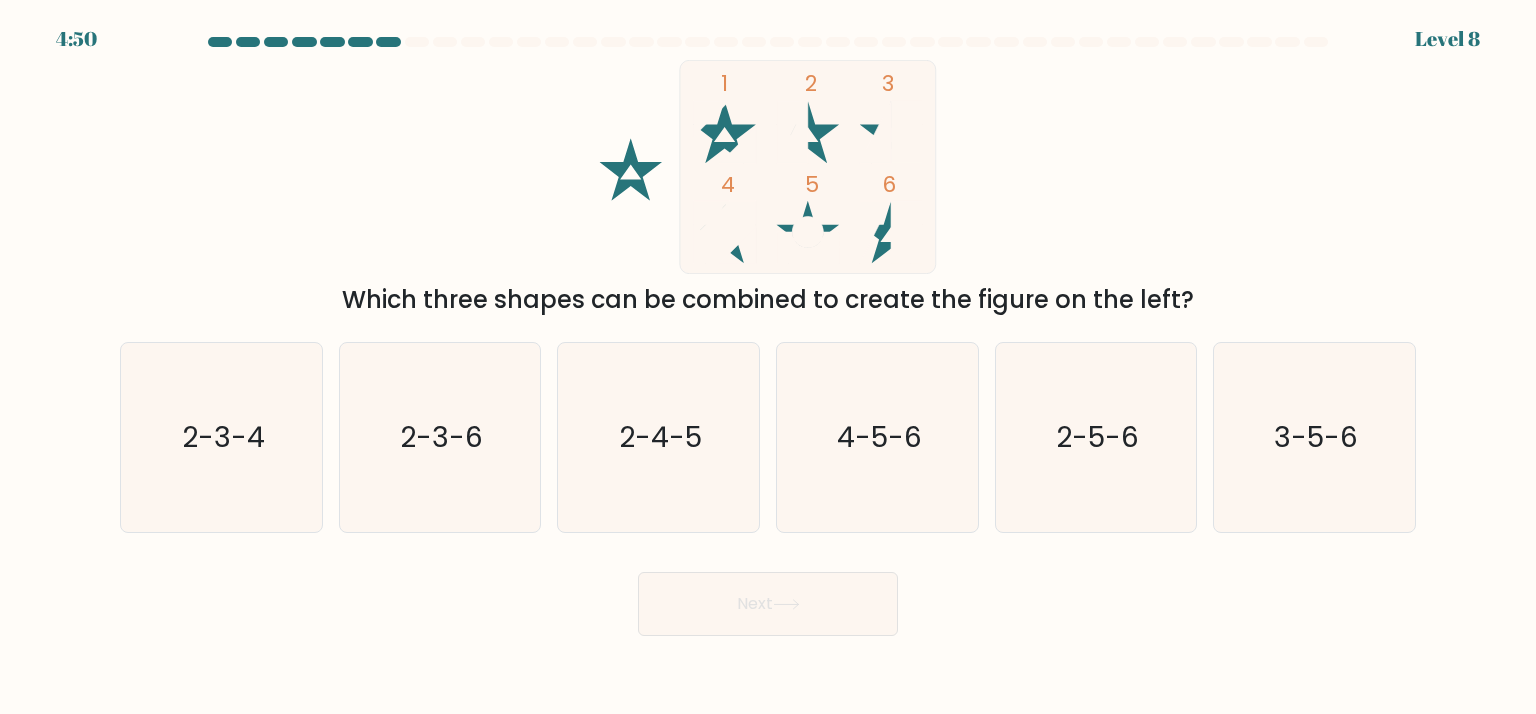 click at bounding box center (768, 336) 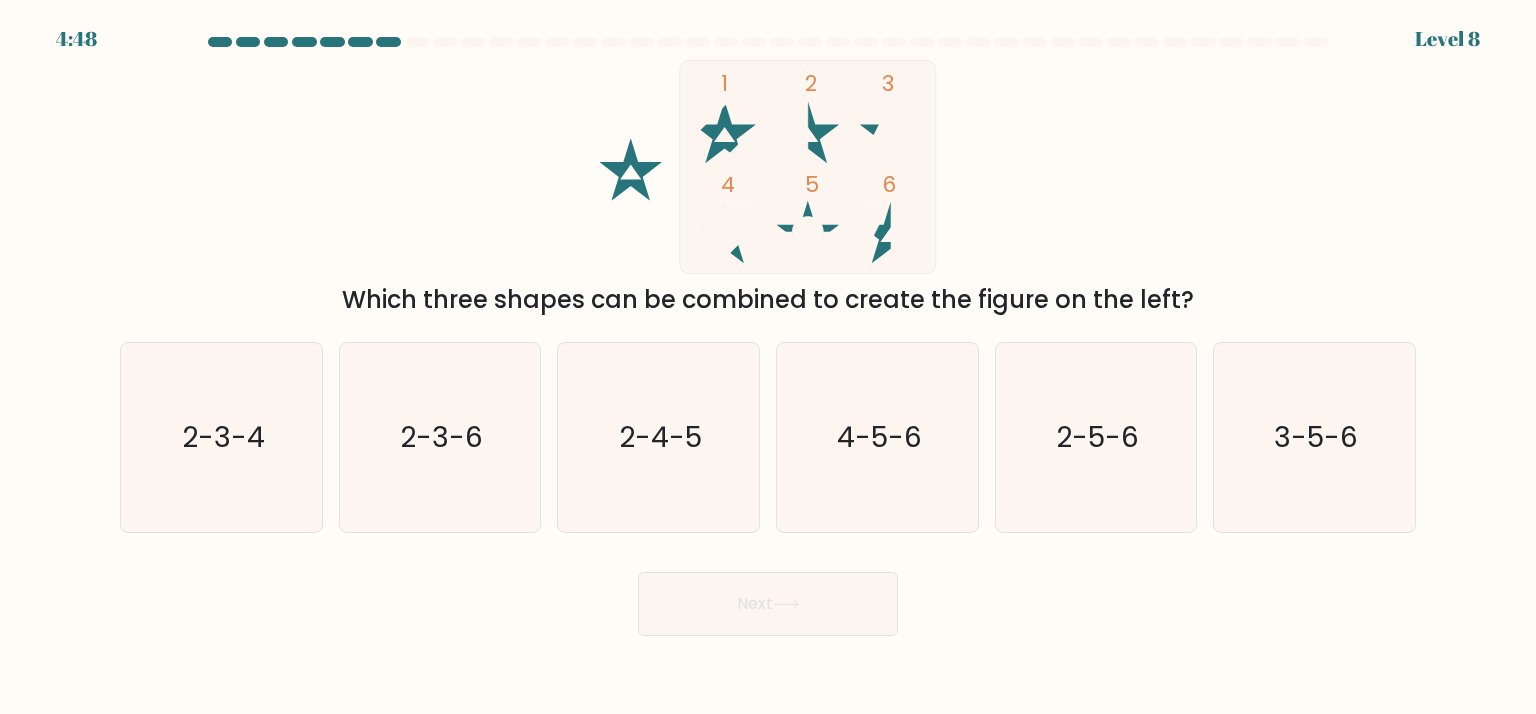 click on "1
2
3
4
5
6
Which three shapes can be combined to create the figure on the left?" at bounding box center [768, 189] 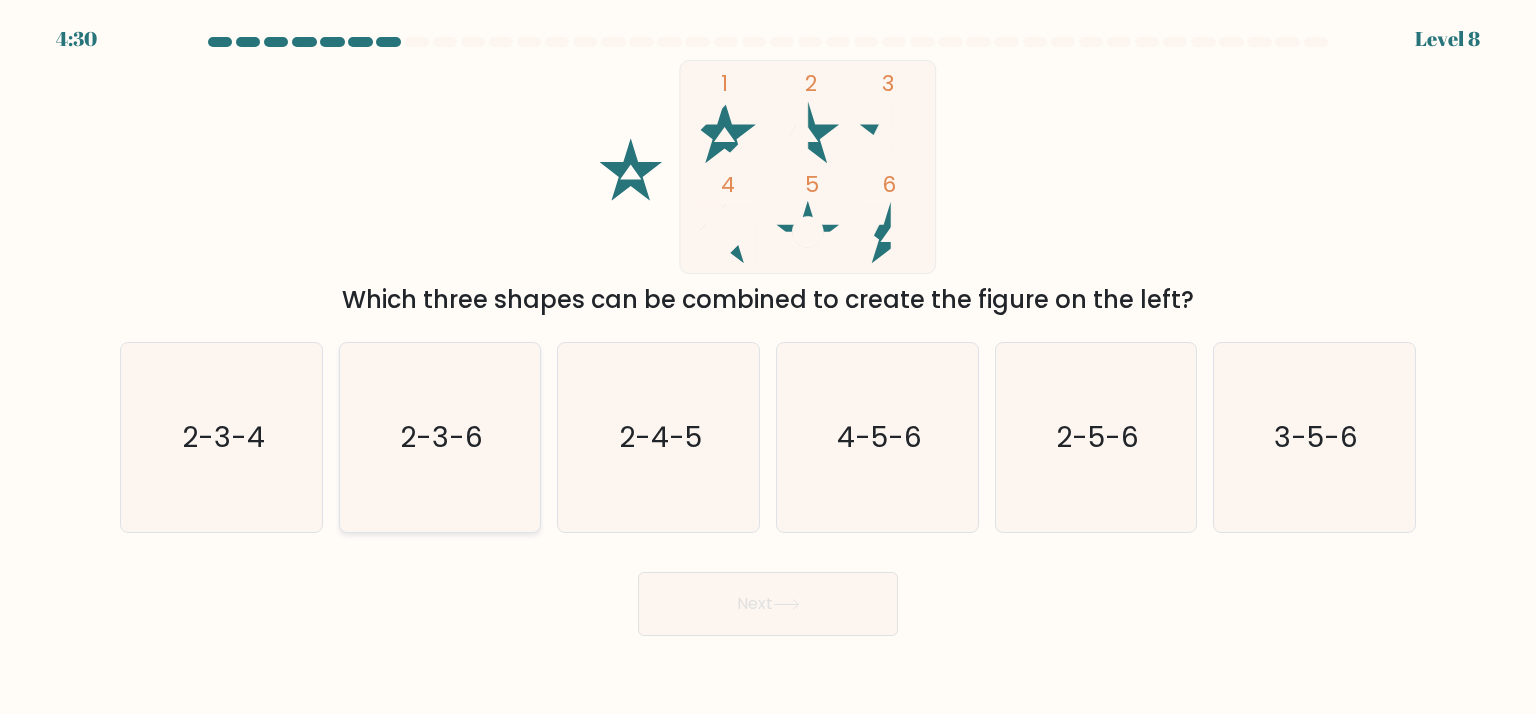 click on "2-3-6" 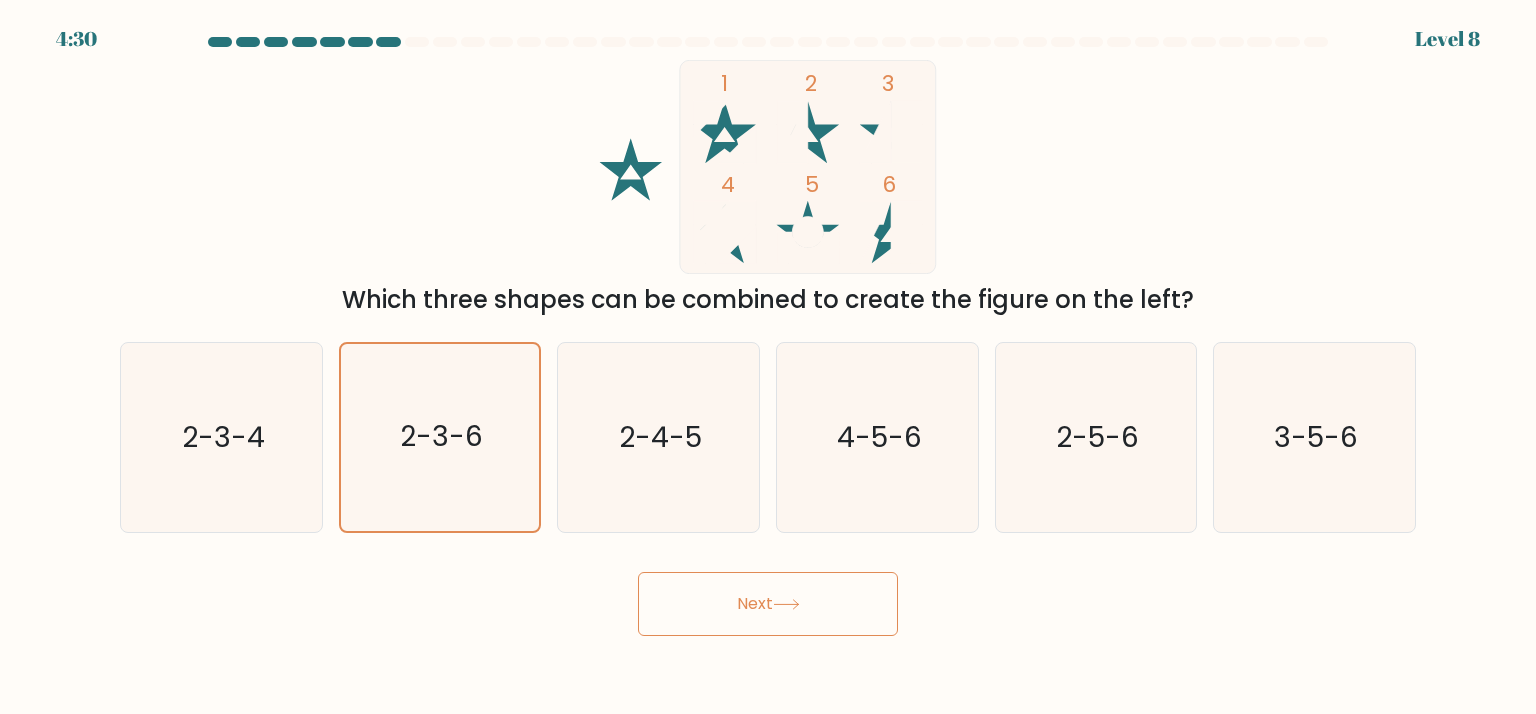 click on "Next" at bounding box center (768, 604) 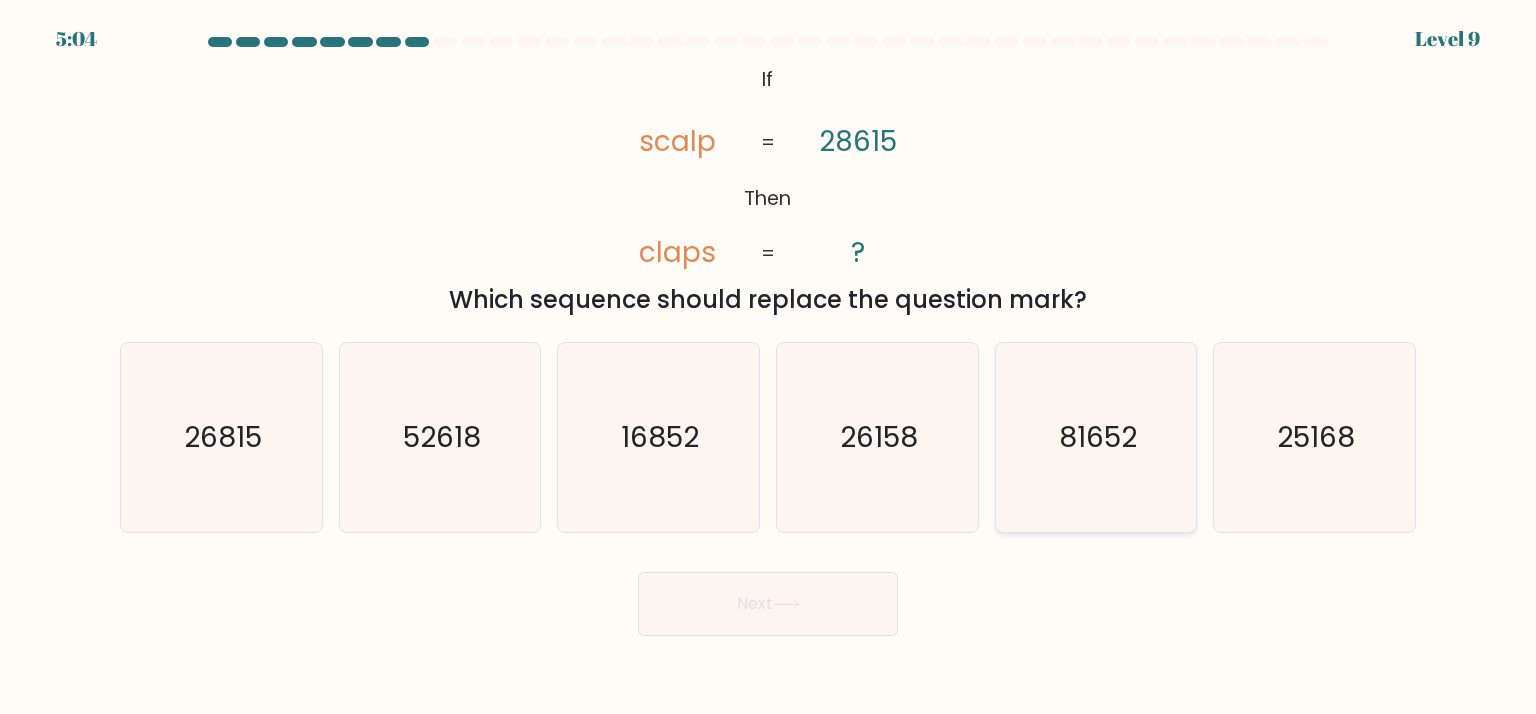 click on "81652" 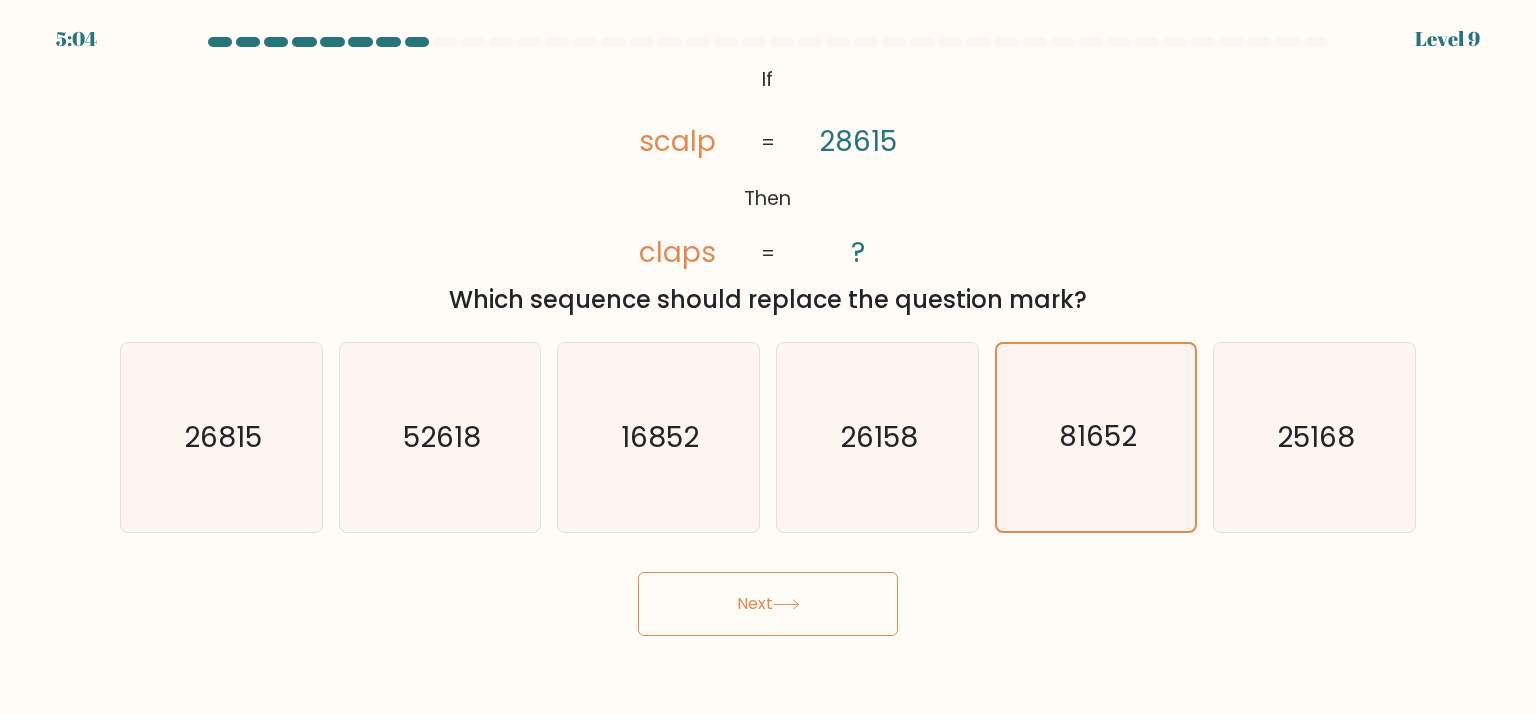 click on "Next" at bounding box center [768, 604] 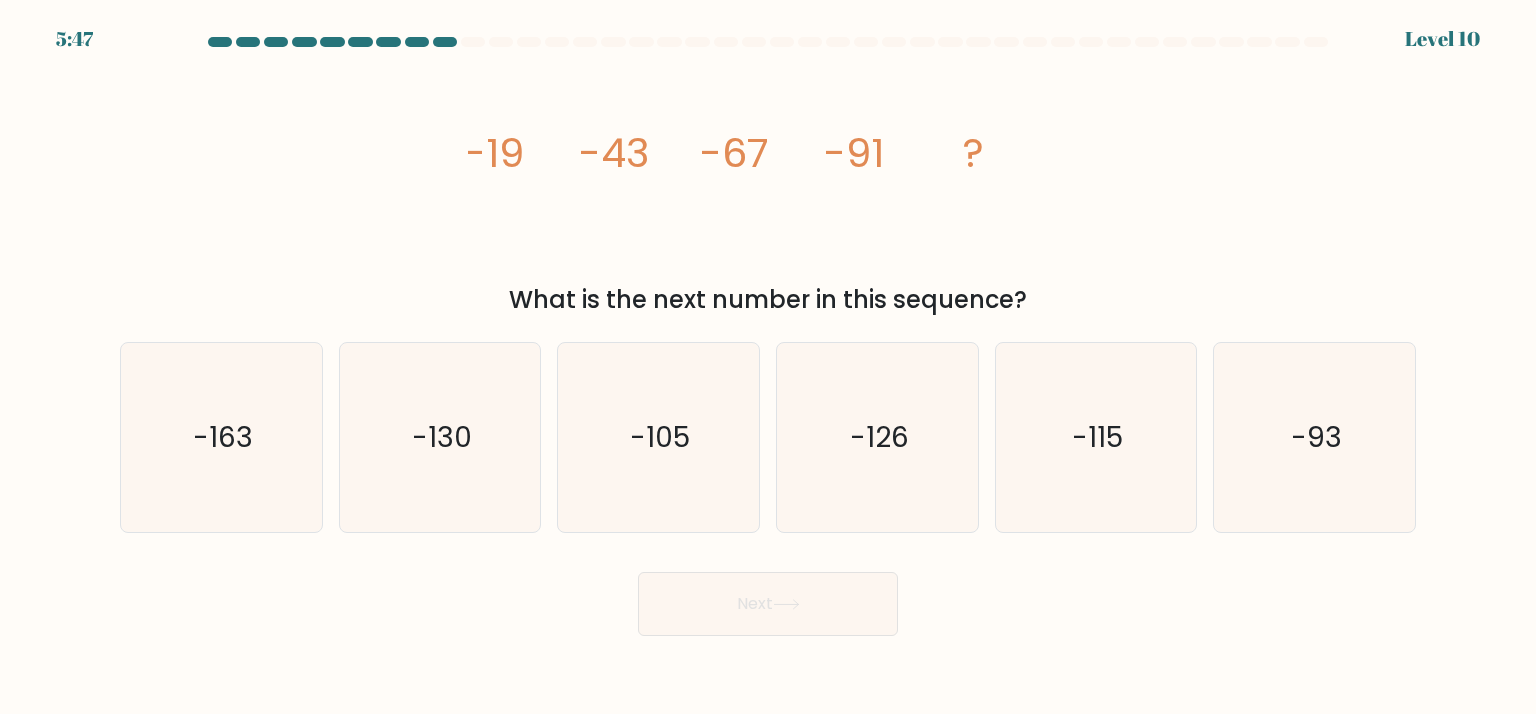 click on "image/svg+xml
-19
-43
-67
-91
?
What is the next number in this sequence?" at bounding box center [768, 189] 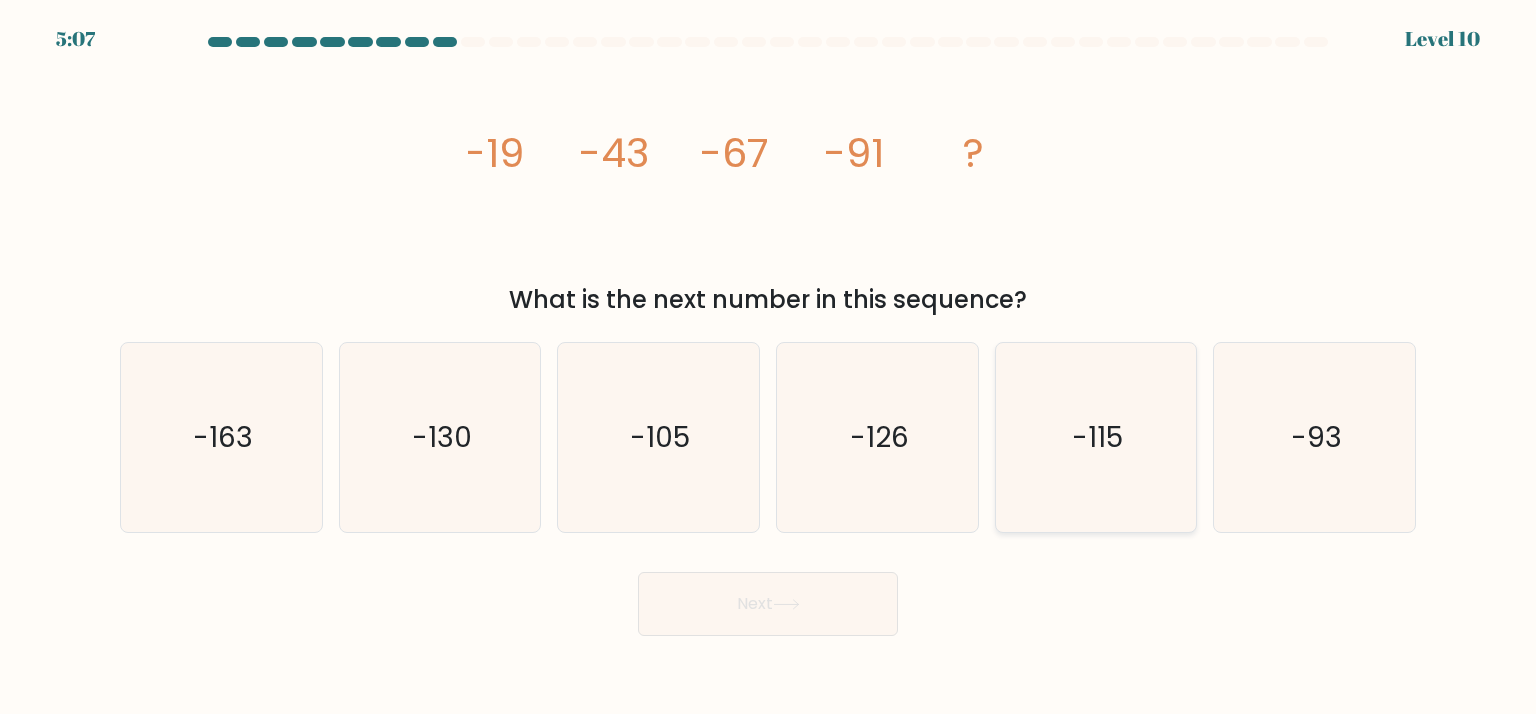 click on "-115" 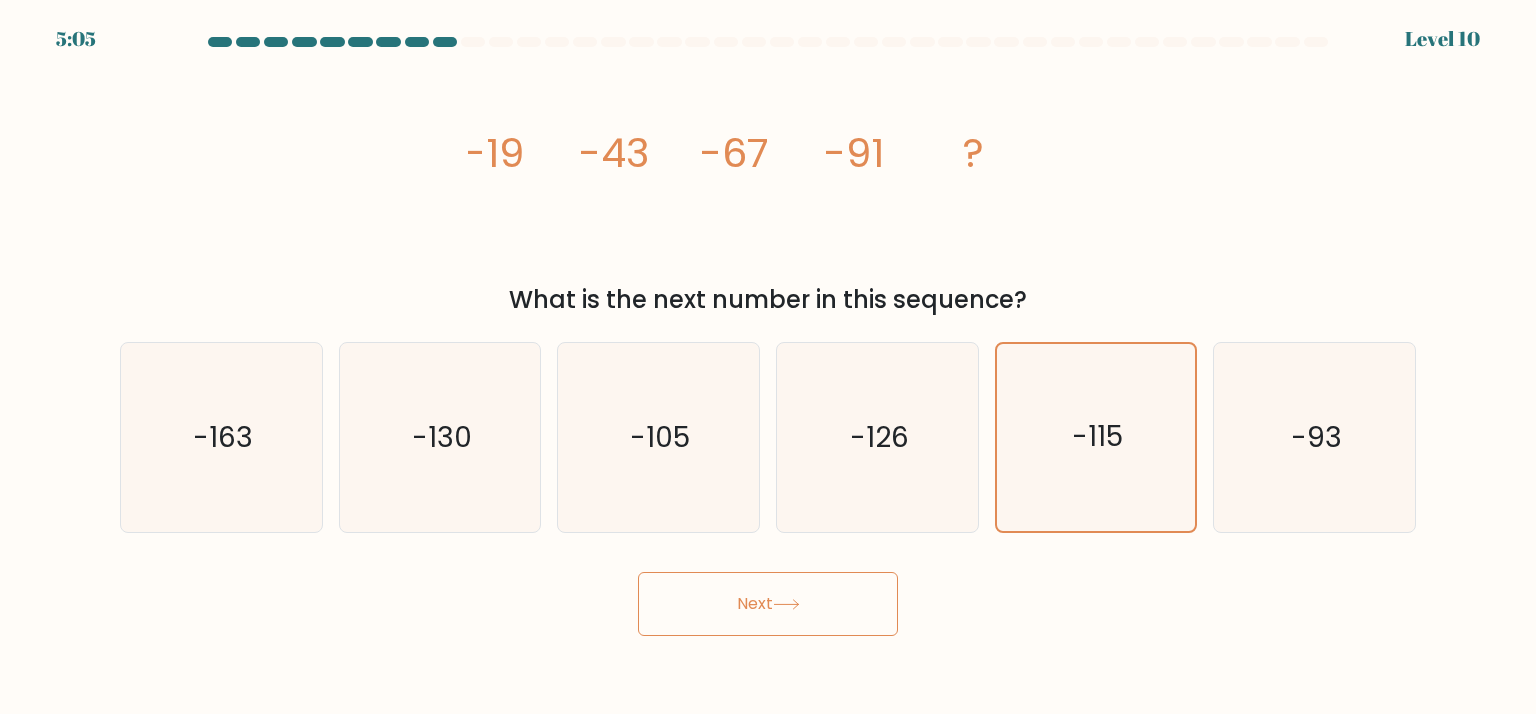 click on "Next" at bounding box center [768, 604] 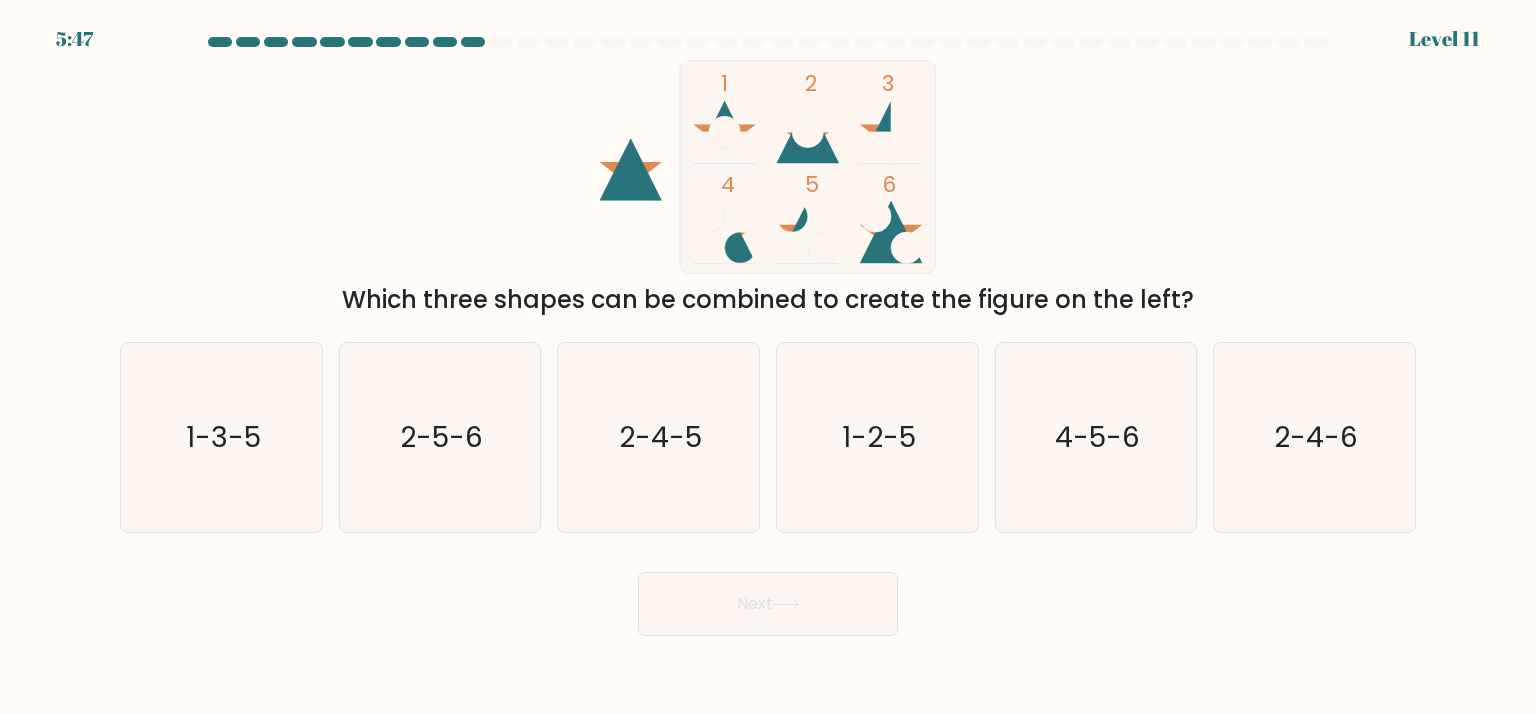 click on "1
2
3
4
5
6
Which three shapes can be combined to create the figure on the left?" at bounding box center (768, 189) 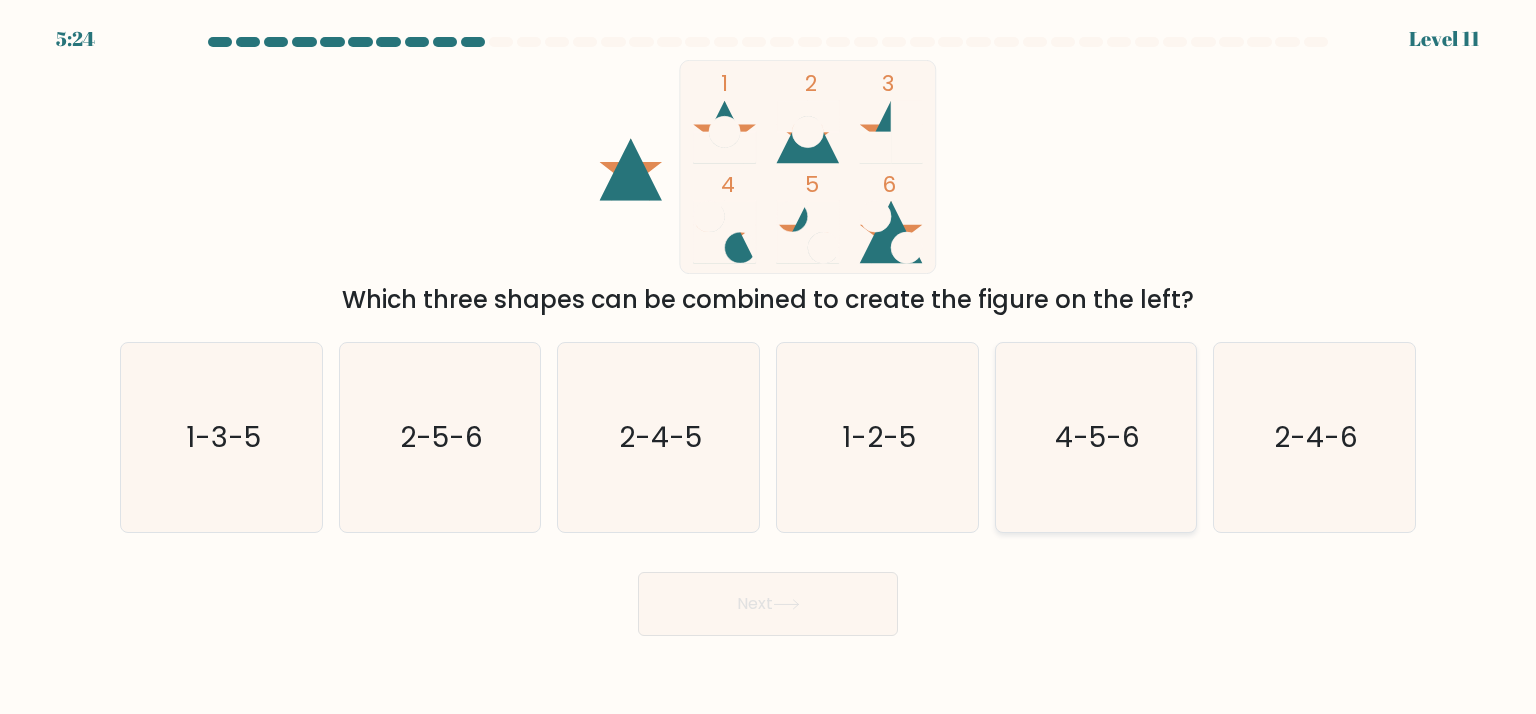 click on "4-5-6" 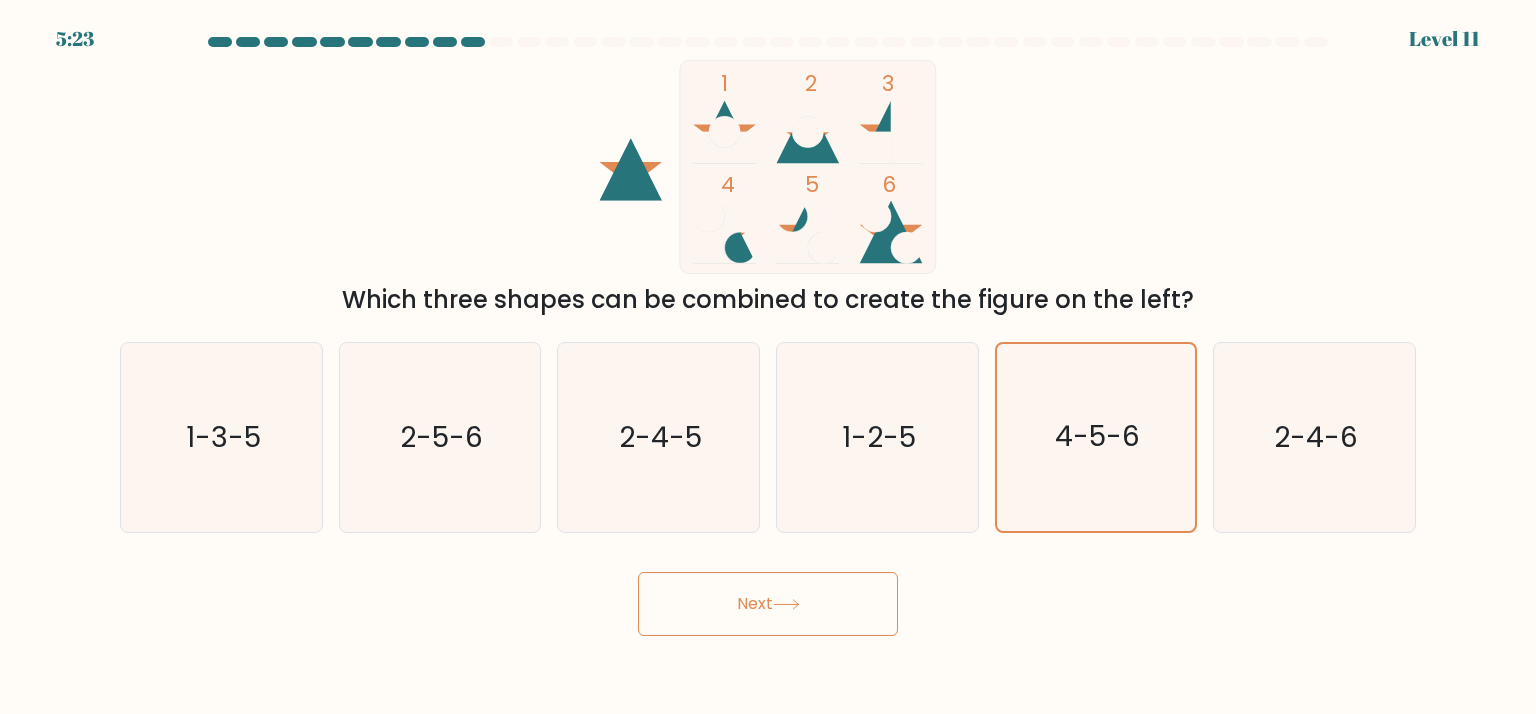click on "Next" at bounding box center [768, 604] 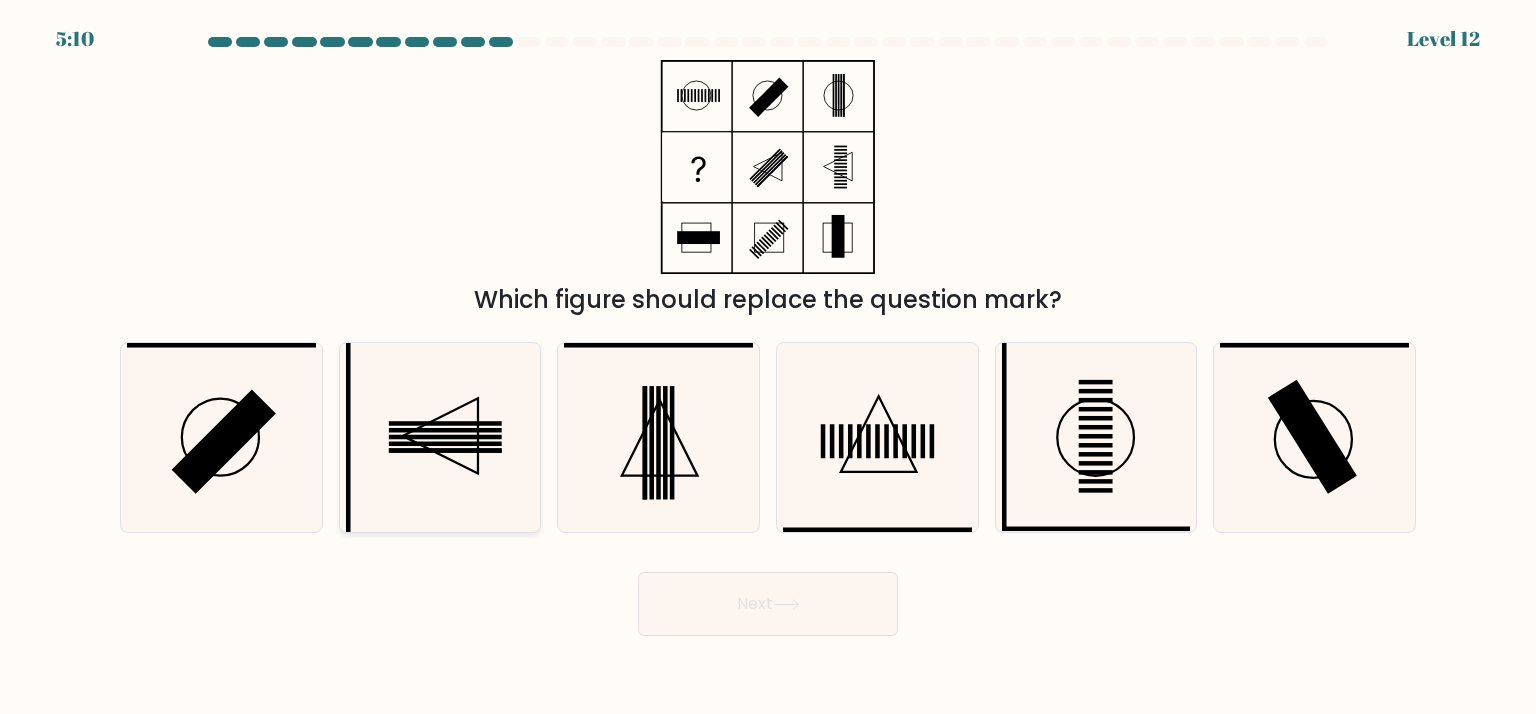 click 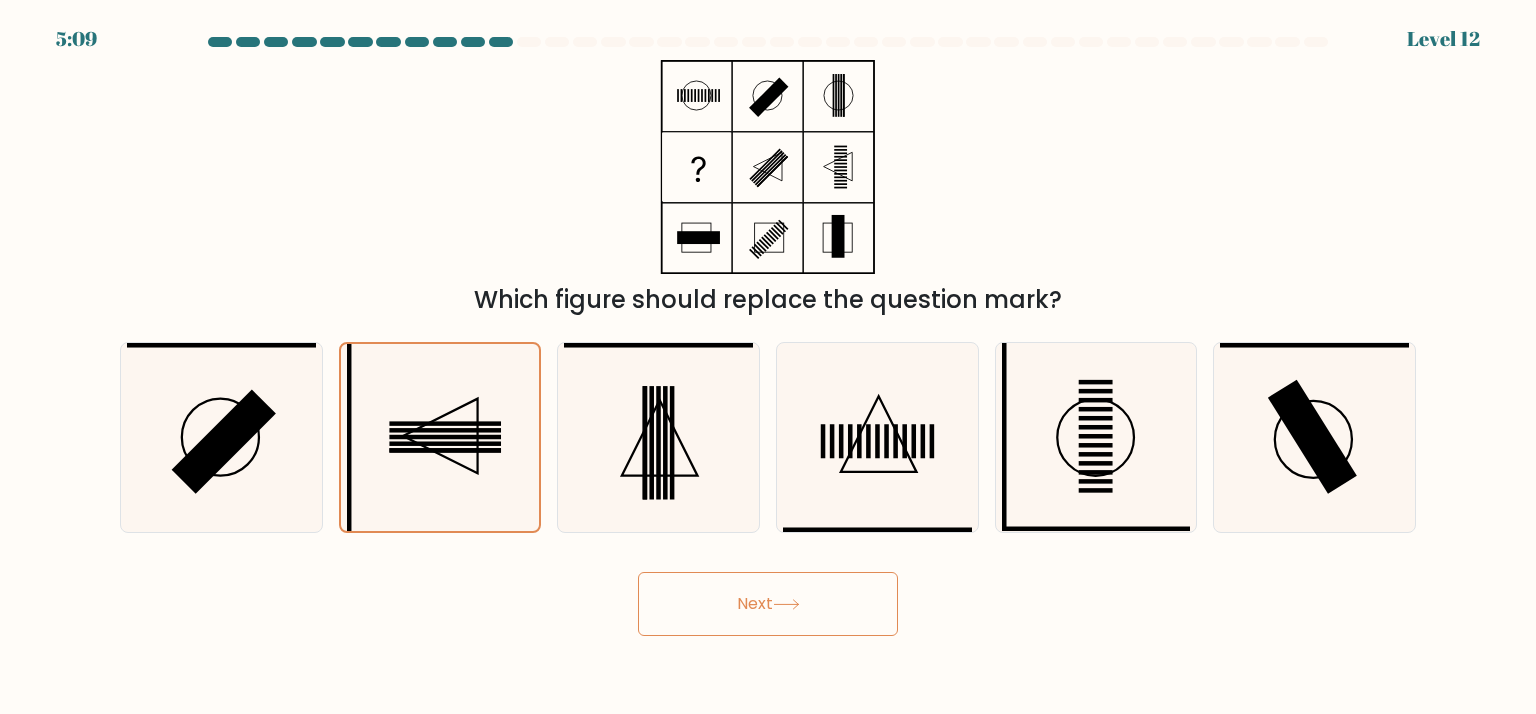 drag, startPoint x: 743, startPoint y: 655, endPoint x: 748, endPoint y: 637, distance: 18.681541 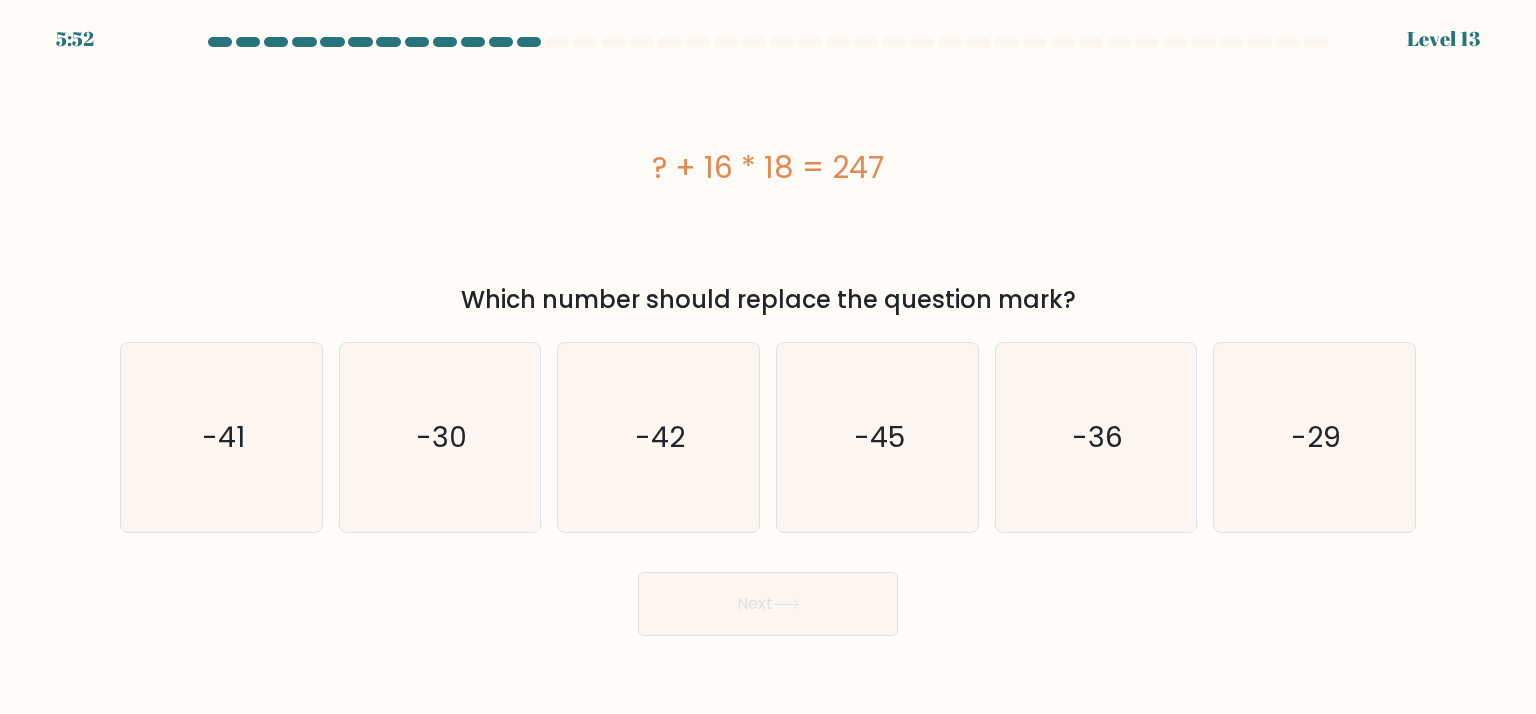 click on "? + 16 * 18 = 247" at bounding box center [768, 167] 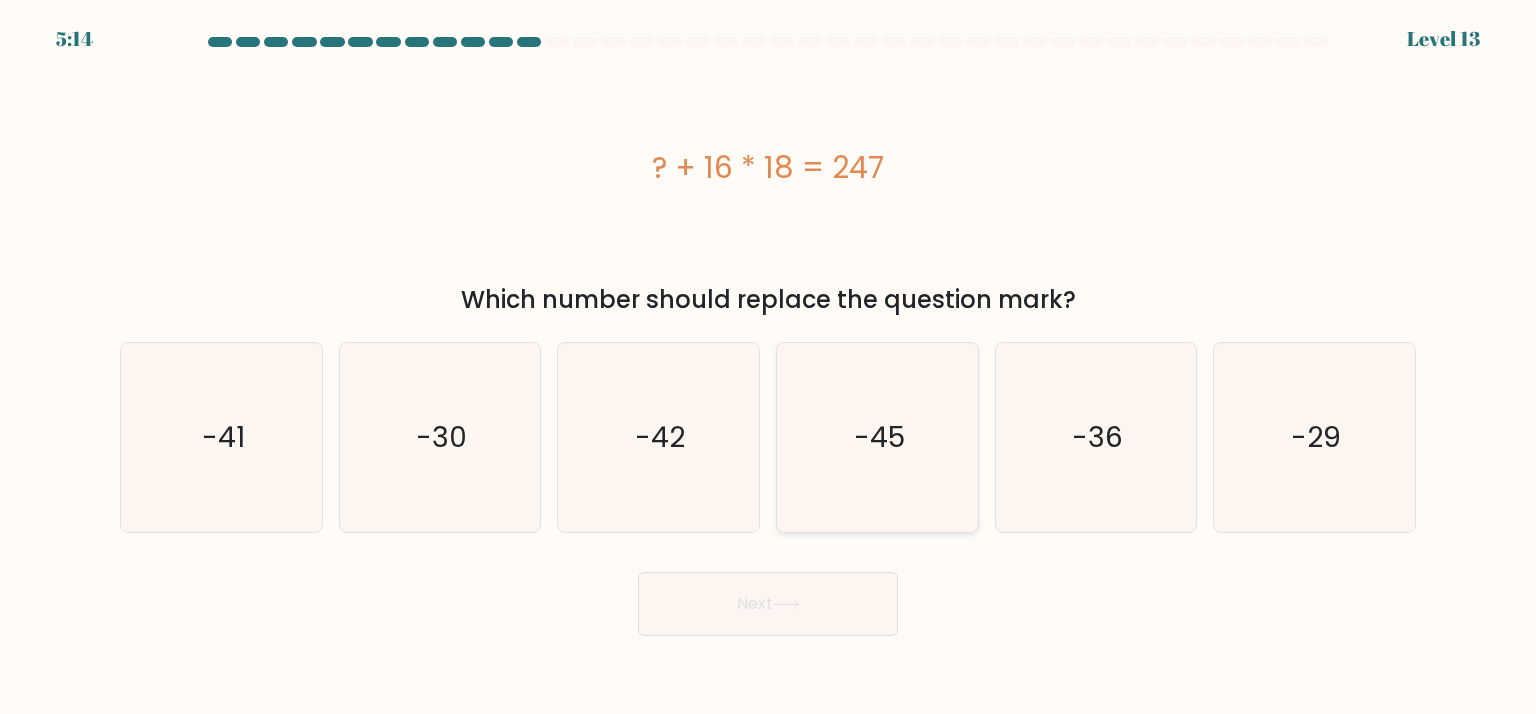 click on "-45" 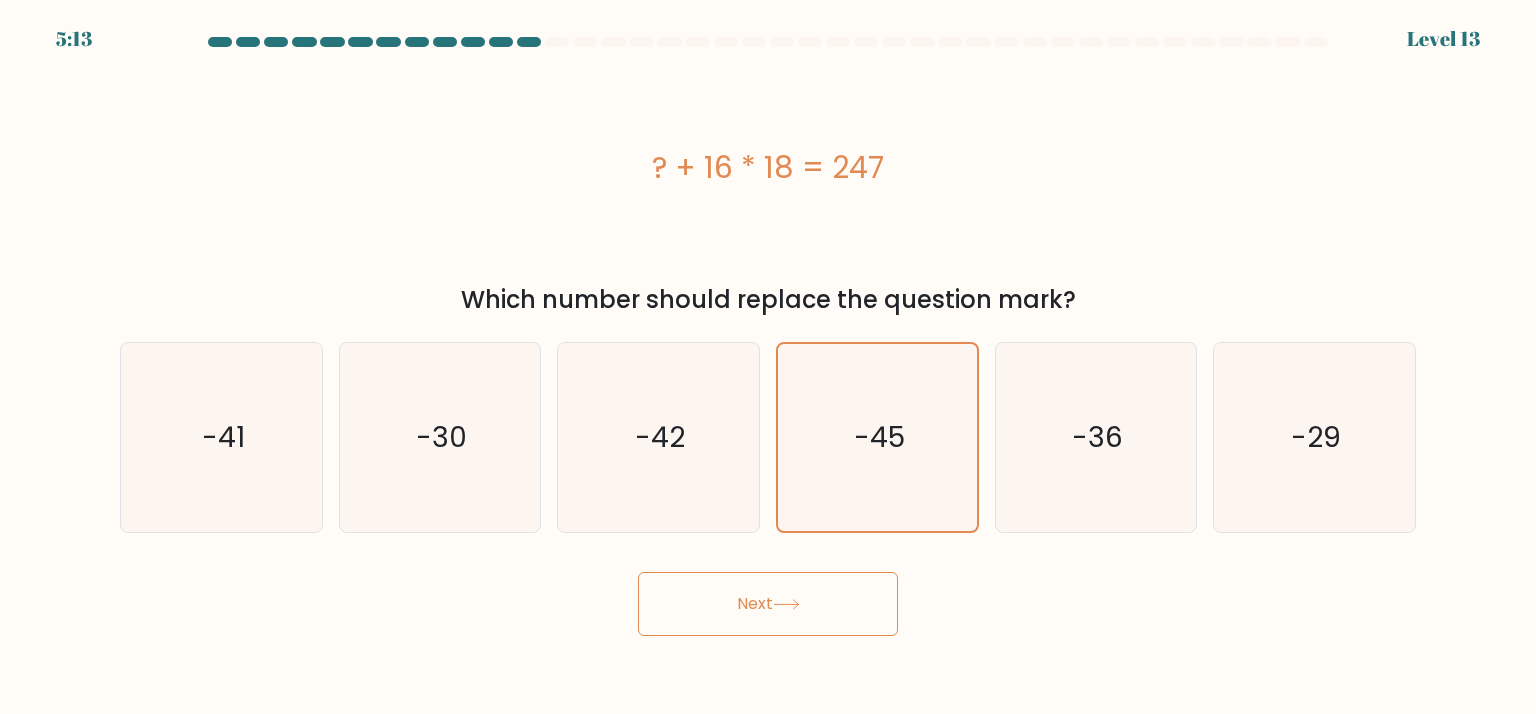 click on "Next" at bounding box center (768, 604) 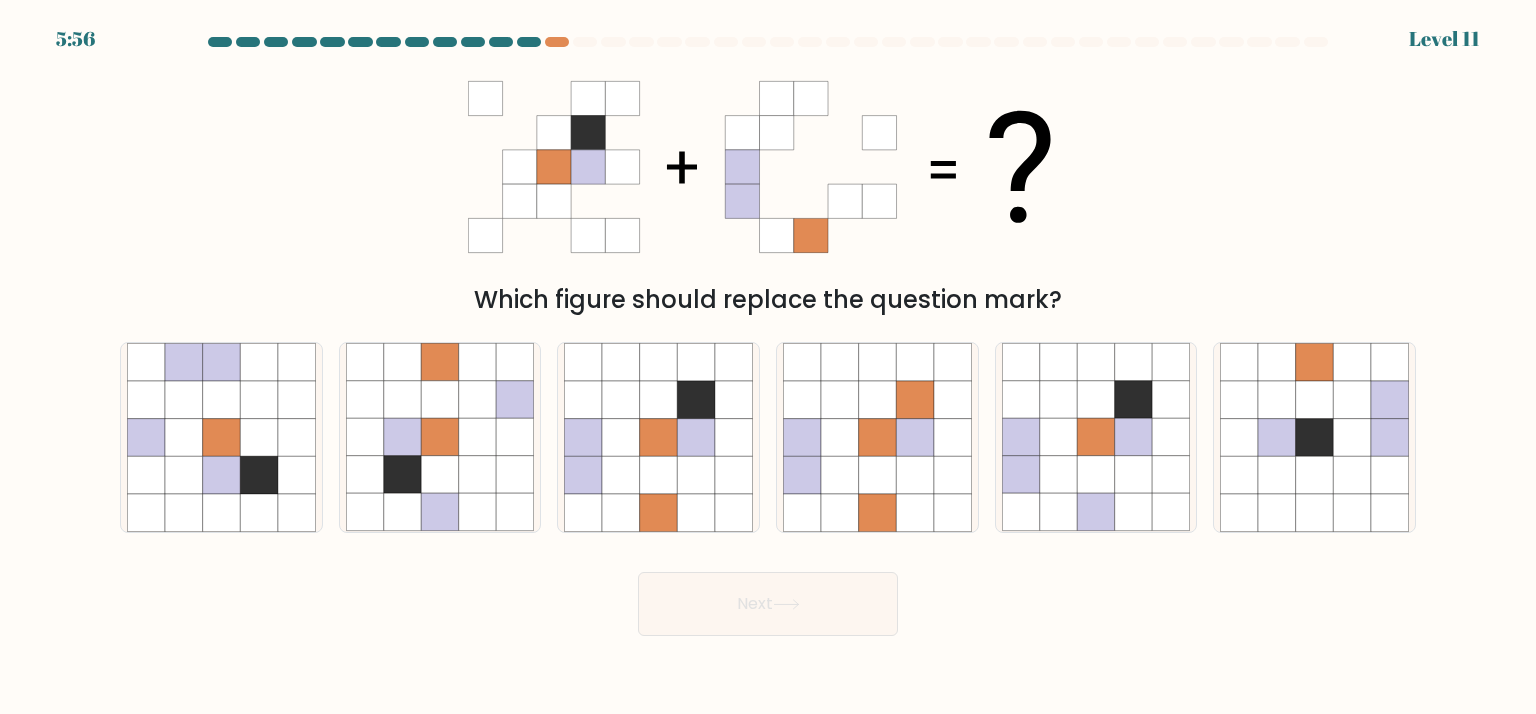 click 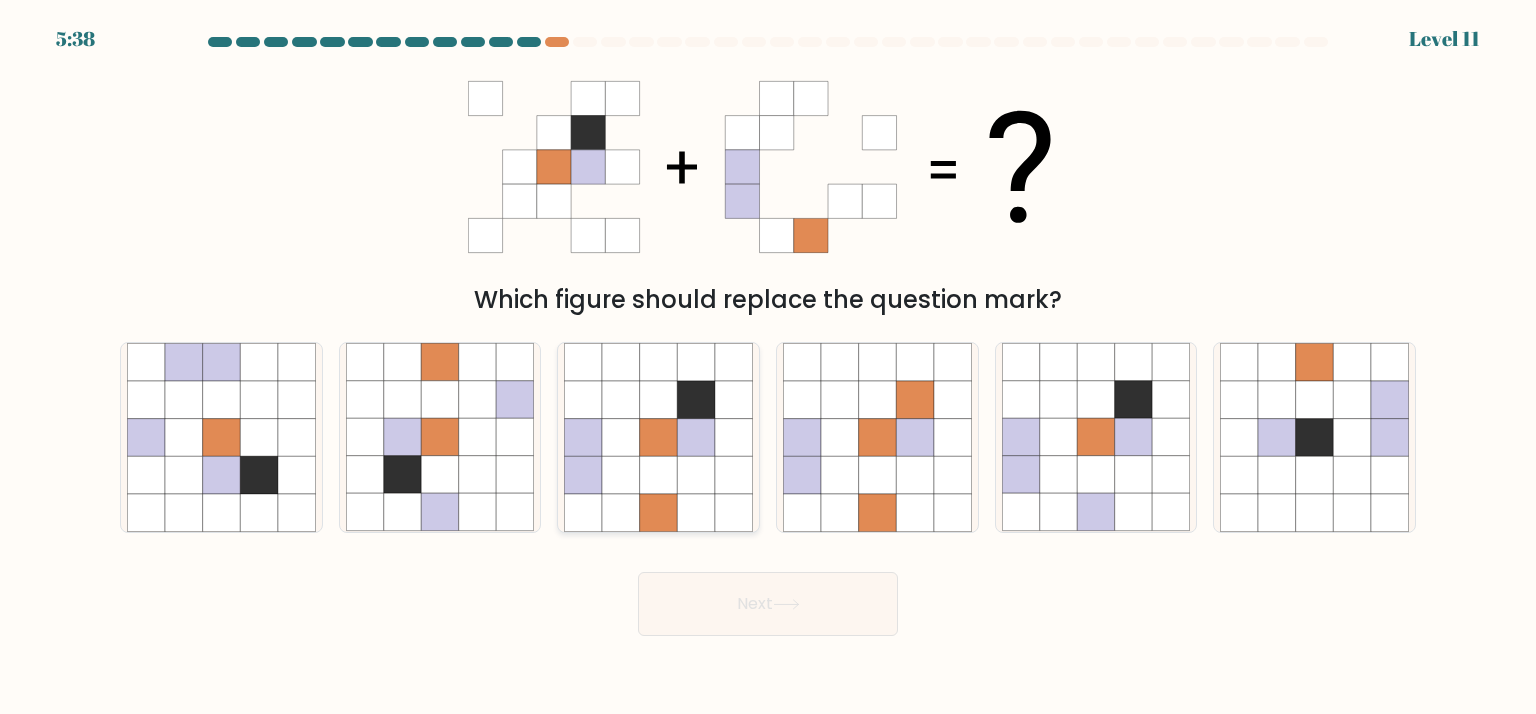 click 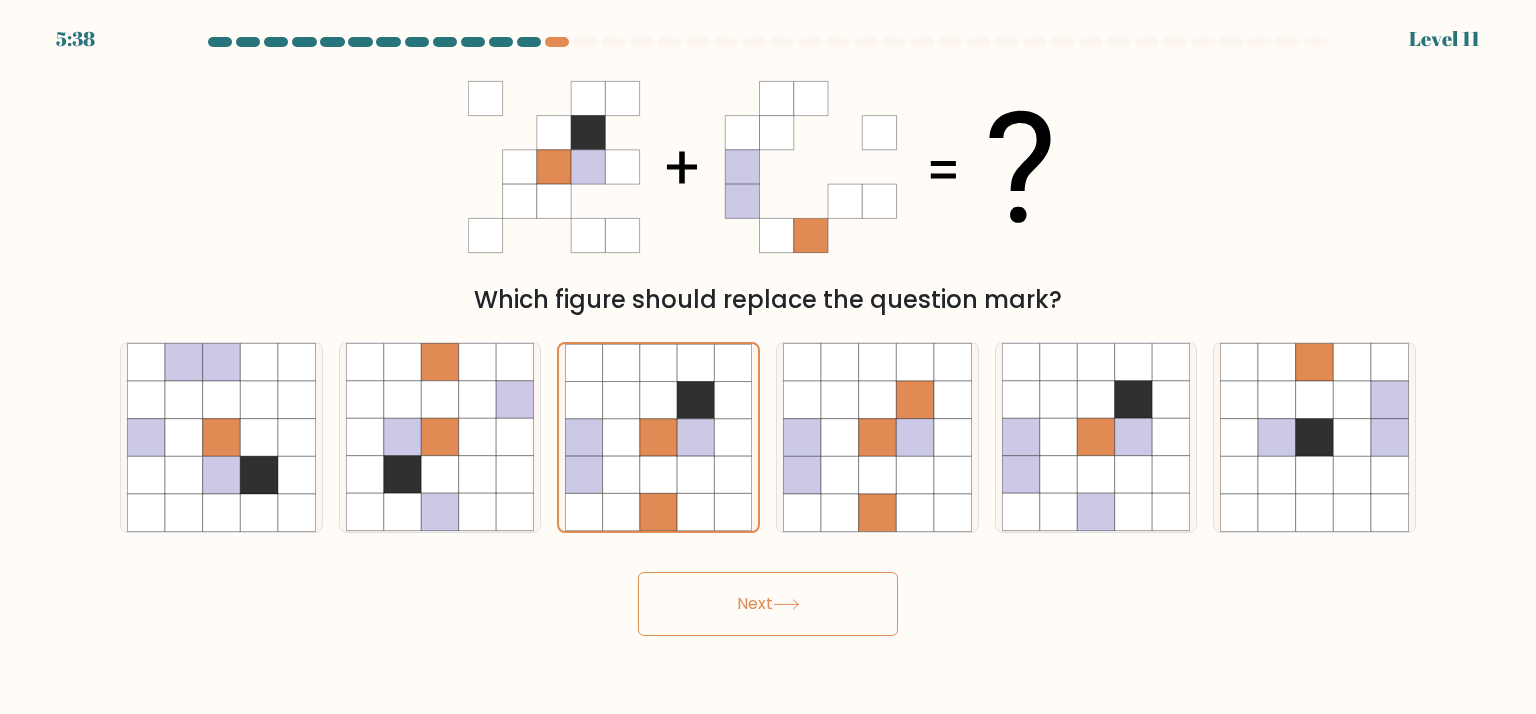 click on "Next" at bounding box center [768, 604] 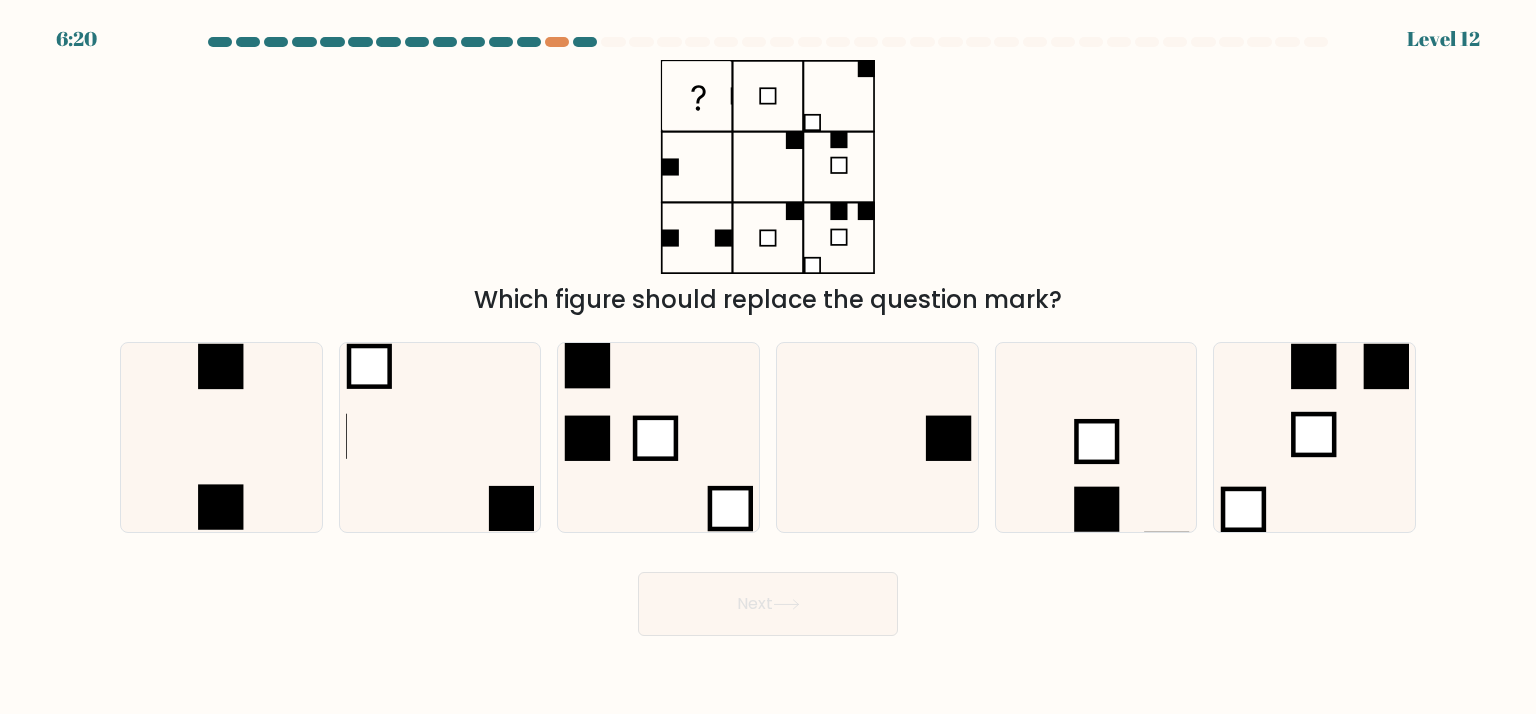 click at bounding box center [768, 336] 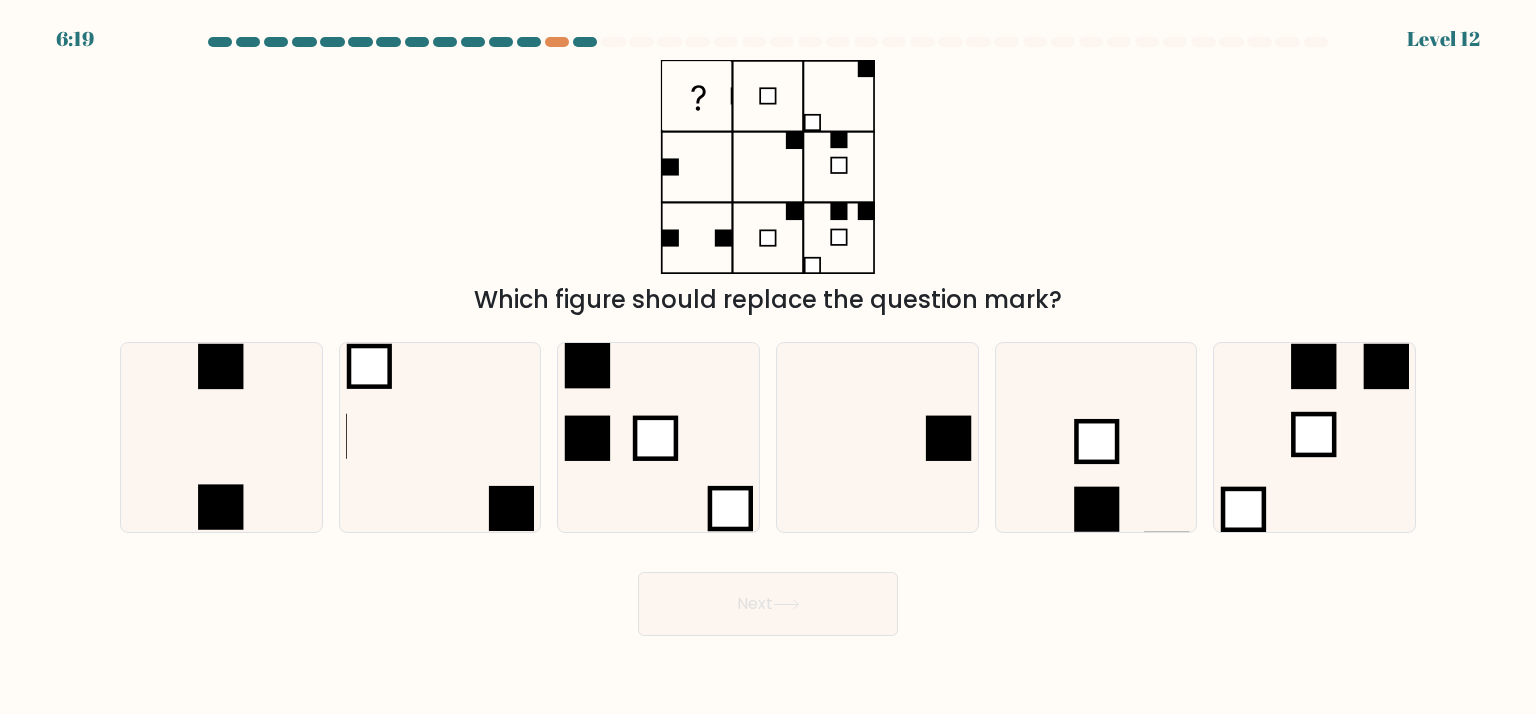 click at bounding box center [768, 336] 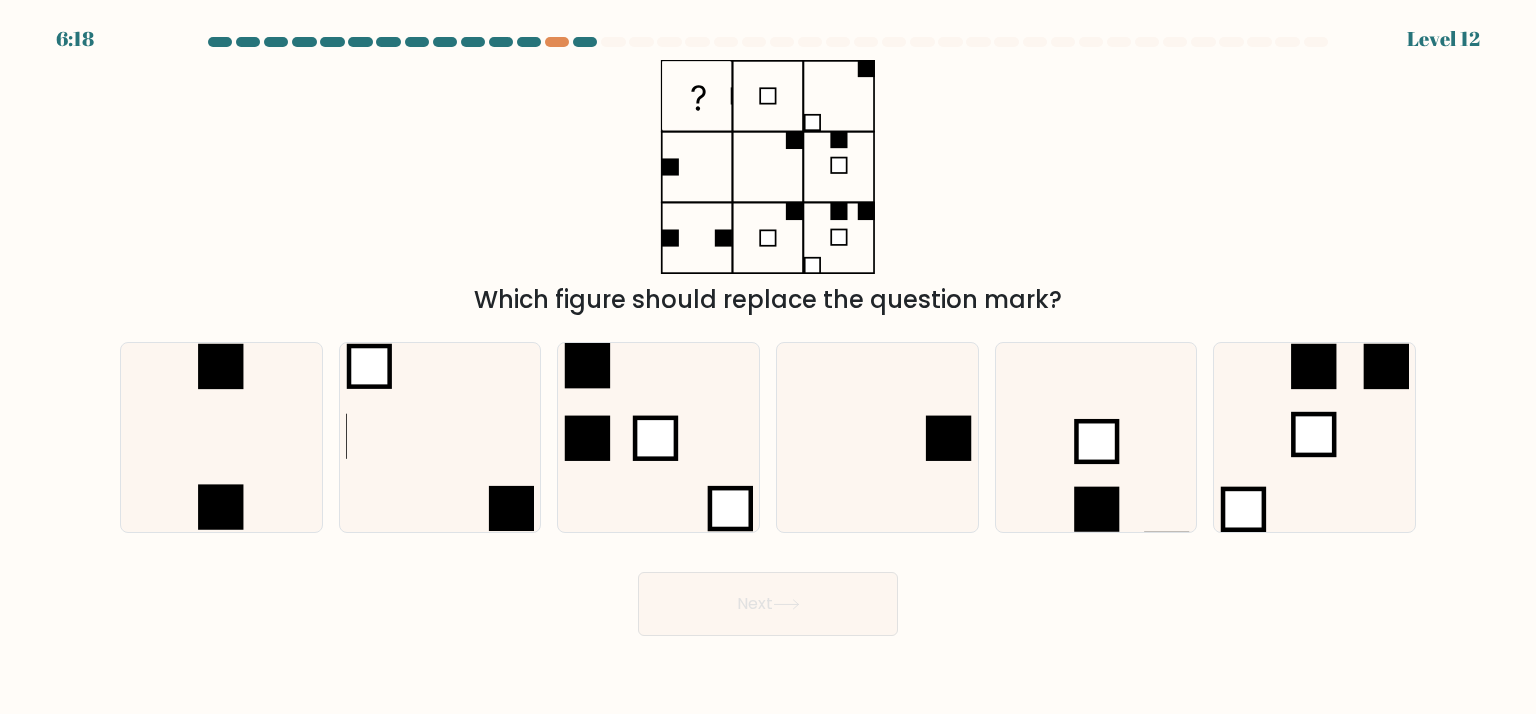 click at bounding box center [768, 336] 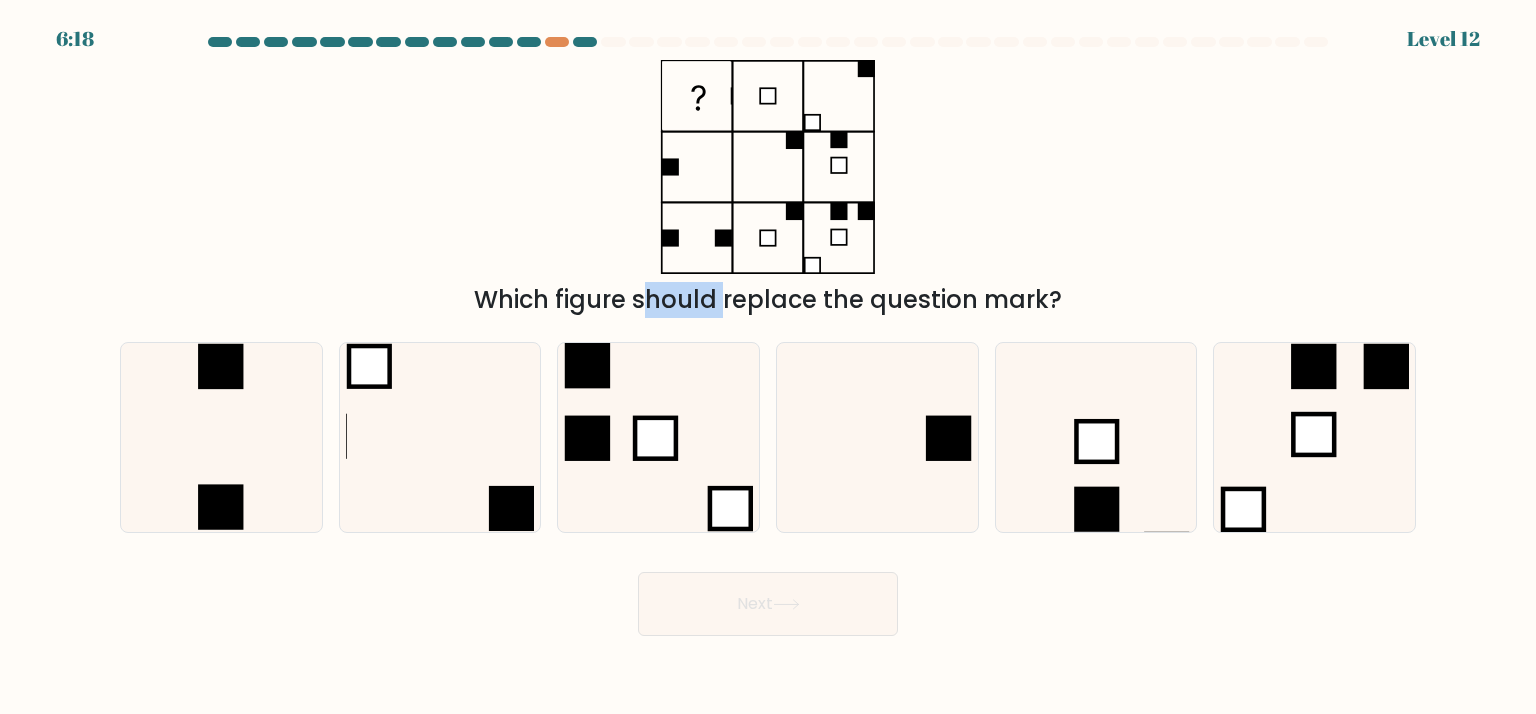 click at bounding box center [768, 336] 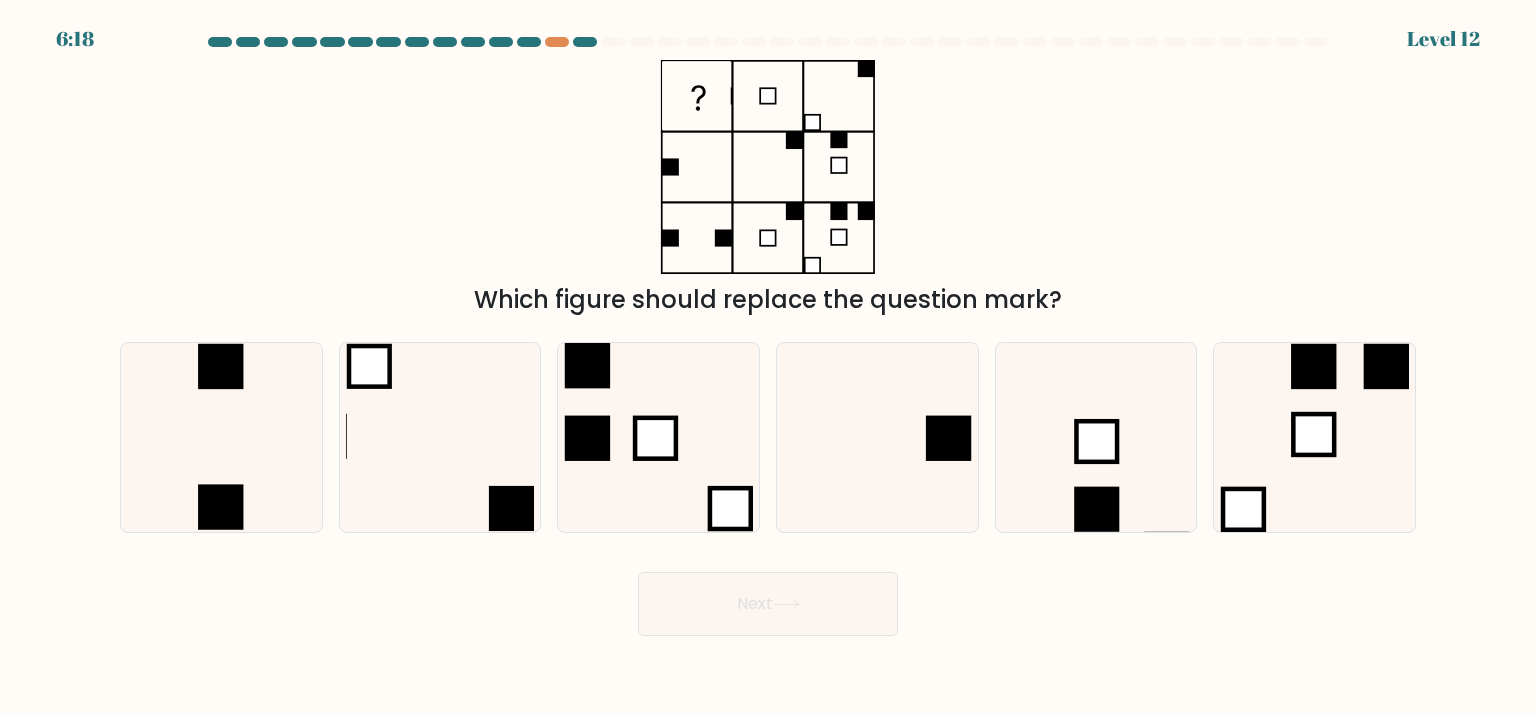 click at bounding box center (768, 336) 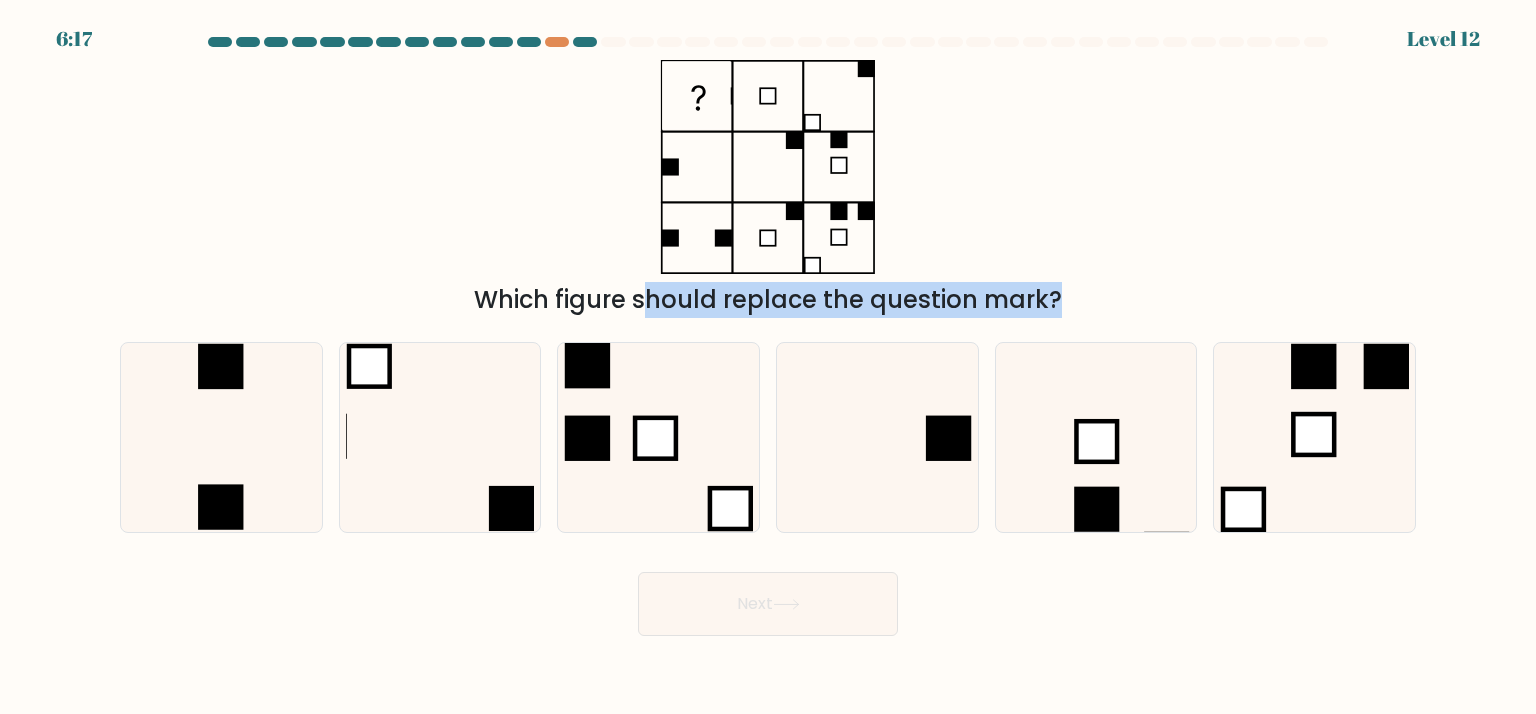 drag, startPoint x: 8, startPoint y: 302, endPoint x: 2, endPoint y: 434, distance: 132.13629 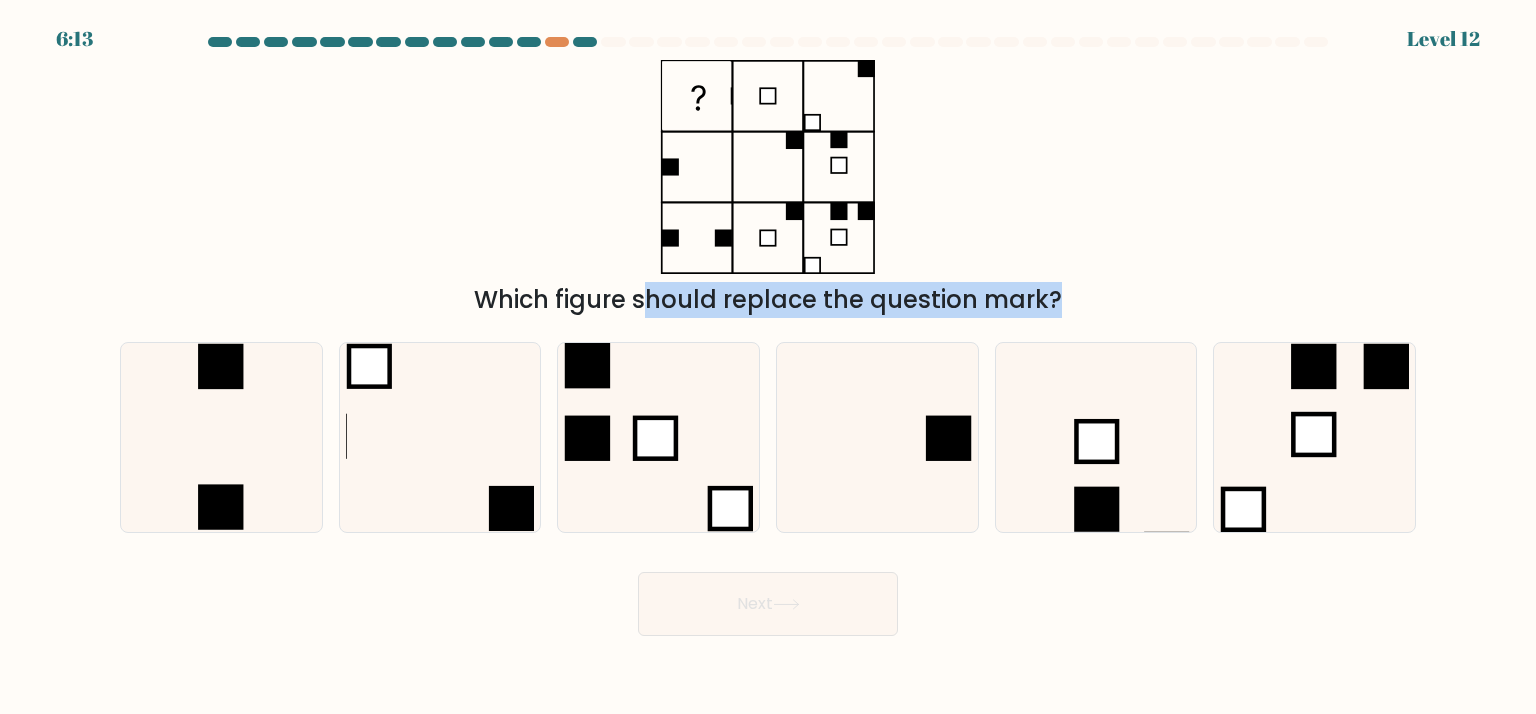 click at bounding box center [768, 336] 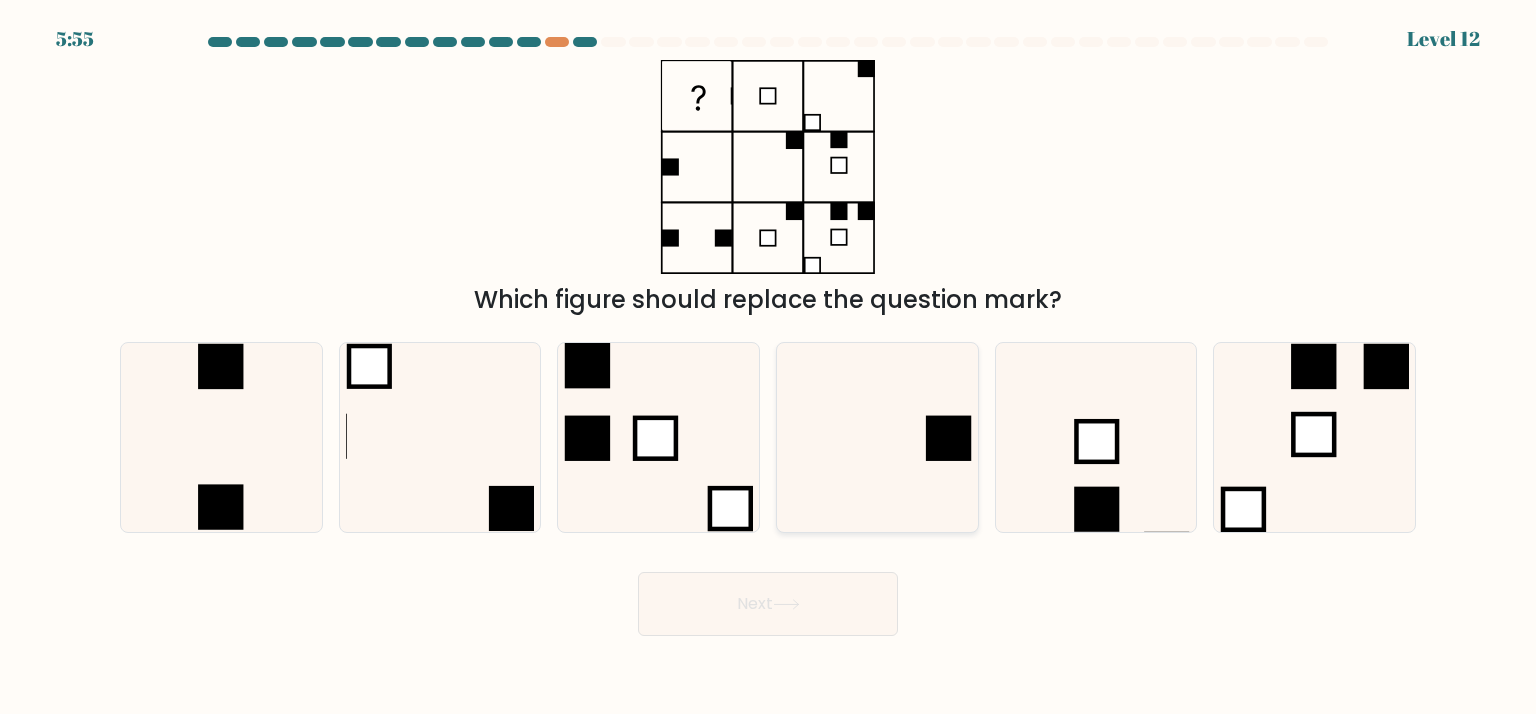 click 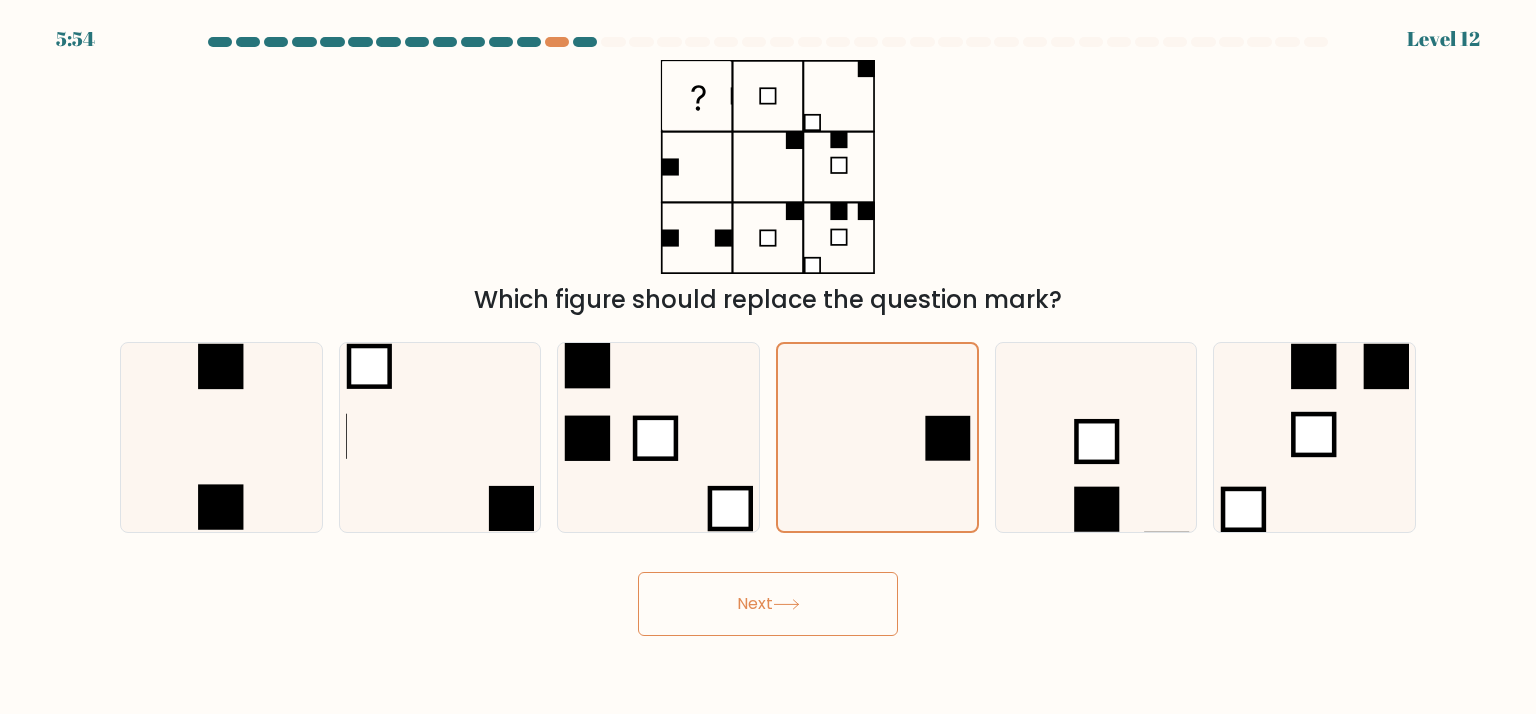 click on "Next" at bounding box center [768, 604] 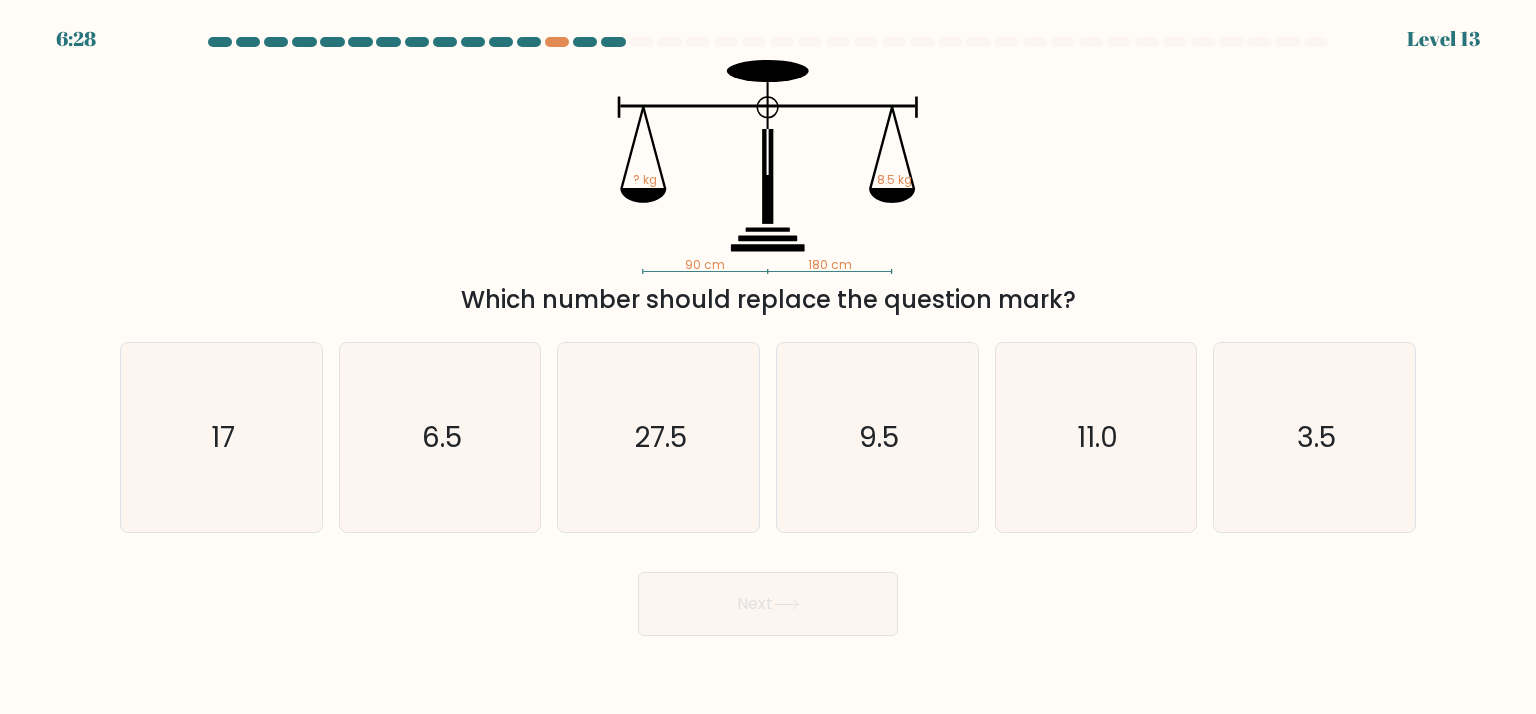 click at bounding box center [768, 336] 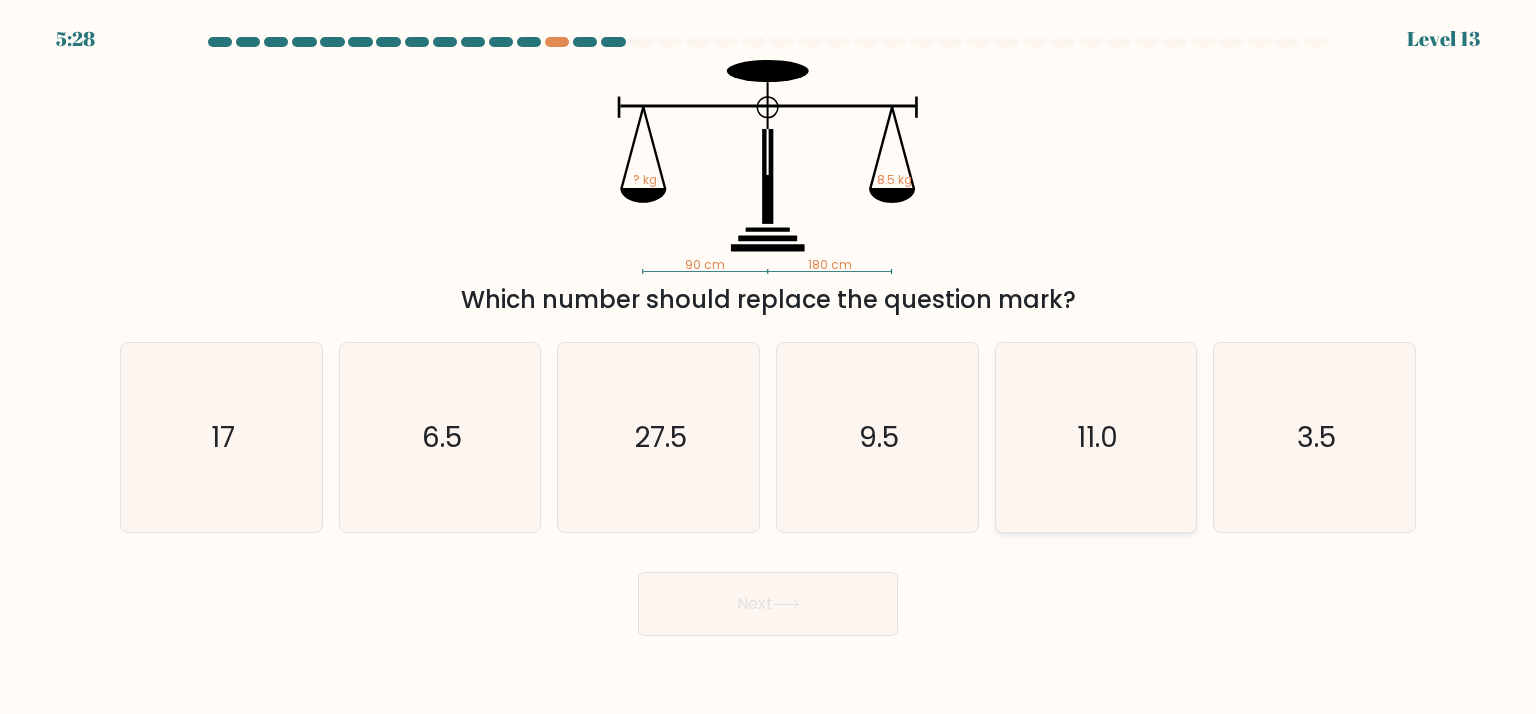 click on "11.0" 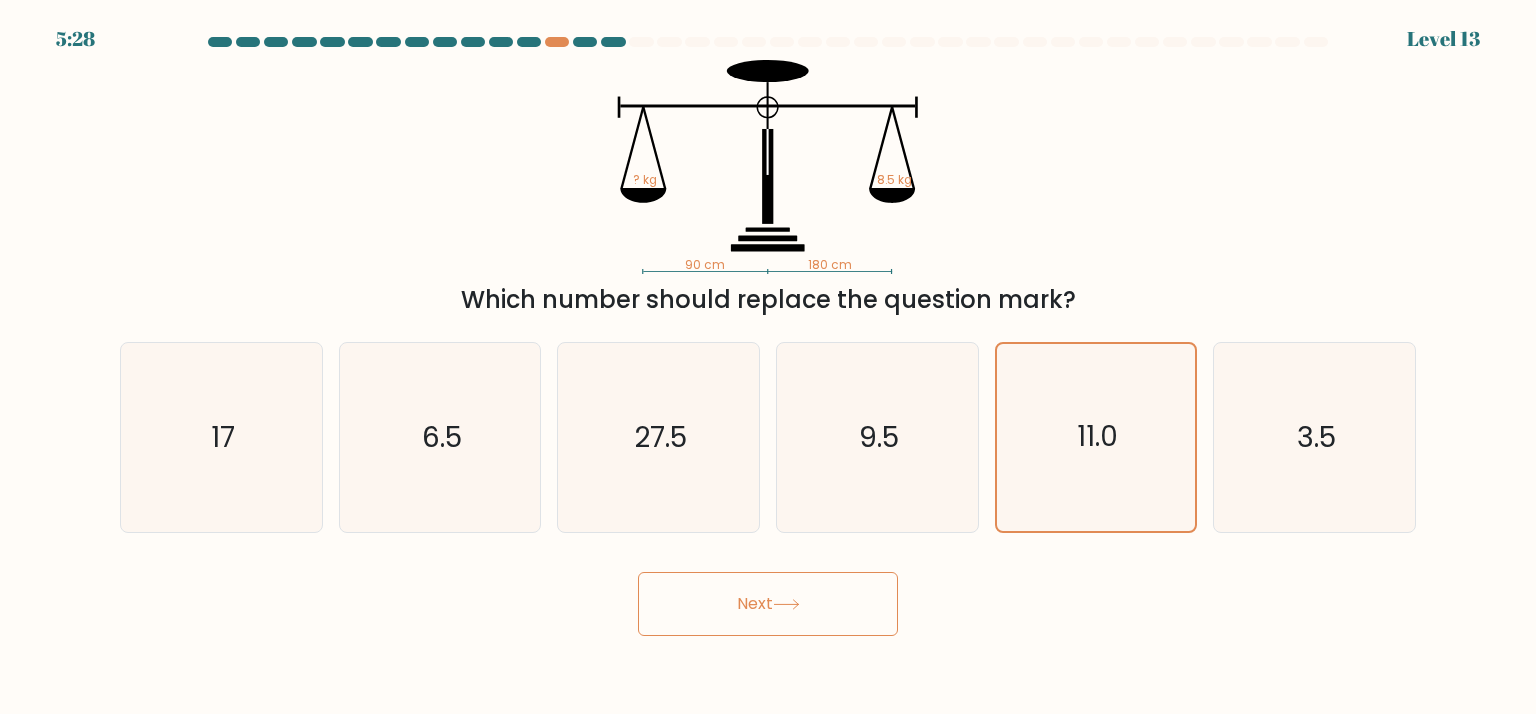 click on "Next" at bounding box center [768, 604] 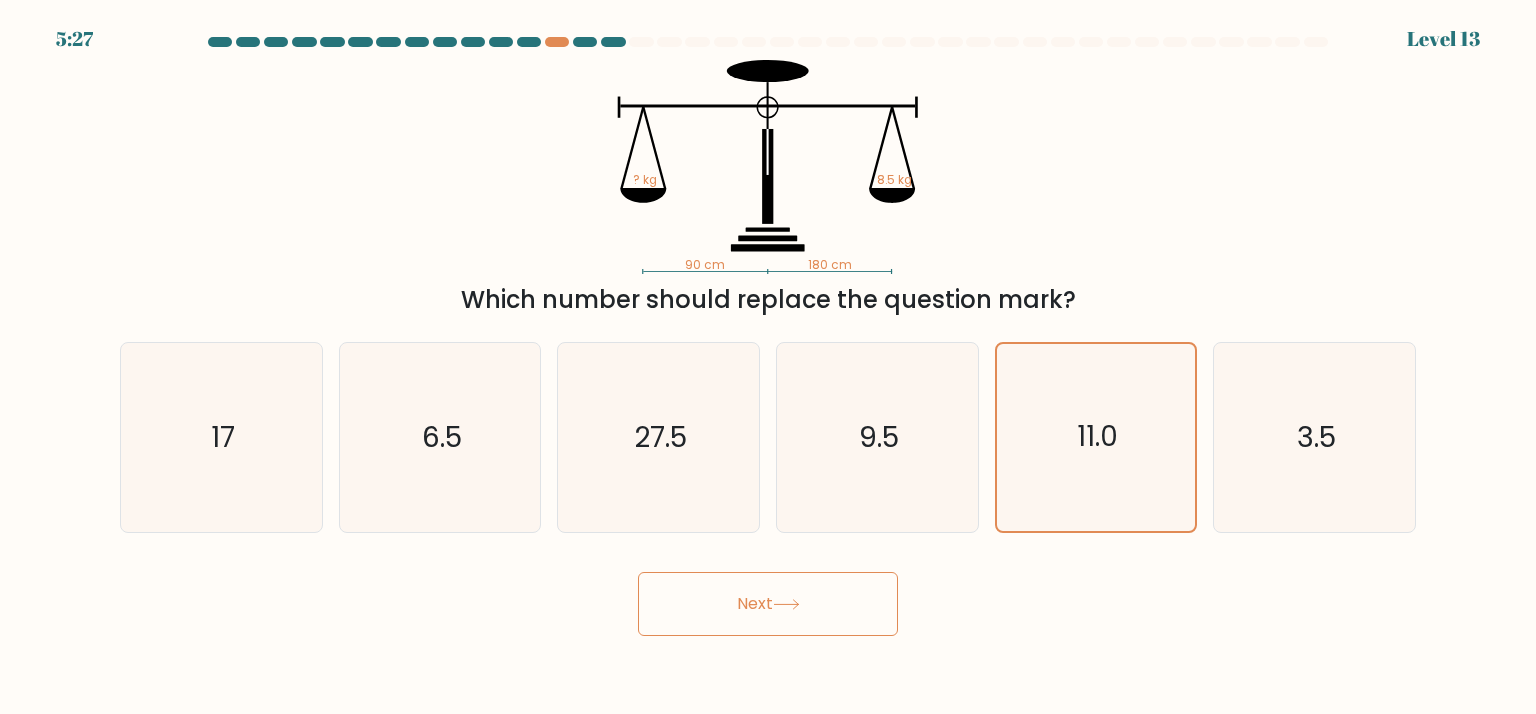 click on "Next" at bounding box center [768, 604] 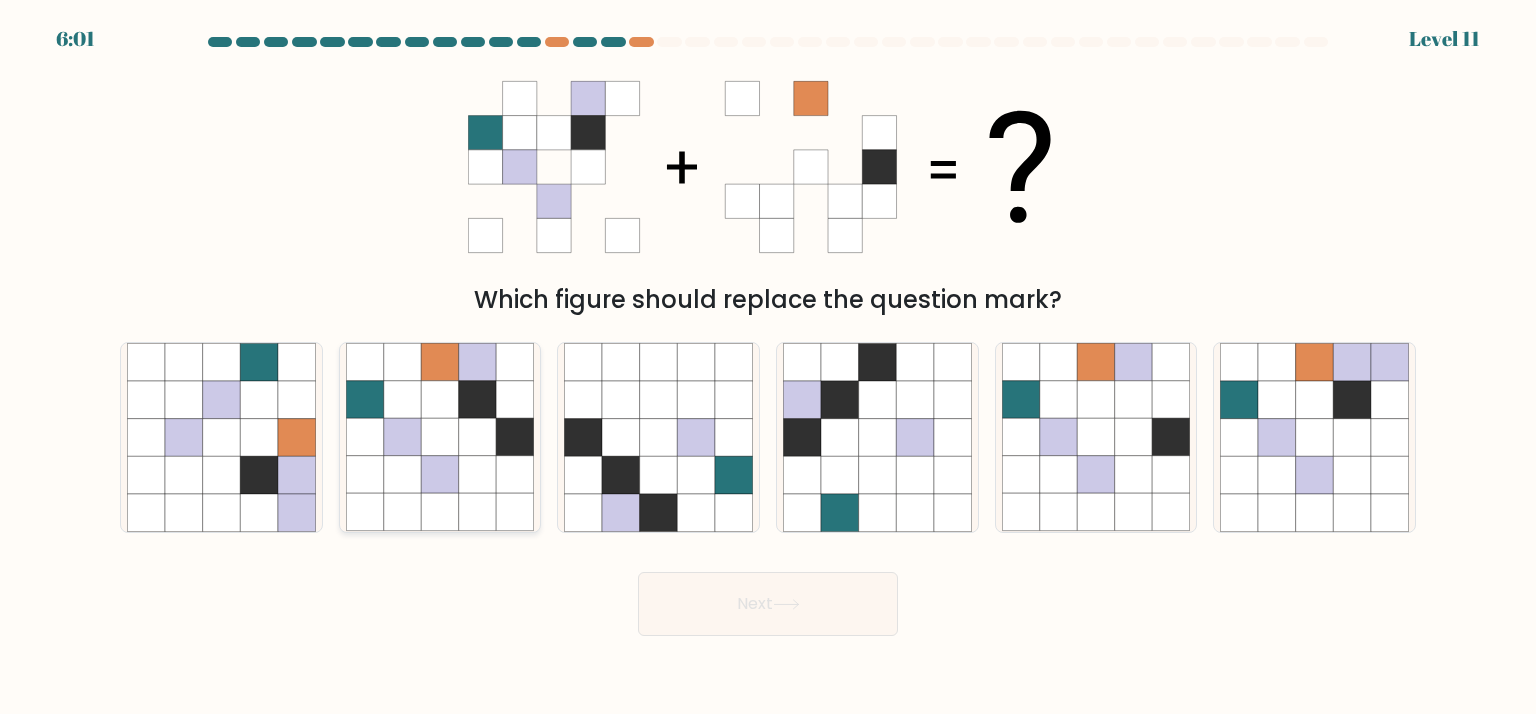 click 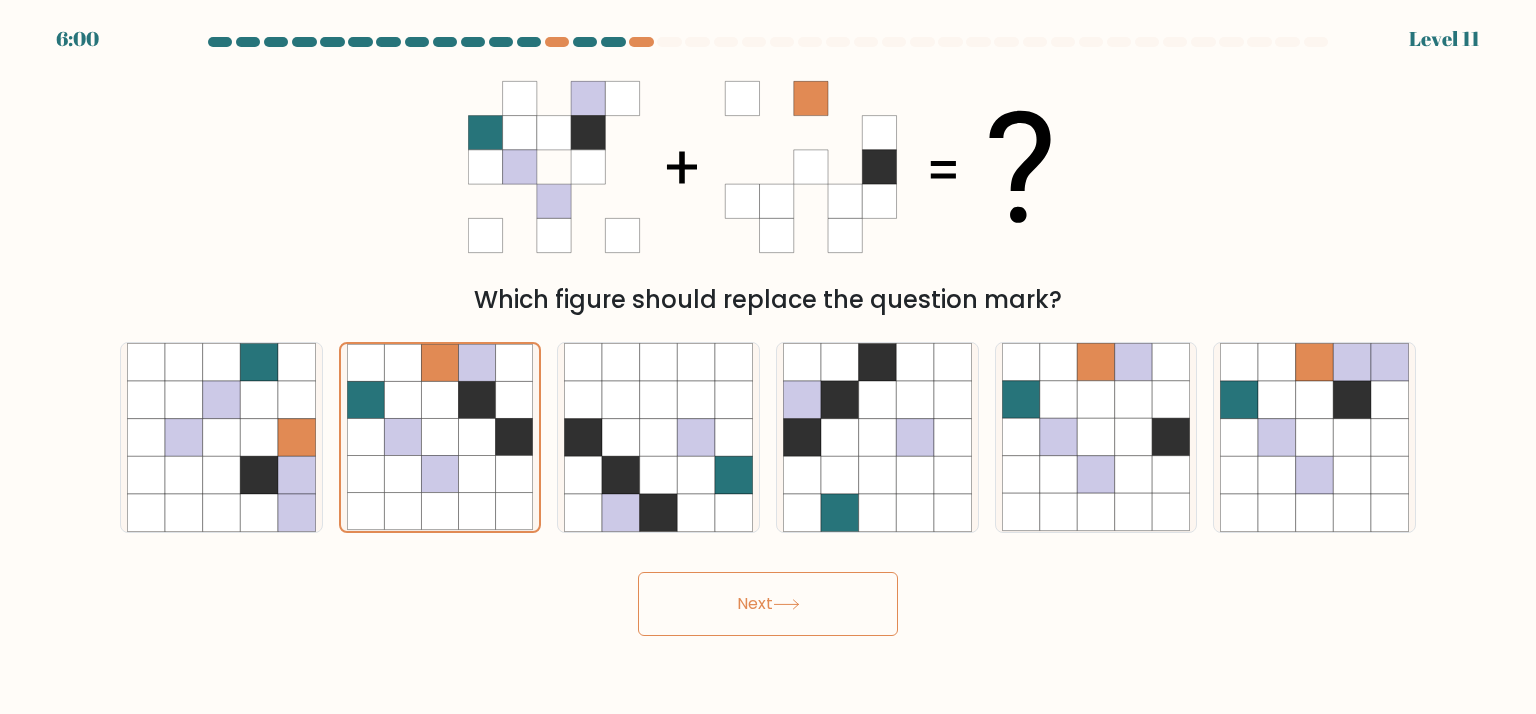 click on "Next" at bounding box center [768, 604] 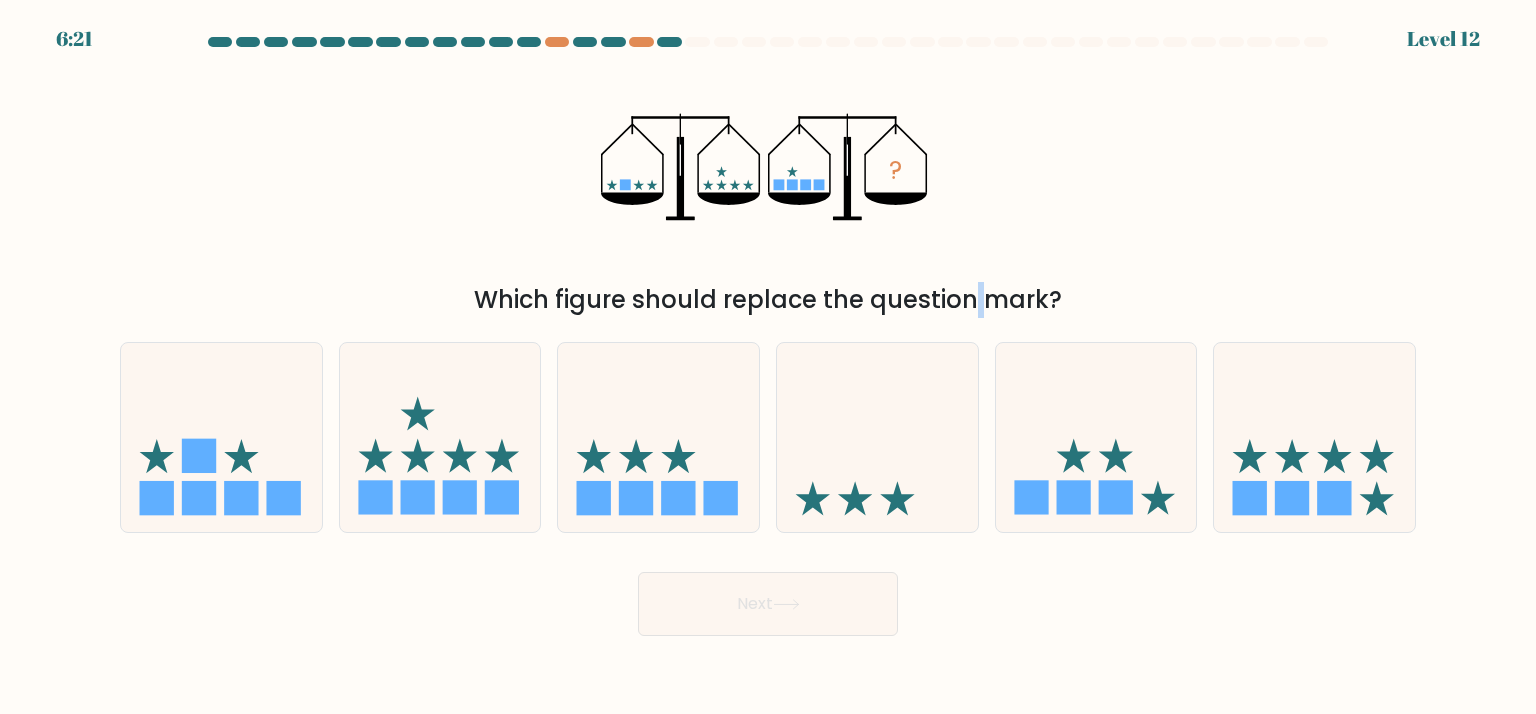drag, startPoint x: 799, startPoint y: 308, endPoint x: 816, endPoint y: 310, distance: 17.117243 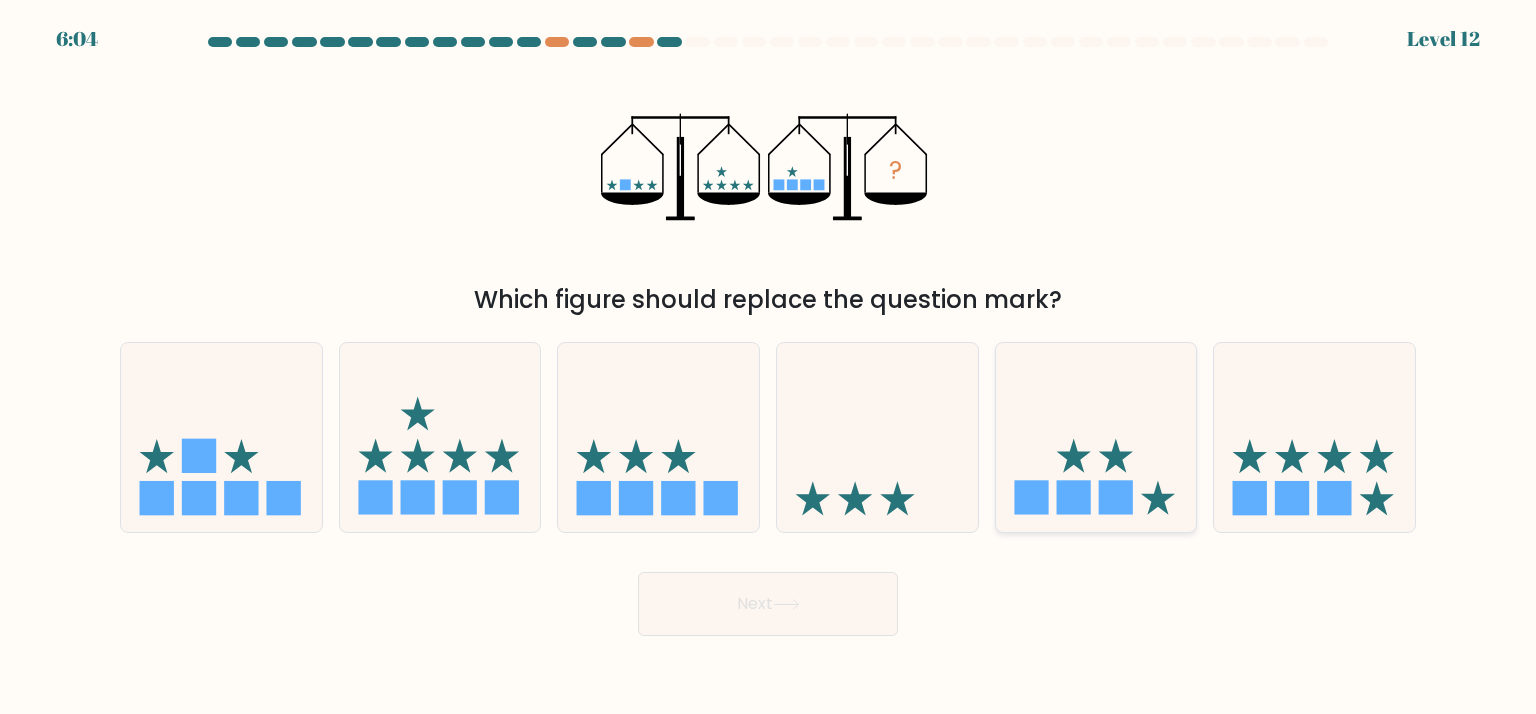 click 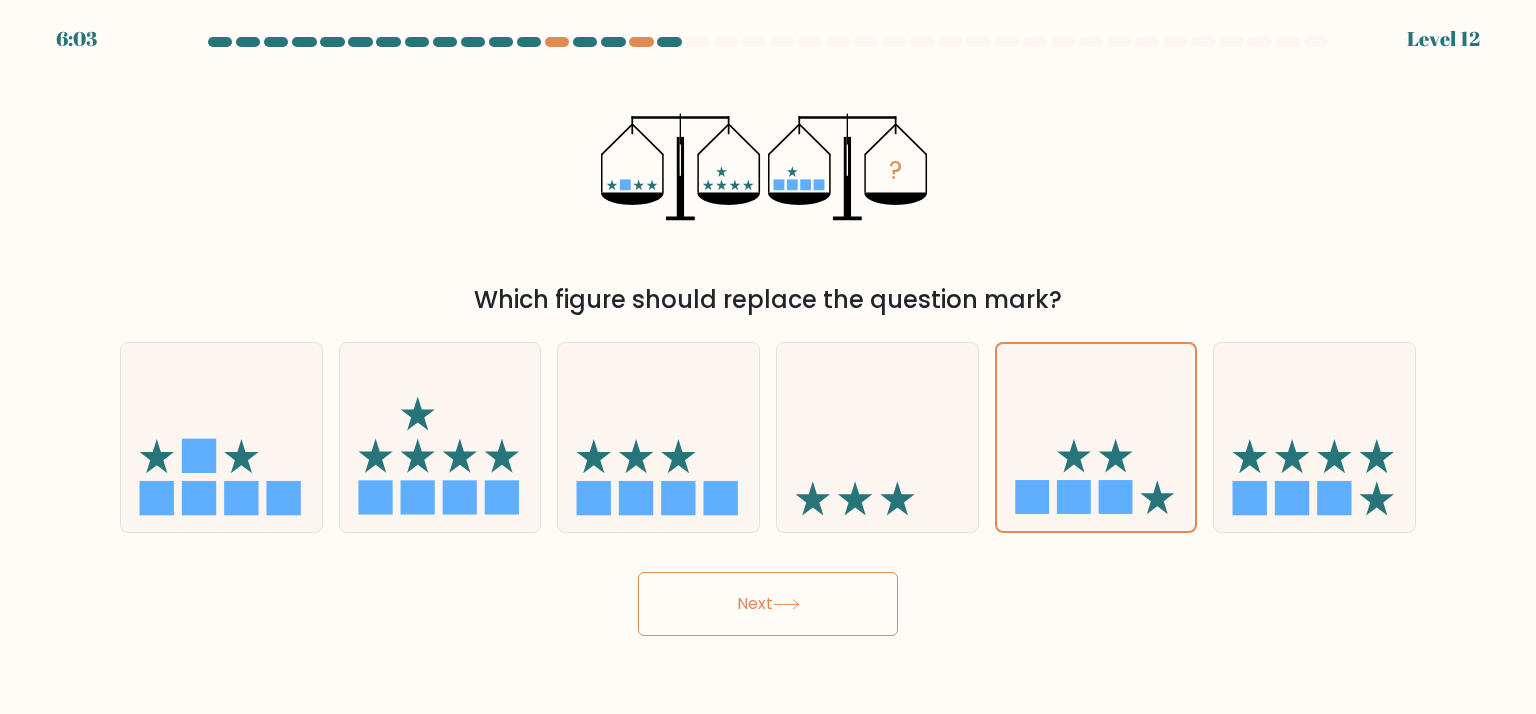 click on "Next" at bounding box center [768, 604] 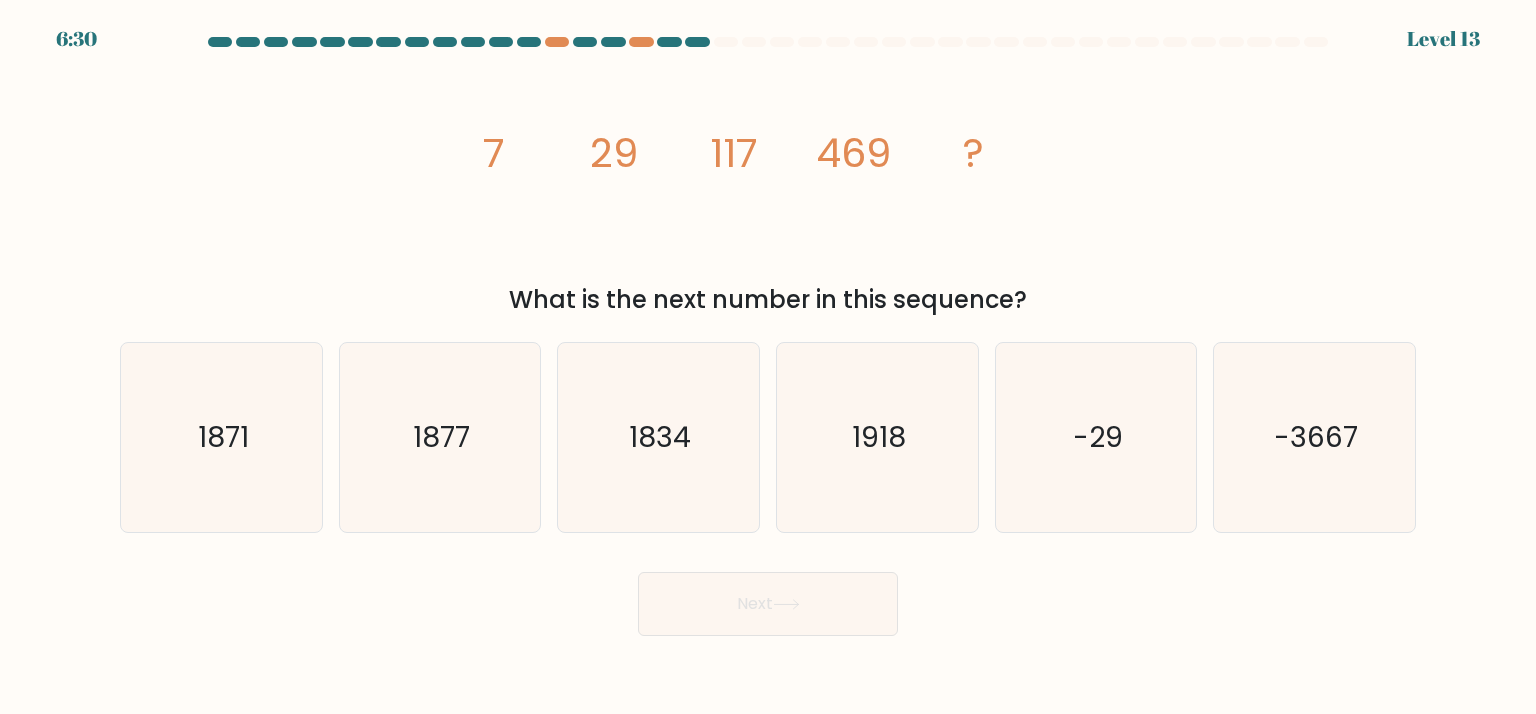 click on "image/svg+xml
7
29
117
469
?" 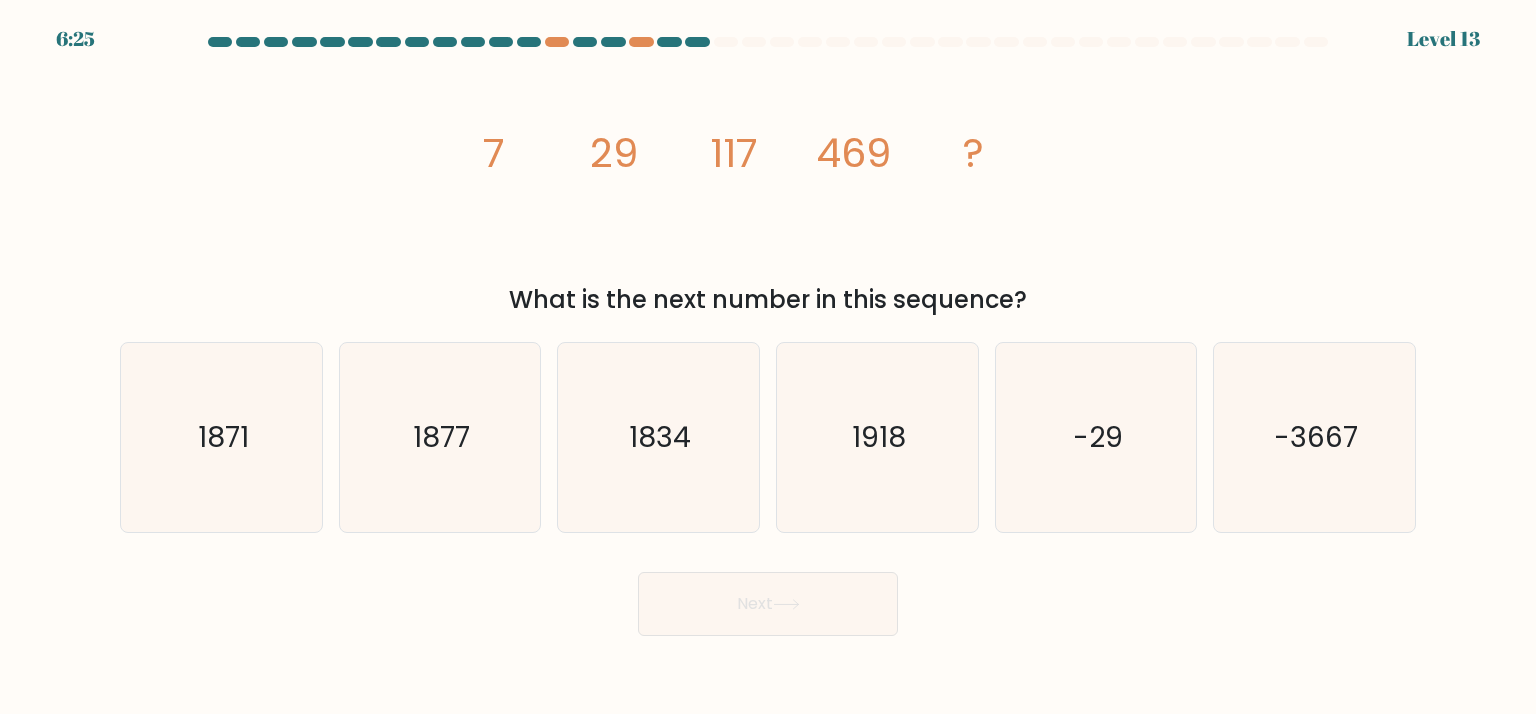click on "image/svg+xml
7
29
117
469
?" 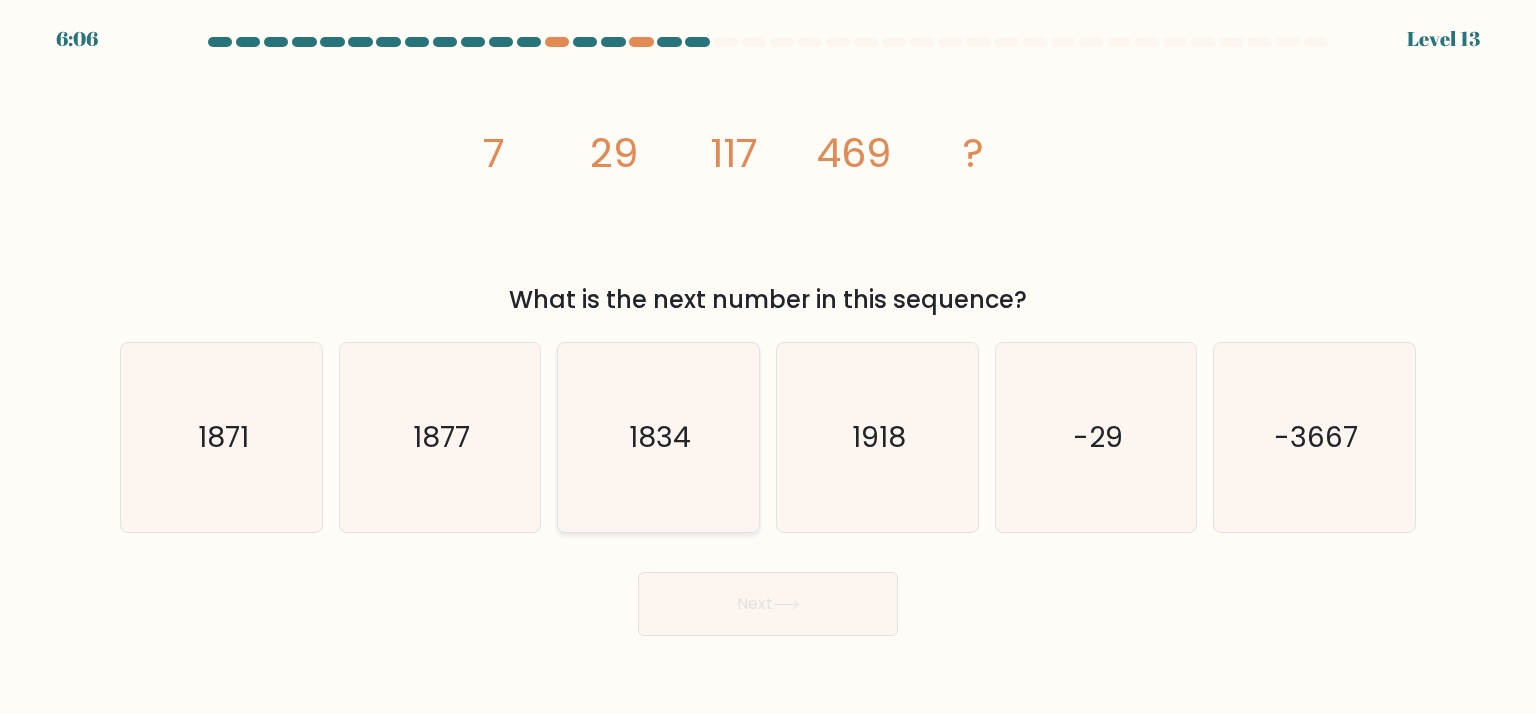 click on "1834" 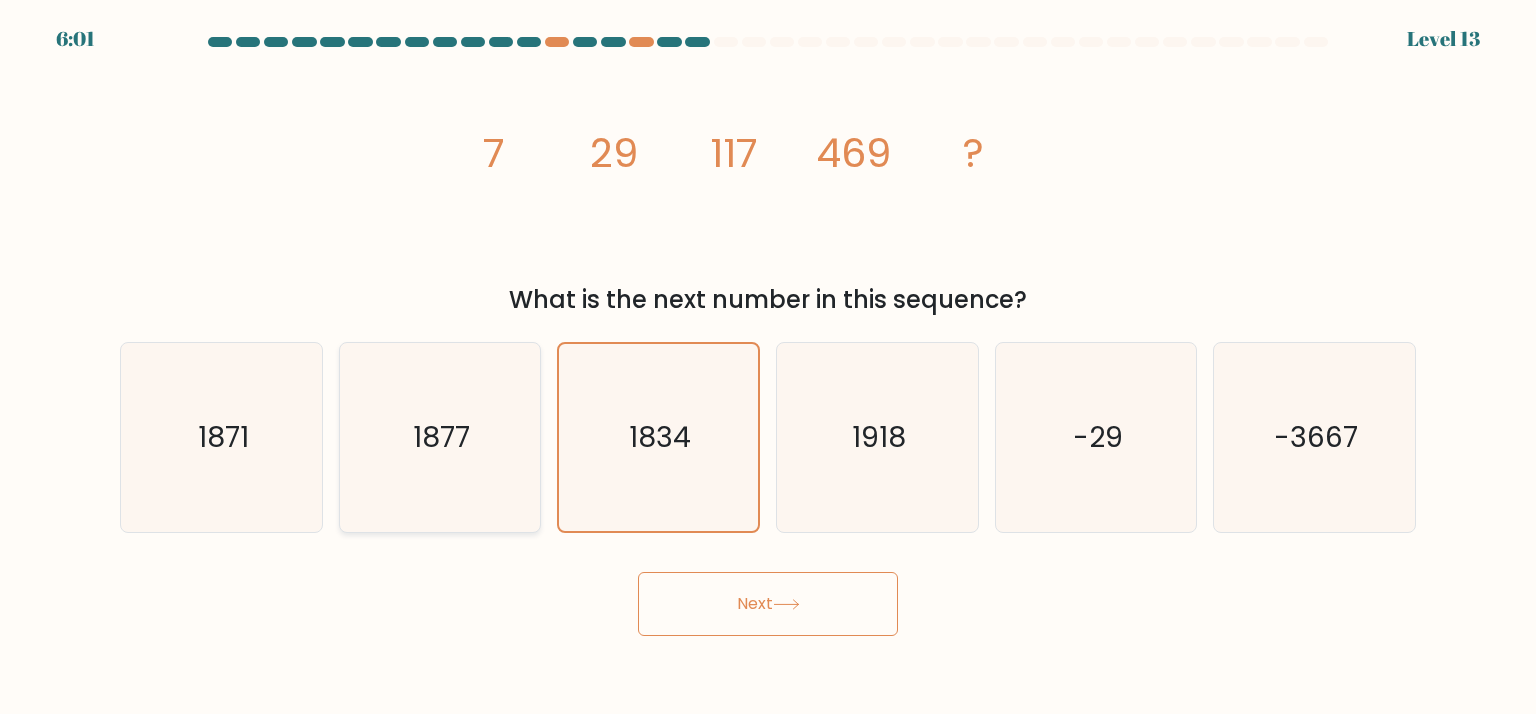 click on "1877" 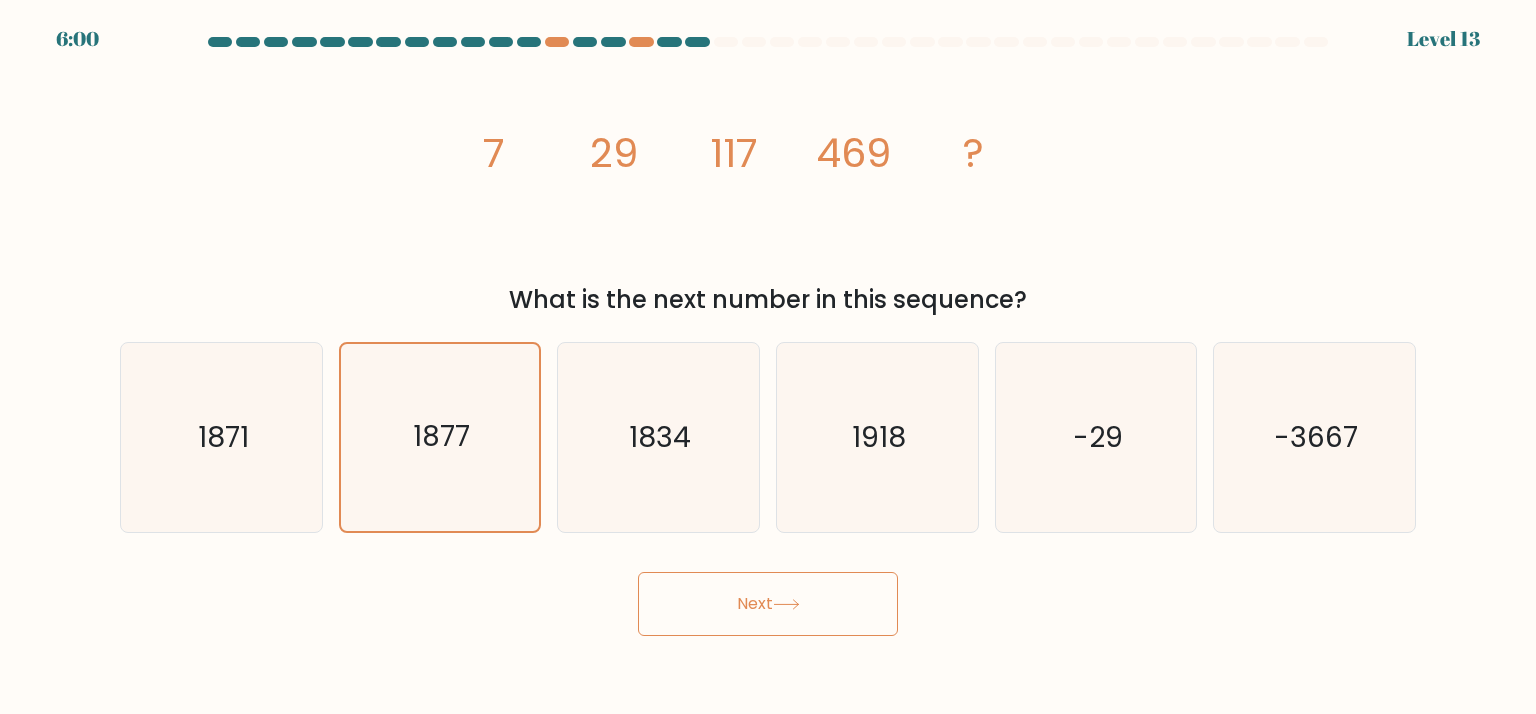 click on "Next" at bounding box center [768, 604] 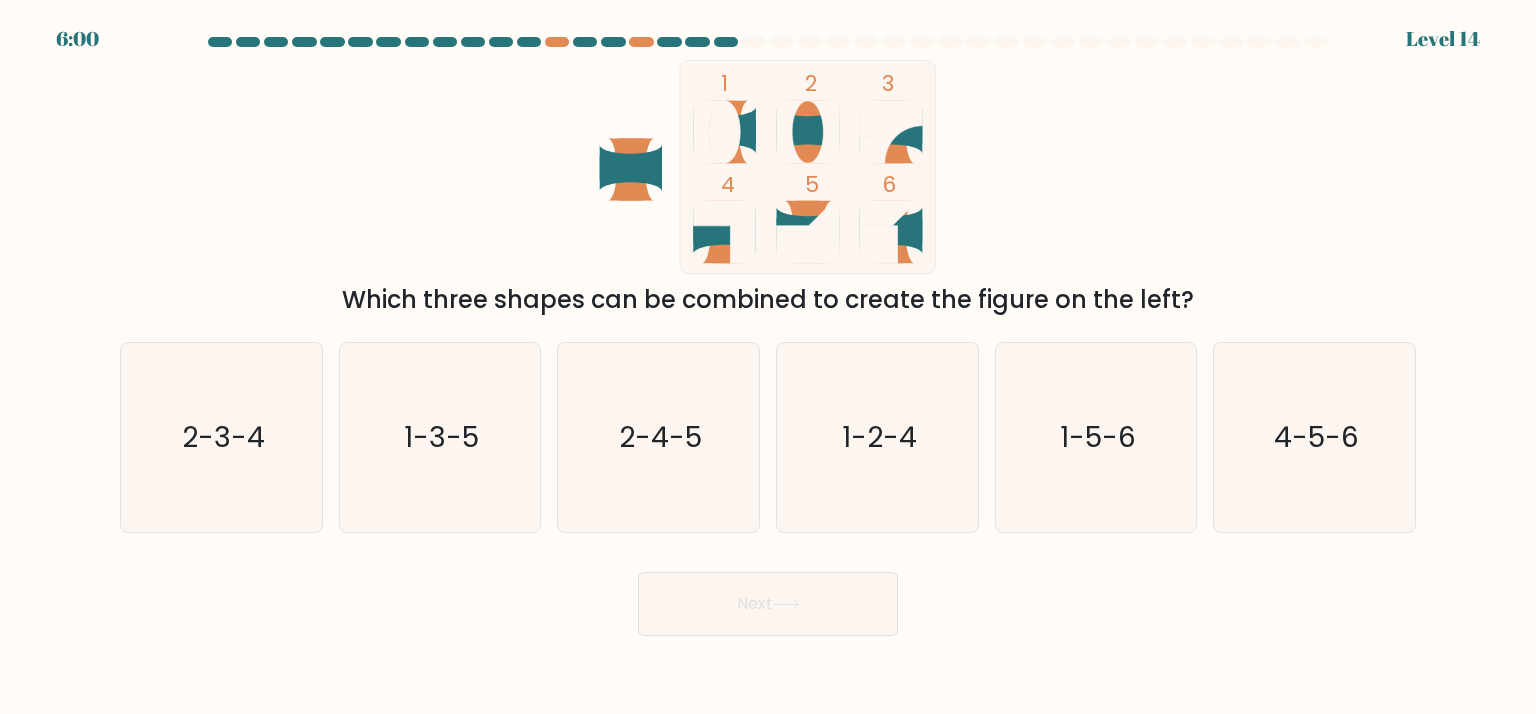 click on "Next" at bounding box center [768, 604] 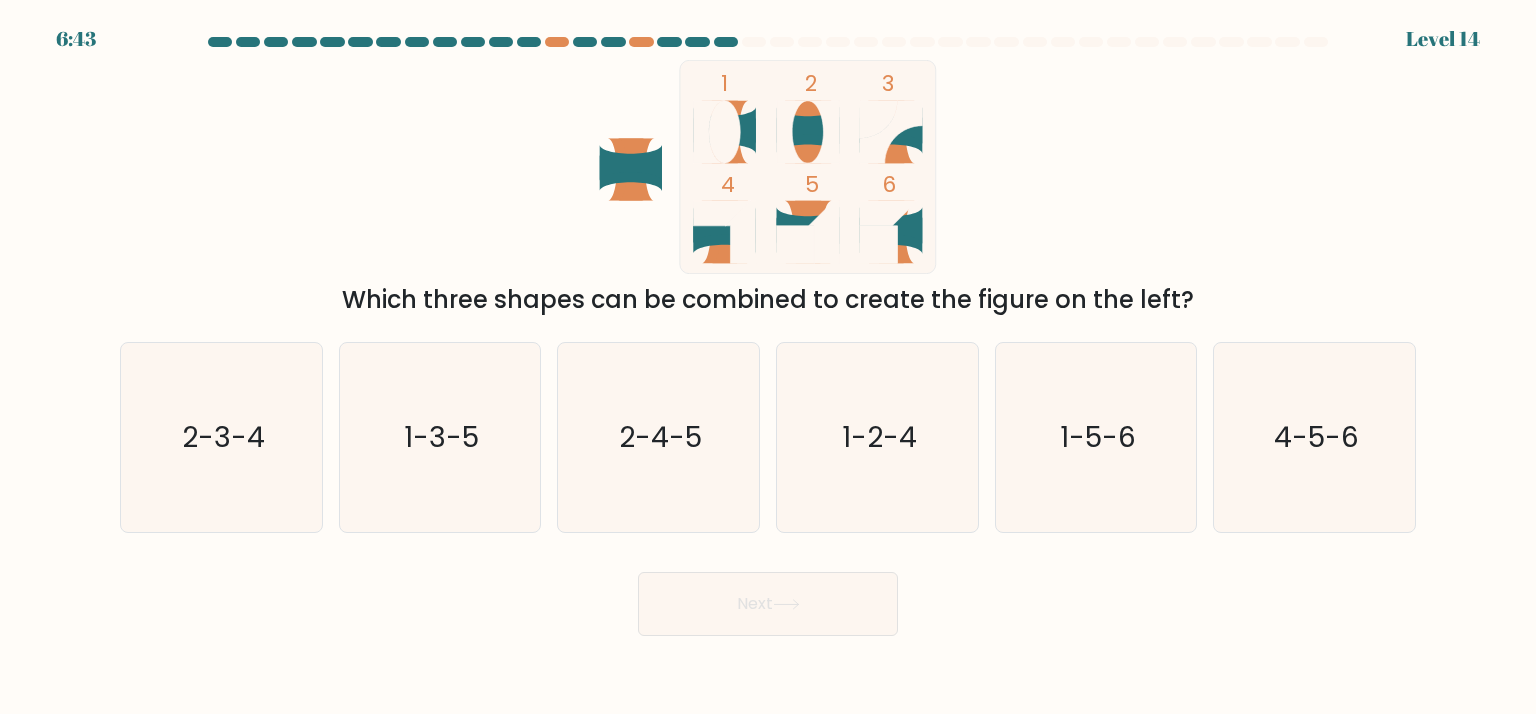 click on "Next" at bounding box center (768, 596) 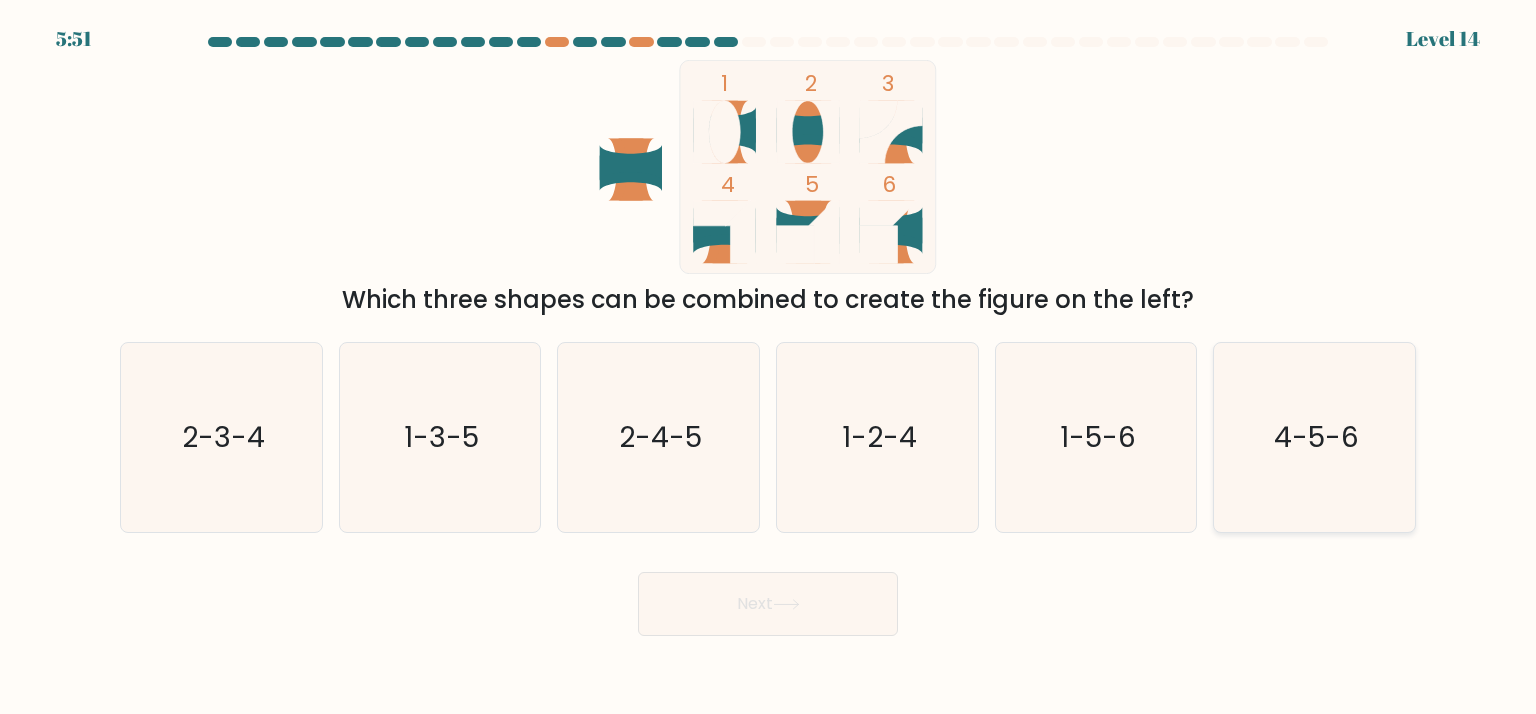 click on "4-5-6" 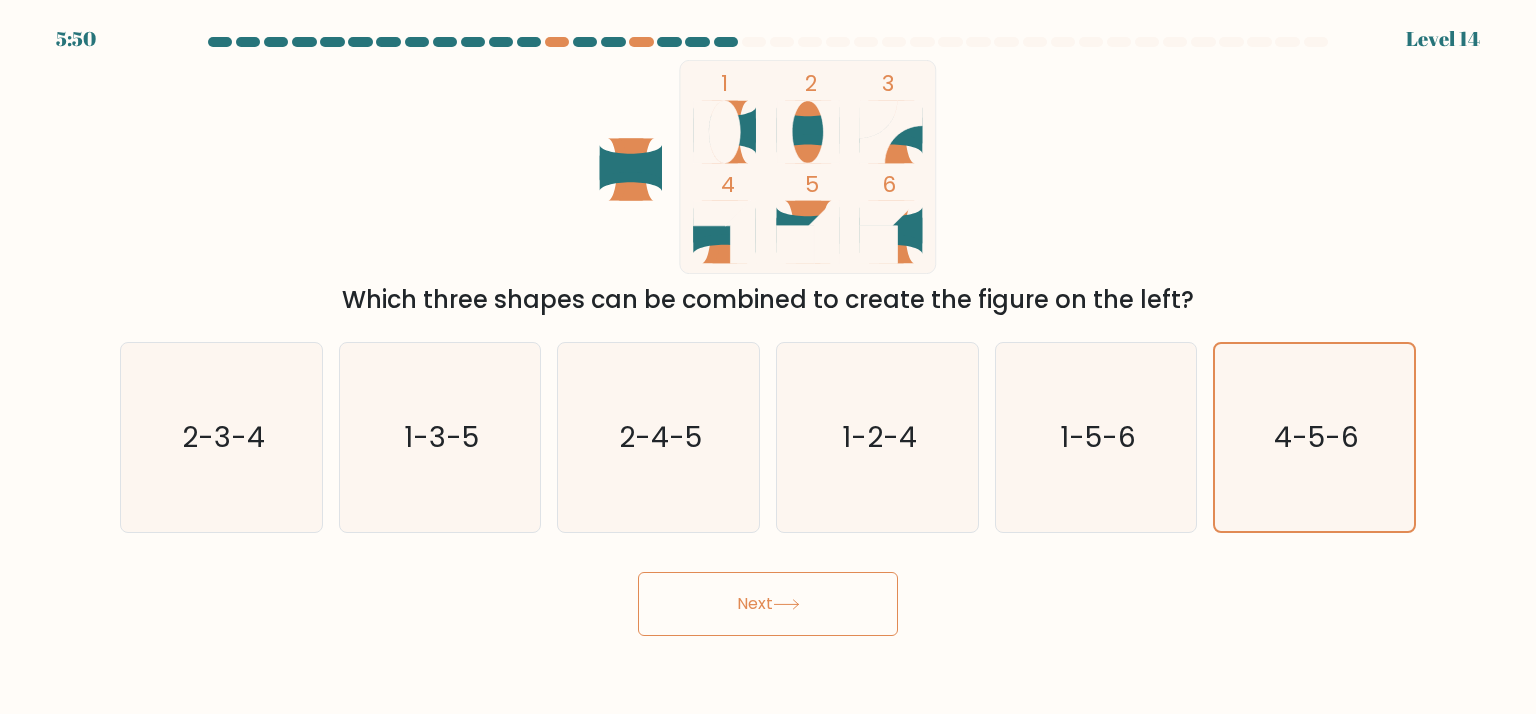 click on "Next" at bounding box center (768, 604) 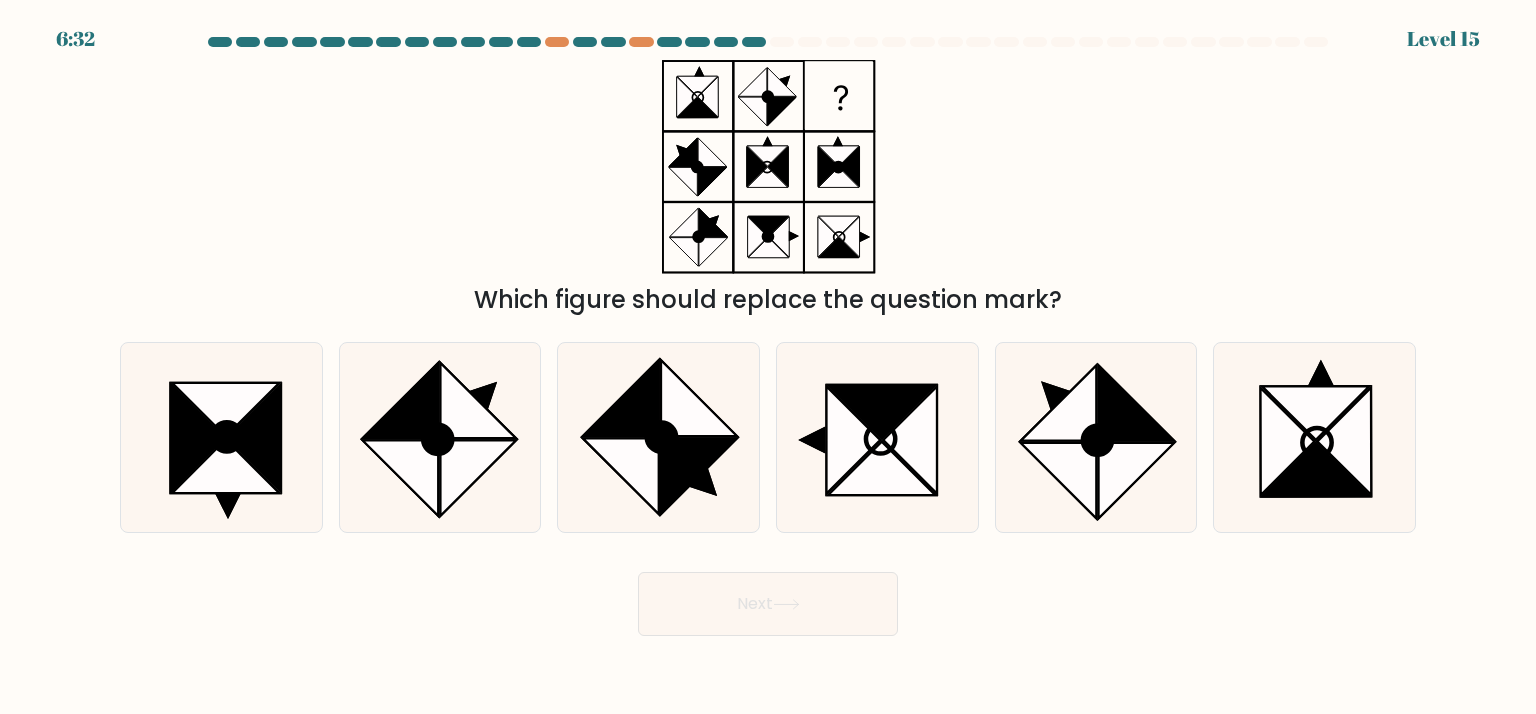 click at bounding box center [768, 336] 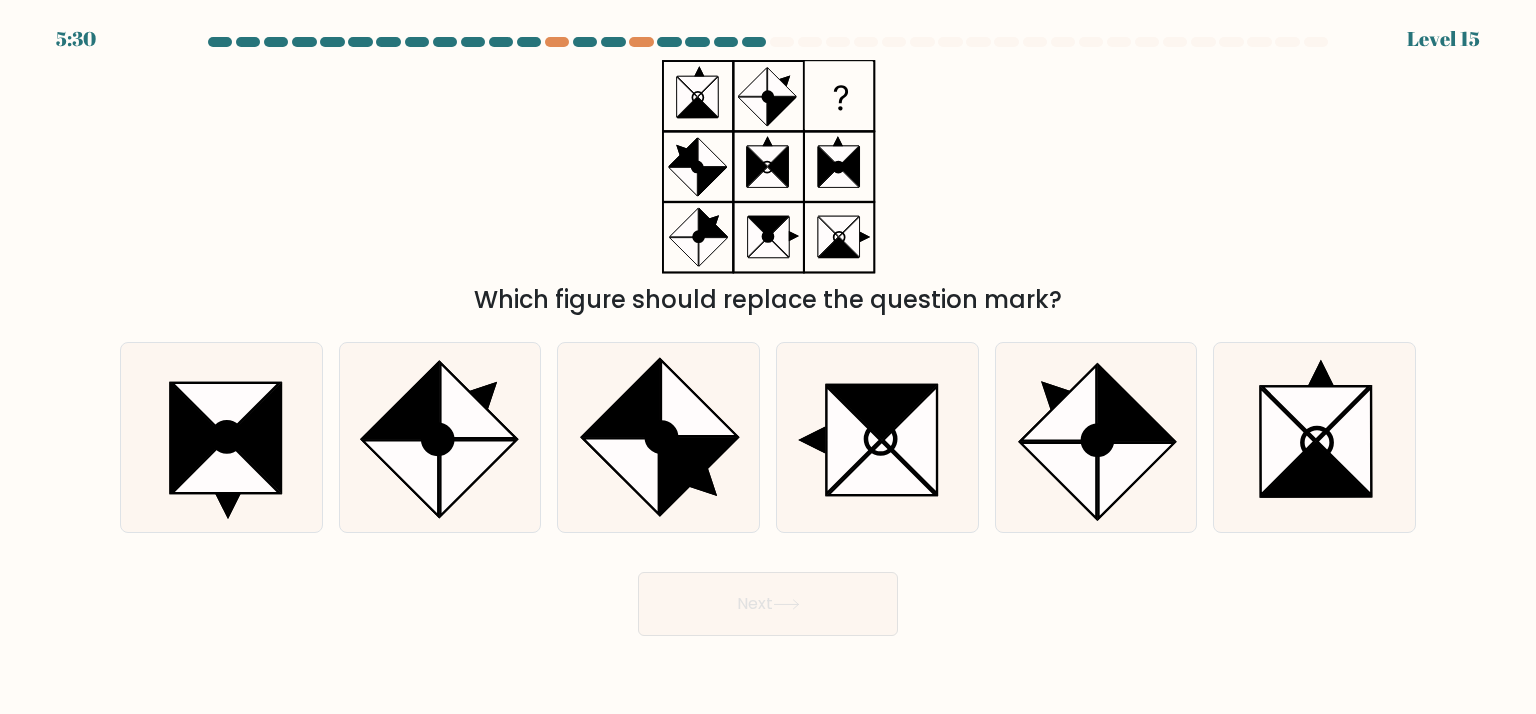 click at bounding box center (768, 336) 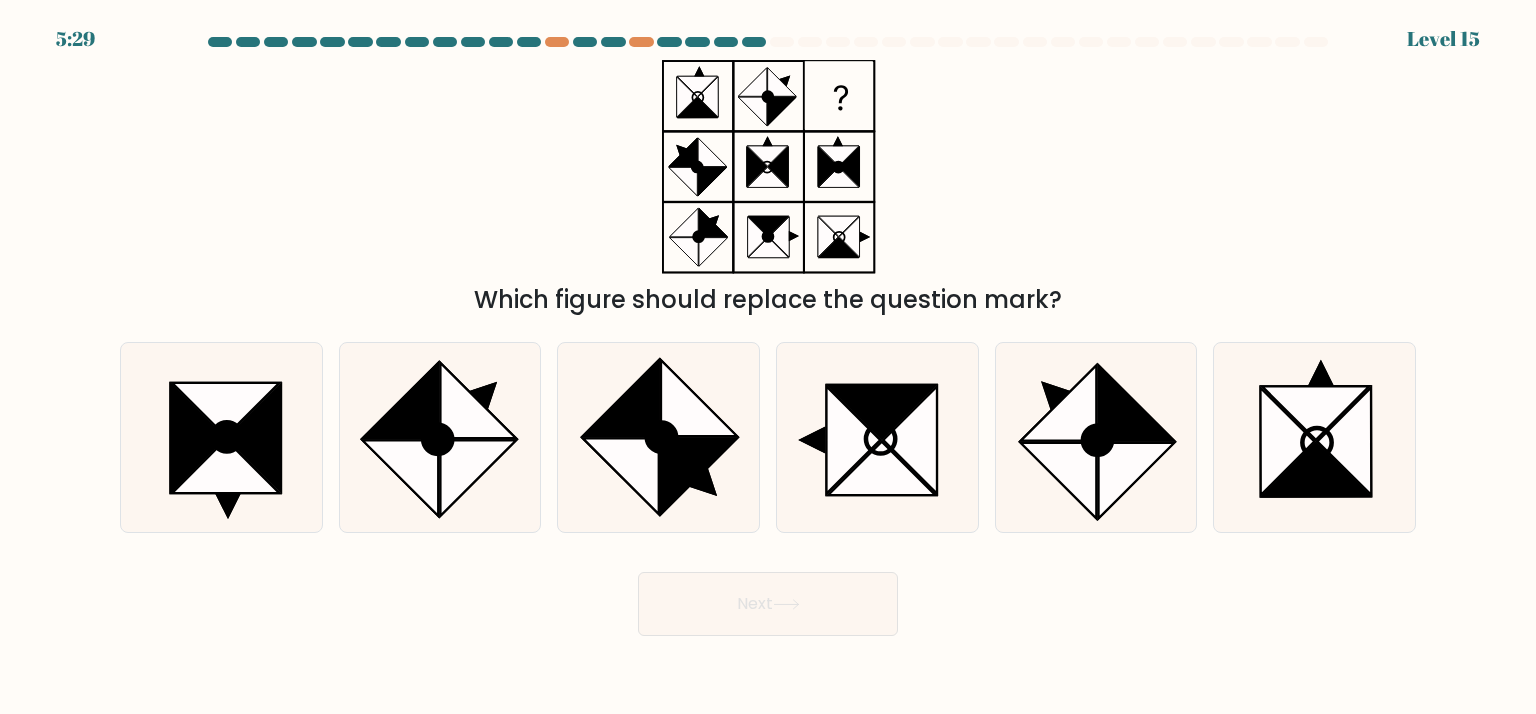 click at bounding box center (768, 336) 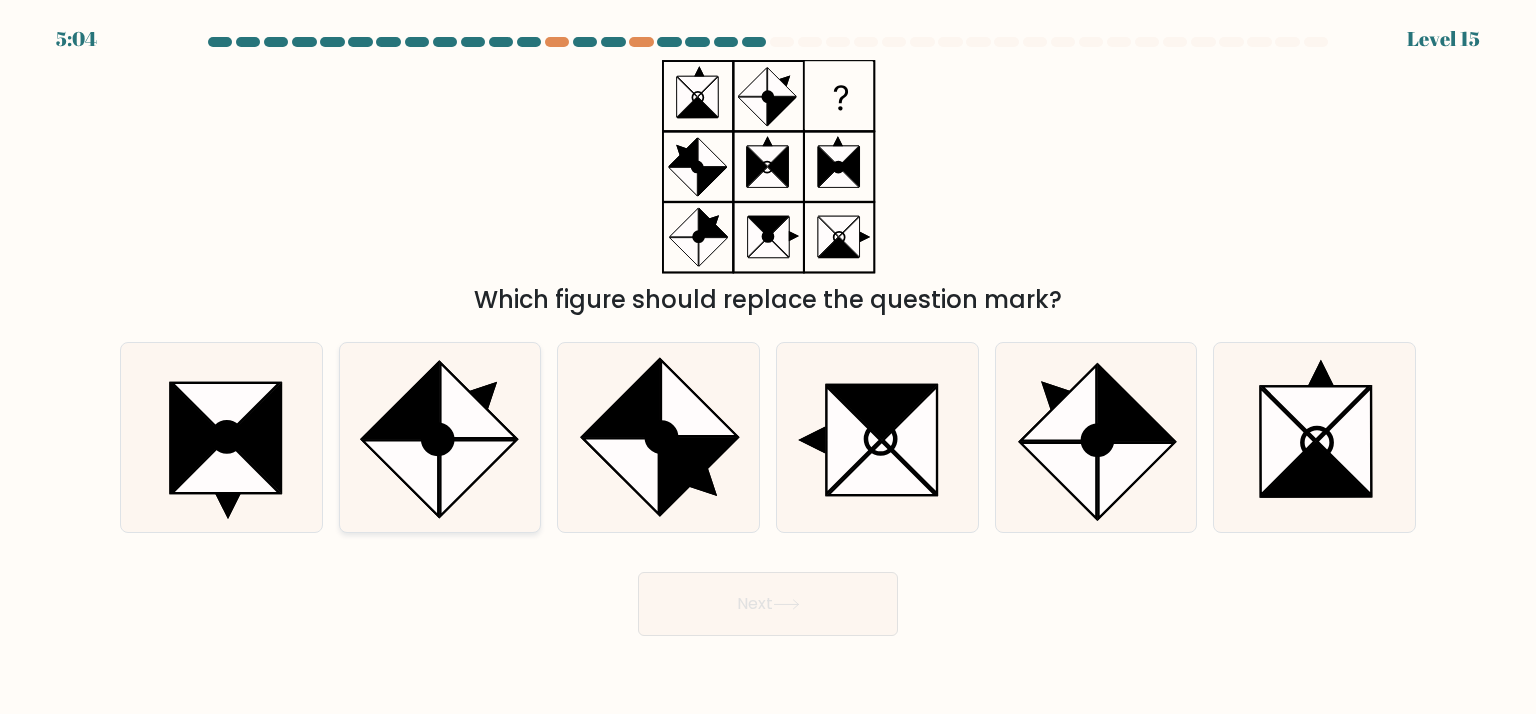 click 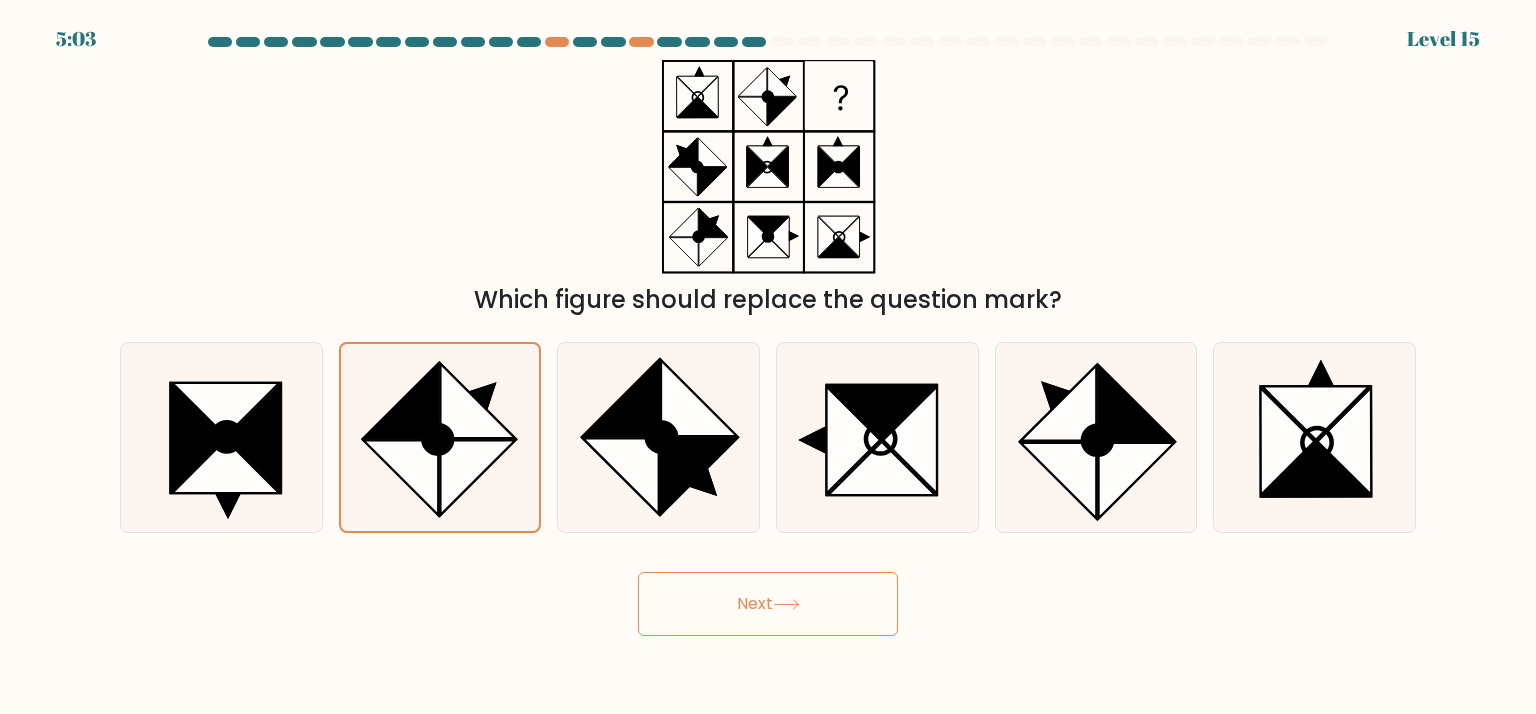 click on "Next" at bounding box center (768, 604) 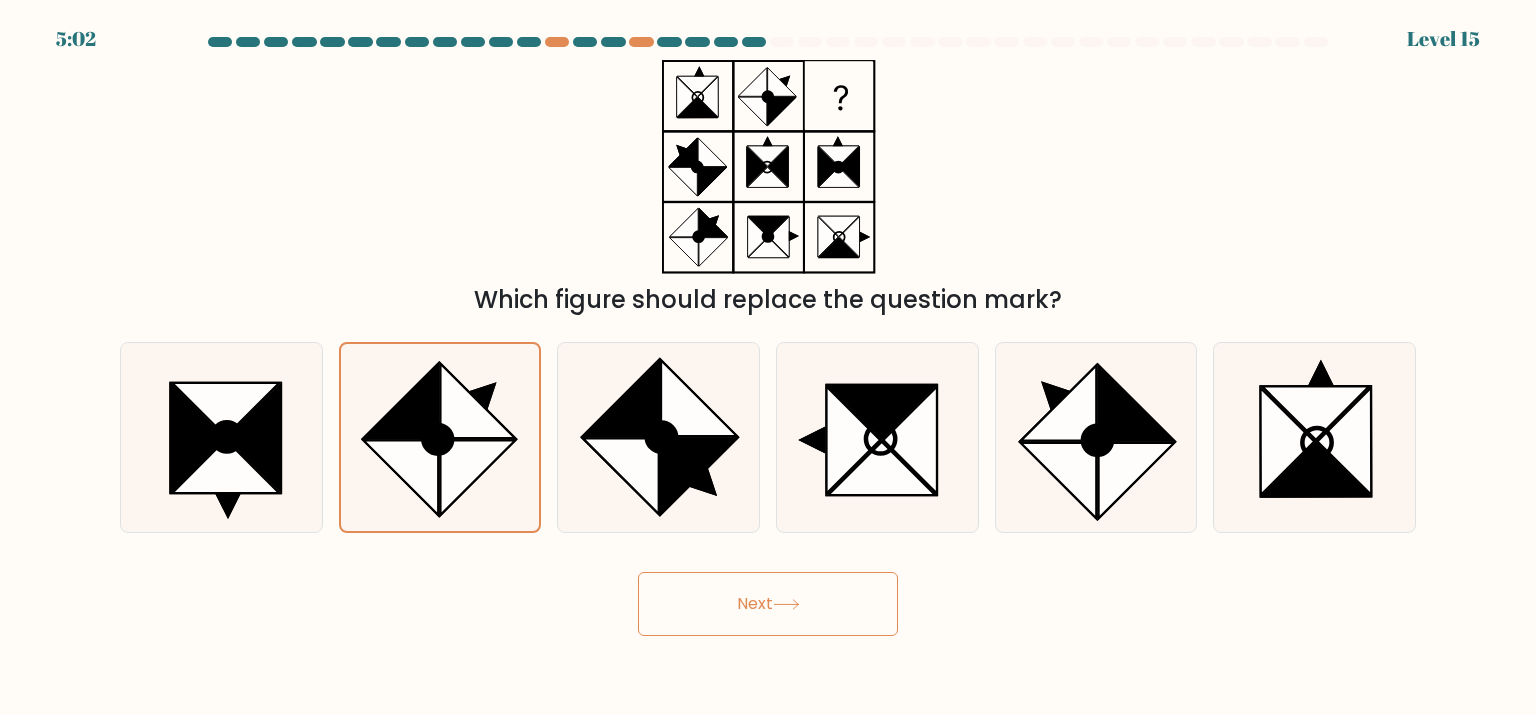 click on "Next" at bounding box center [768, 604] 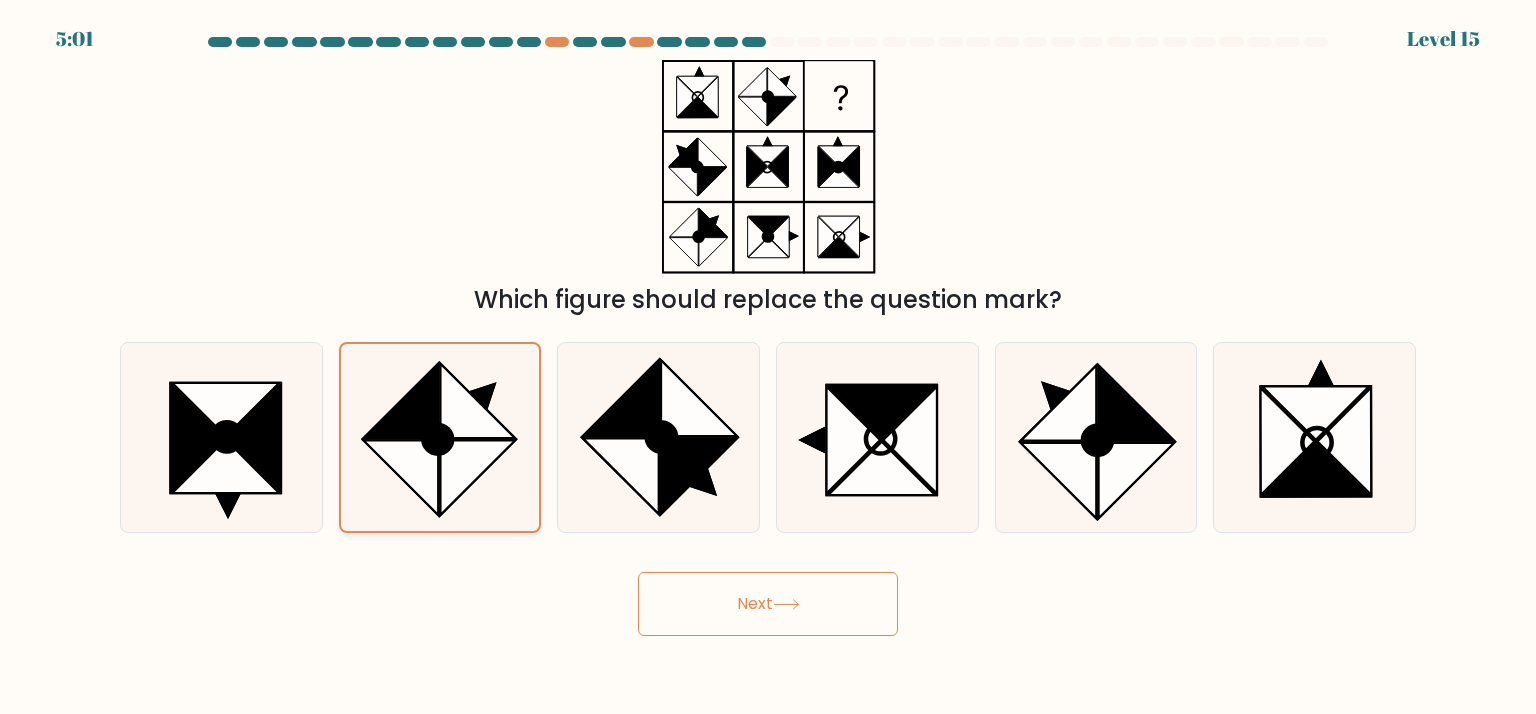 drag, startPoint x: 343, startPoint y: 423, endPoint x: 408, endPoint y: 431, distance: 65.490456 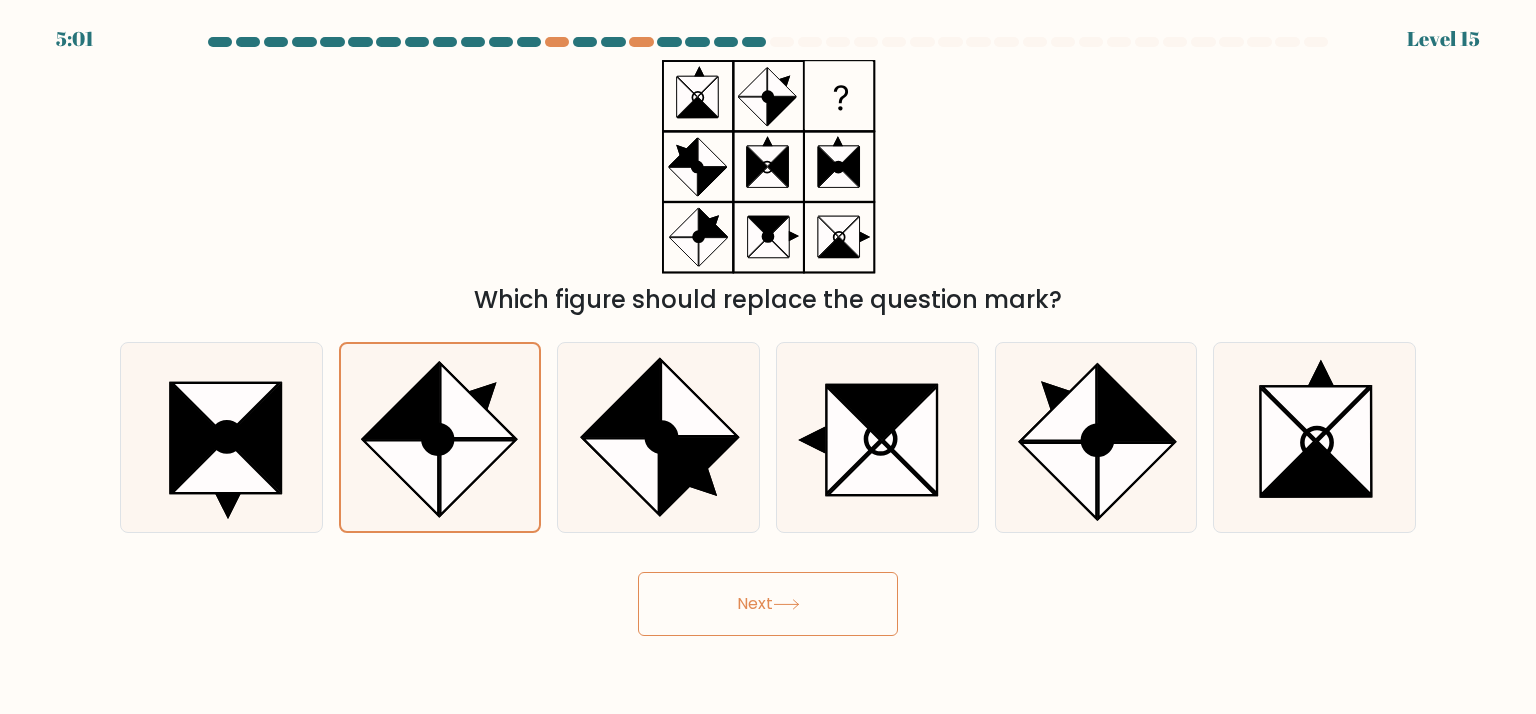 click on "Next" at bounding box center [768, 604] 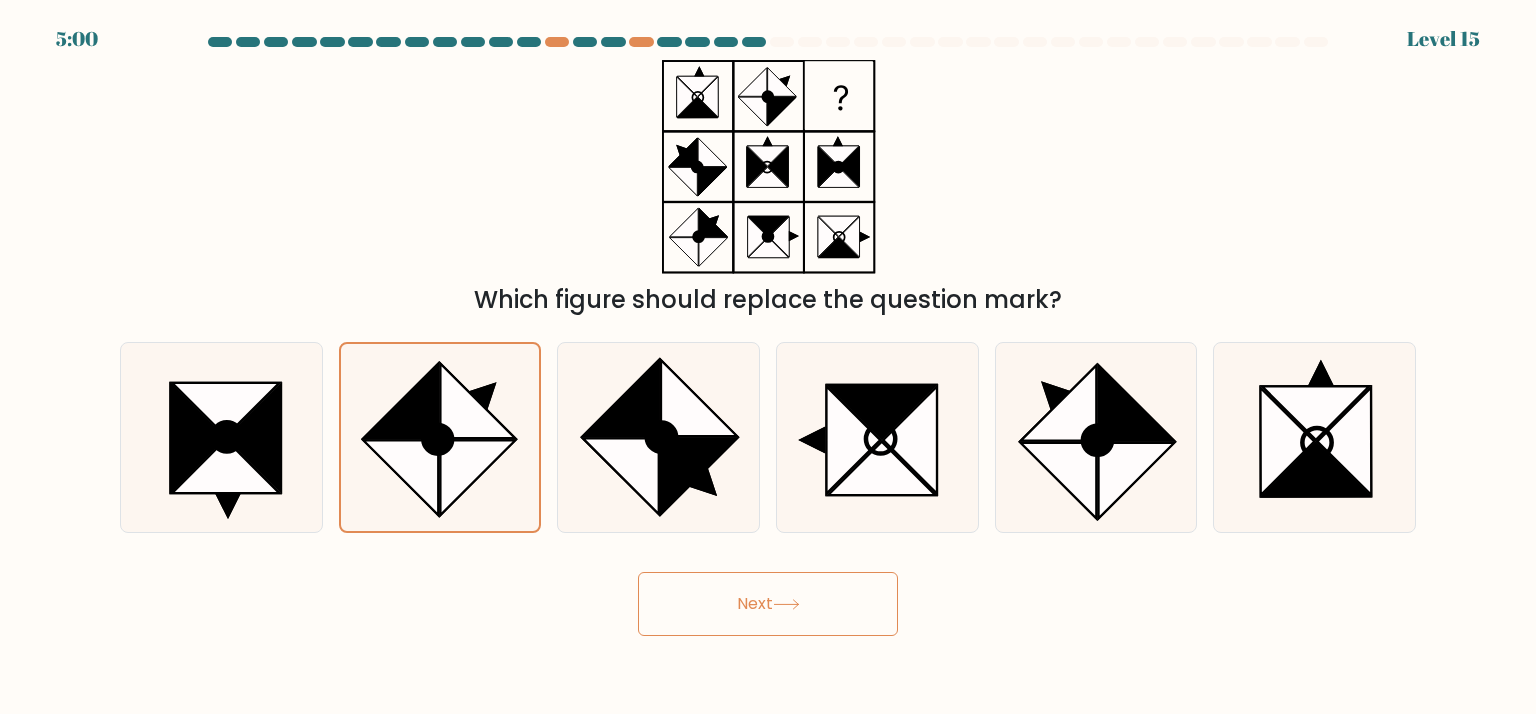 click on "Next" at bounding box center (768, 604) 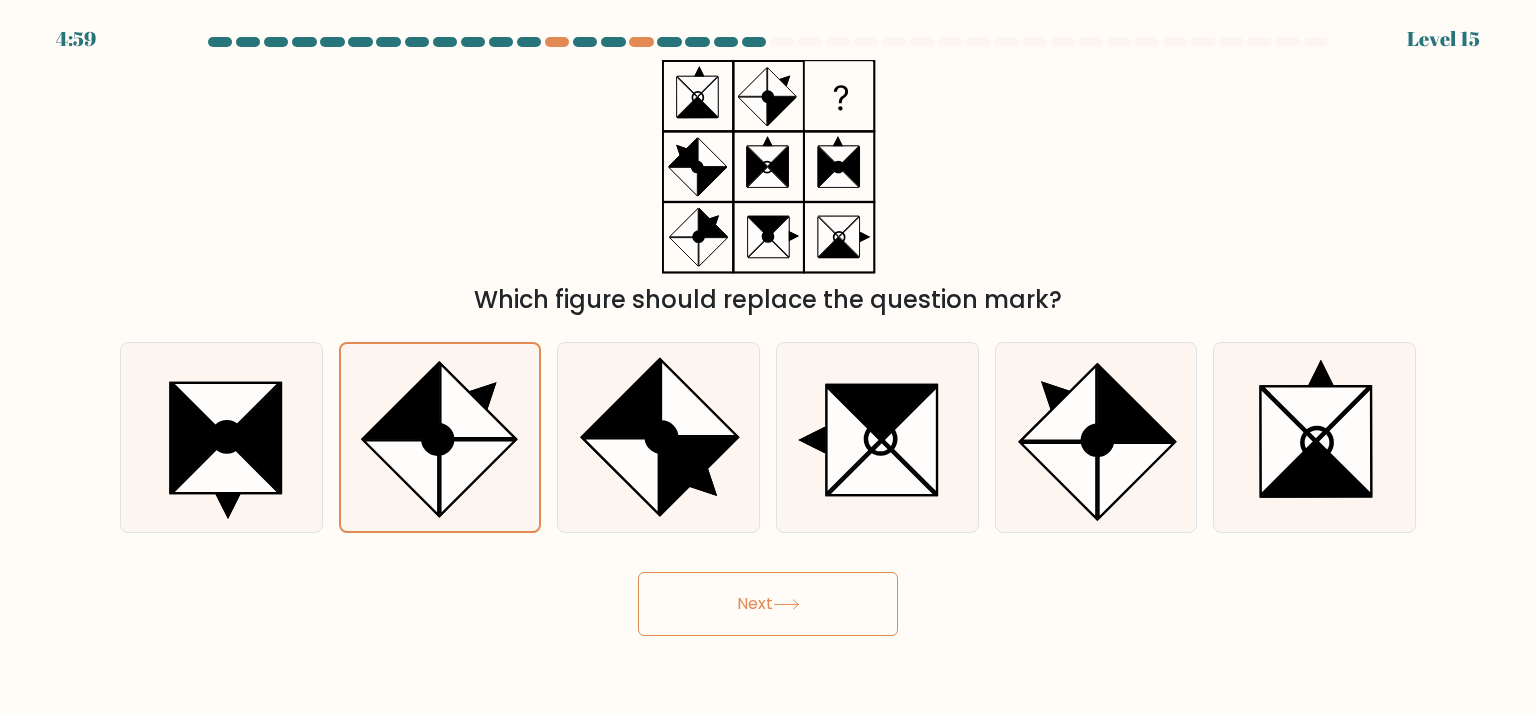 click on "Next" at bounding box center (768, 604) 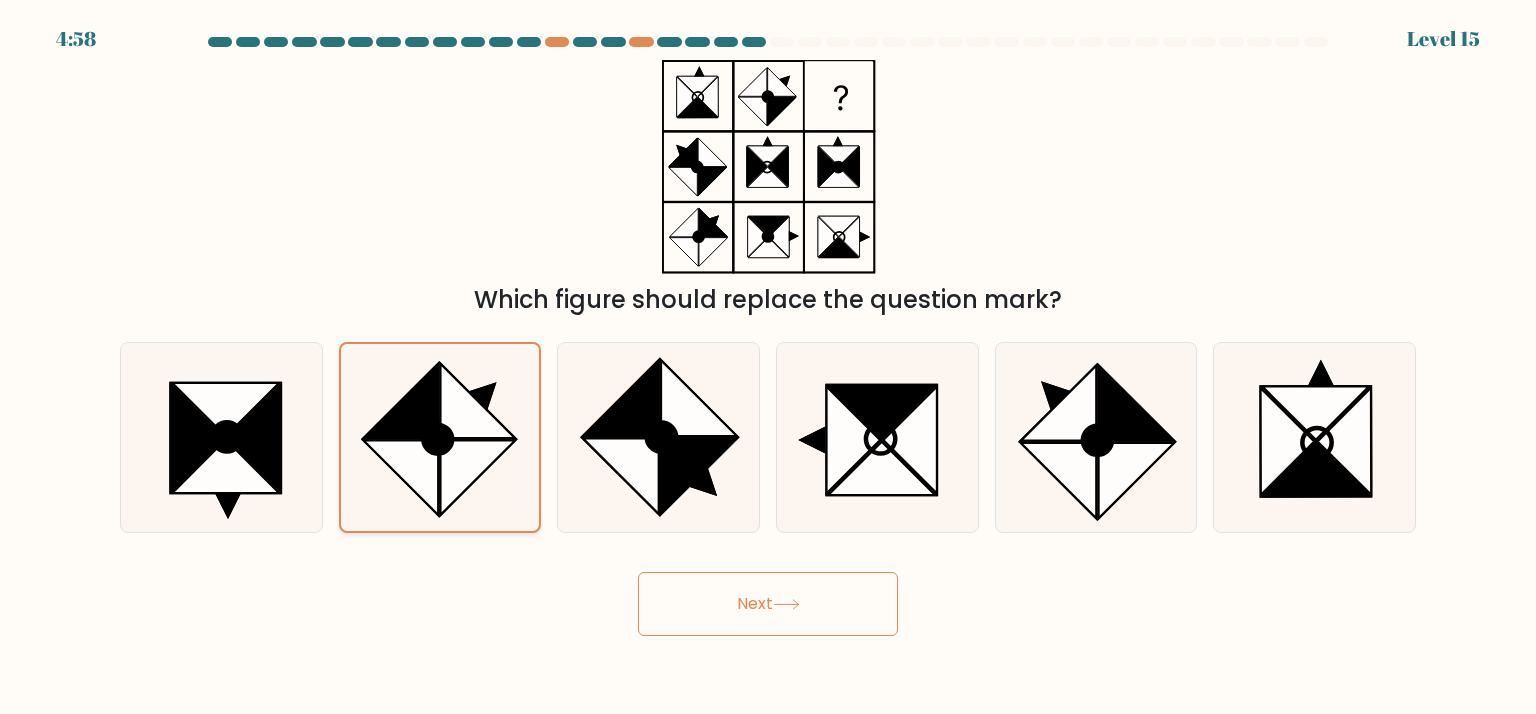 click 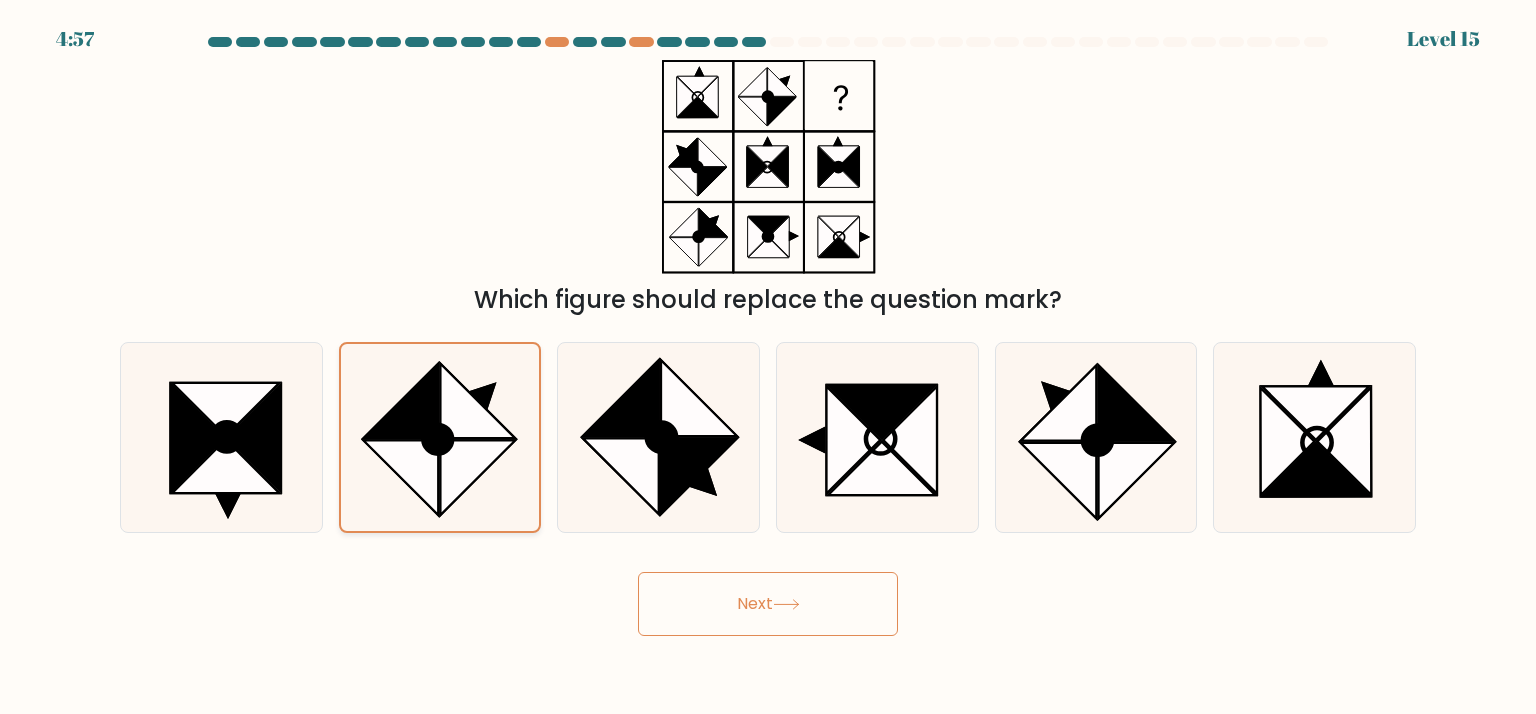 click 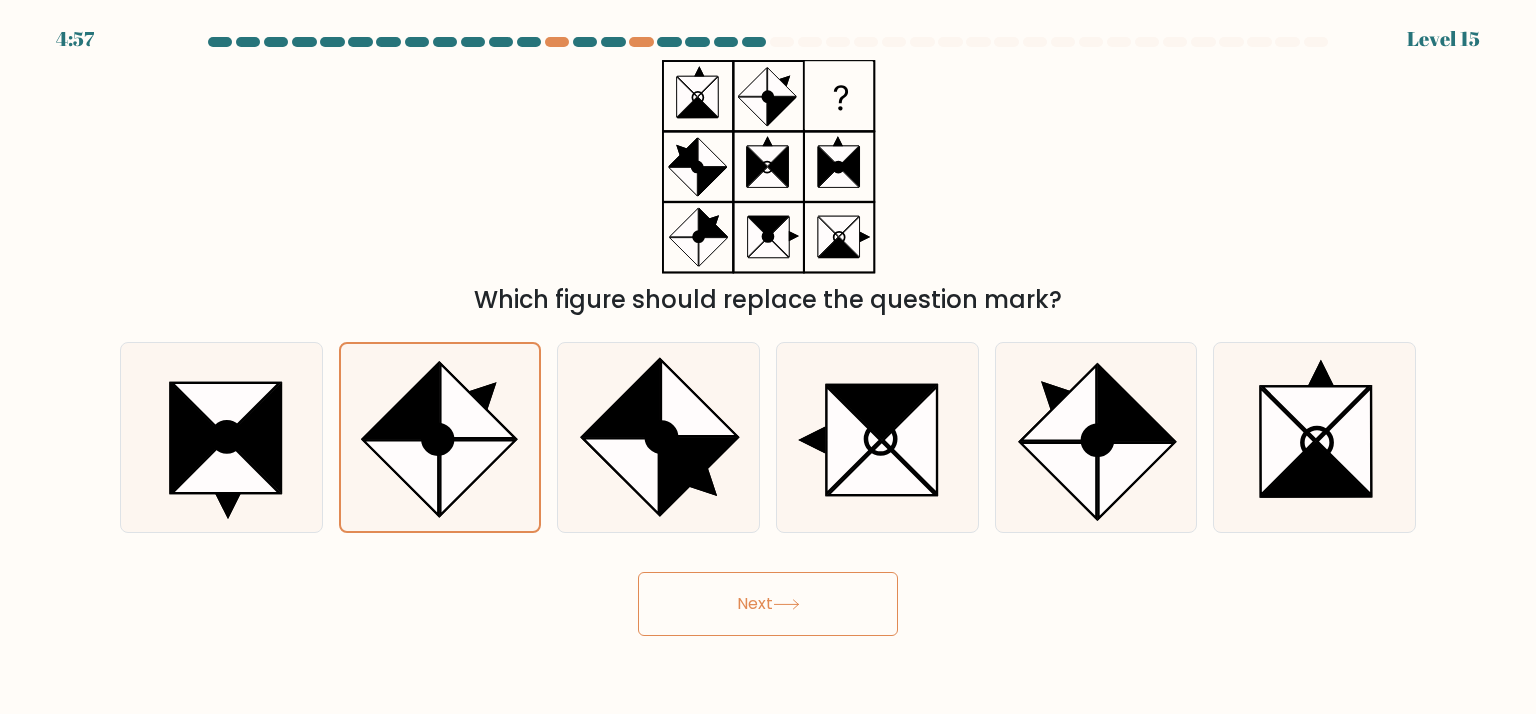 drag, startPoint x: 728, startPoint y: 575, endPoint x: 728, endPoint y: 557, distance: 18 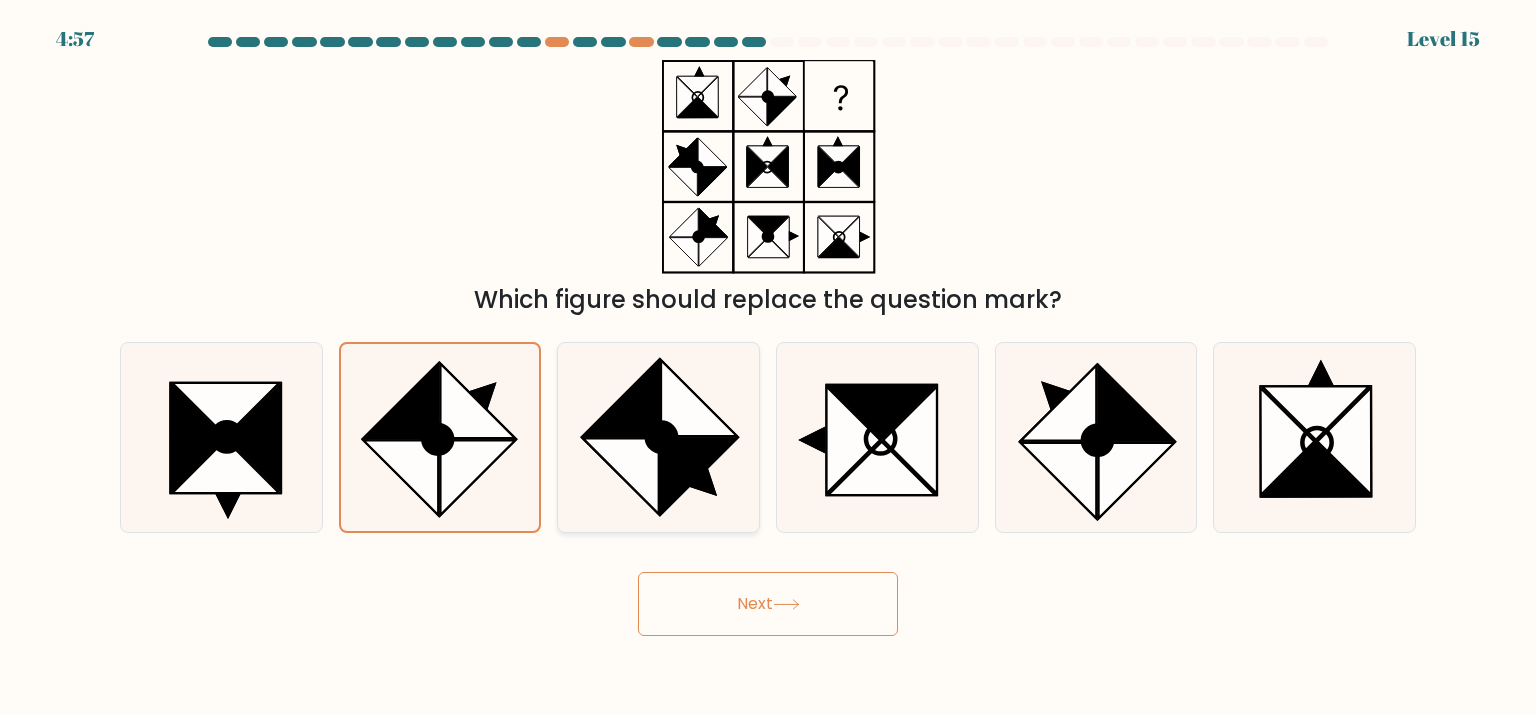 click 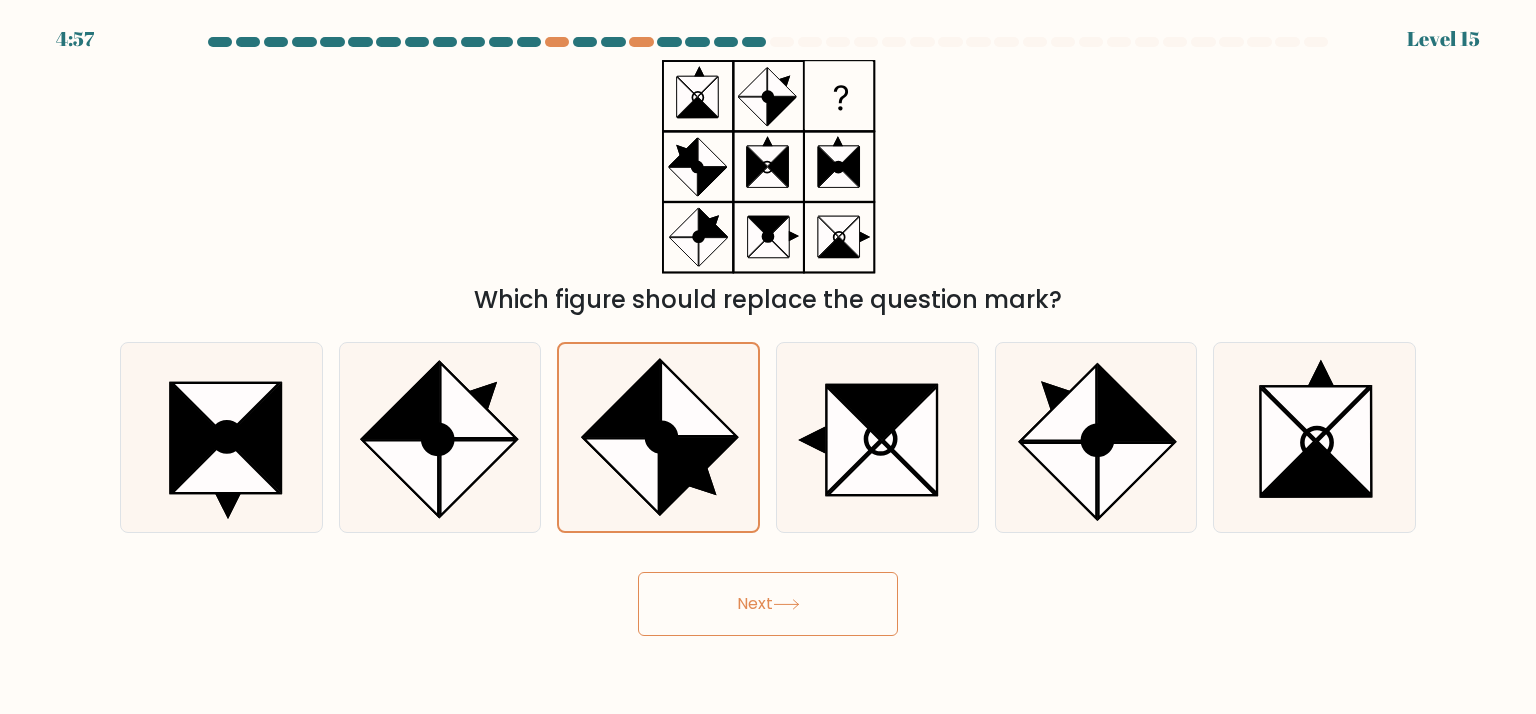 click on "Next" at bounding box center [768, 604] 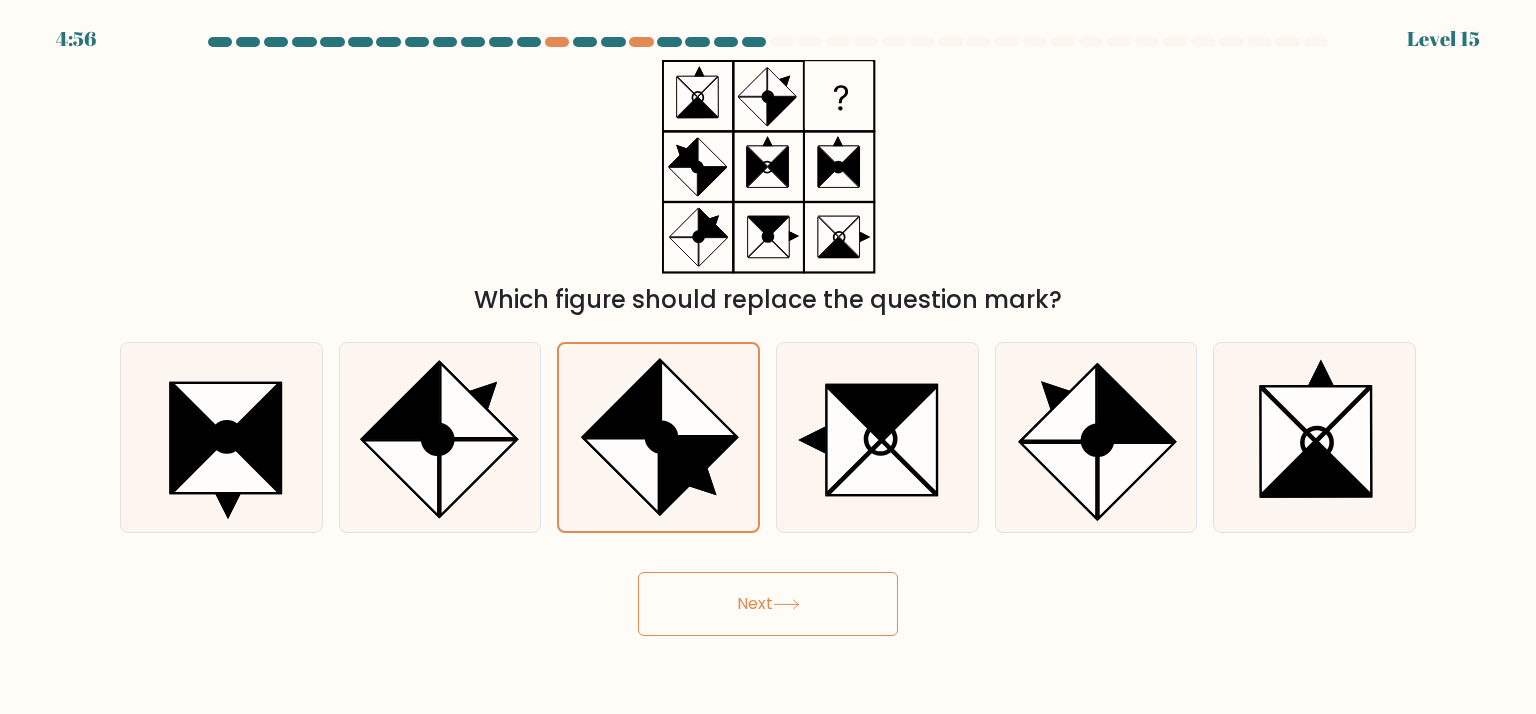 drag, startPoint x: 476, startPoint y: 437, endPoint x: 725, endPoint y: 574, distance: 284.20062 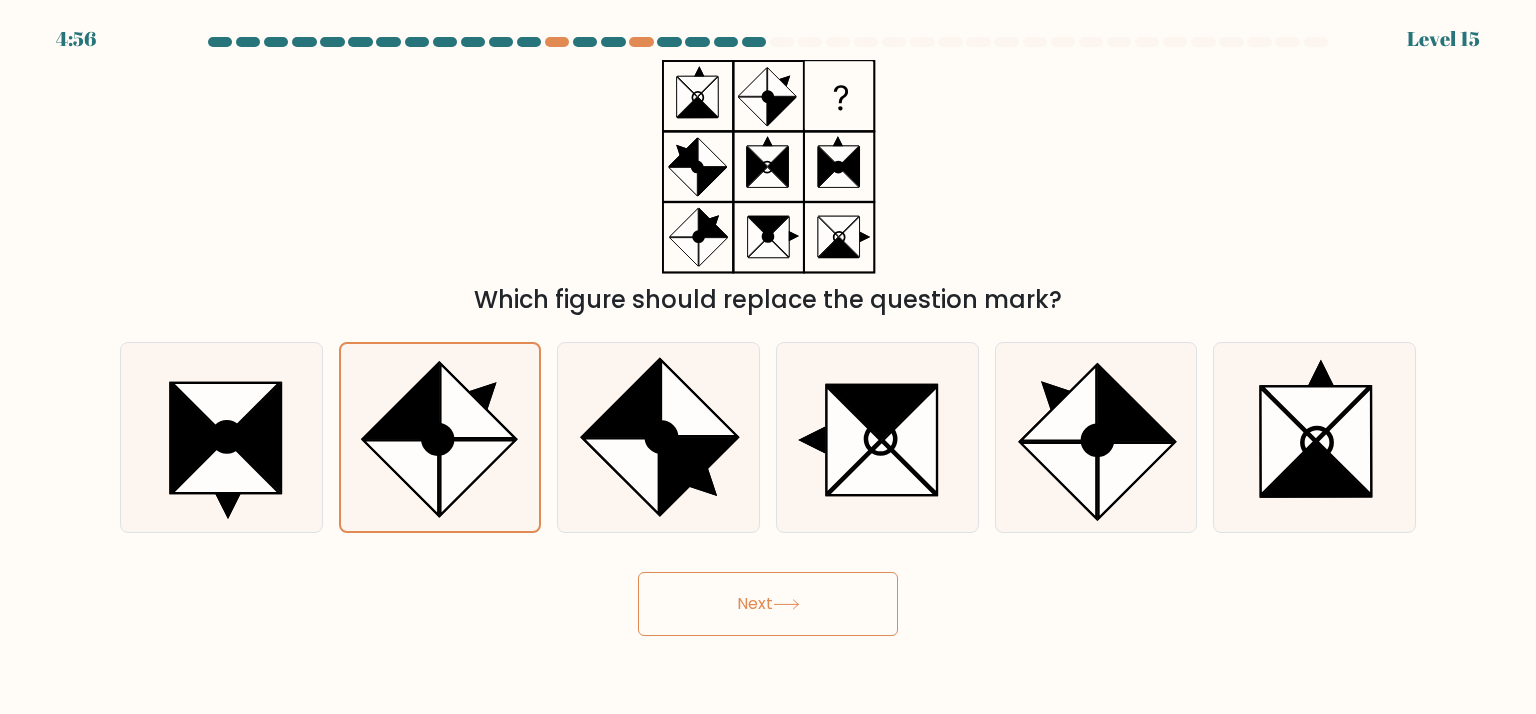 drag, startPoint x: 749, startPoint y: 611, endPoint x: 764, endPoint y: 627, distance: 21.931713 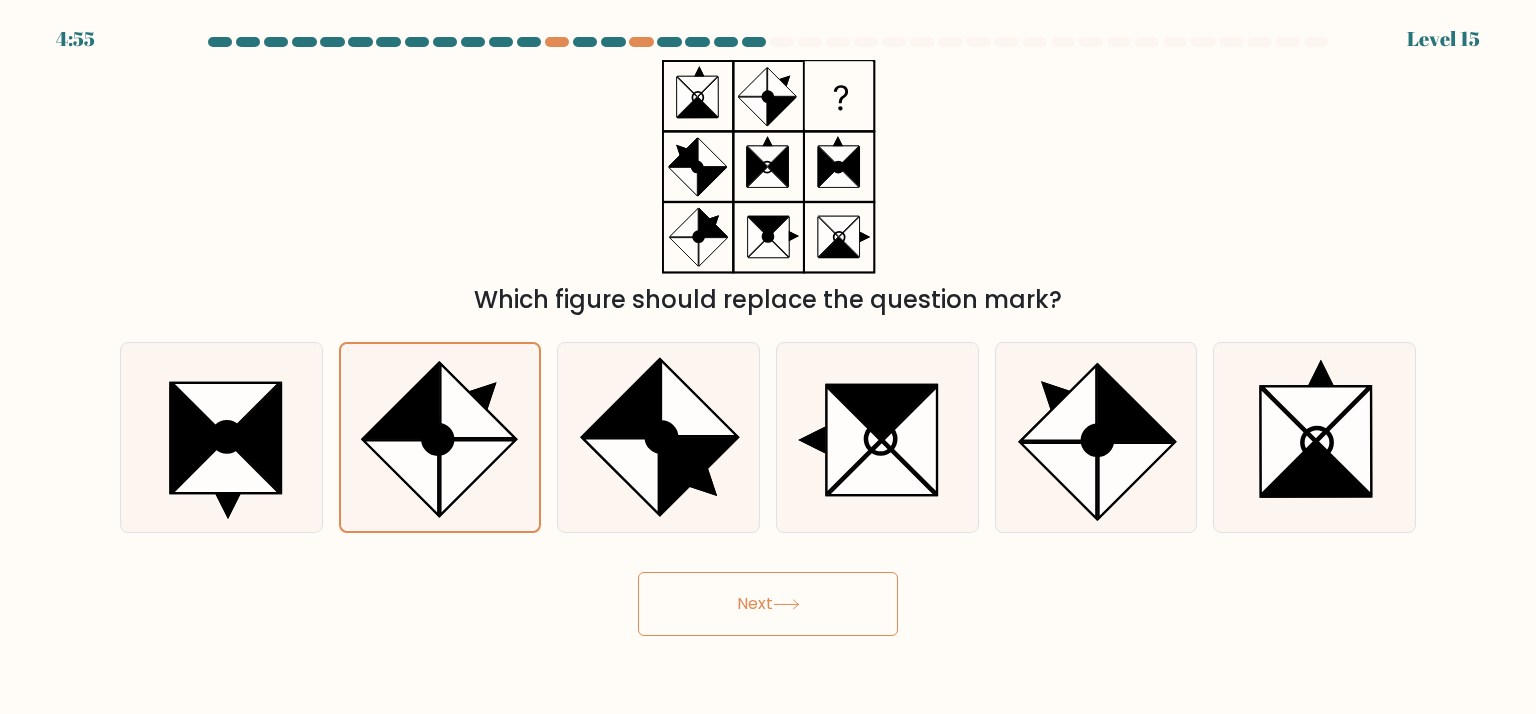 drag, startPoint x: 755, startPoint y: 614, endPoint x: 332, endPoint y: 227, distance: 573.3219 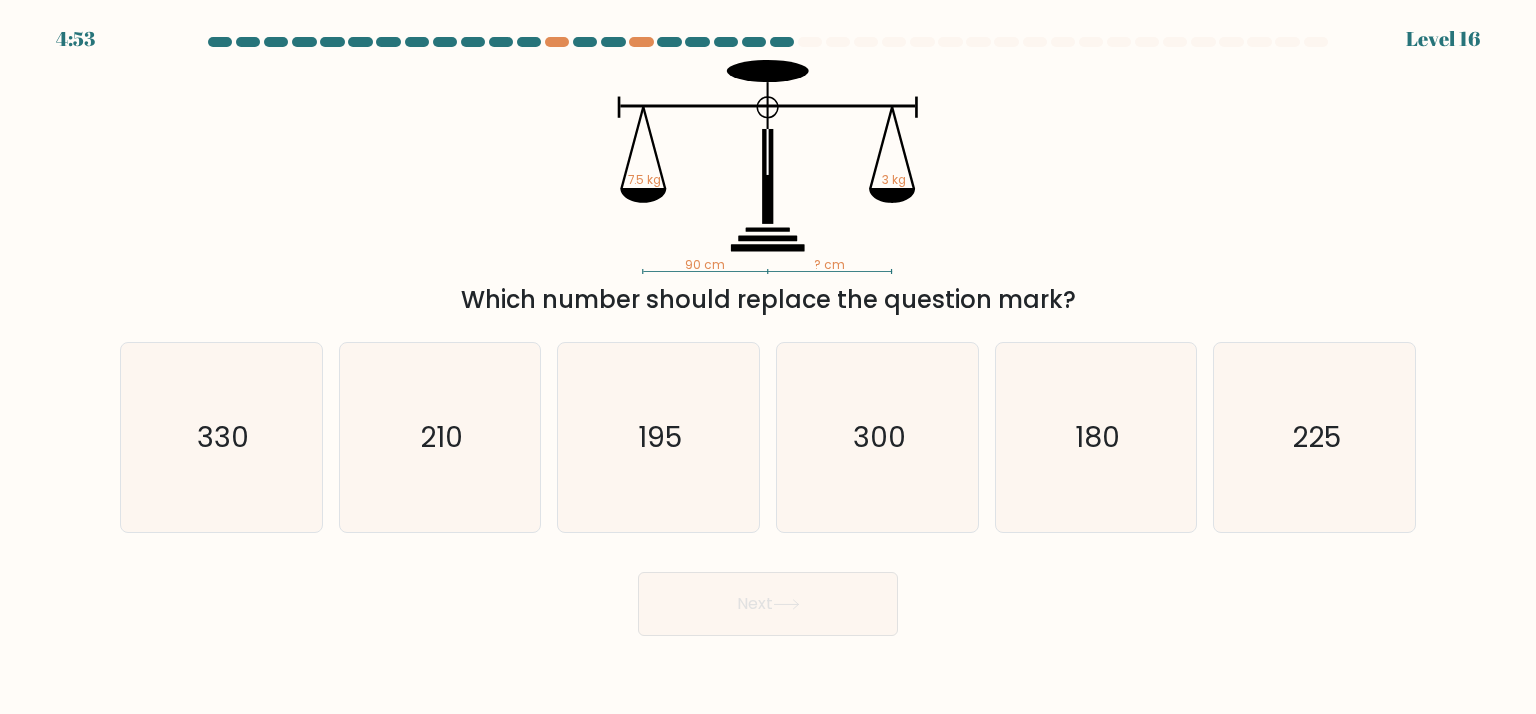 click on "Next" at bounding box center (768, 596) 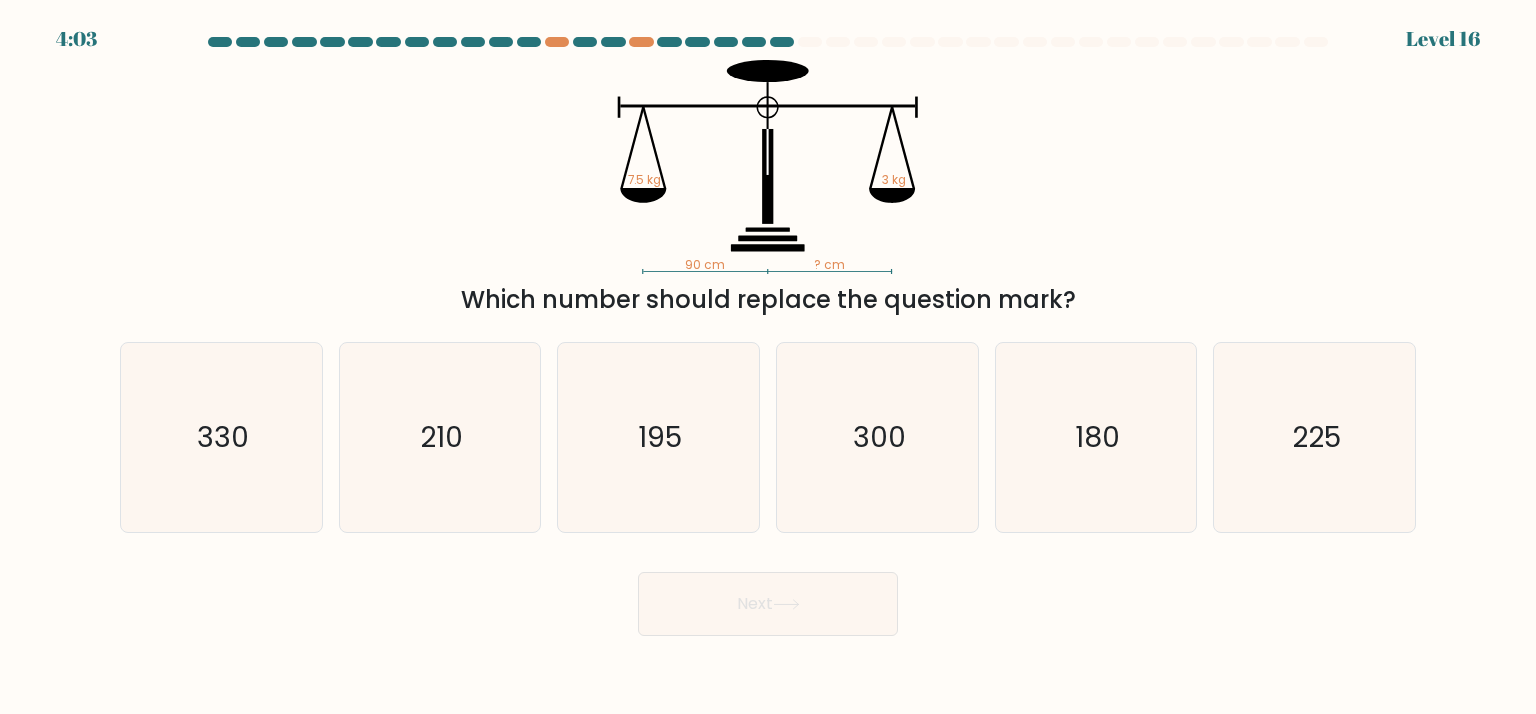 click on "Next" at bounding box center (768, 596) 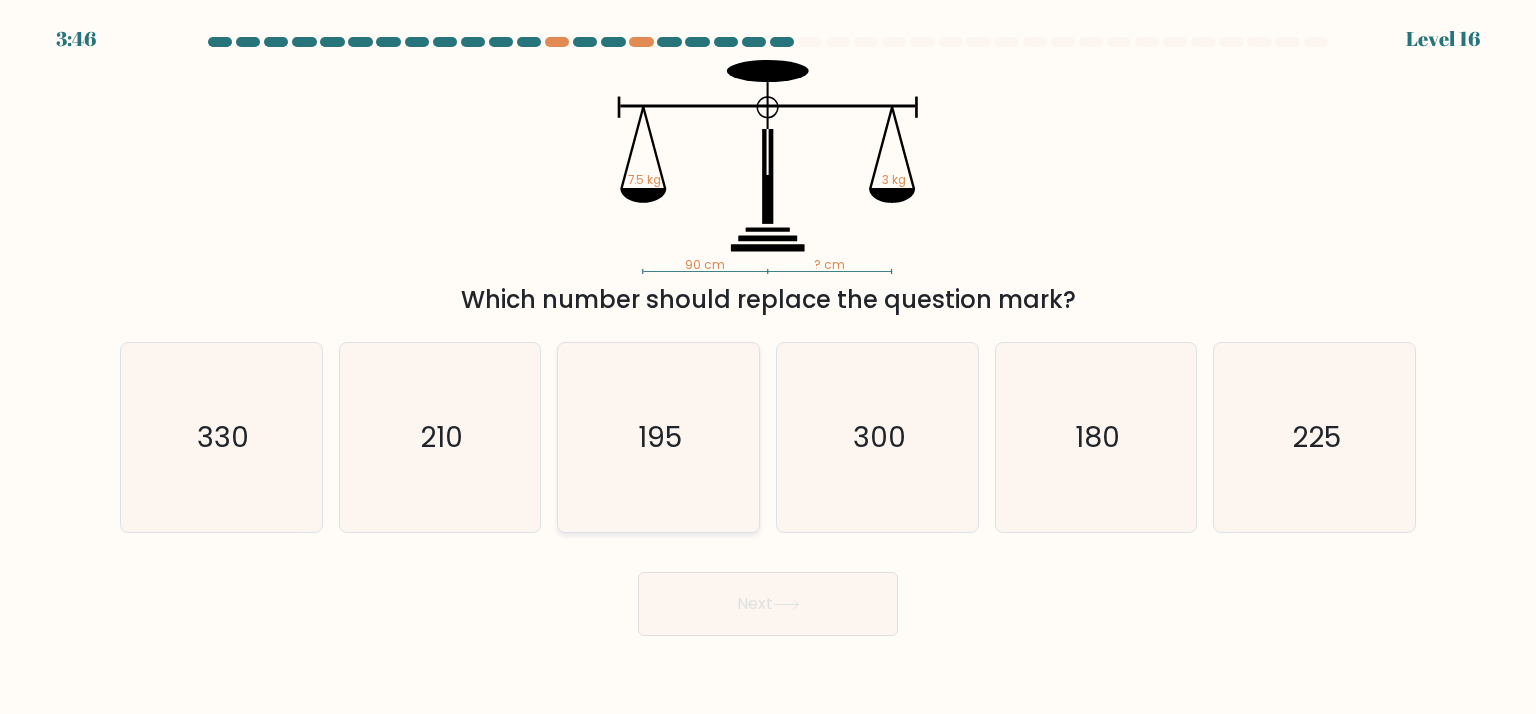 click on "195" 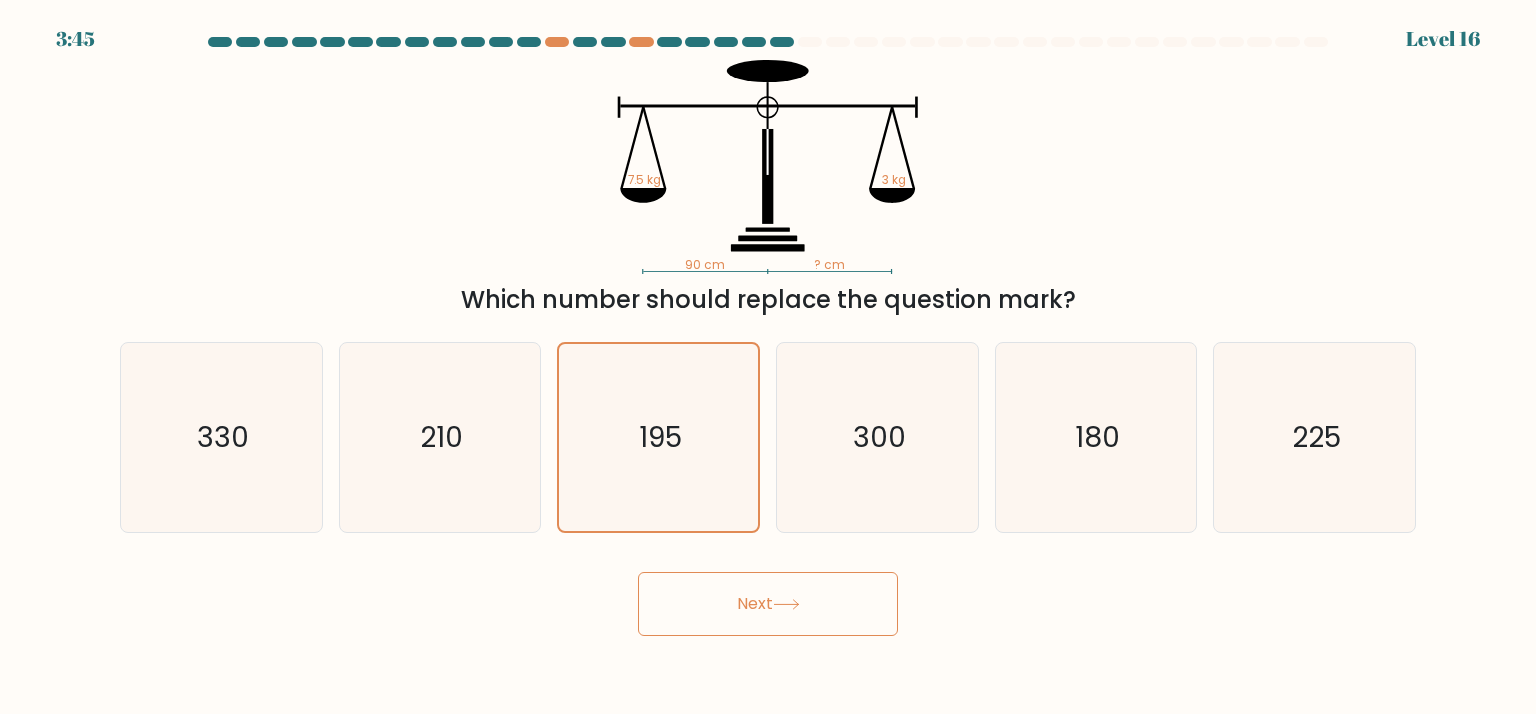 click 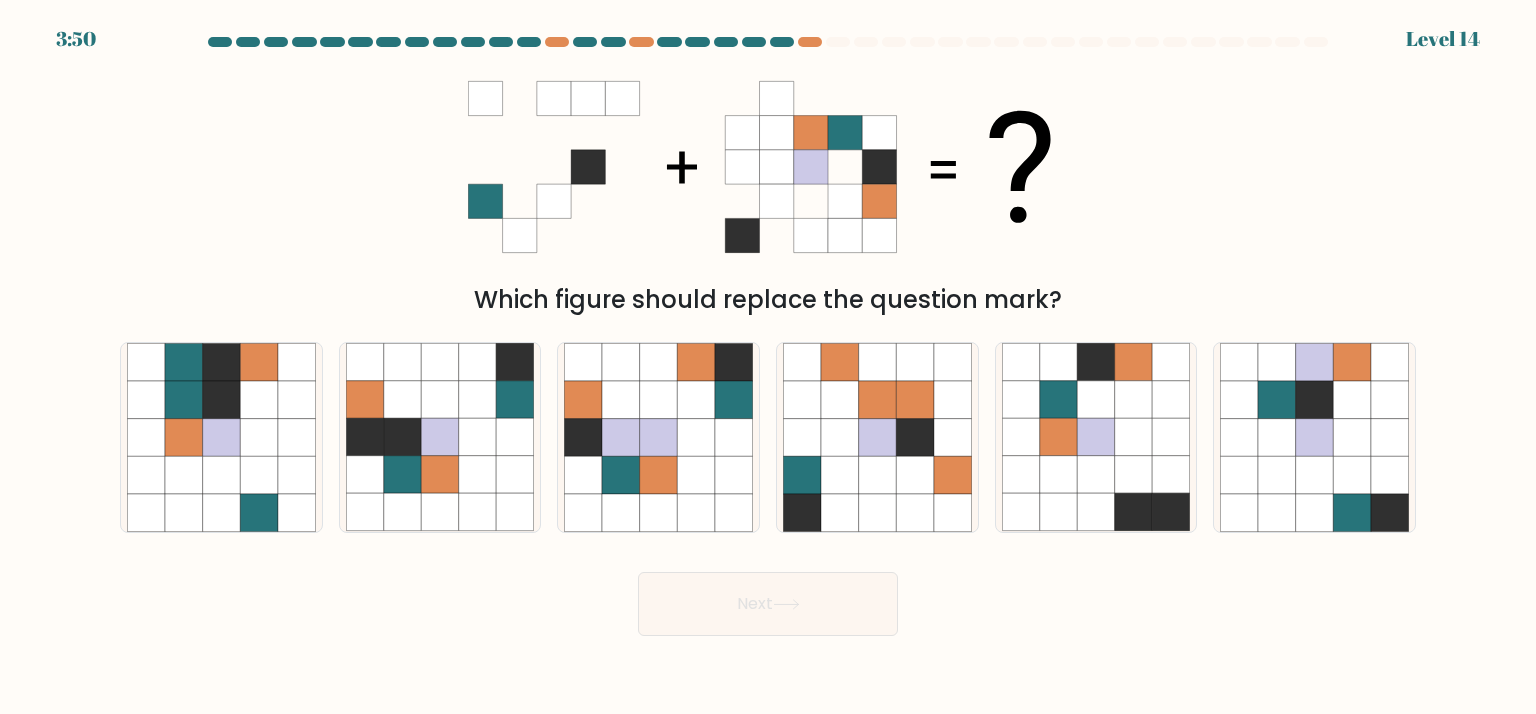 click on "Which figure should replace the question mark?" at bounding box center (768, 189) 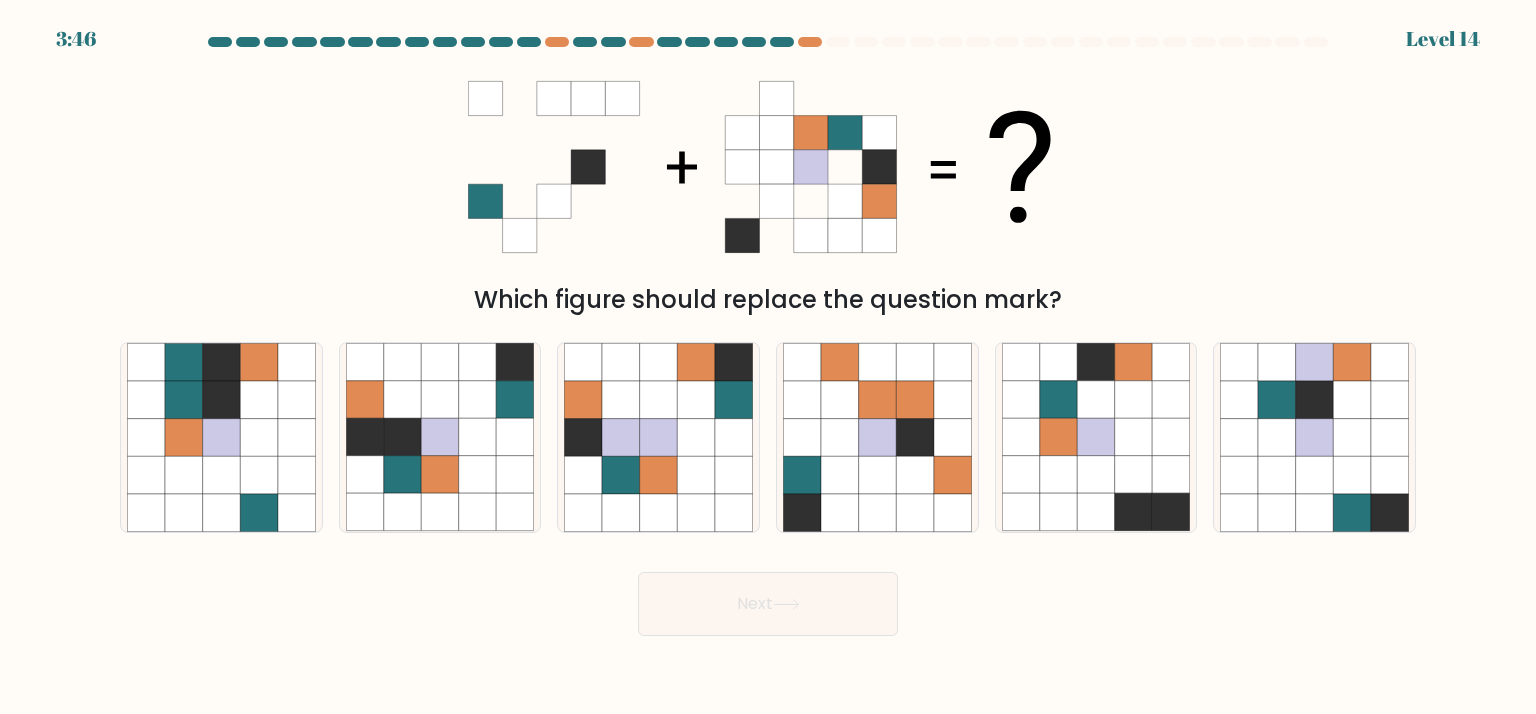 click on "Which figure should replace the question mark?" at bounding box center [768, 189] 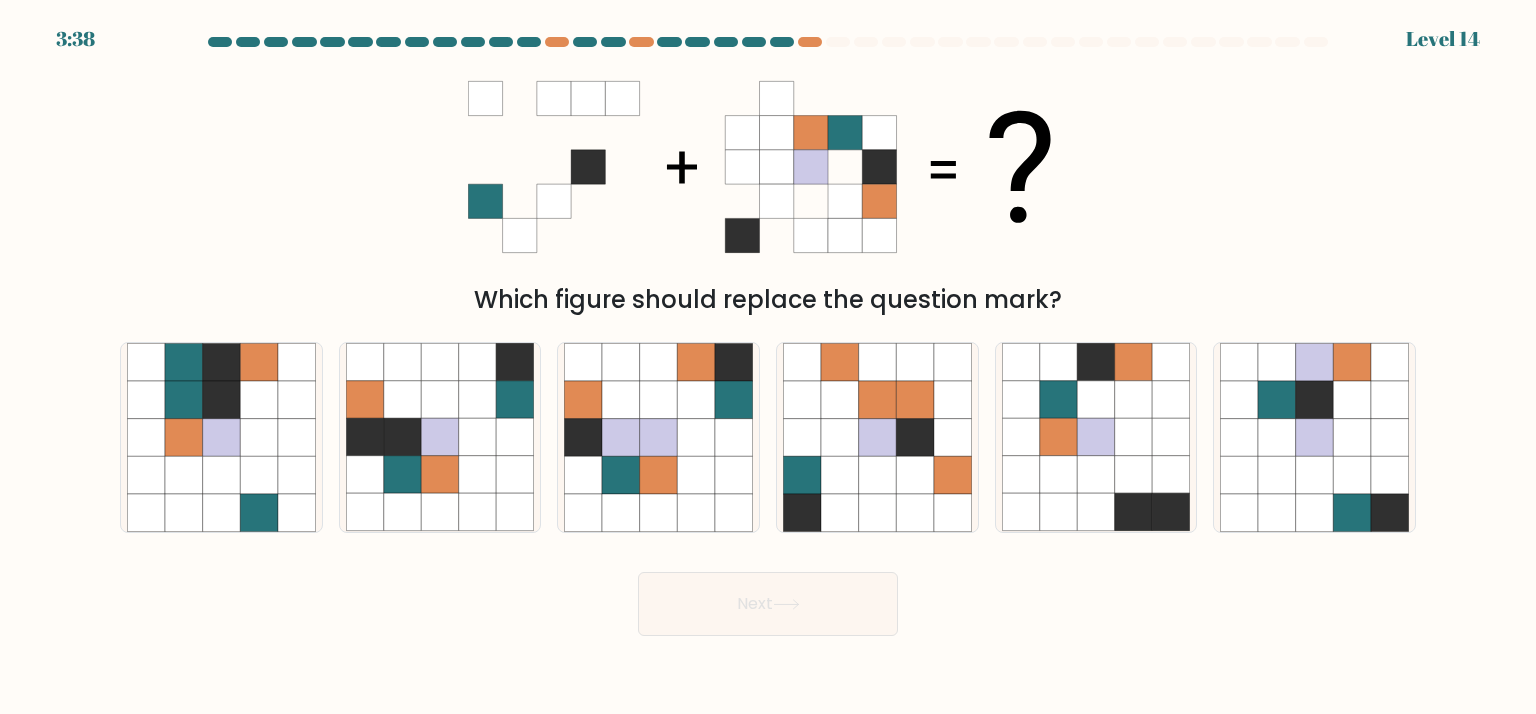 click on "Which figure should replace the question mark?" at bounding box center (768, 189) 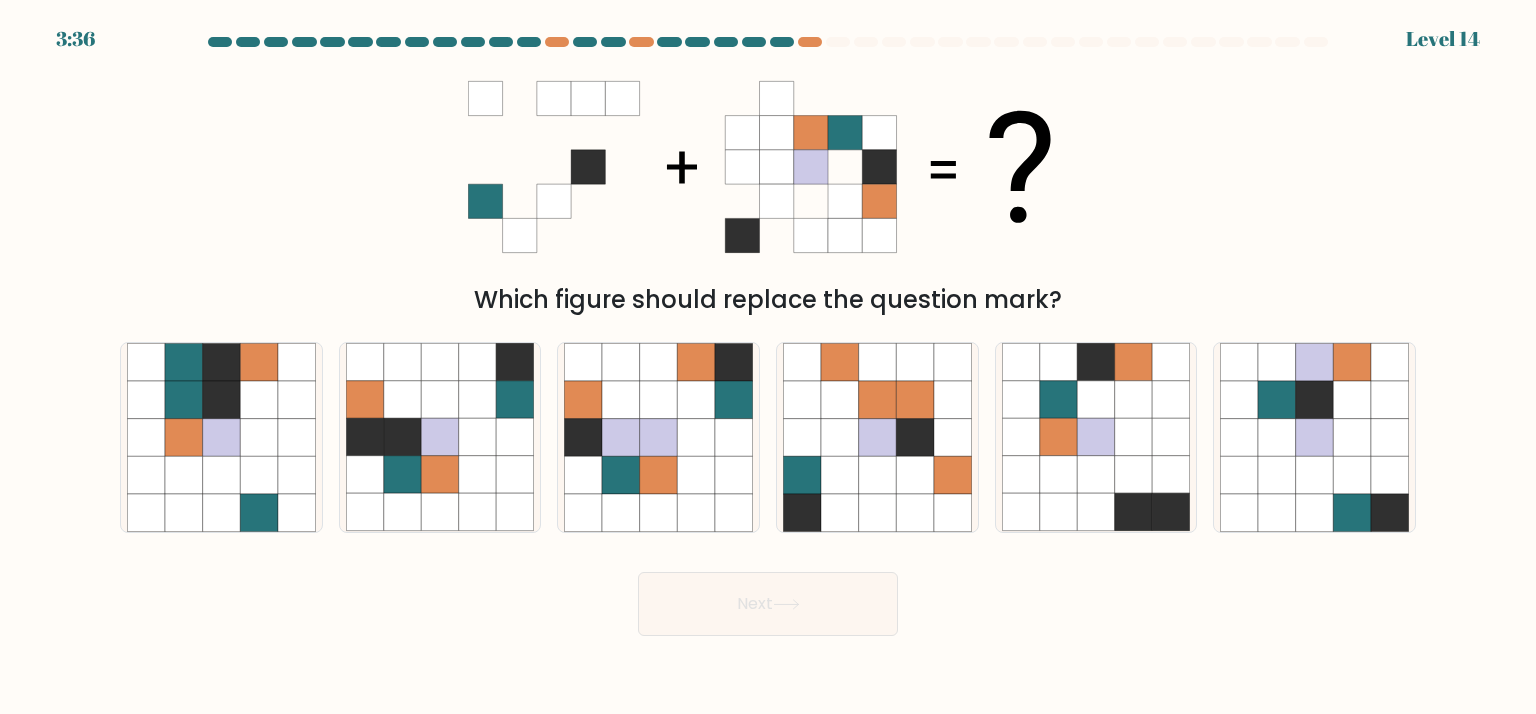 drag, startPoint x: 288, startPoint y: 231, endPoint x: 245, endPoint y: 191, distance: 58.728188 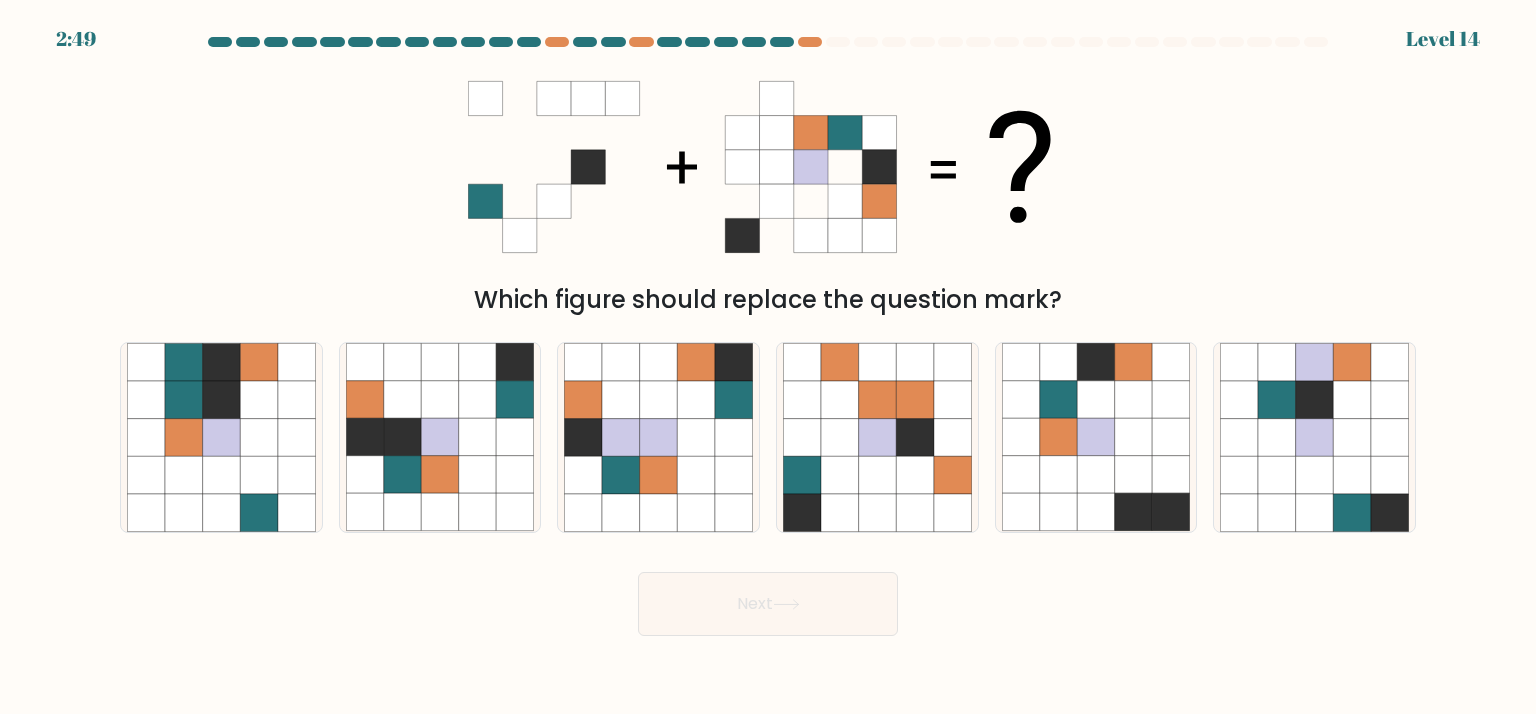 click on "Next" at bounding box center [768, 596] 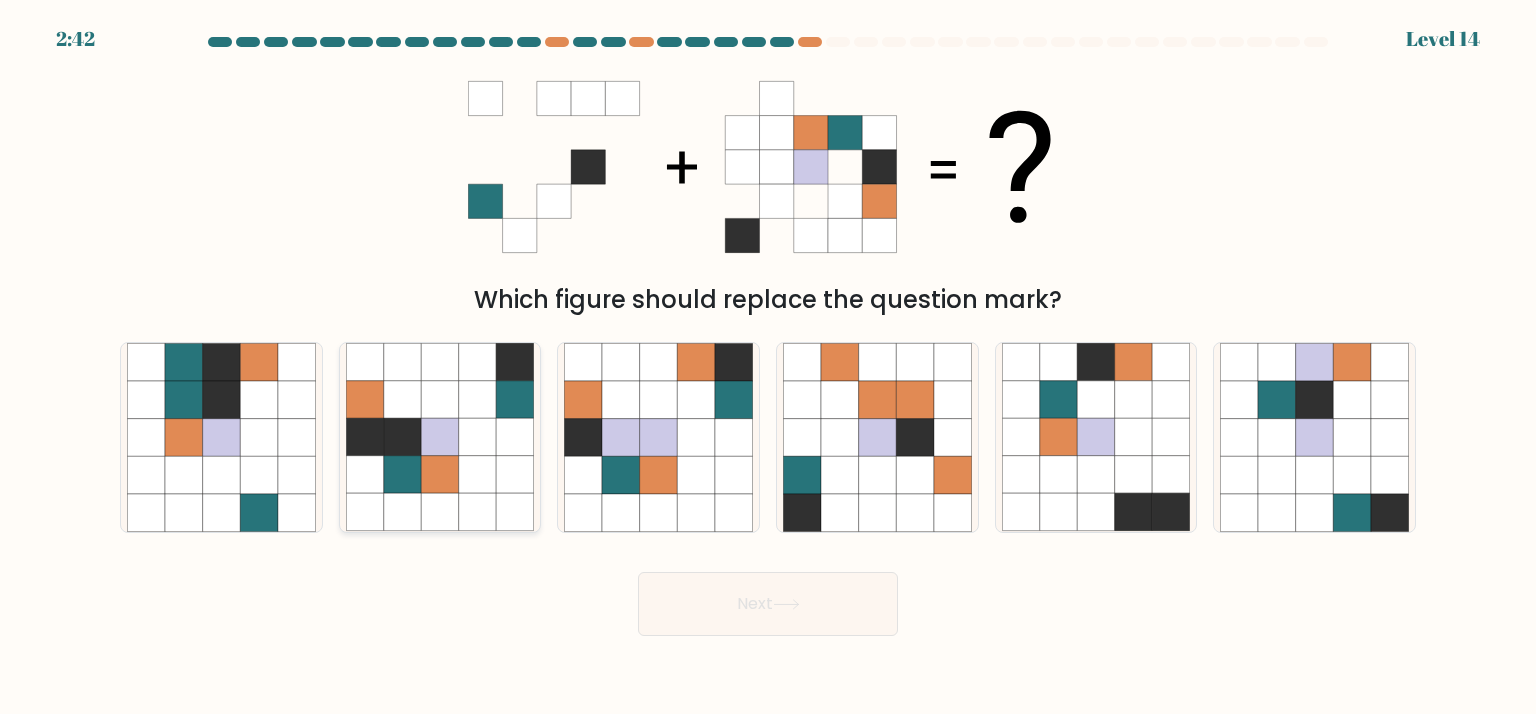 click 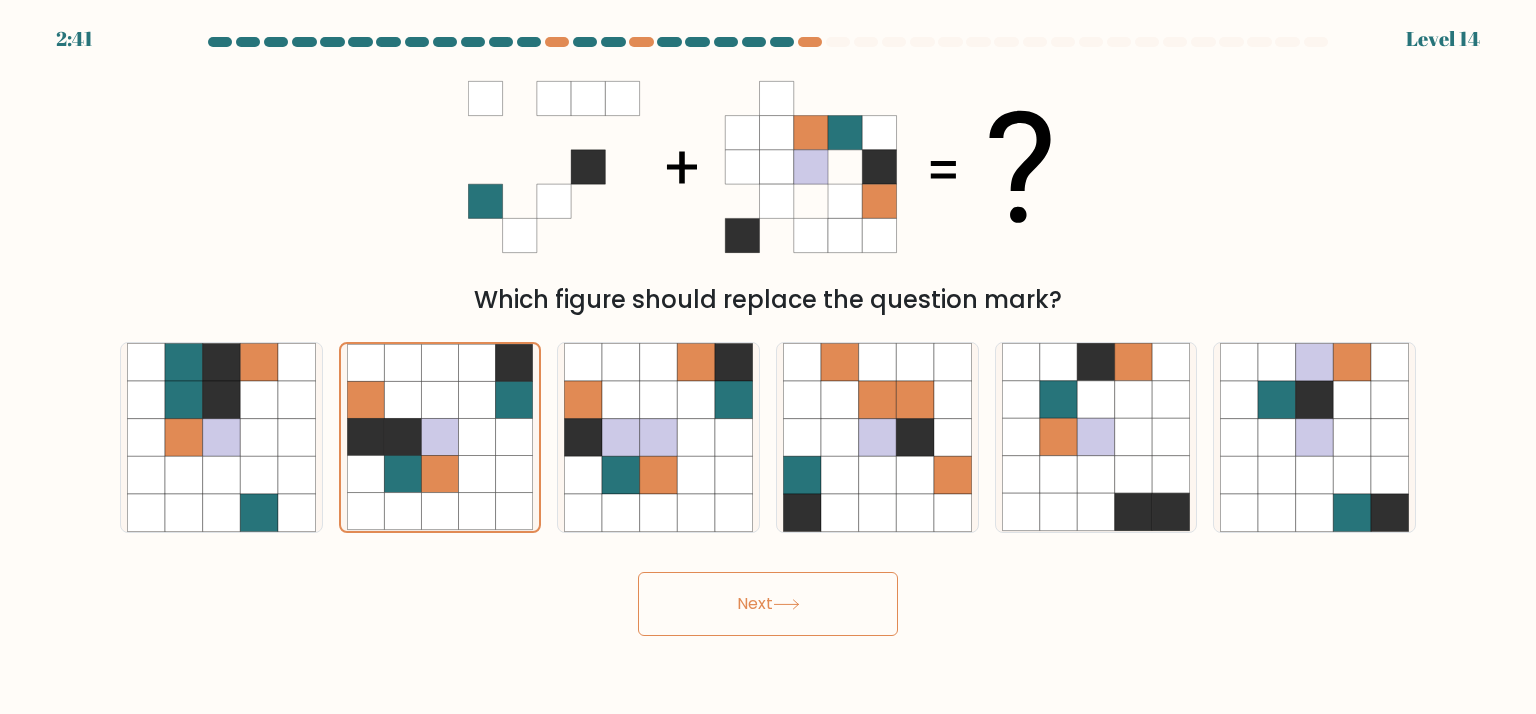 click on "Next" at bounding box center [768, 604] 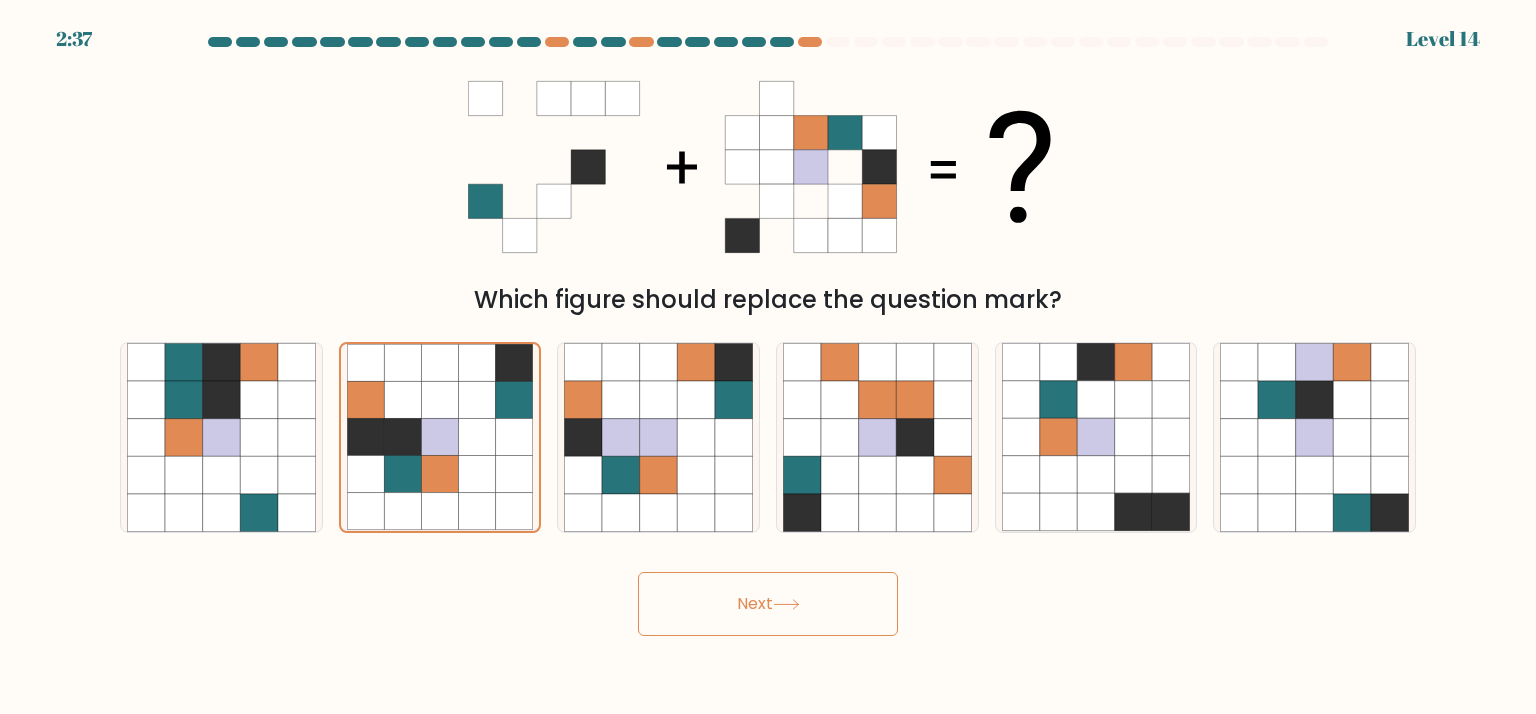 click on "Next" at bounding box center [768, 604] 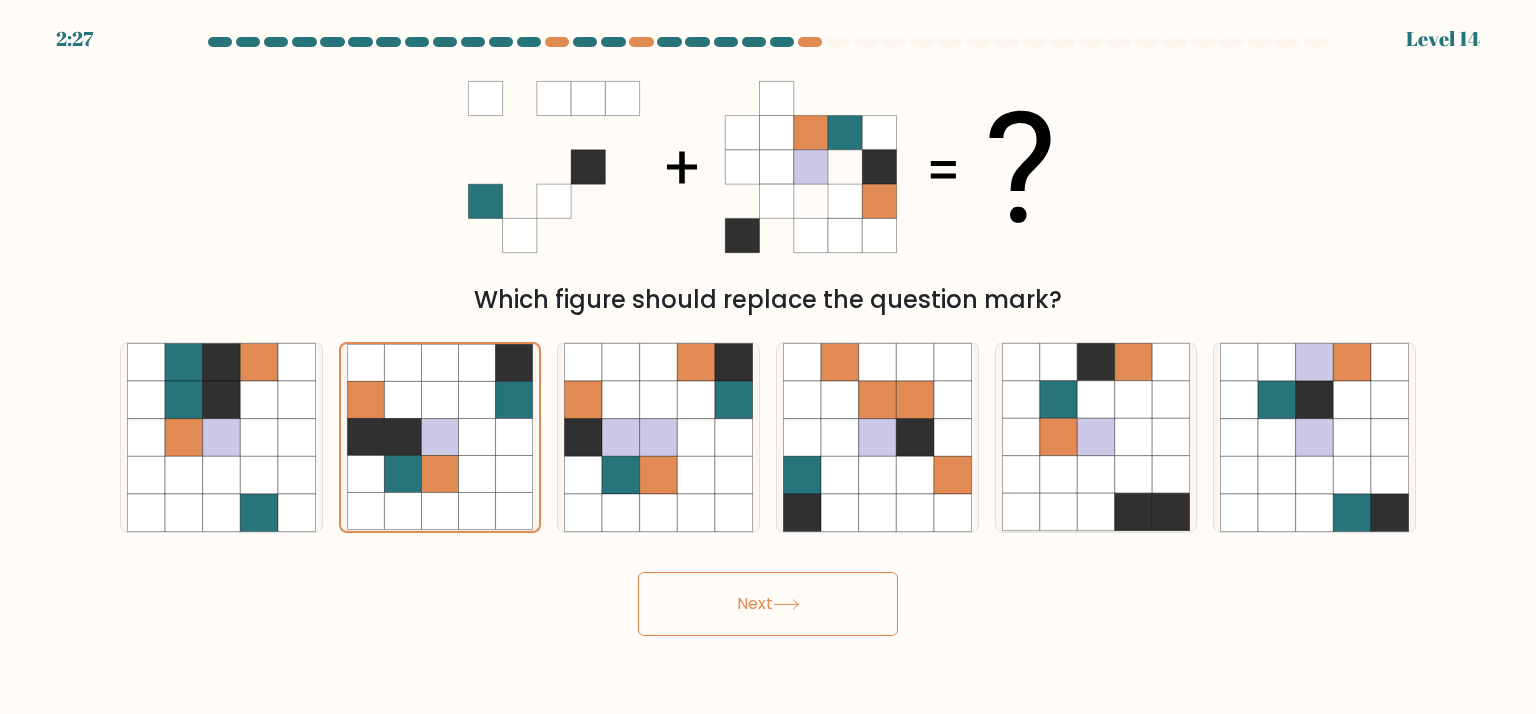 click on "Next" at bounding box center [768, 604] 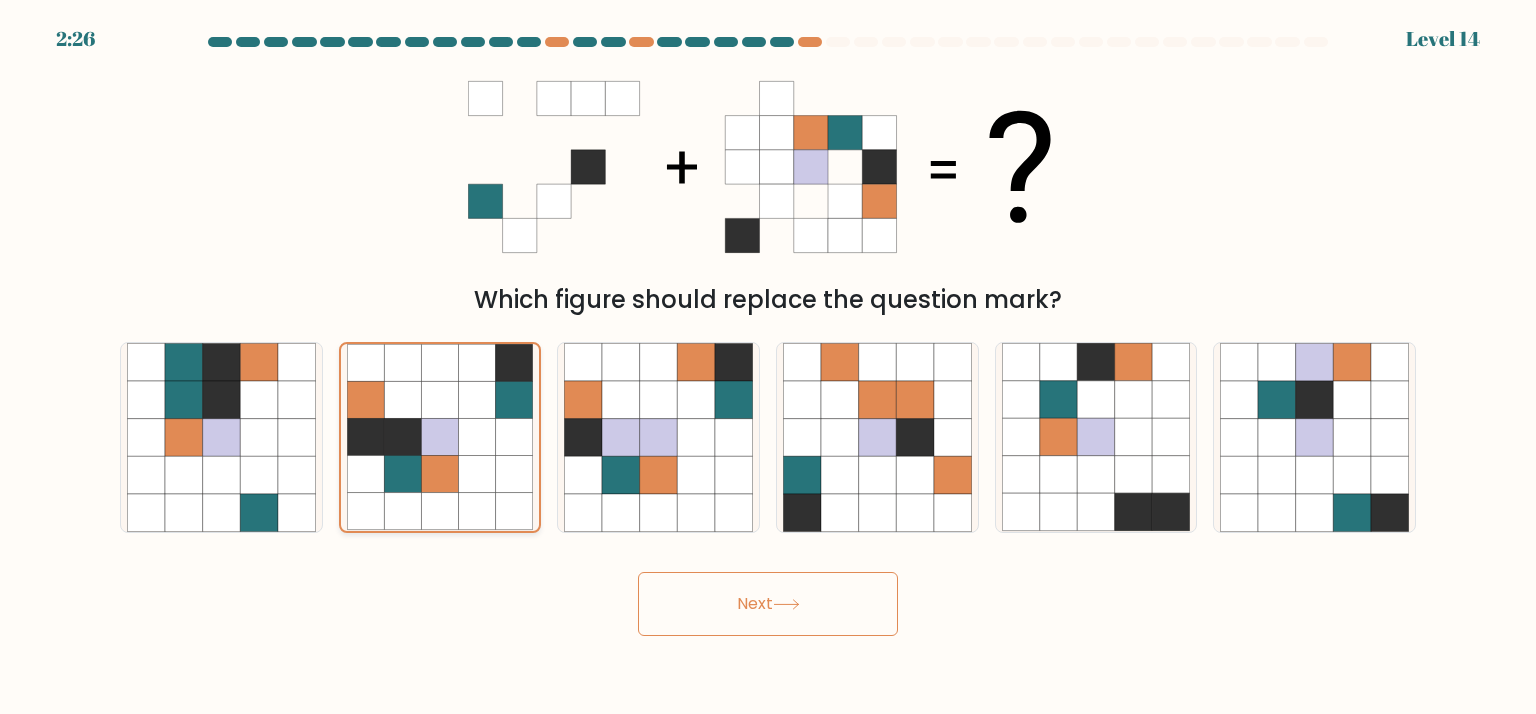 click 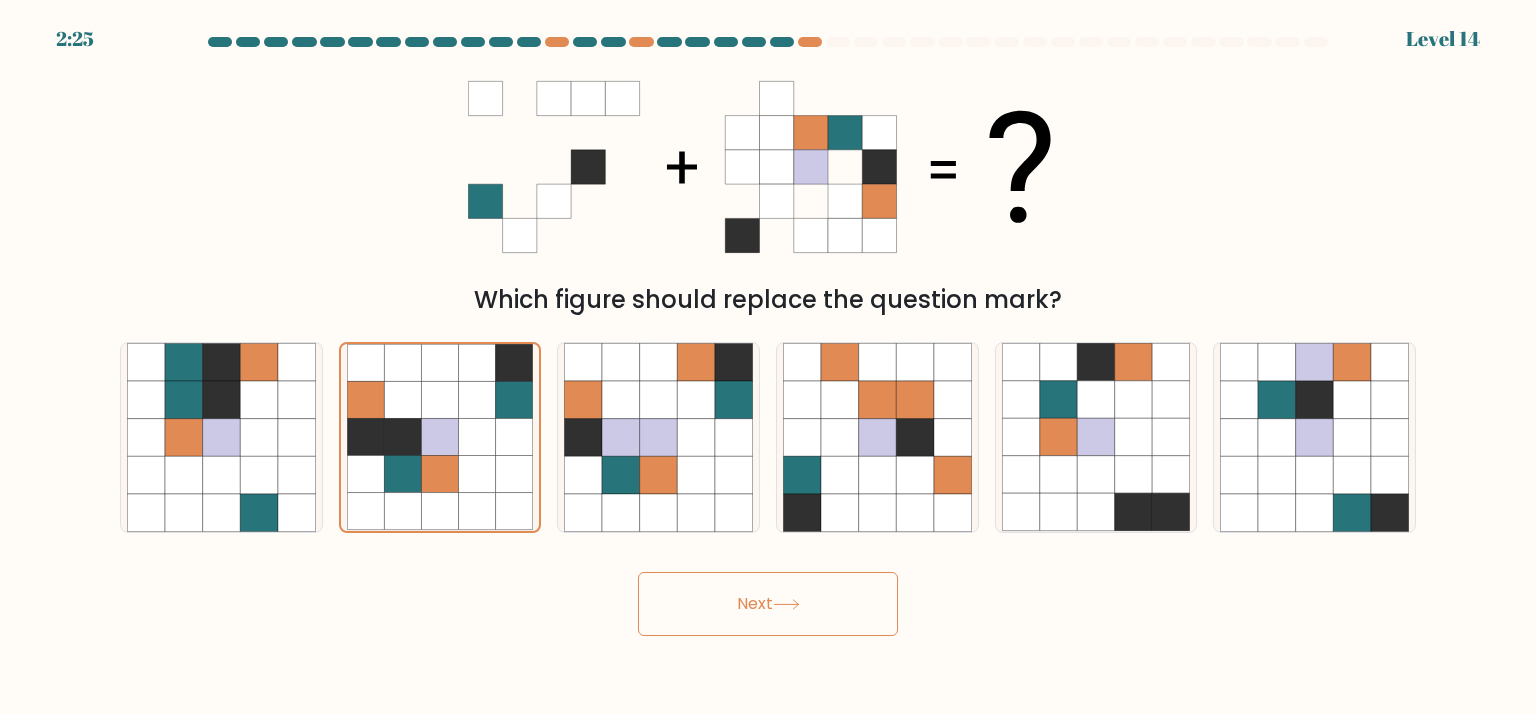 click on "Next" at bounding box center (768, 604) 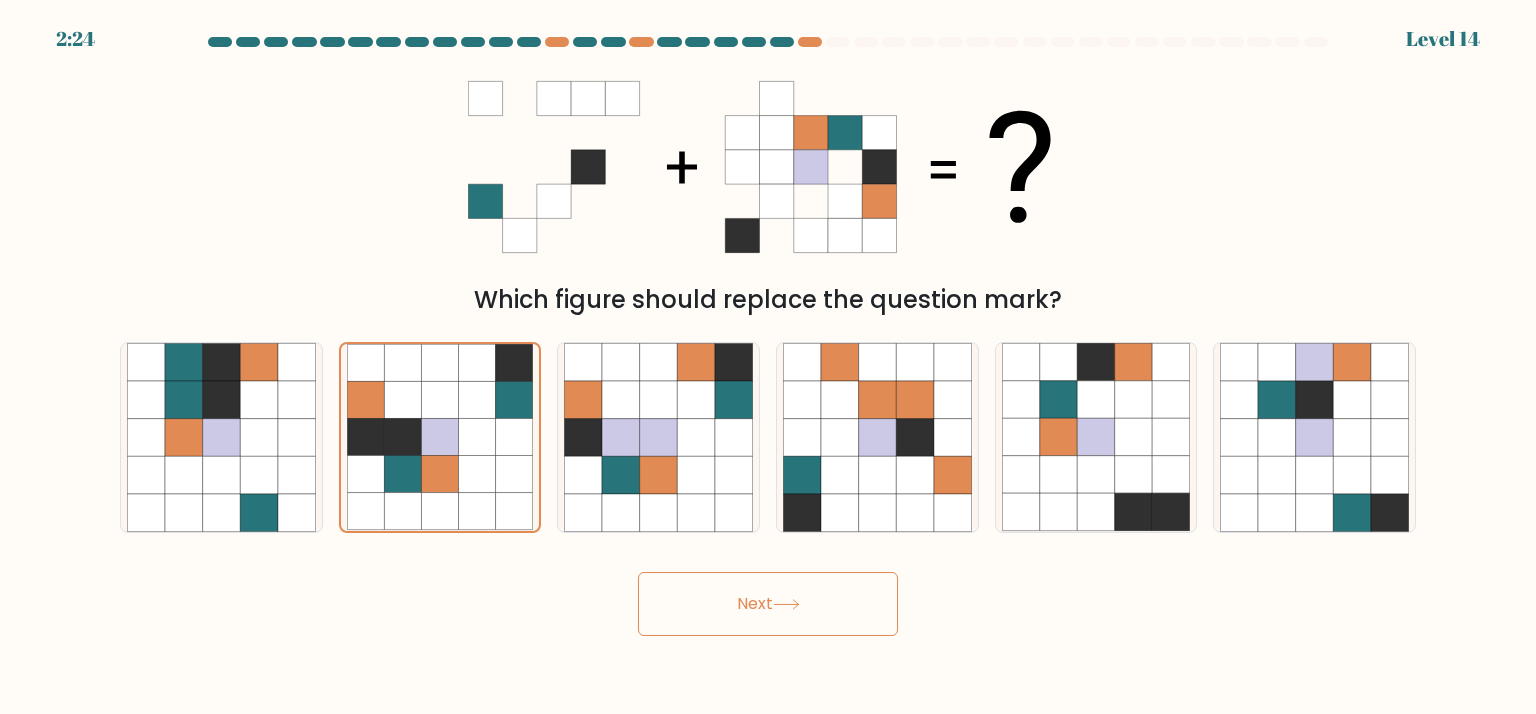 click on "Next" at bounding box center [768, 604] 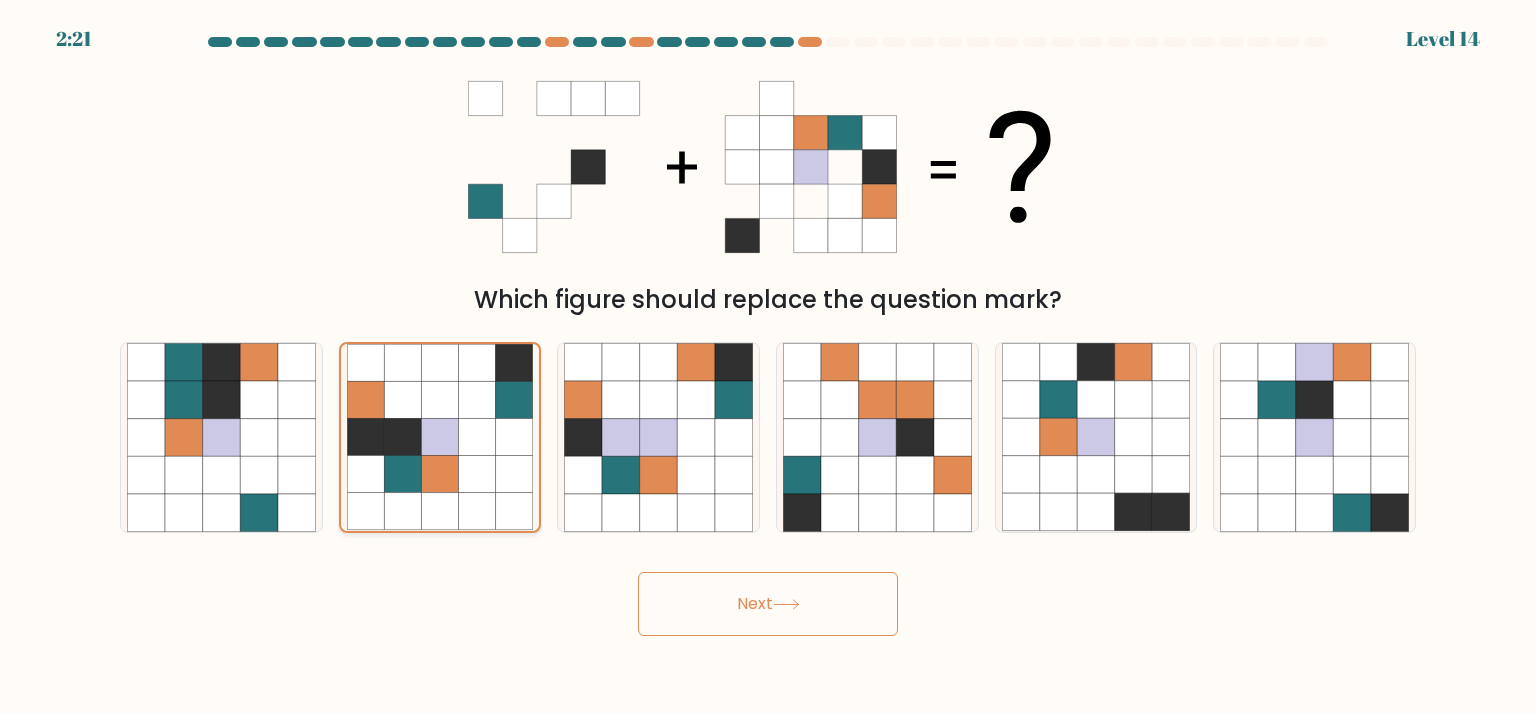 click 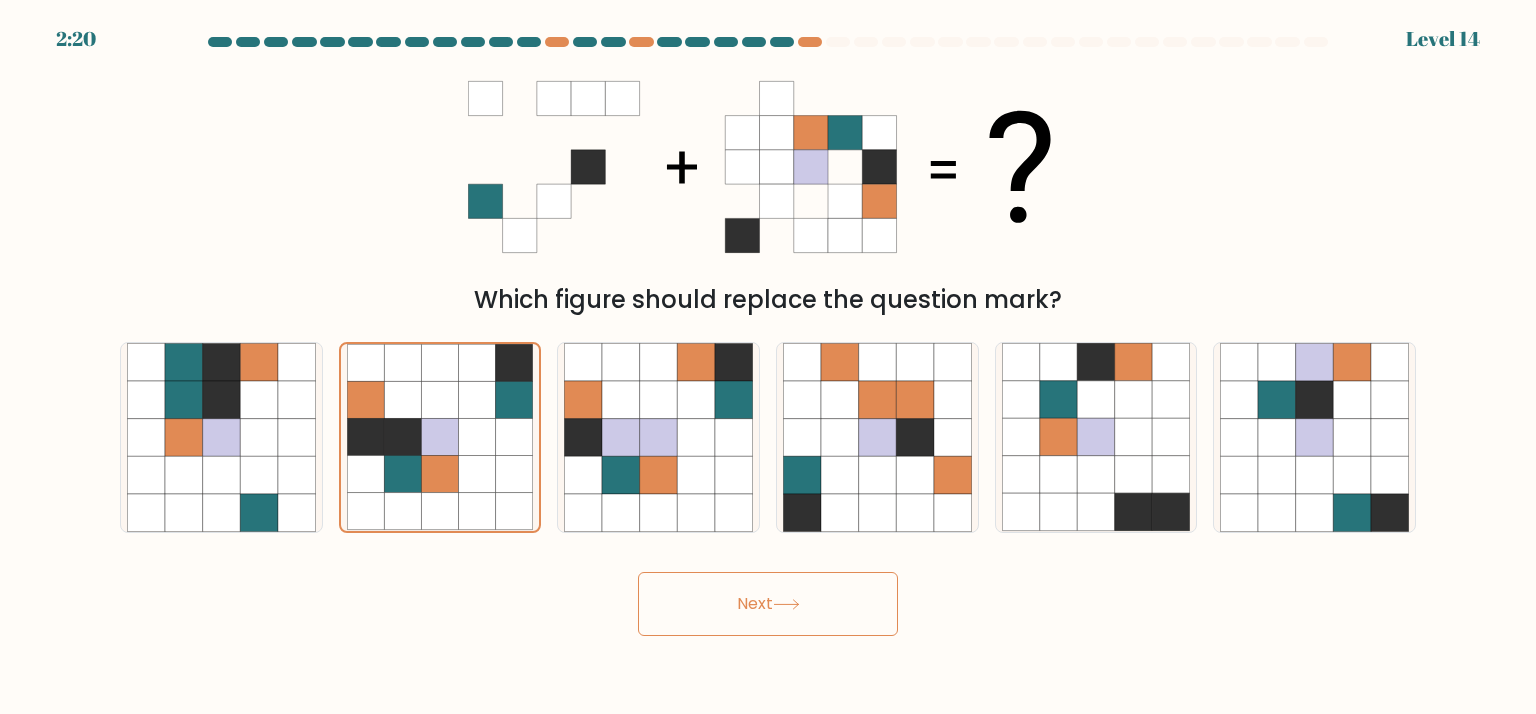 click on "Next" at bounding box center (768, 604) 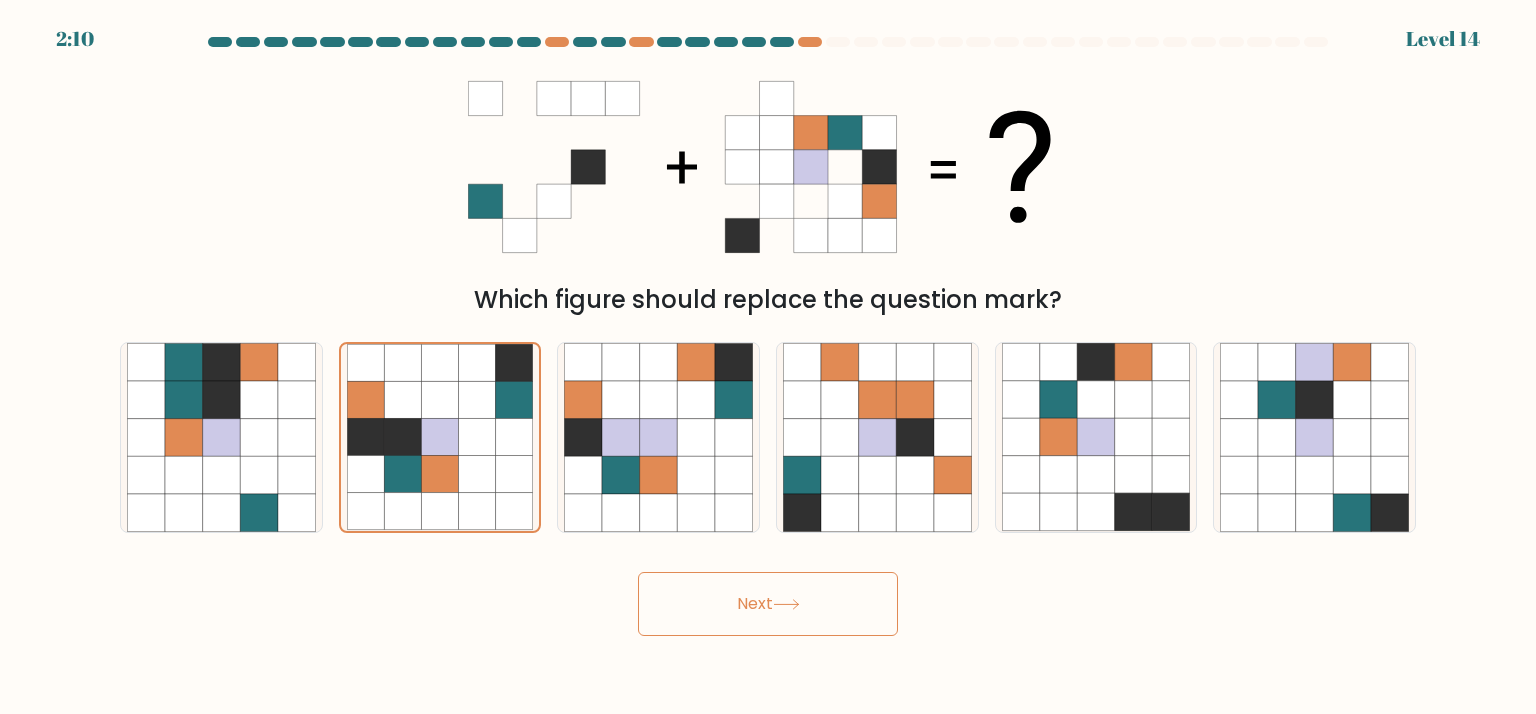 click on "Next" at bounding box center (768, 604) 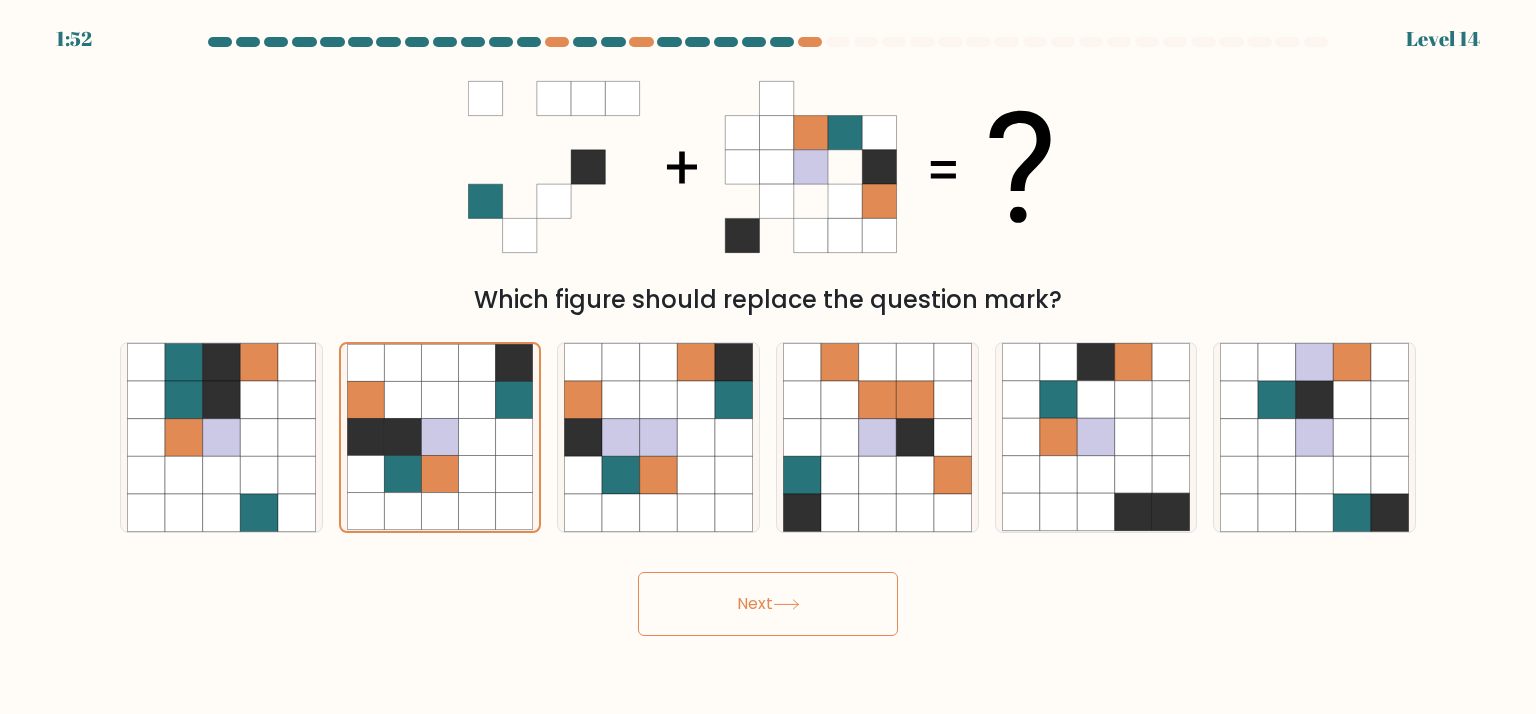 click on "Next" at bounding box center (768, 604) 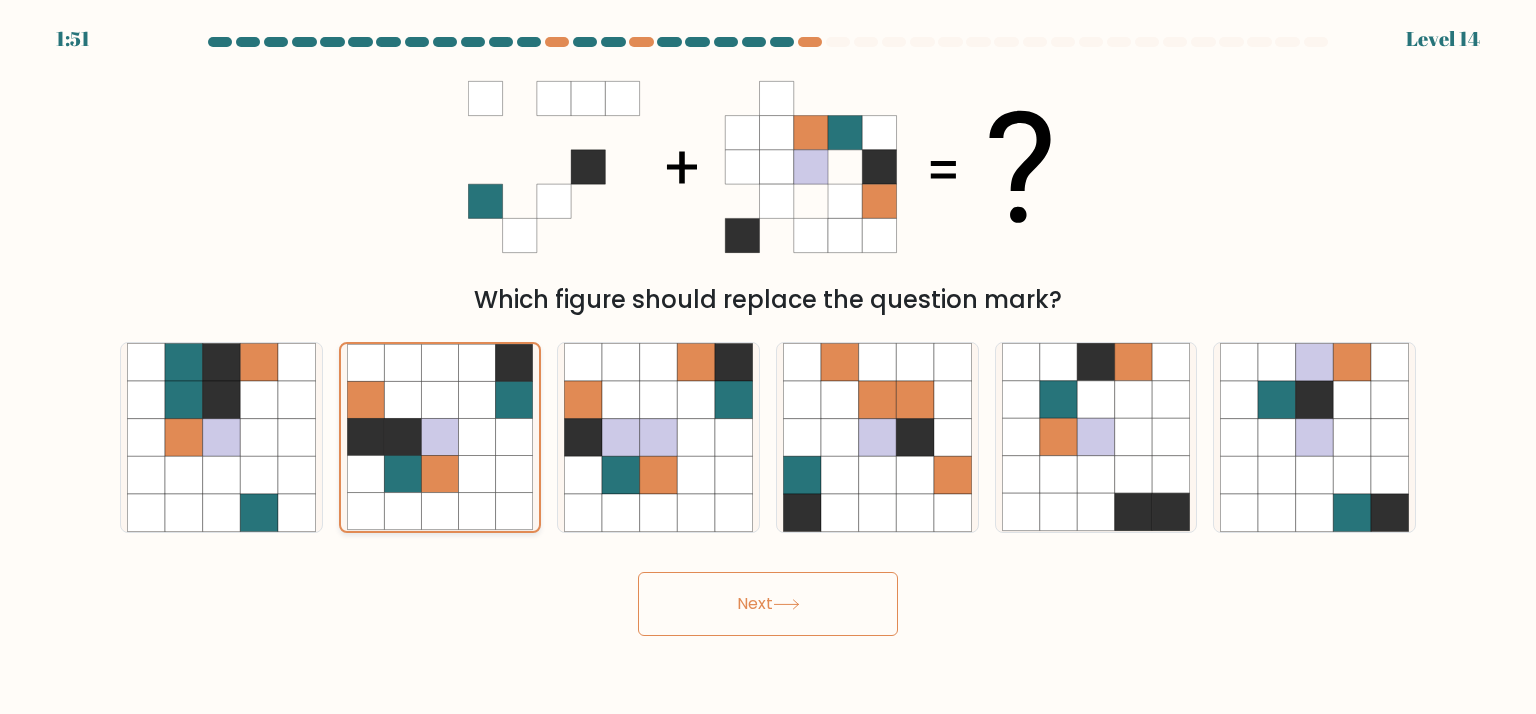 click 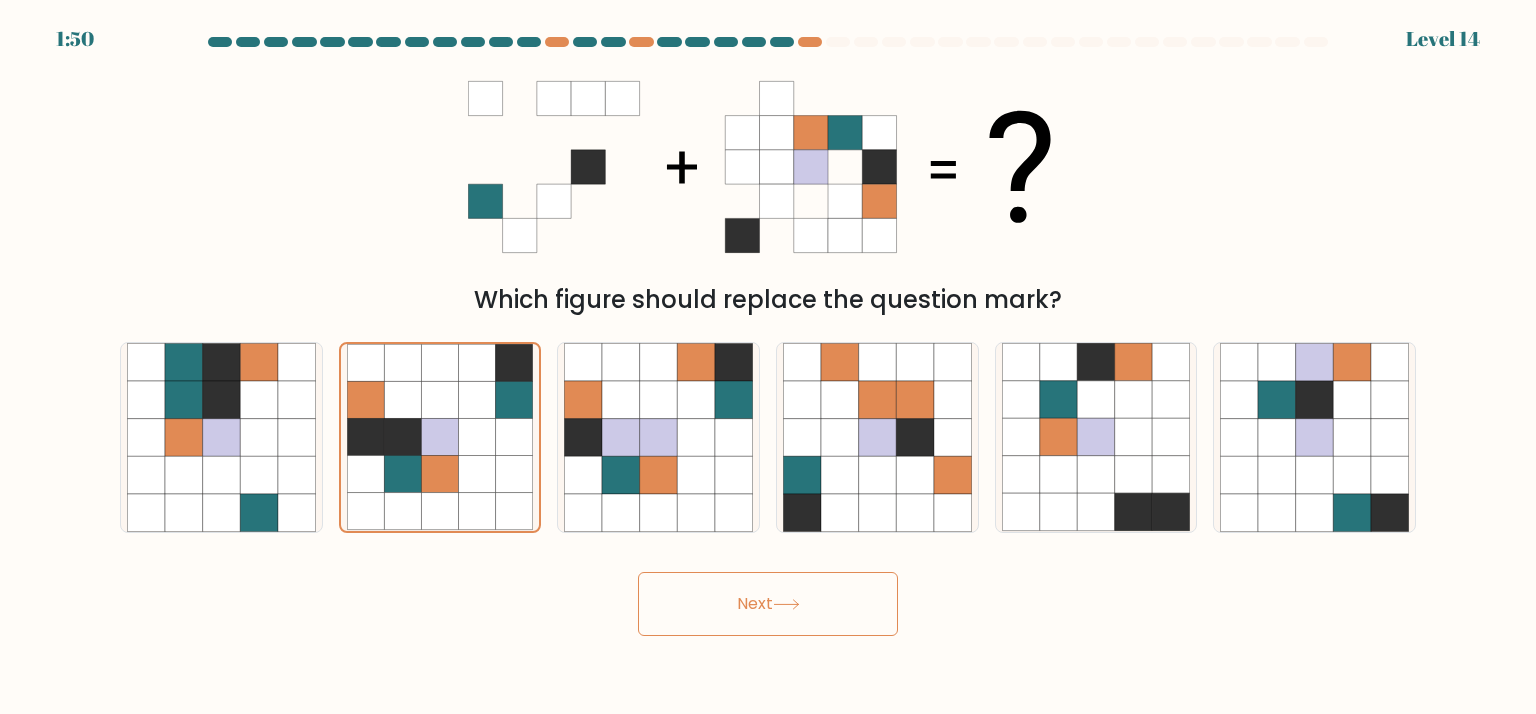 click on "Next" at bounding box center (768, 604) 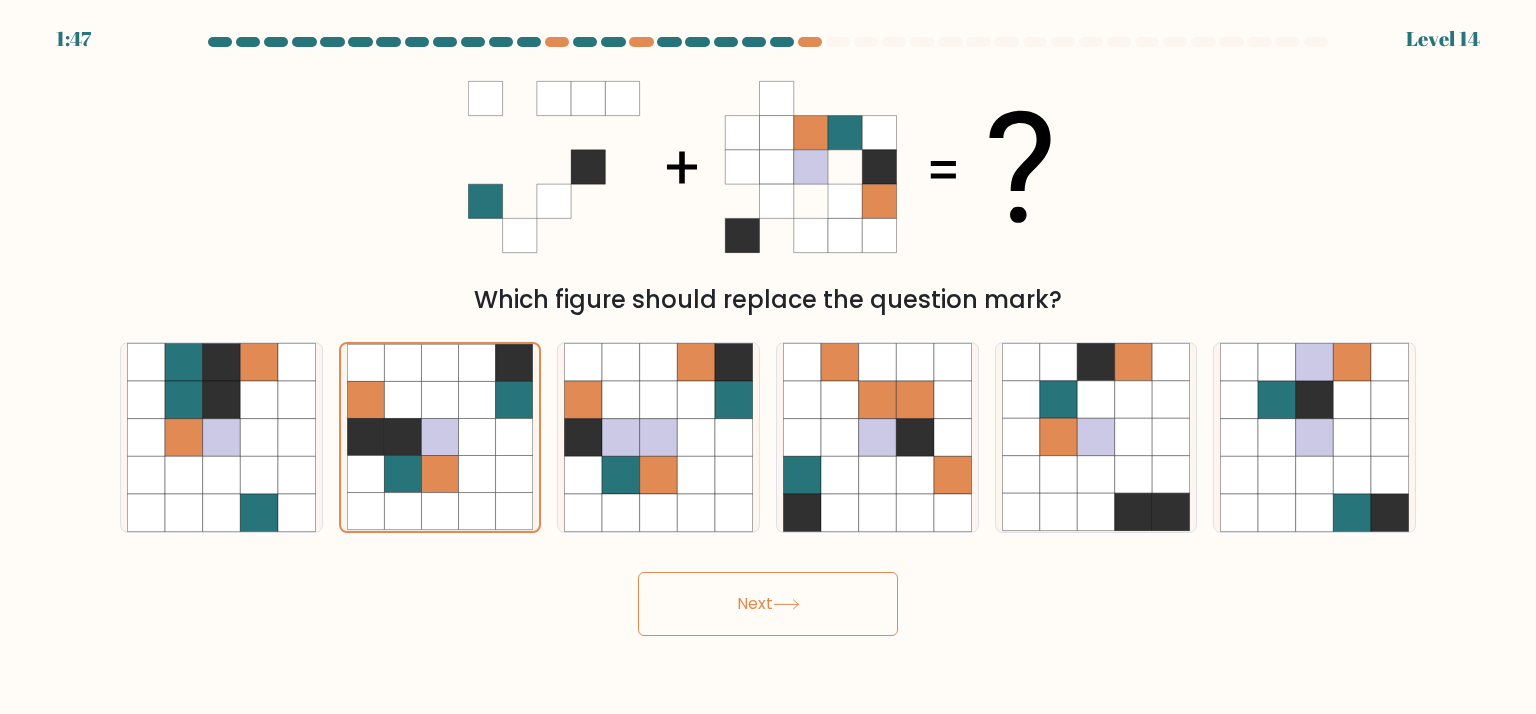 type 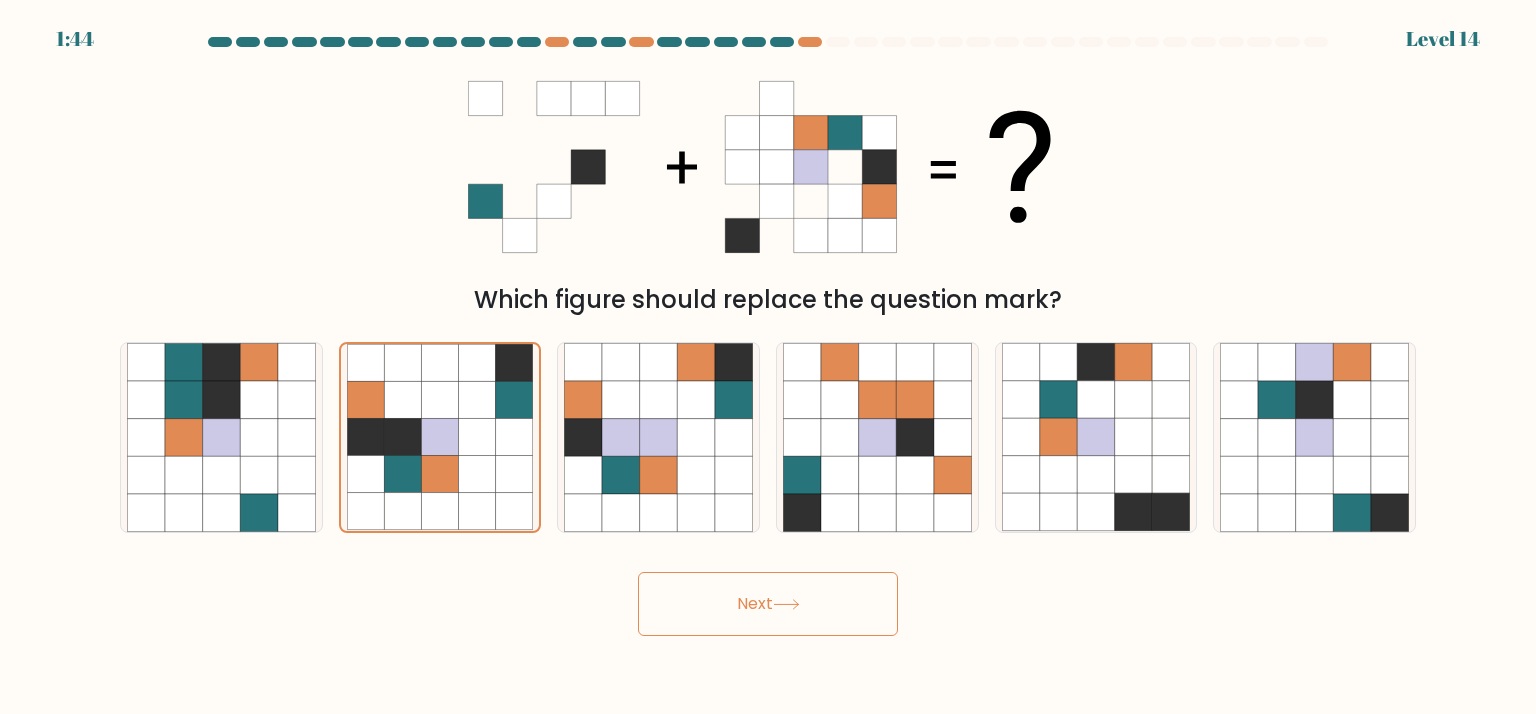 click on "Next" at bounding box center (768, 604) 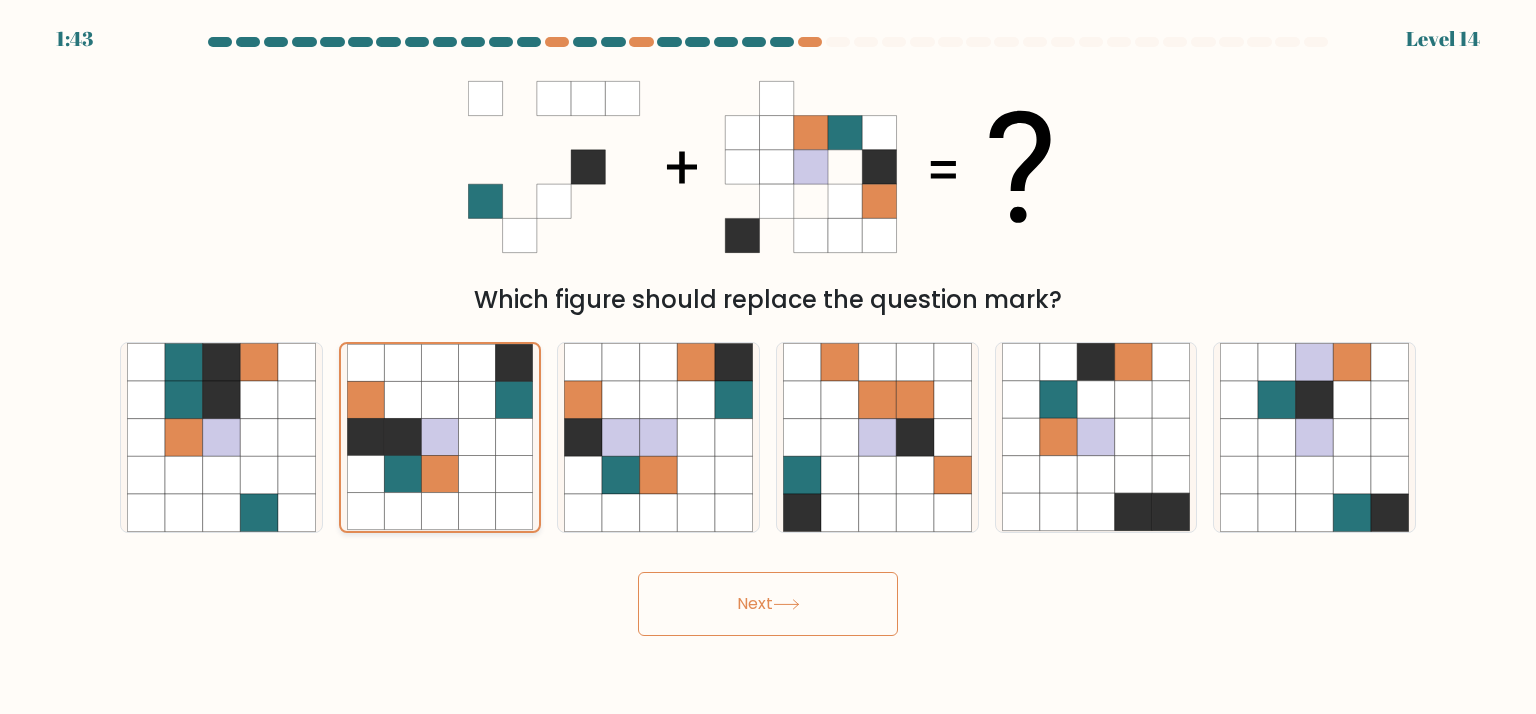 click 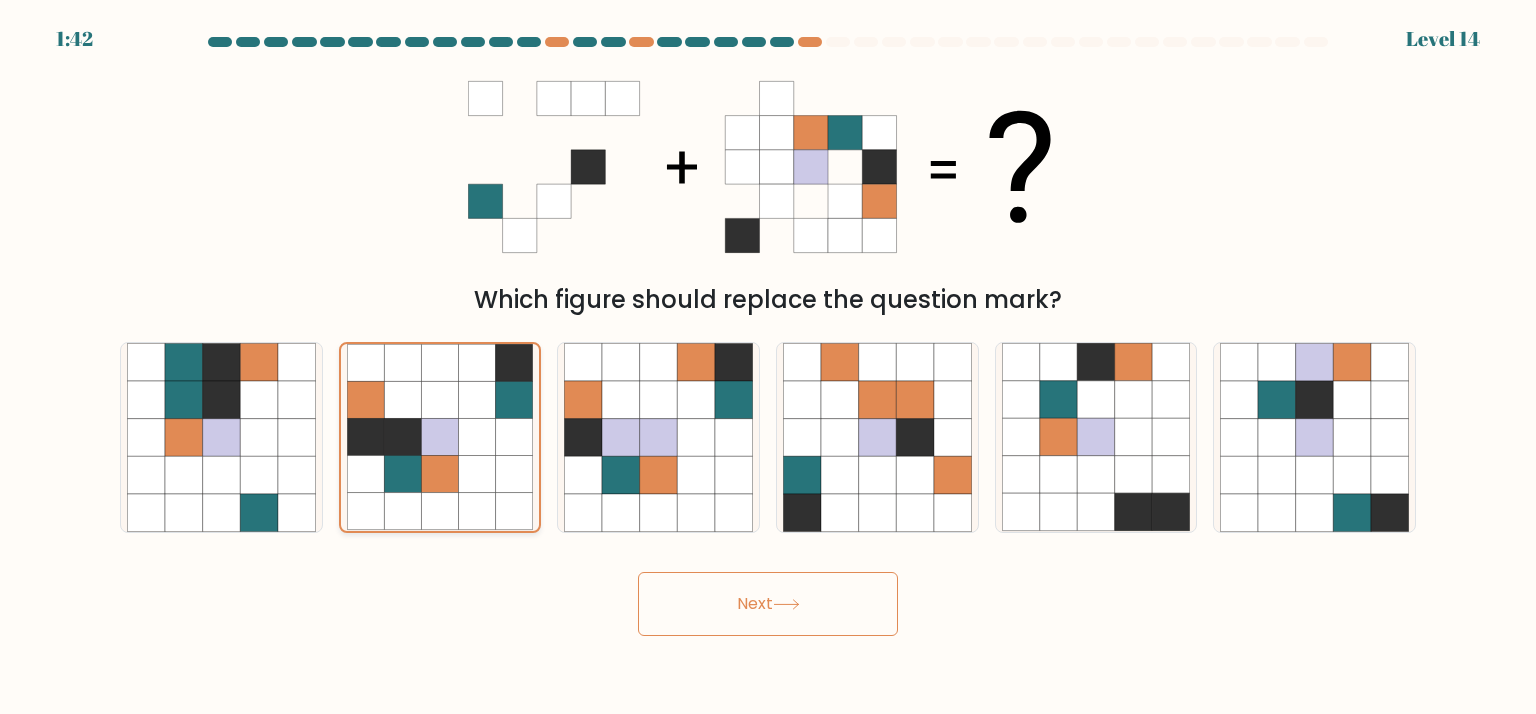 click 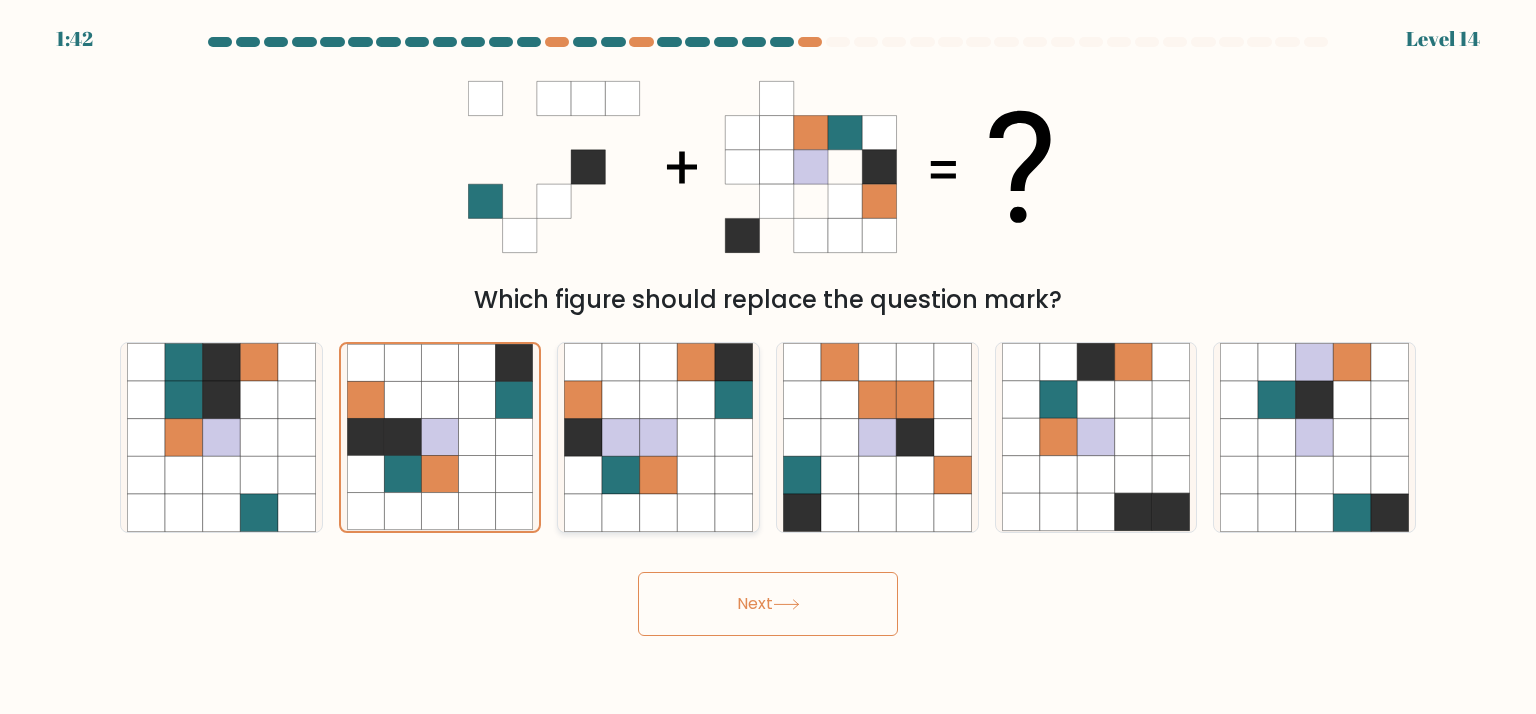click 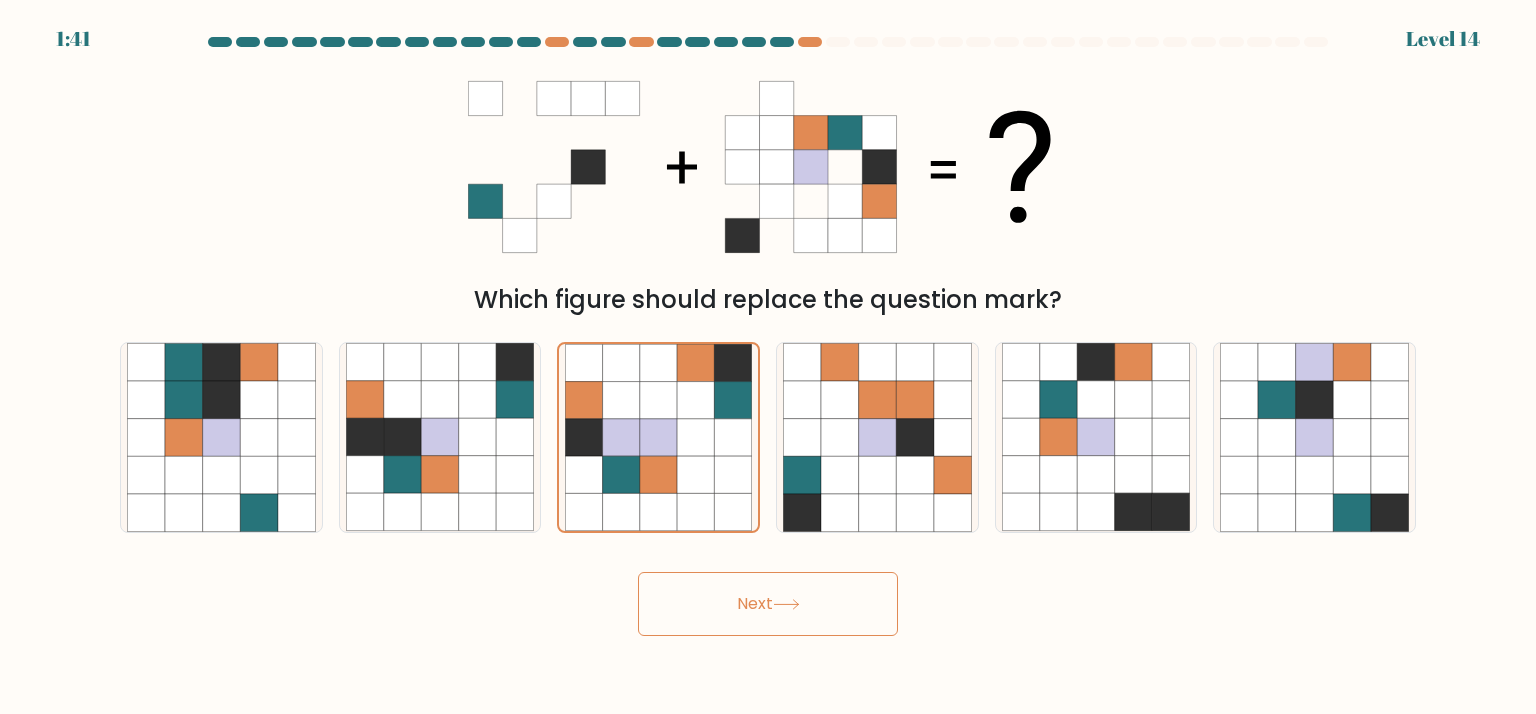 drag, startPoint x: 695, startPoint y: 624, endPoint x: 680, endPoint y: 598, distance: 30.016663 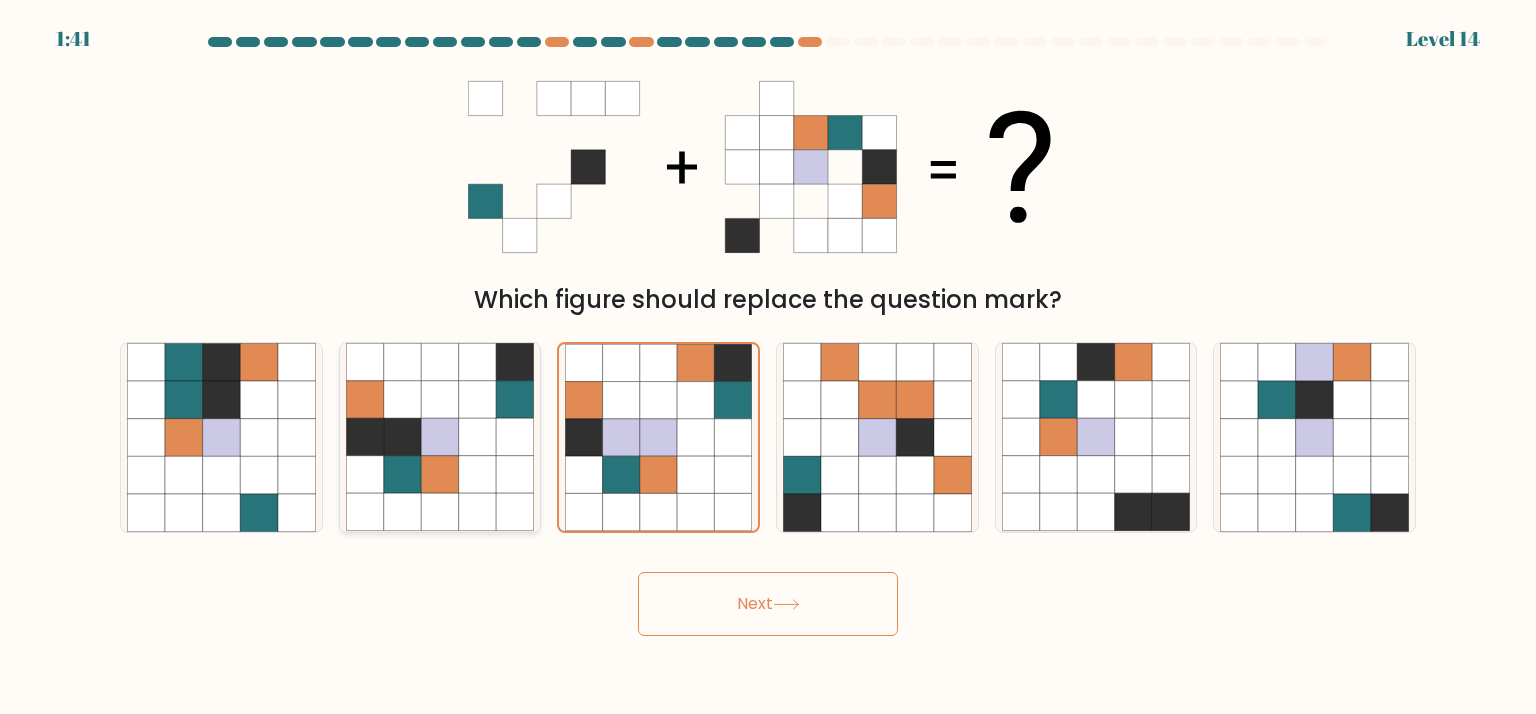 click 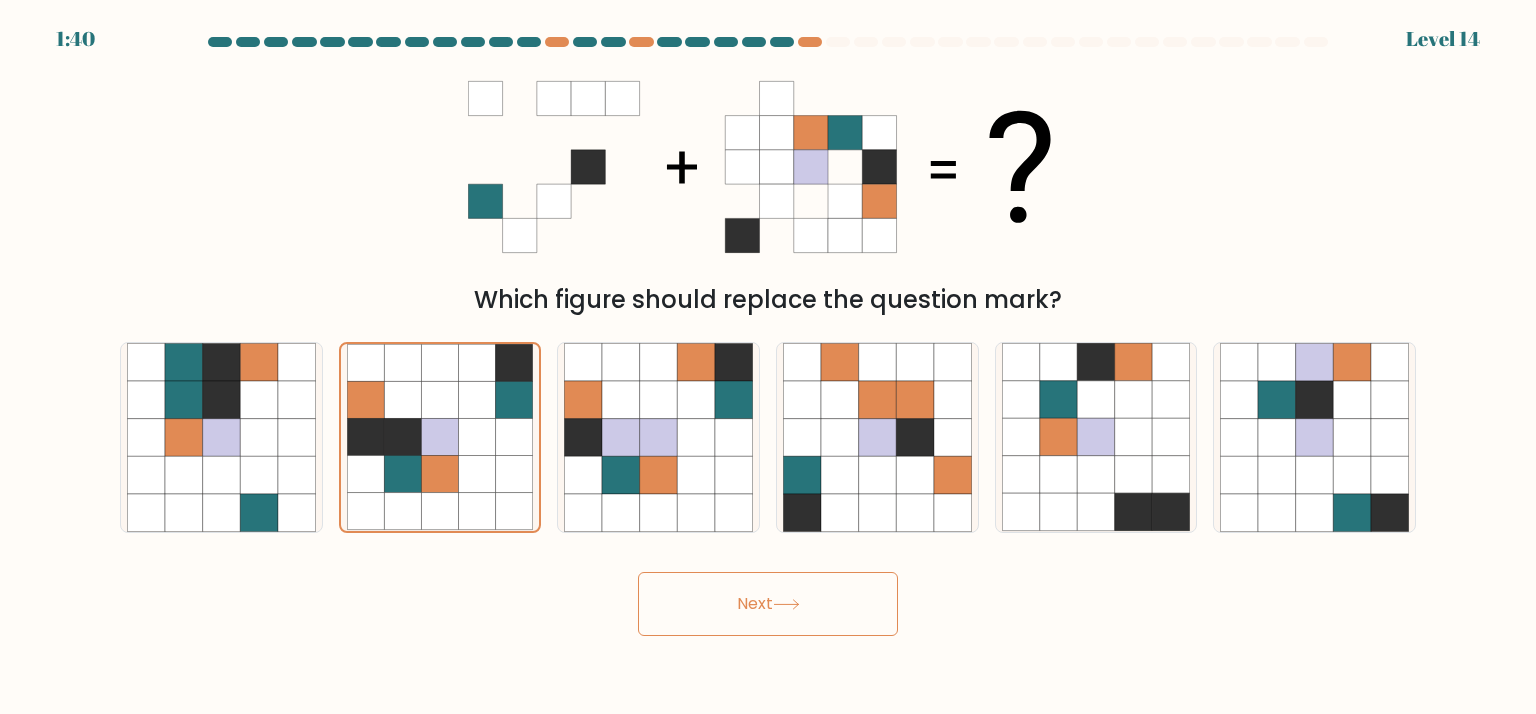 click on "1:40
Level 14" at bounding box center (768, 357) 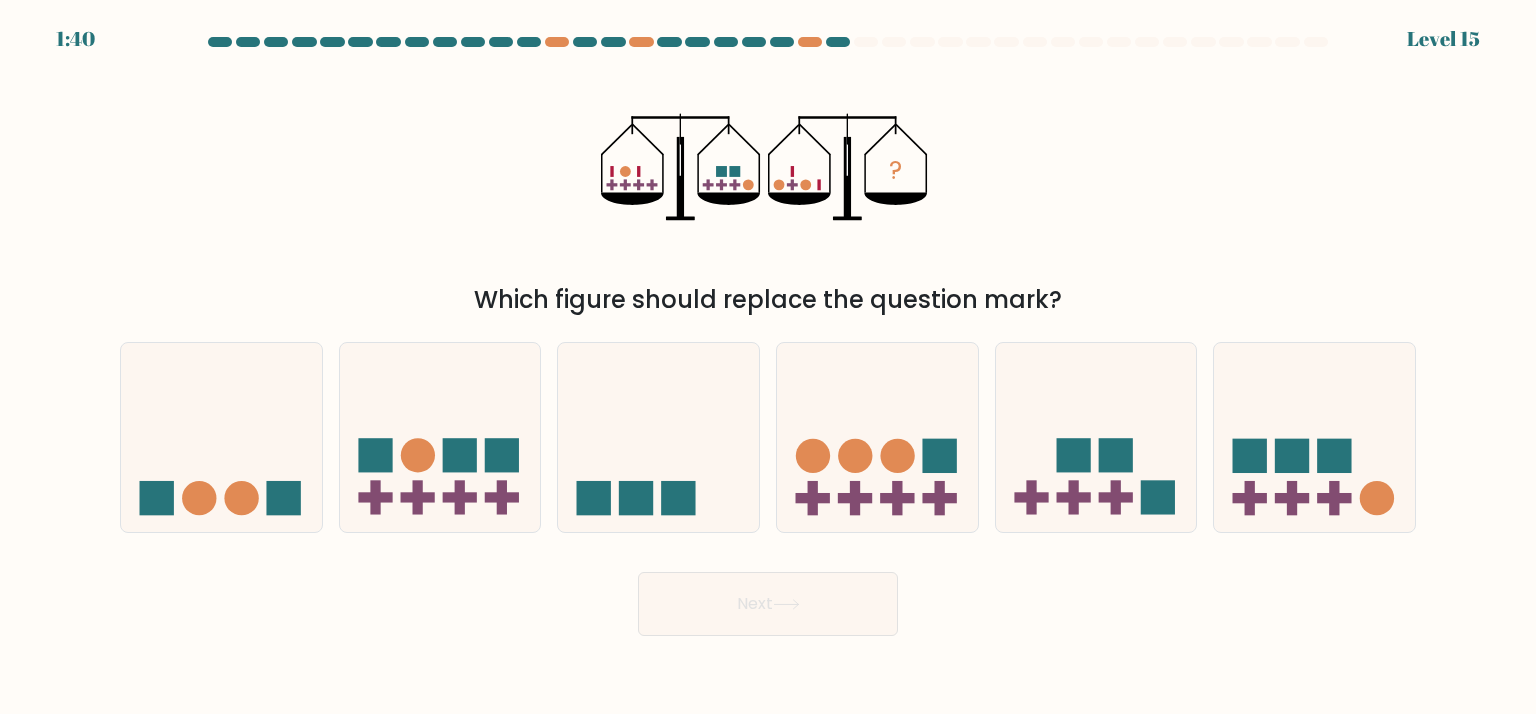 drag, startPoint x: 707, startPoint y: 652, endPoint x: 723, endPoint y: 613, distance: 42.154476 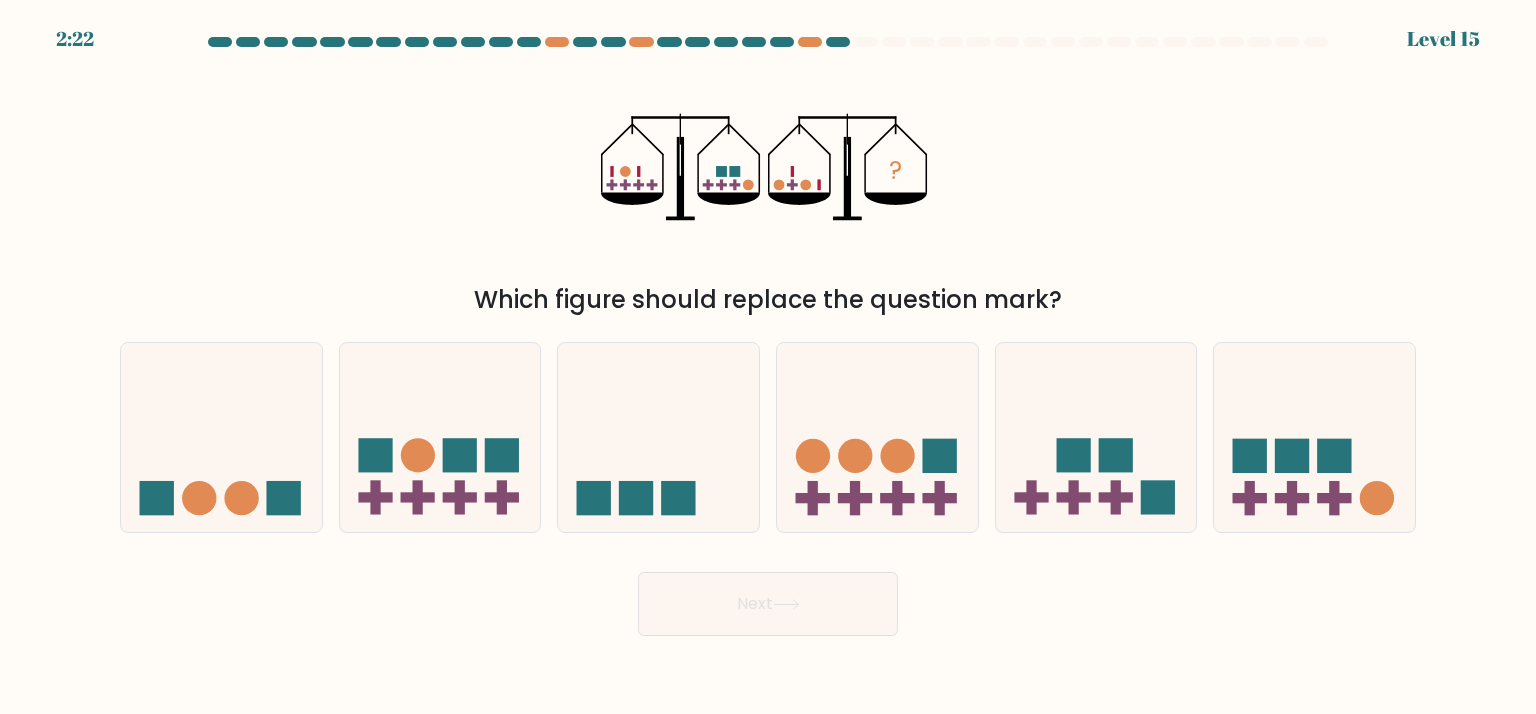 click on "?
Which figure should replace the question mark?" at bounding box center [768, 189] 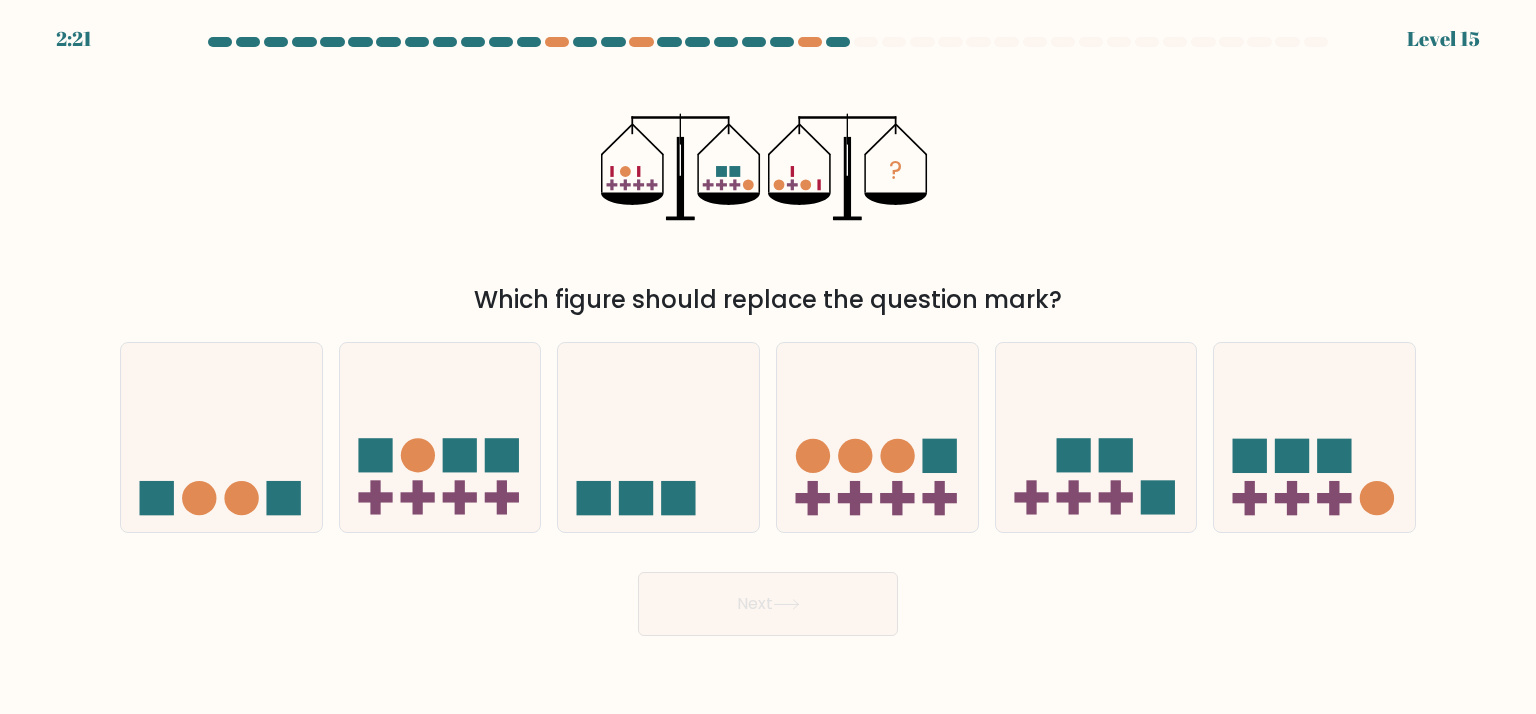 click on "?
Which figure should replace the question mark?" at bounding box center (768, 189) 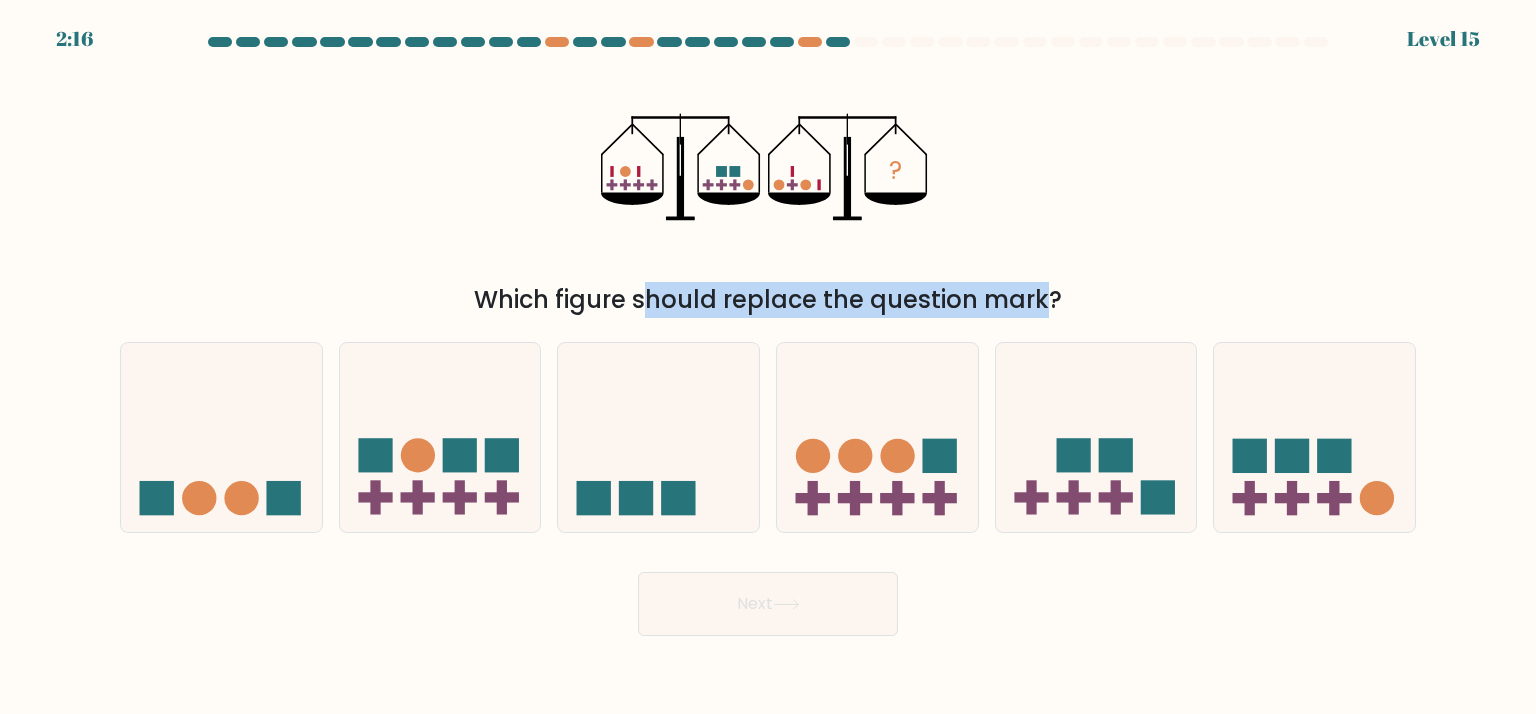 drag, startPoint x: 475, startPoint y: 293, endPoint x: 859, endPoint y: 306, distance: 384.22 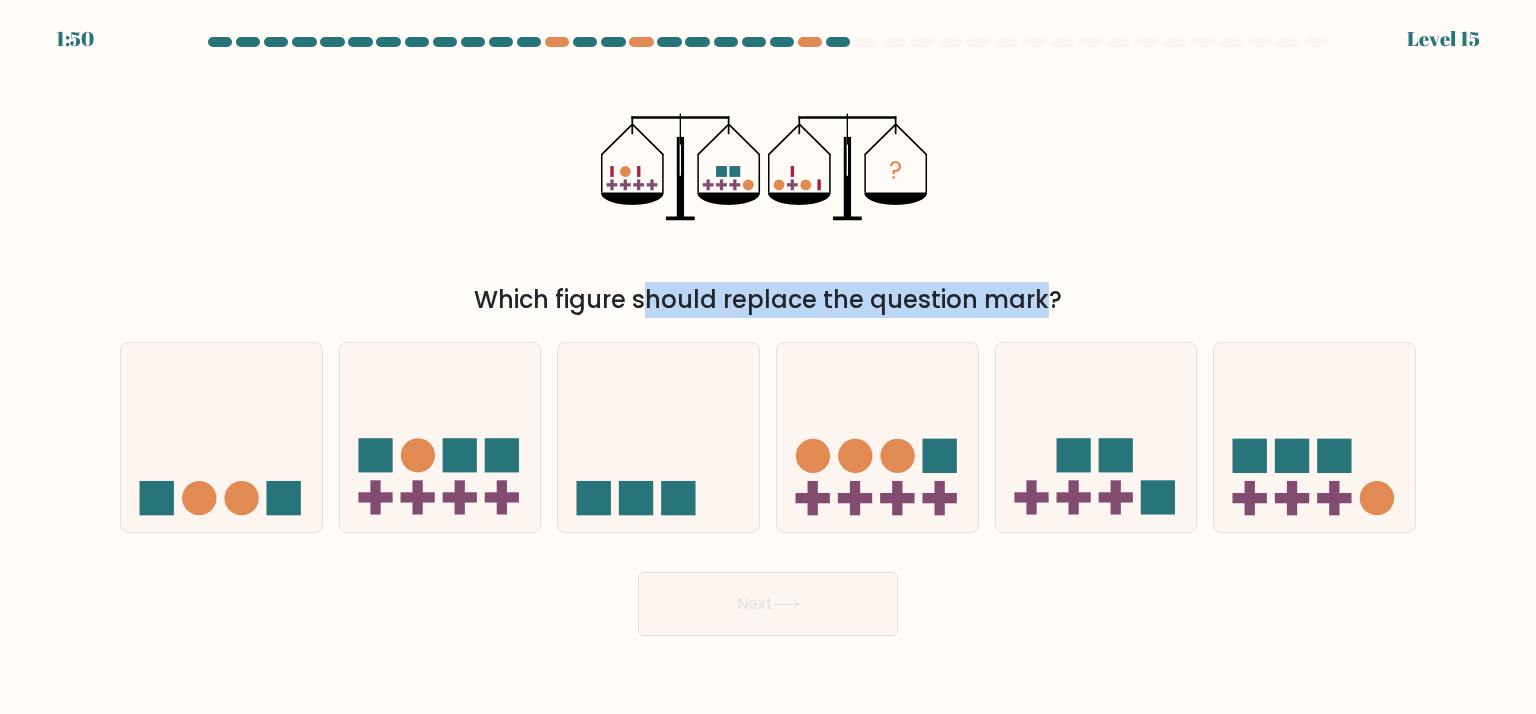click on "Which figure should replace the question mark?" at bounding box center (768, 300) 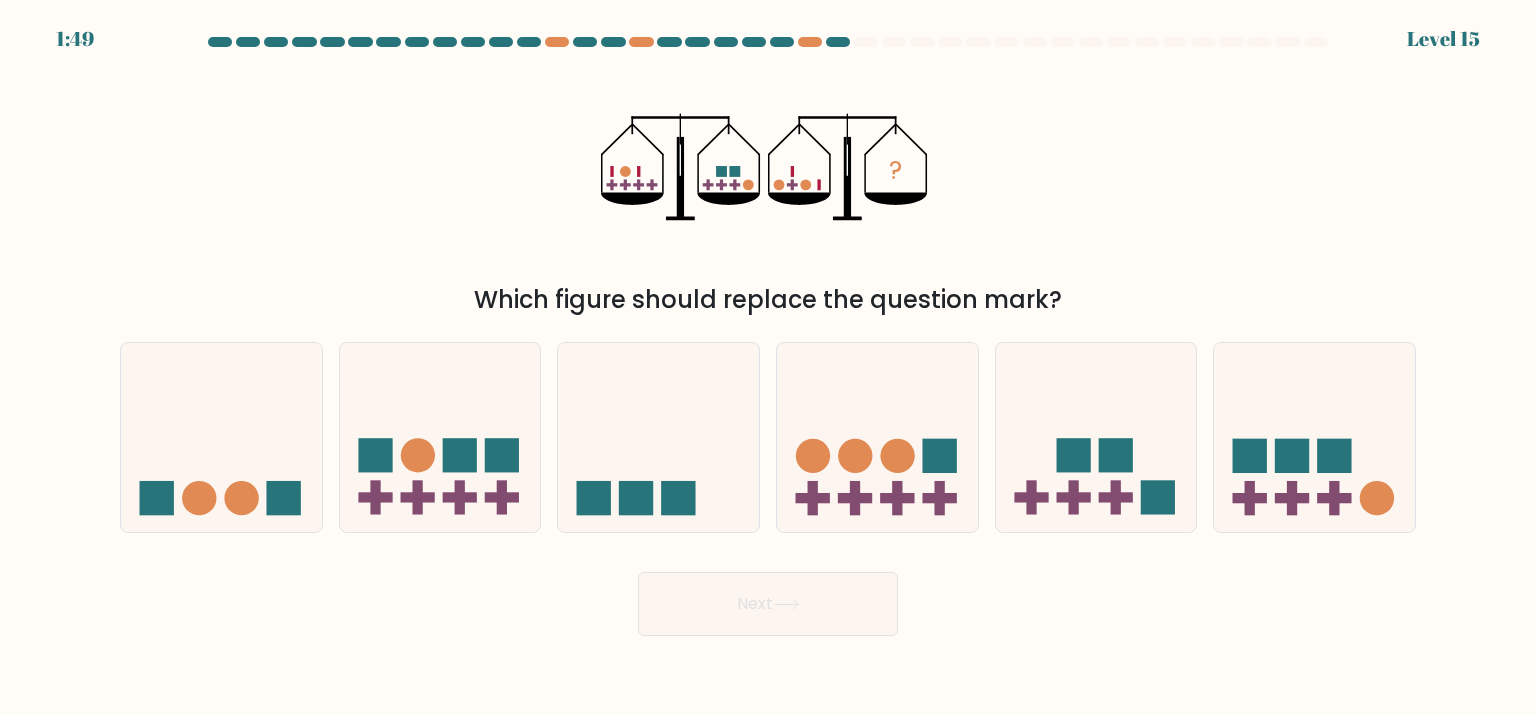 click on "Which figure should replace the question mark?" at bounding box center (768, 300) 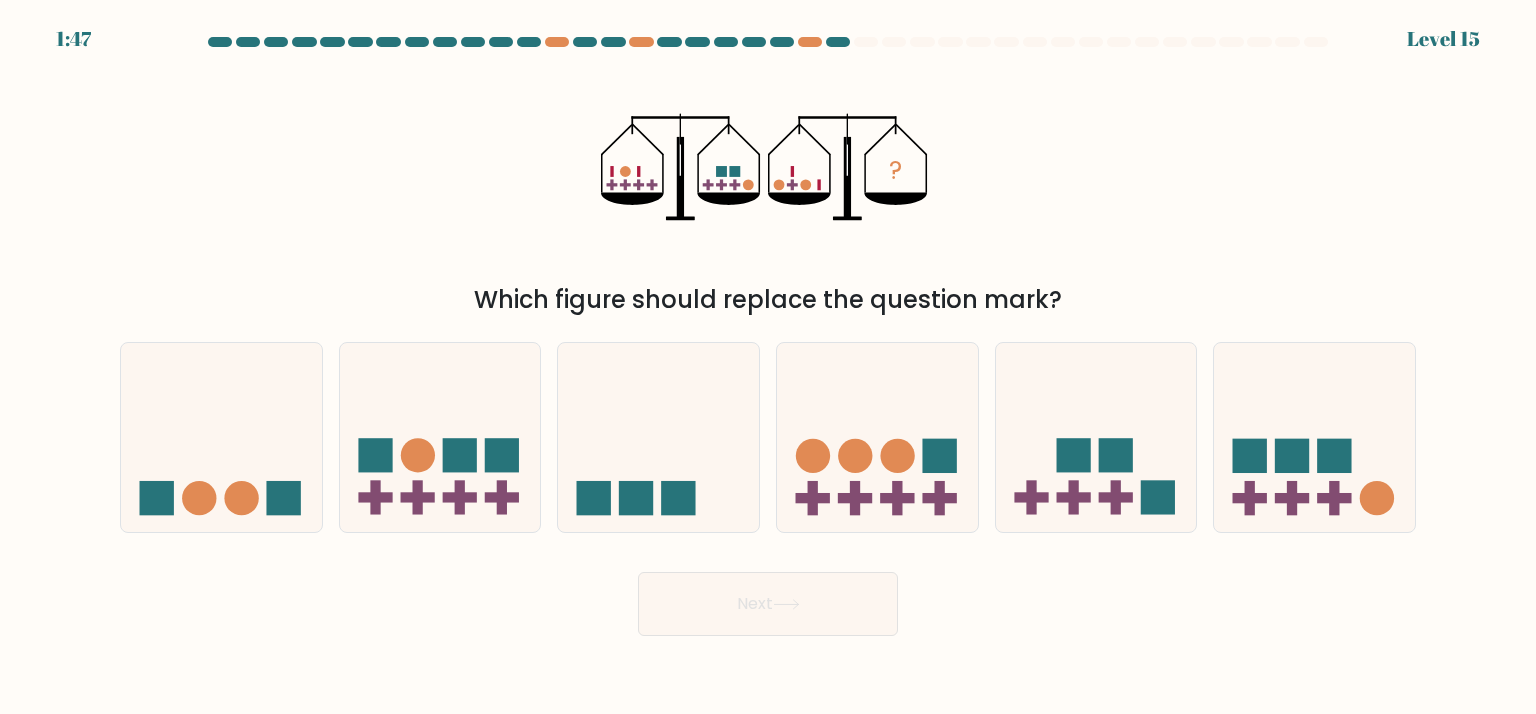 click on "?
Which figure should replace the question mark?" at bounding box center (768, 189) 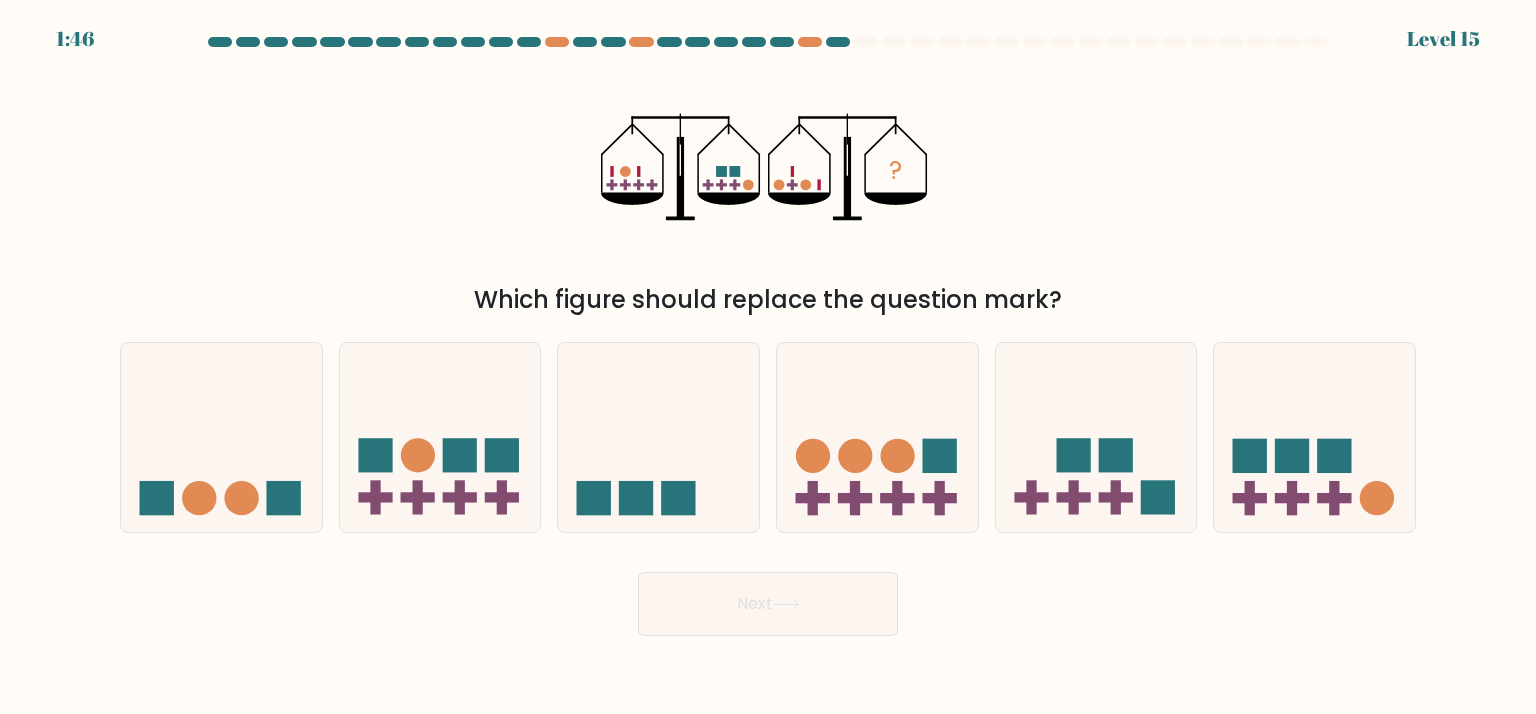 drag, startPoint x: 667, startPoint y: 284, endPoint x: 665, endPoint y: 272, distance: 12.165525 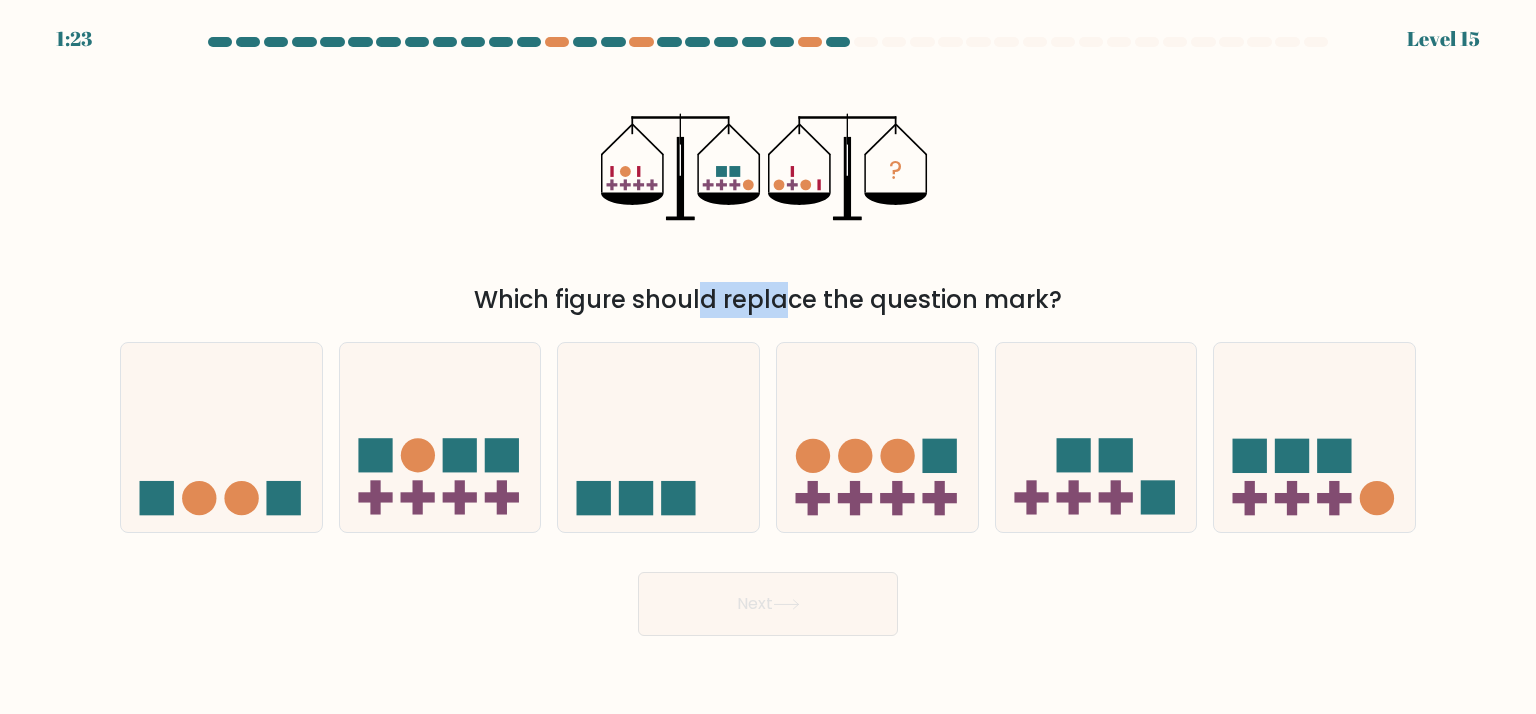 drag, startPoint x: 616, startPoint y: 298, endPoint x: 535, endPoint y: 298, distance: 81 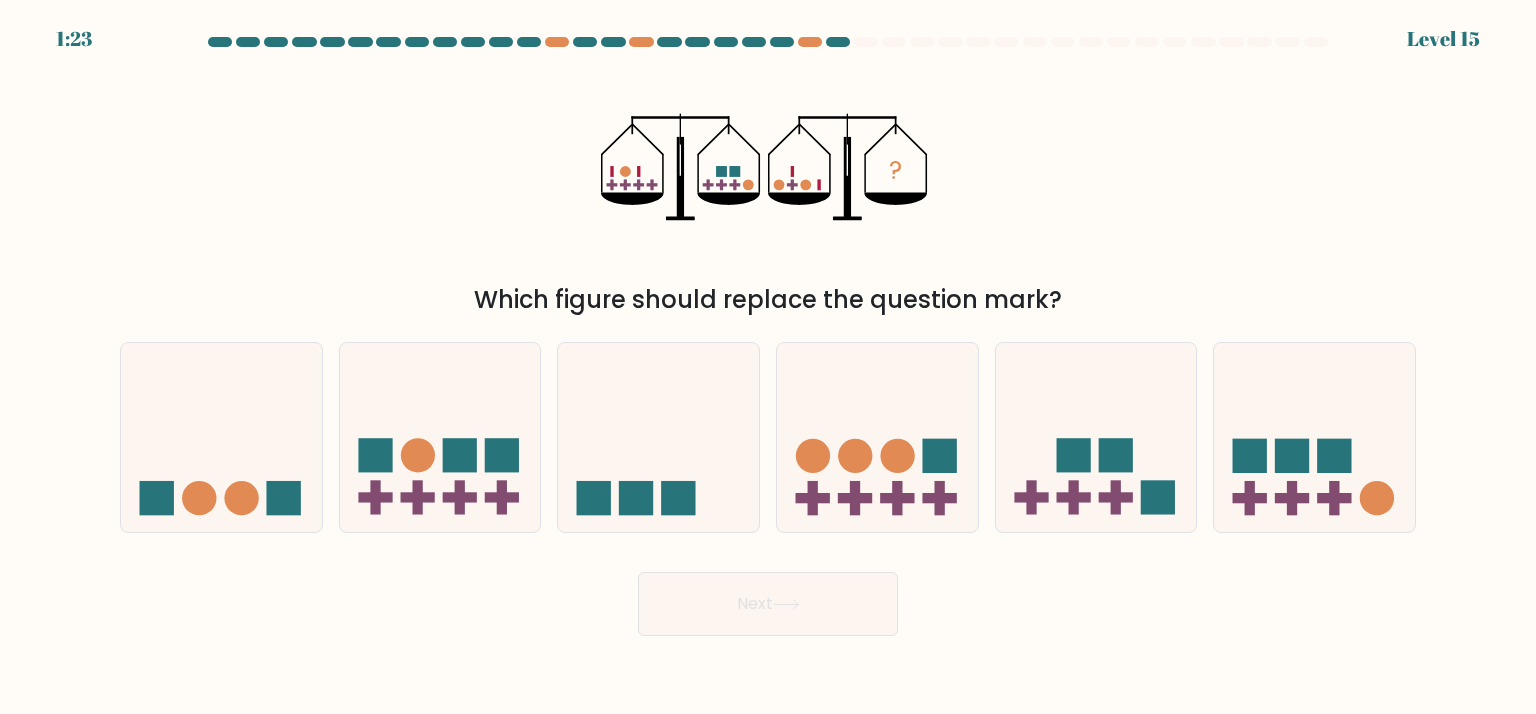 click on "Which figure should replace the question mark?" at bounding box center [768, 300] 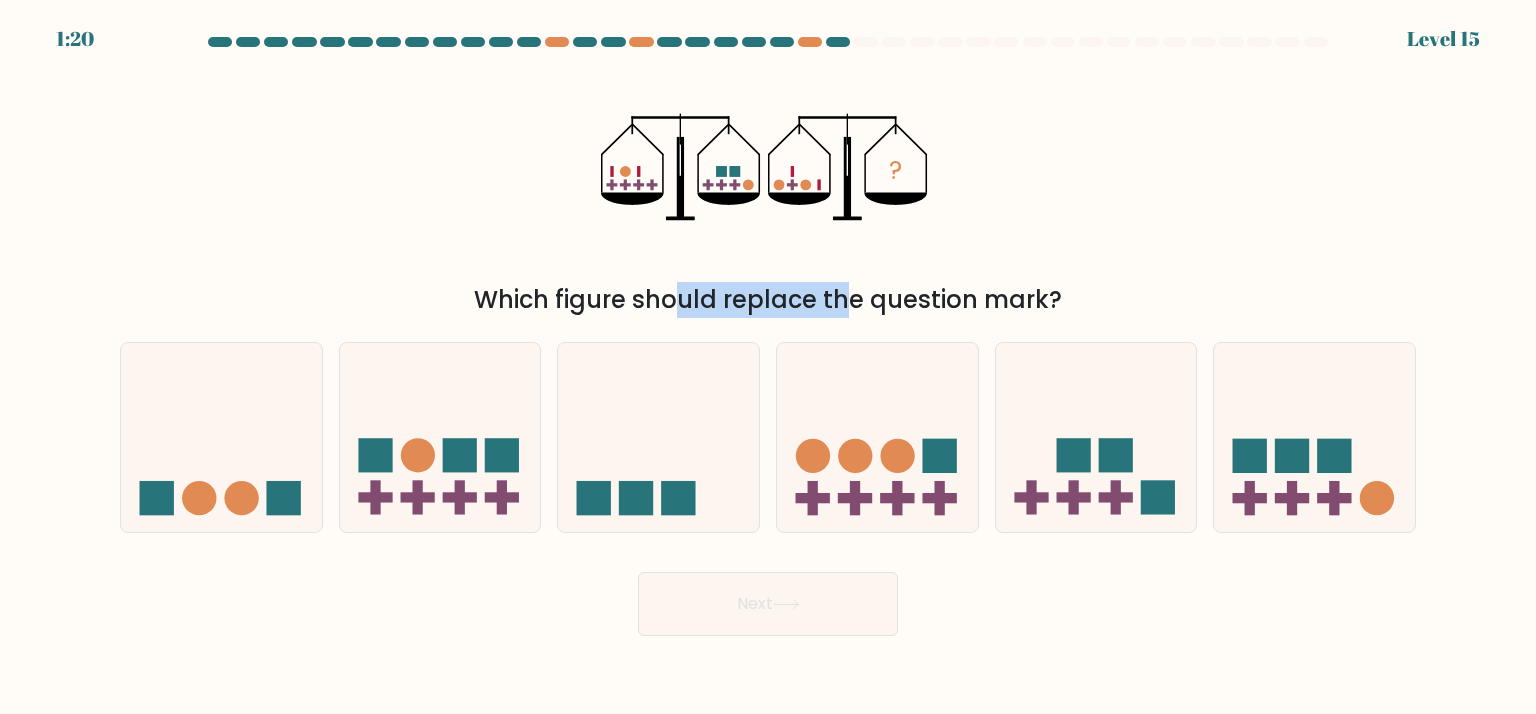 drag, startPoint x: 516, startPoint y: 304, endPoint x: 680, endPoint y: 311, distance: 164.14932 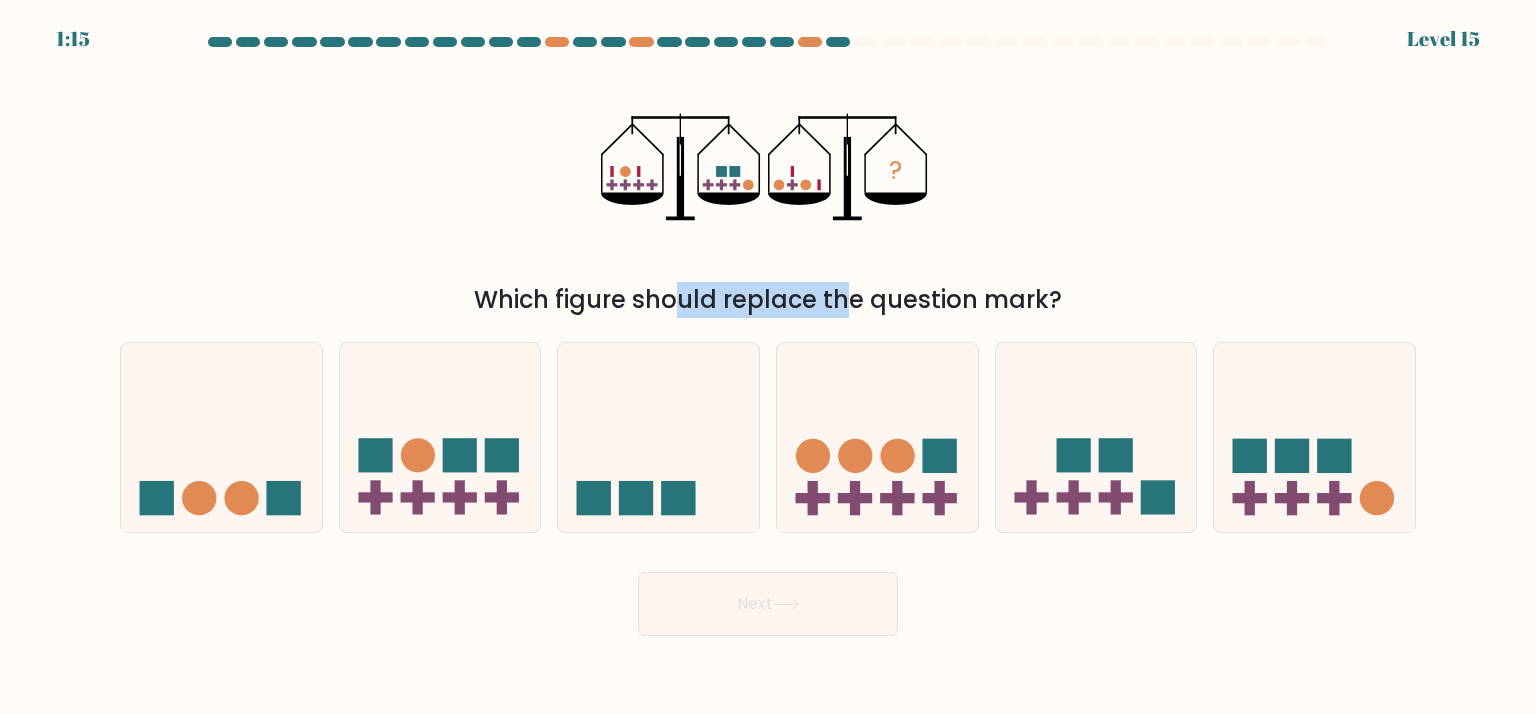click on "Which figure should replace the question mark?" at bounding box center (768, 300) 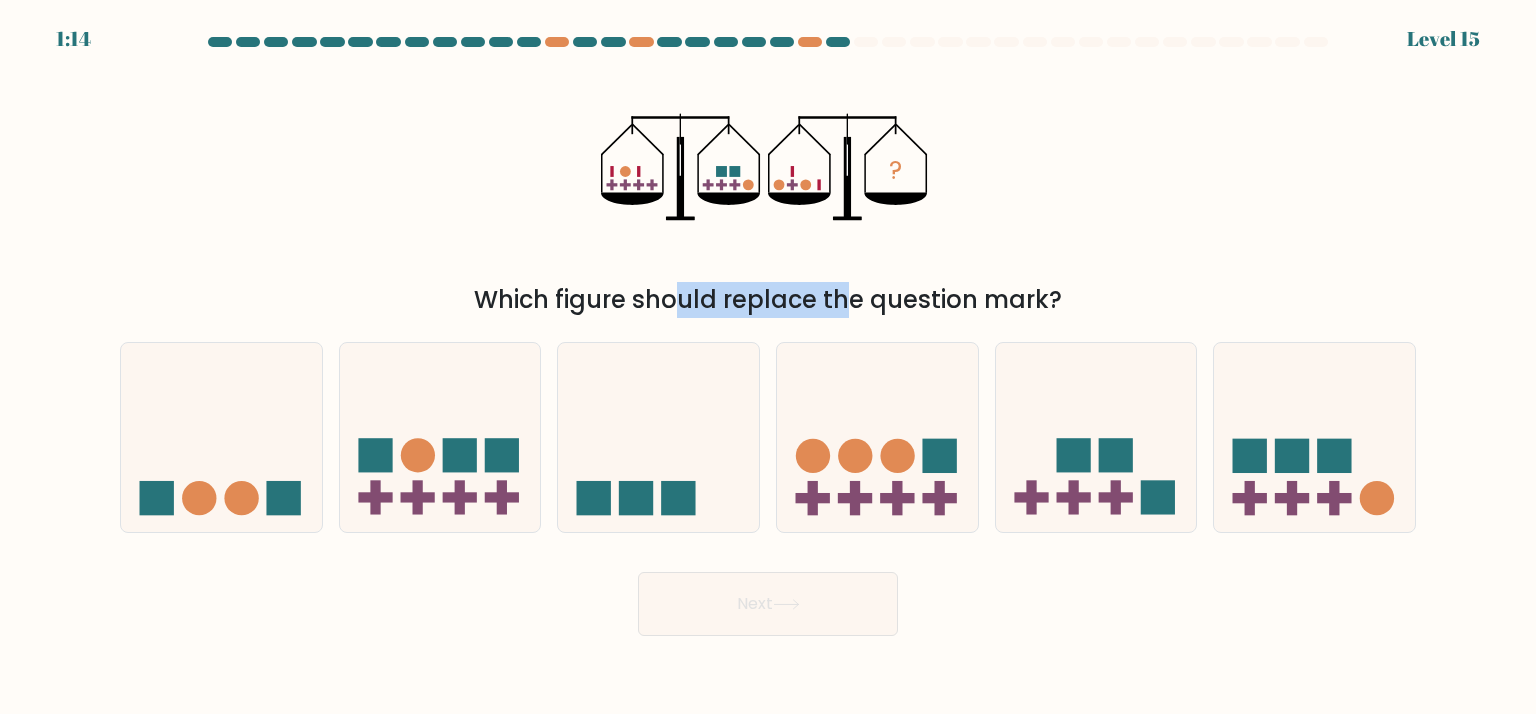 click on "Which figure should replace the question mark?" at bounding box center (768, 300) 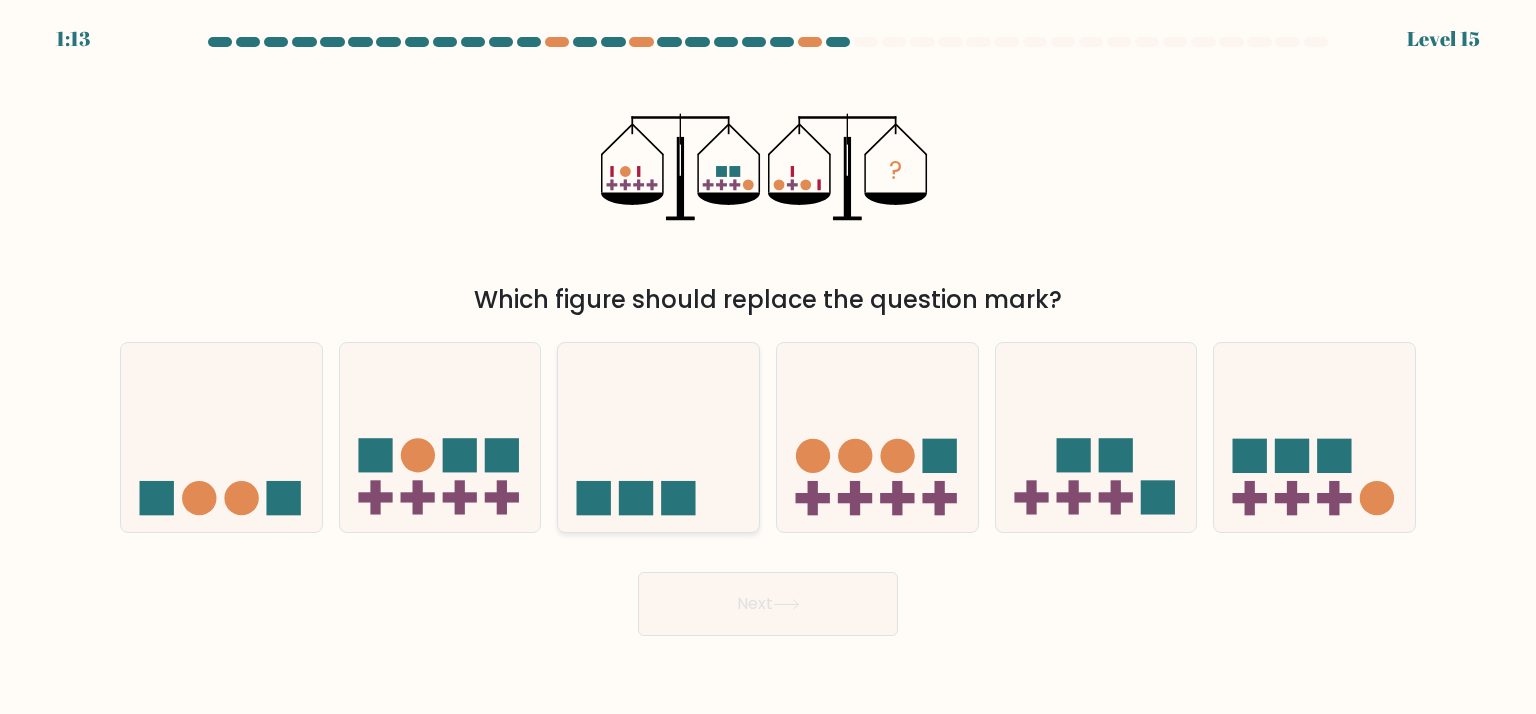 click 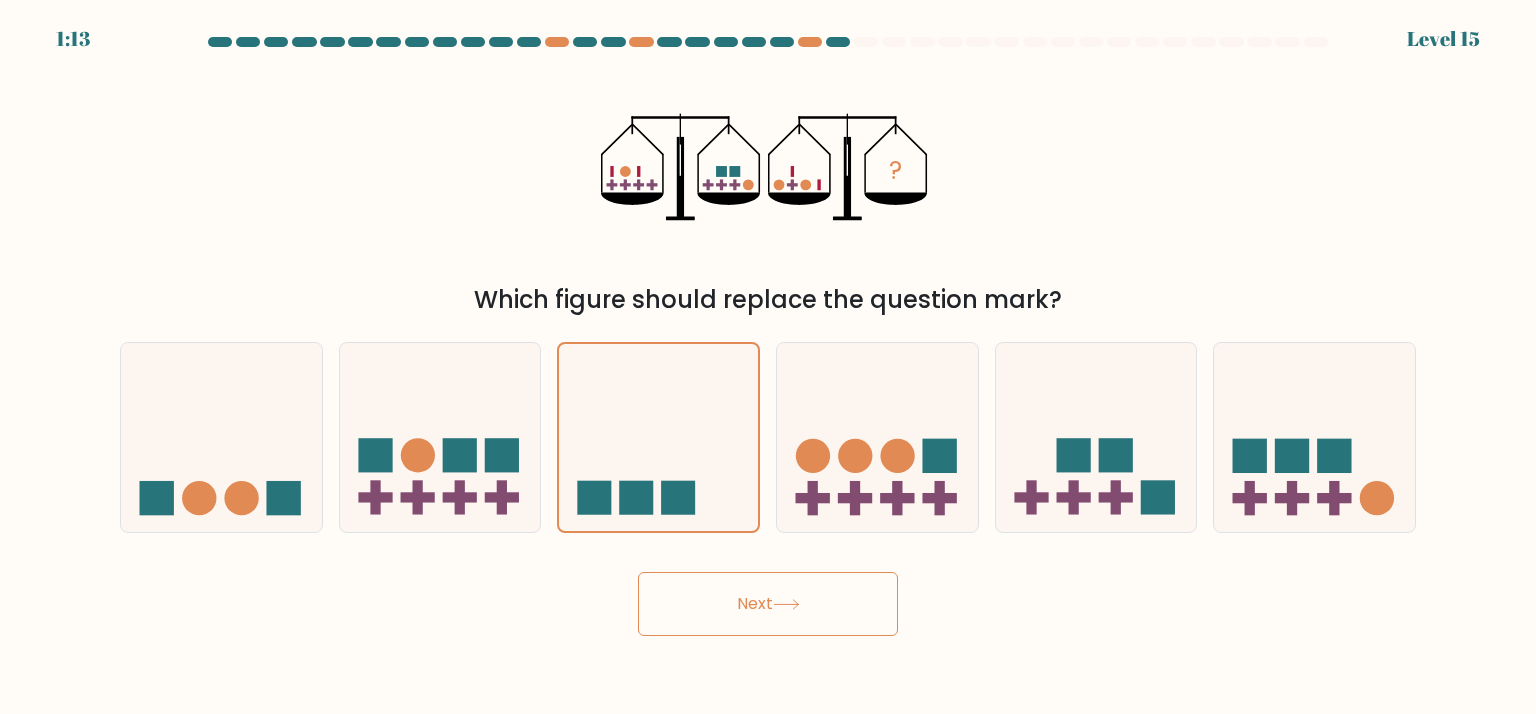 click on "Next" at bounding box center (768, 604) 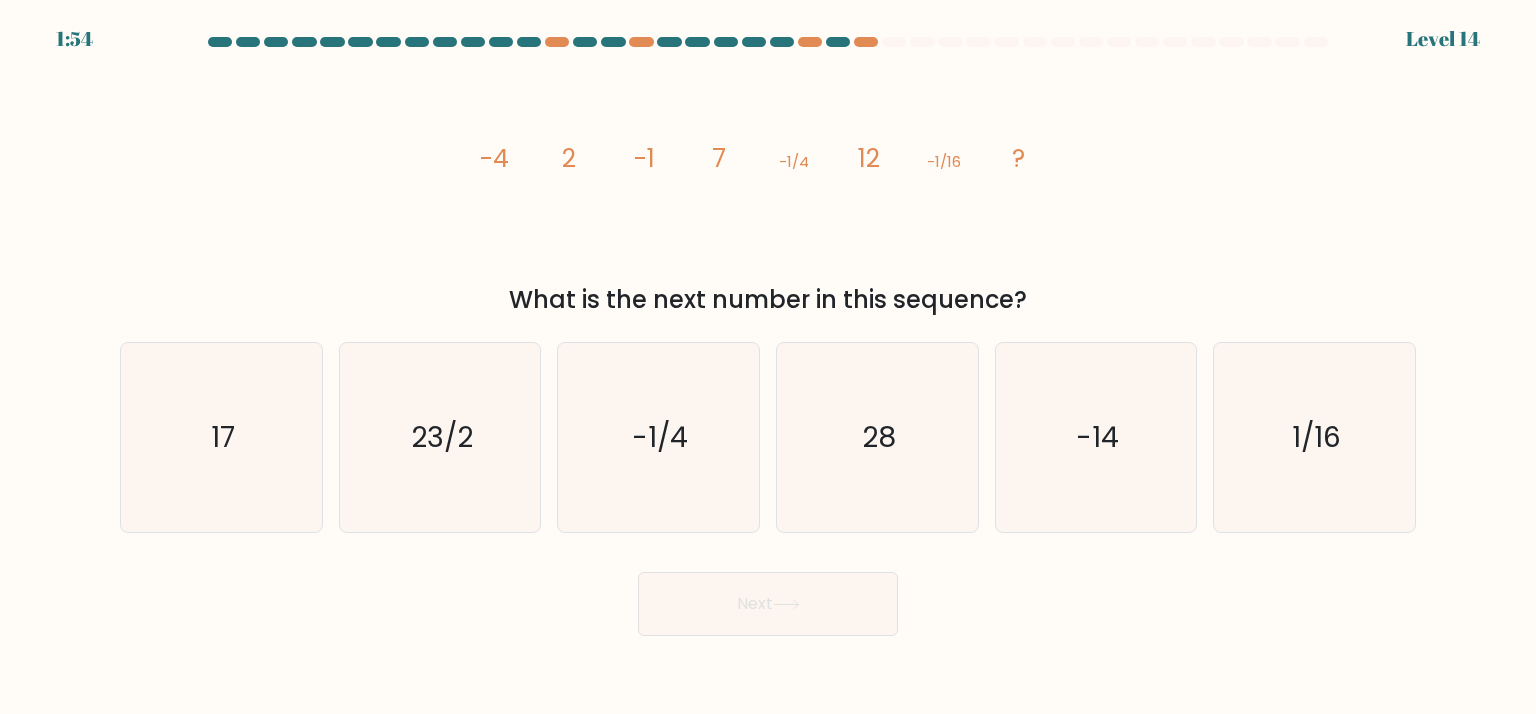 click on "image/svg+xml
-4
2
-1
7
-1/4
12
-1/16
?" 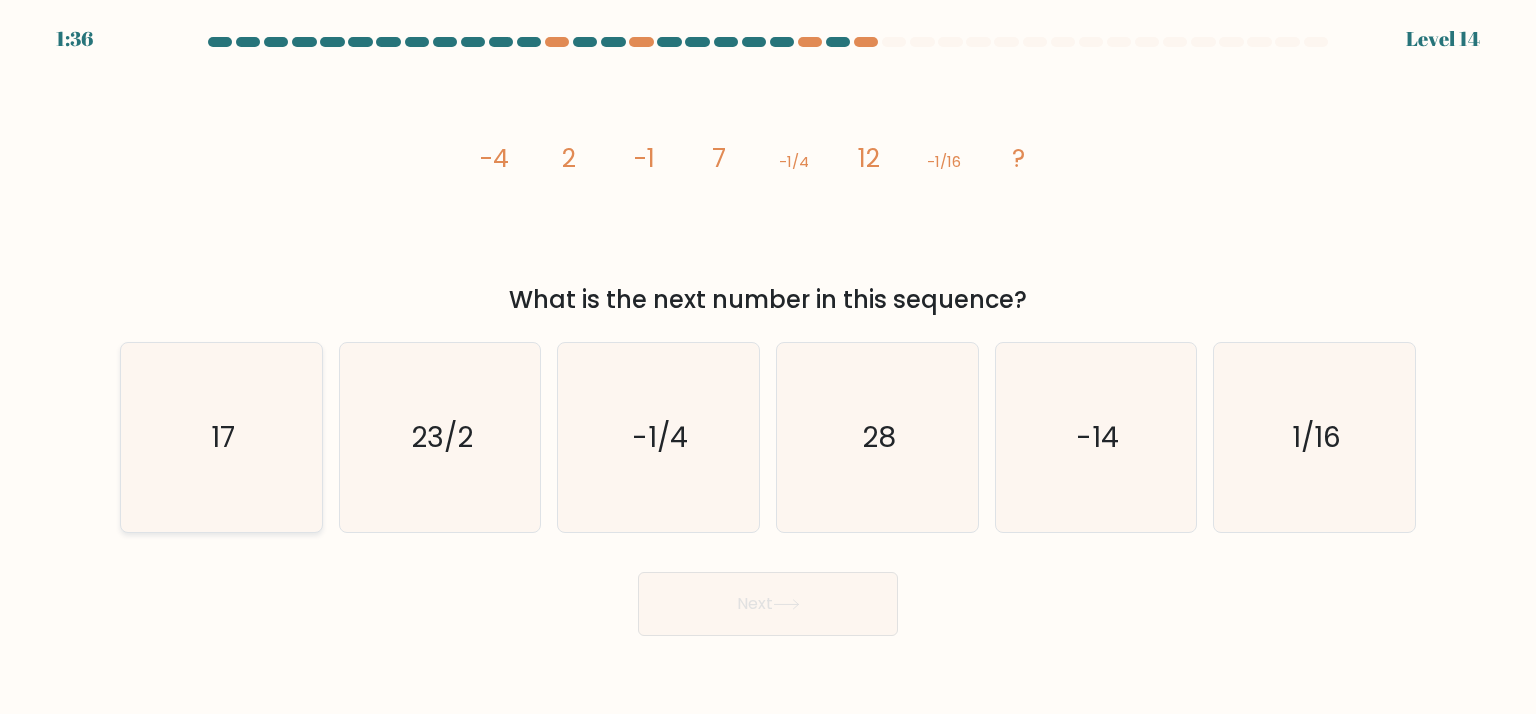 click on "17" 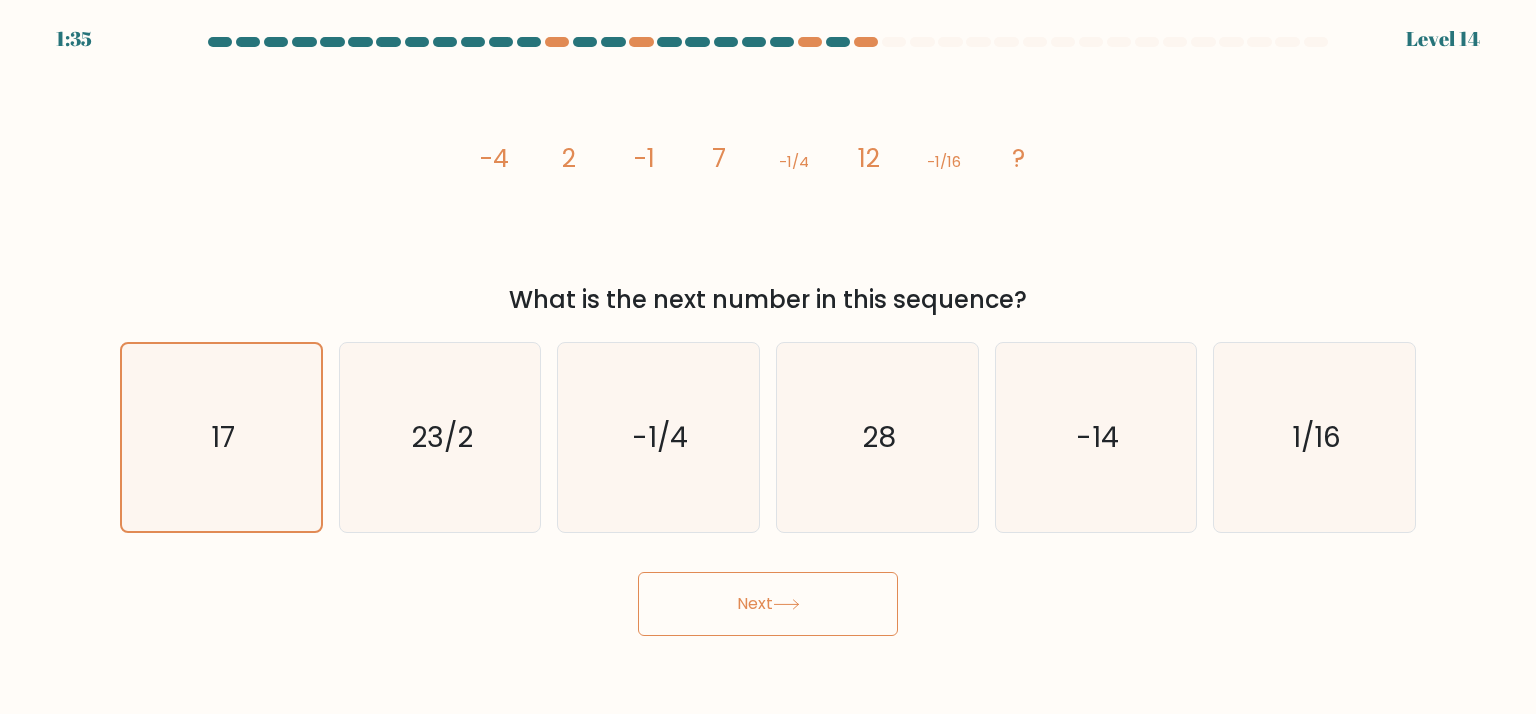 drag, startPoint x: 835, startPoint y: 619, endPoint x: 840, endPoint y: 608, distance: 12.083046 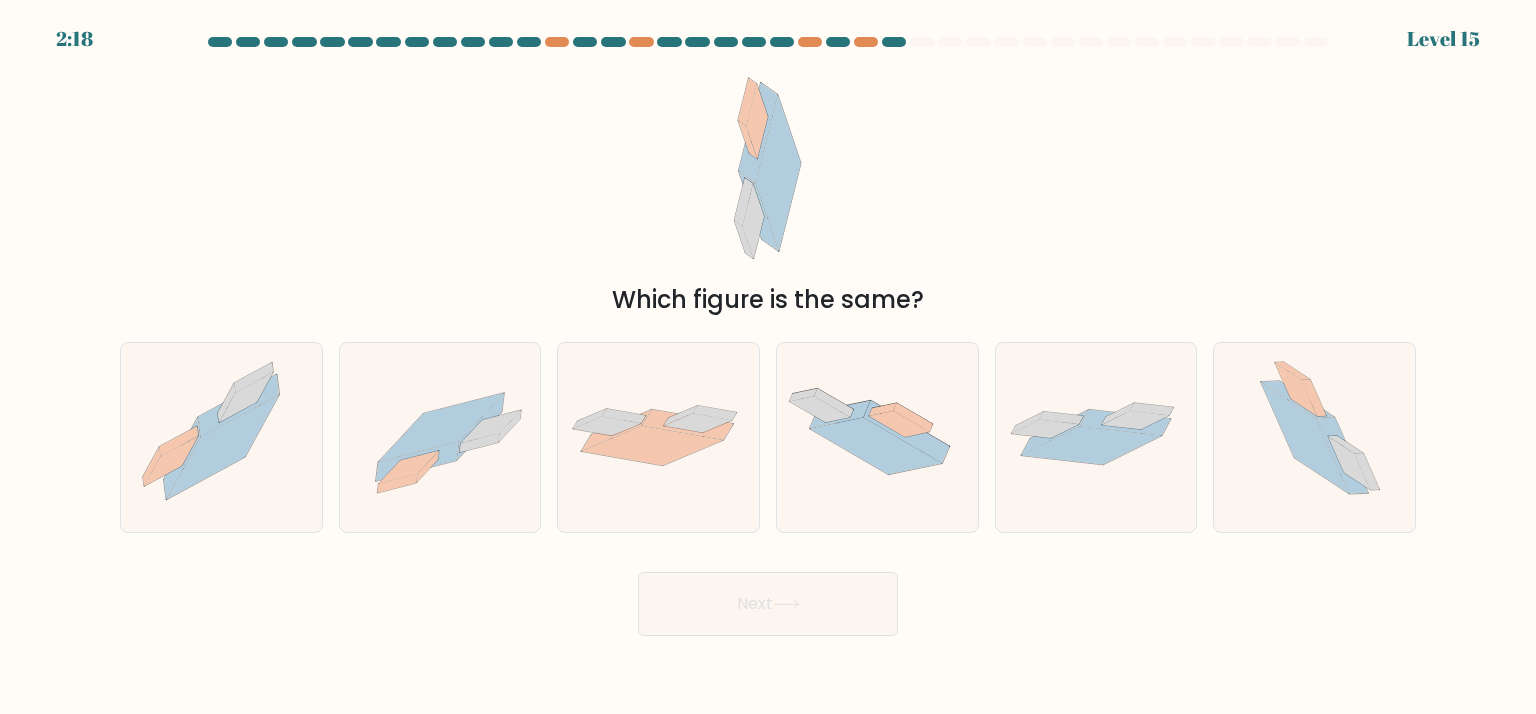 click on "Next" at bounding box center (768, 596) 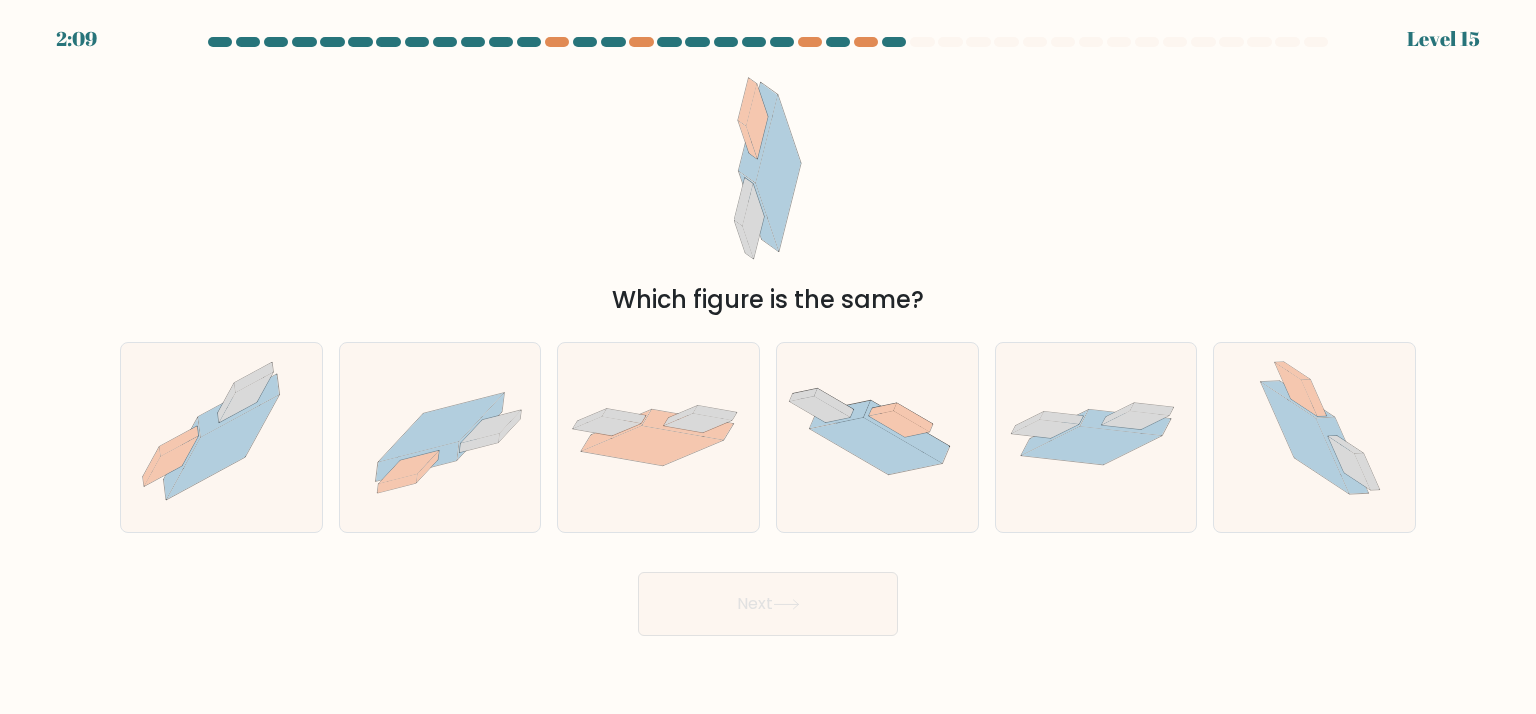 click on "Next" at bounding box center (768, 596) 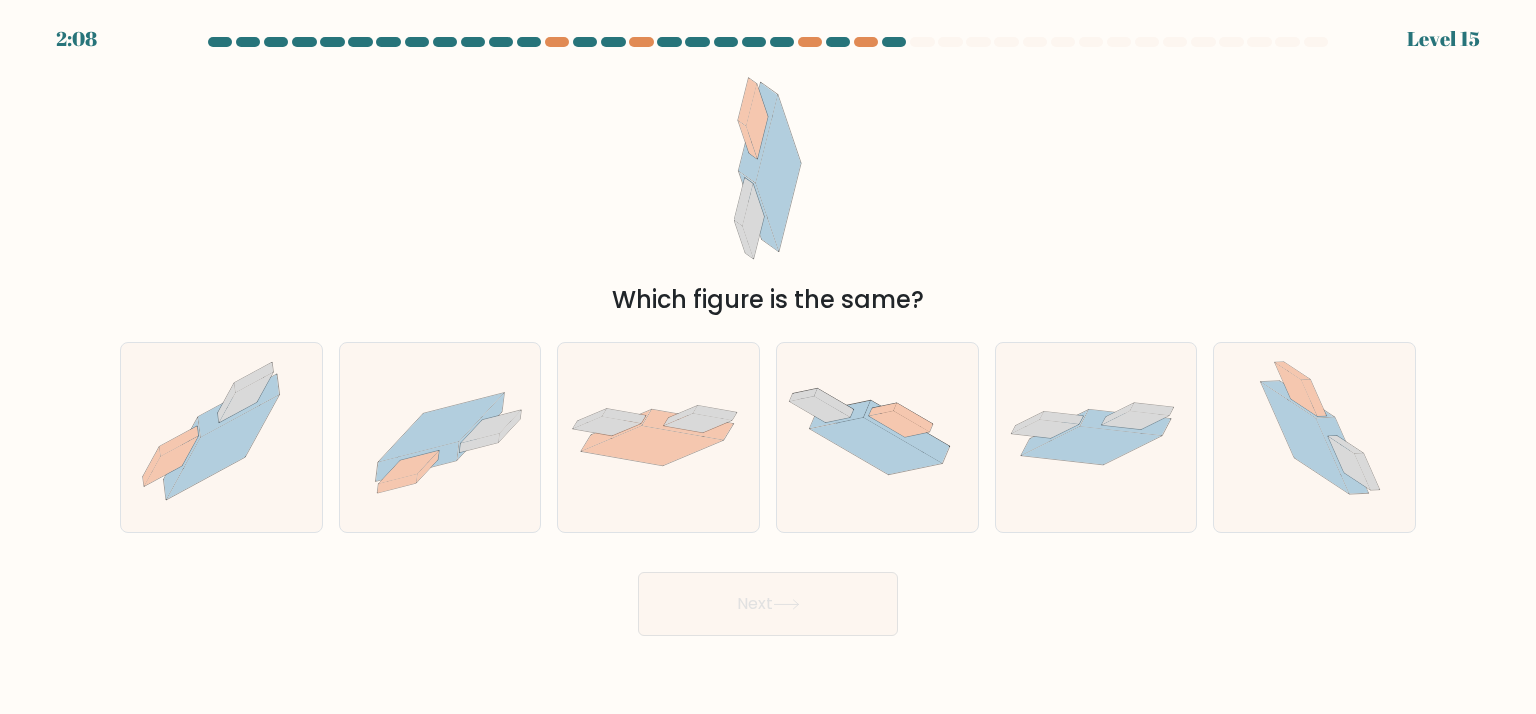 drag, startPoint x: 516, startPoint y: 583, endPoint x: 514, endPoint y: 572, distance: 11.18034 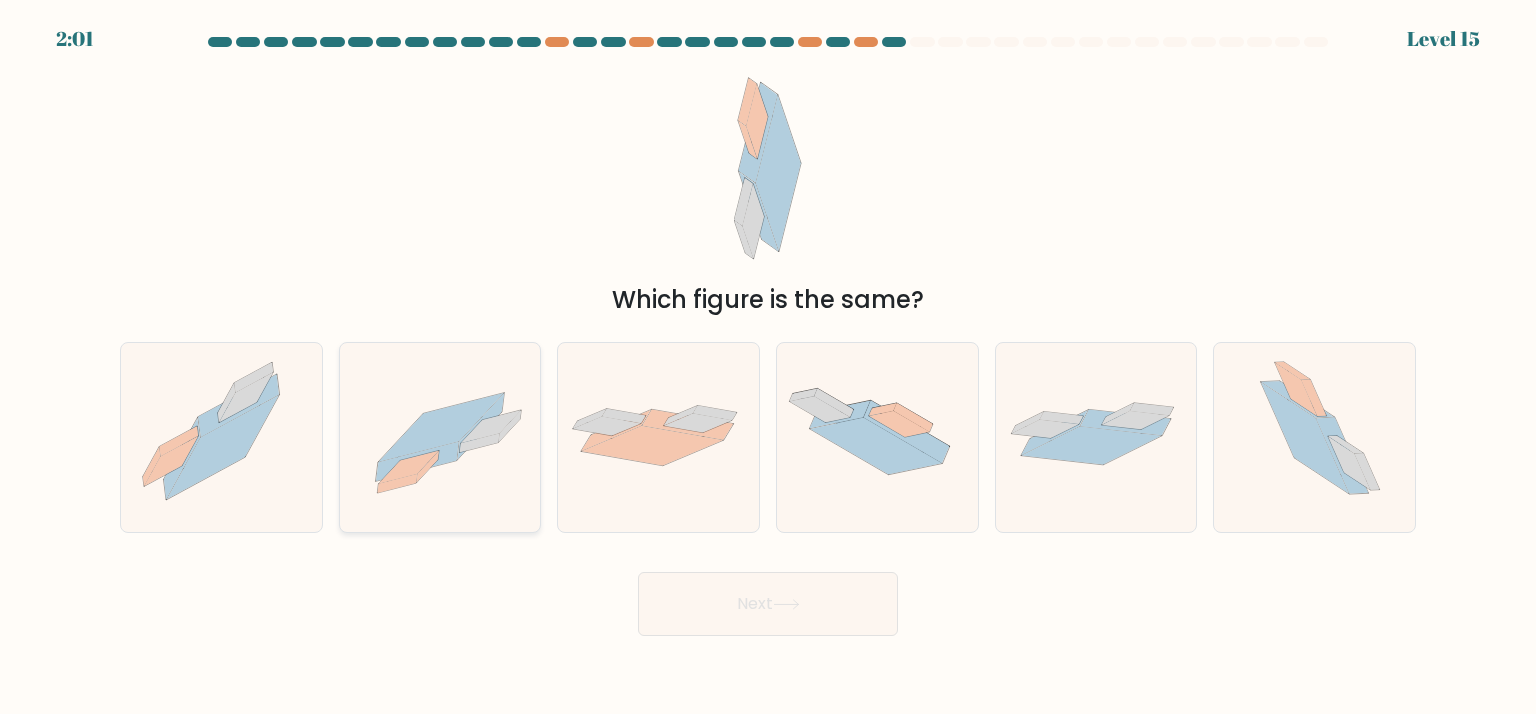 click 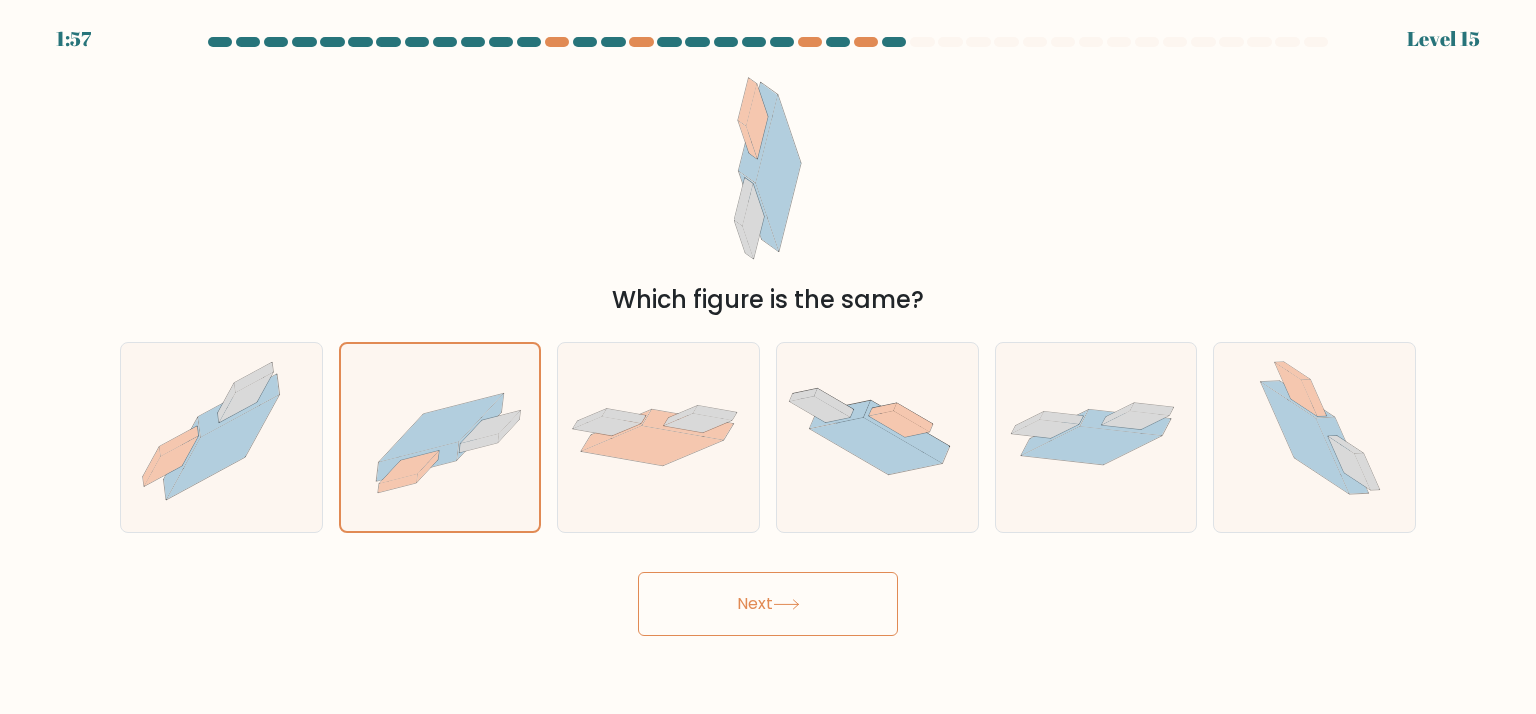 click on "Next" at bounding box center (768, 604) 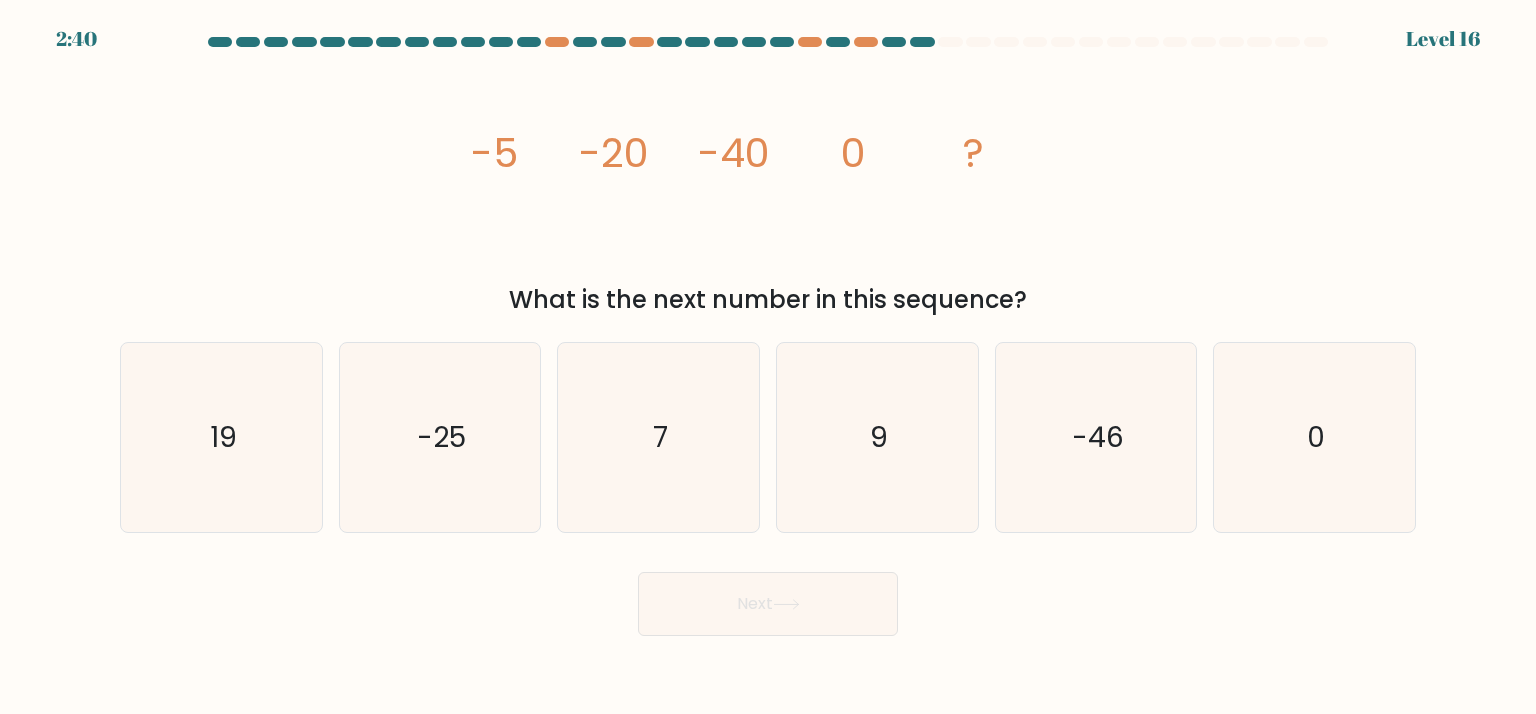 click on "image/svg+xml
-5
-20
-40
0
?
What is the next number in this sequence?" at bounding box center (768, 189) 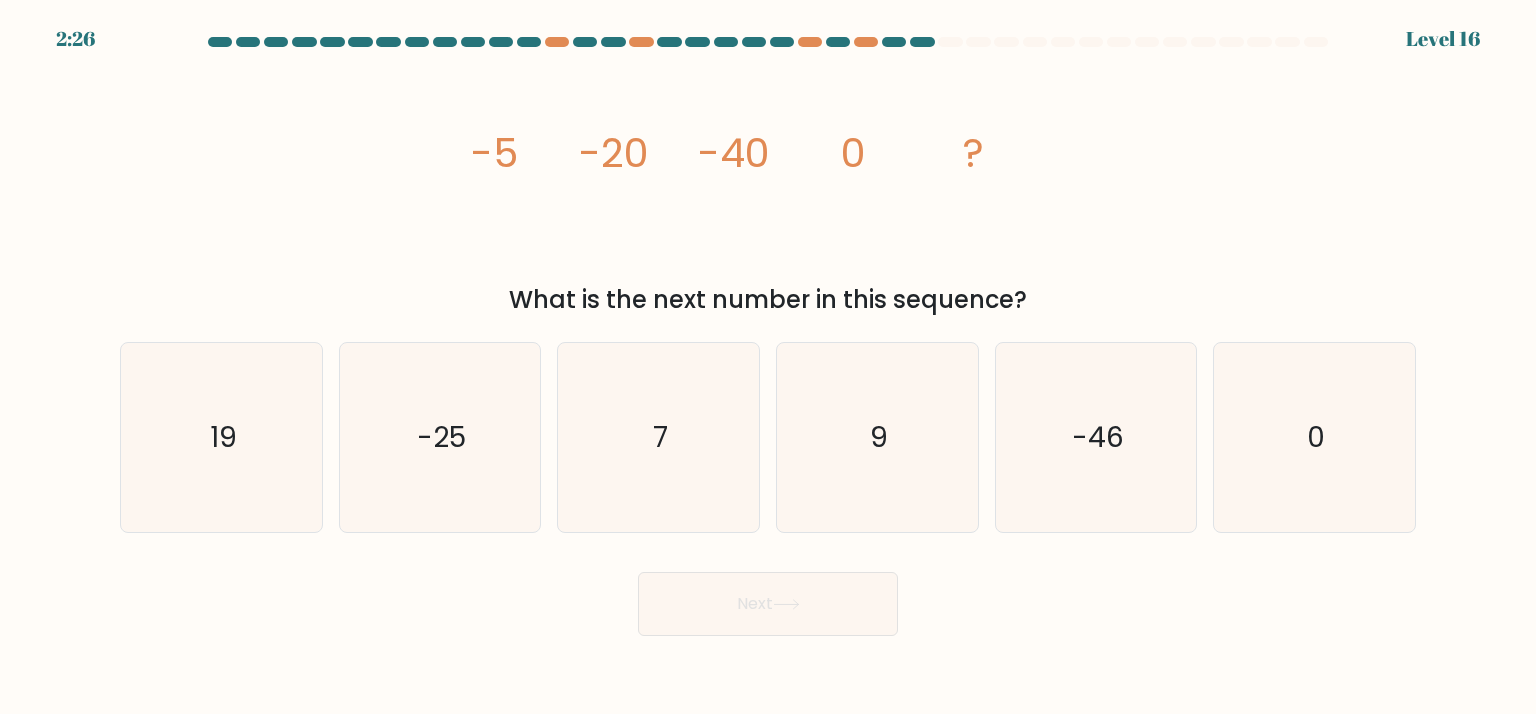 click on "image/svg+xml
-5
-20
-40
0
?
What is the next number in this sequence?" at bounding box center [768, 189] 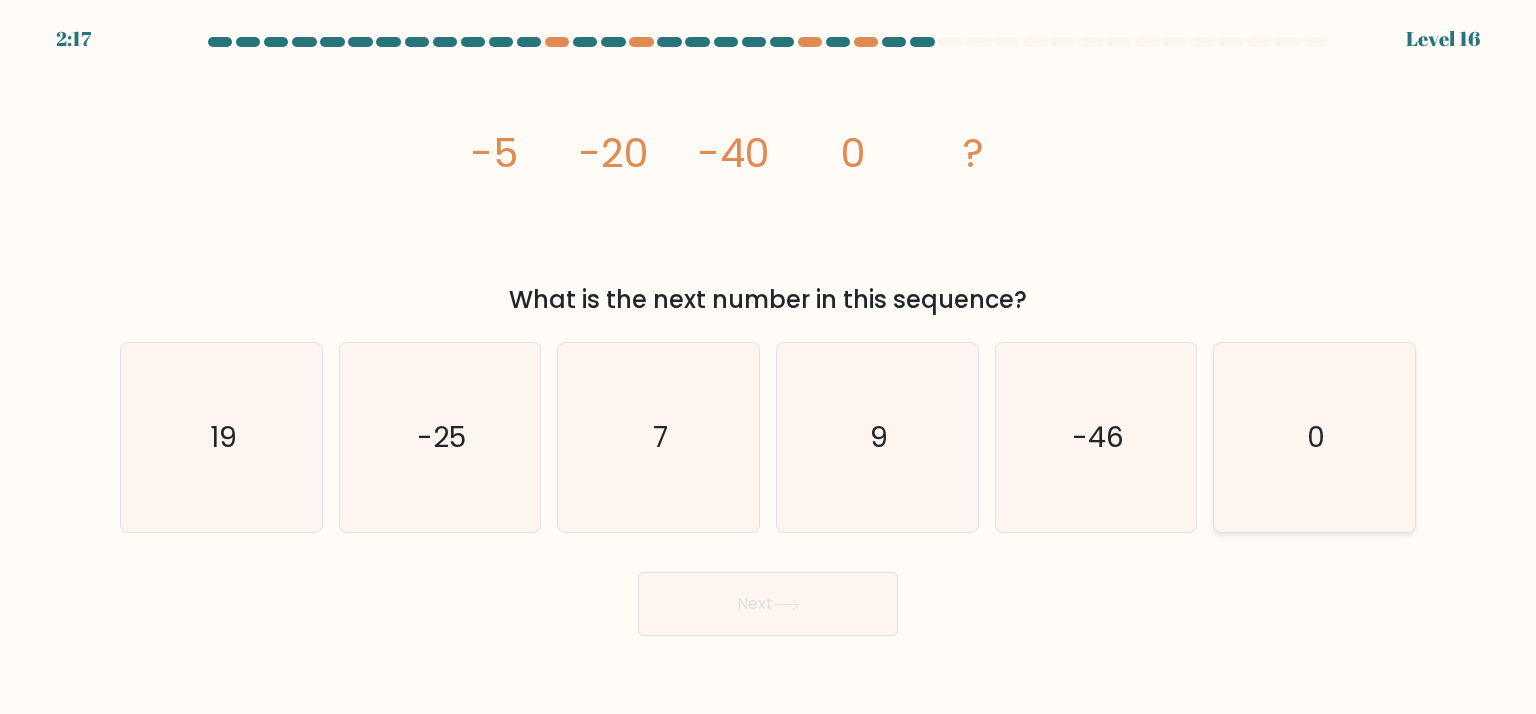 click on "0" 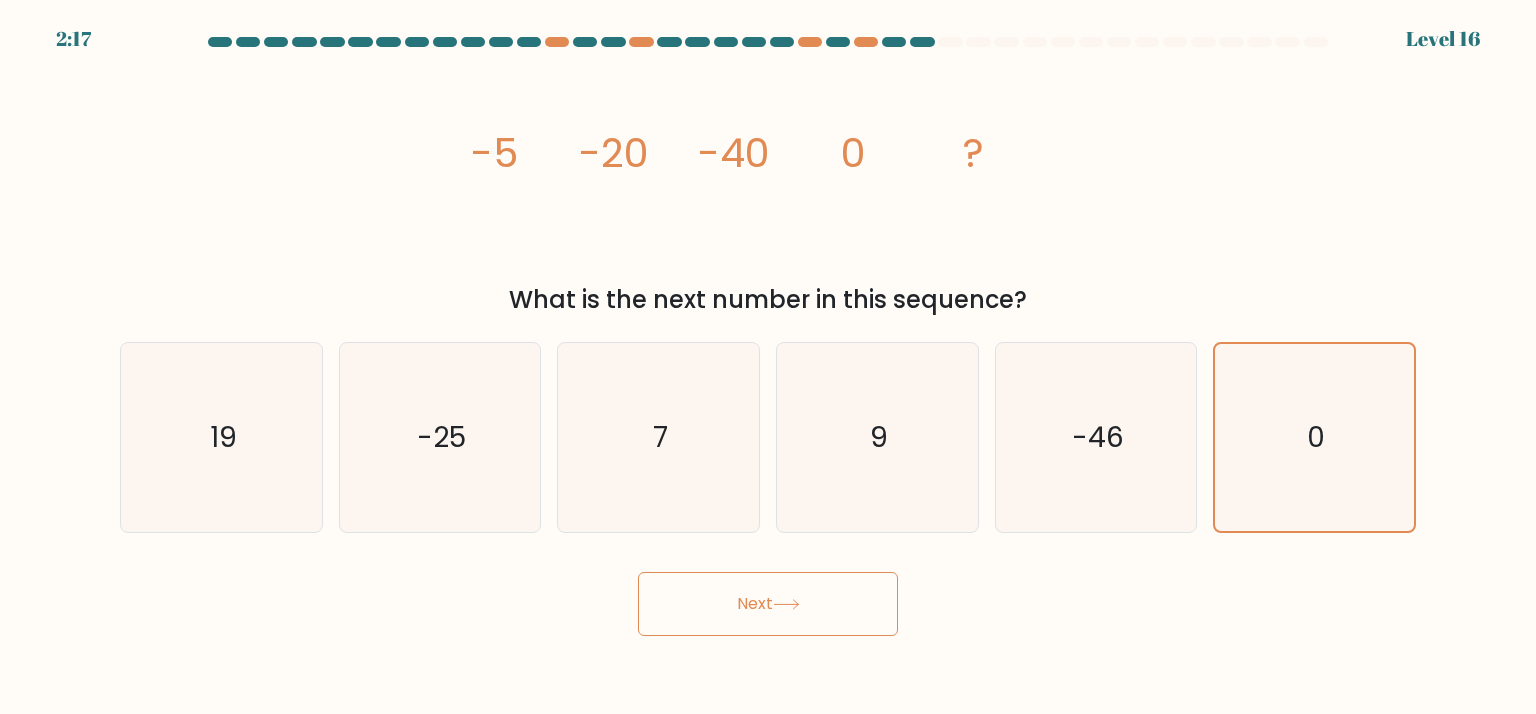 click on "Next" at bounding box center [768, 604] 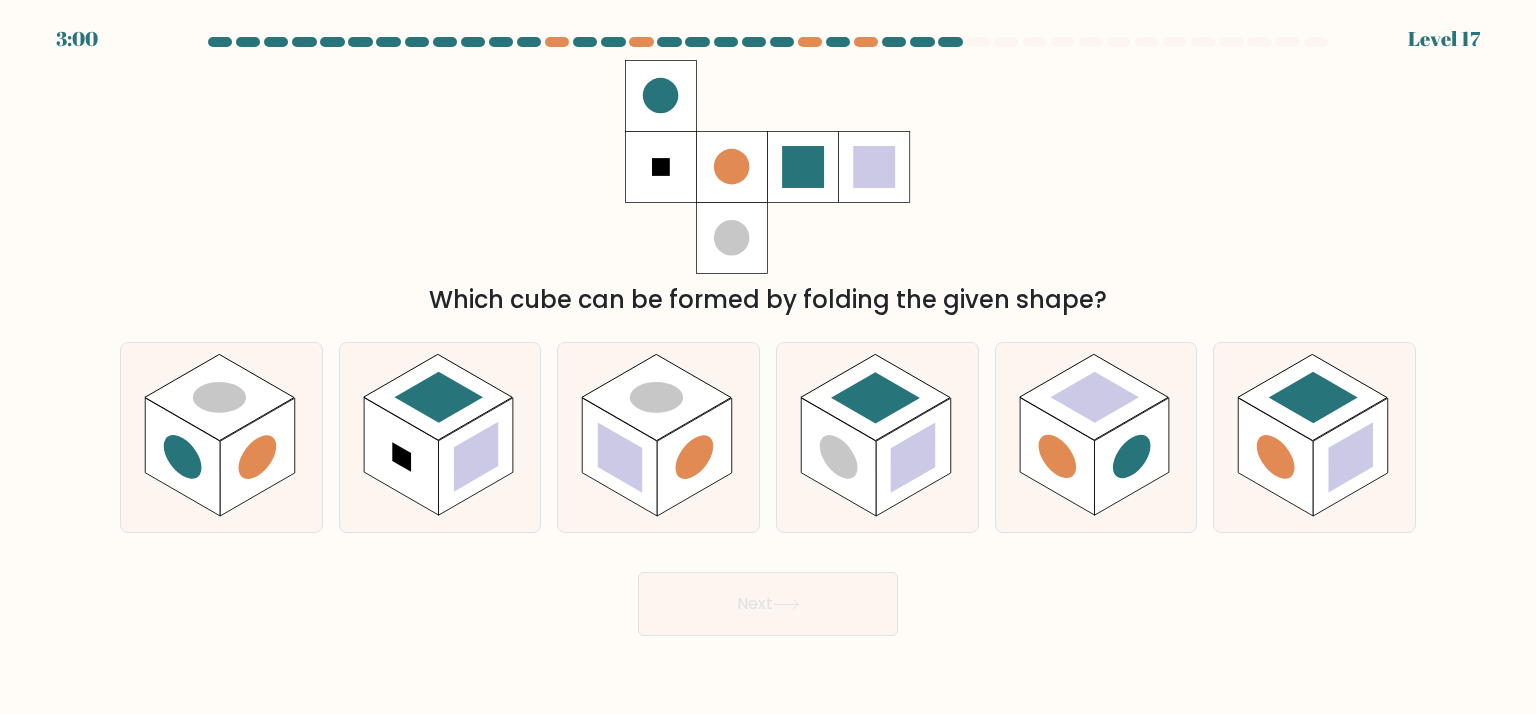 click on "Which cube can be formed by folding the given shape?" at bounding box center [768, 189] 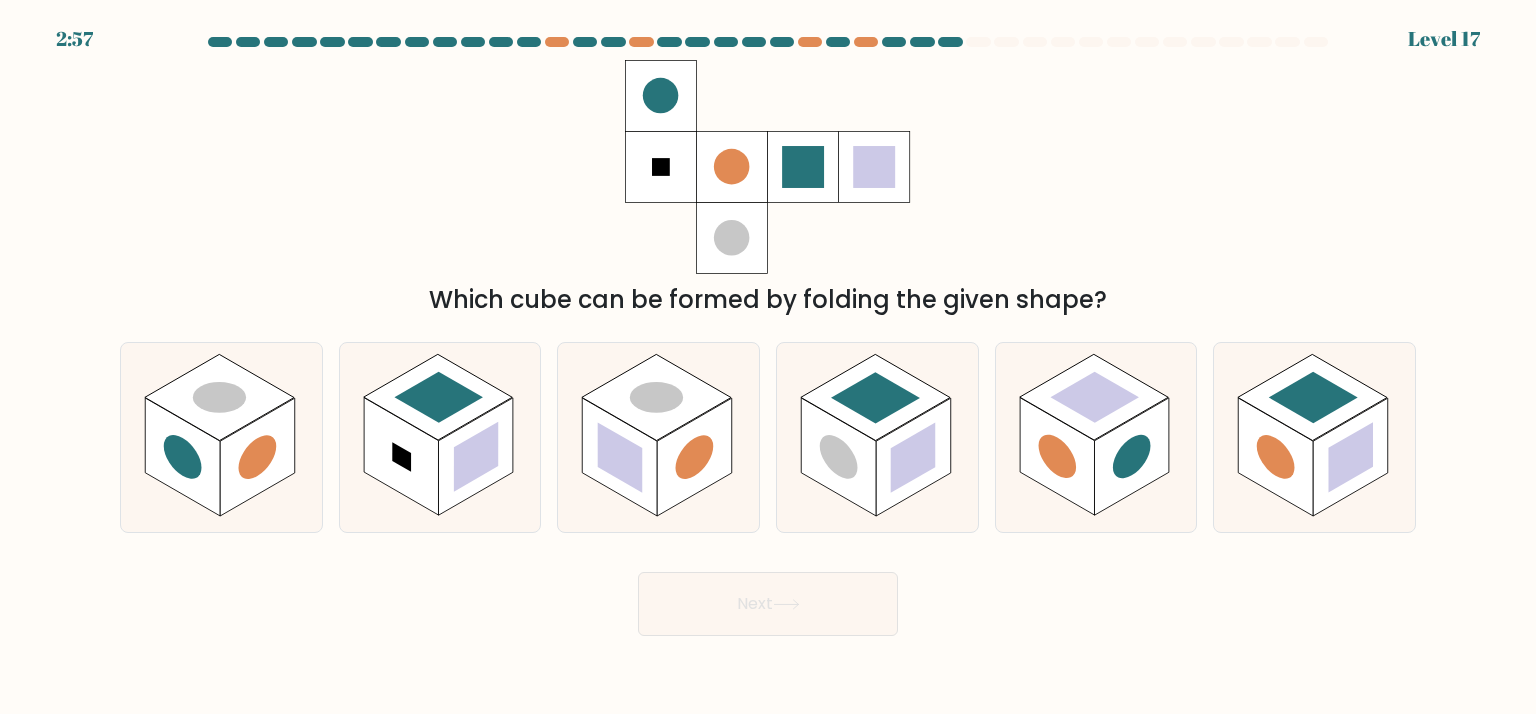 drag, startPoint x: 599, startPoint y: 128, endPoint x: 899, endPoint y: 163, distance: 302.03476 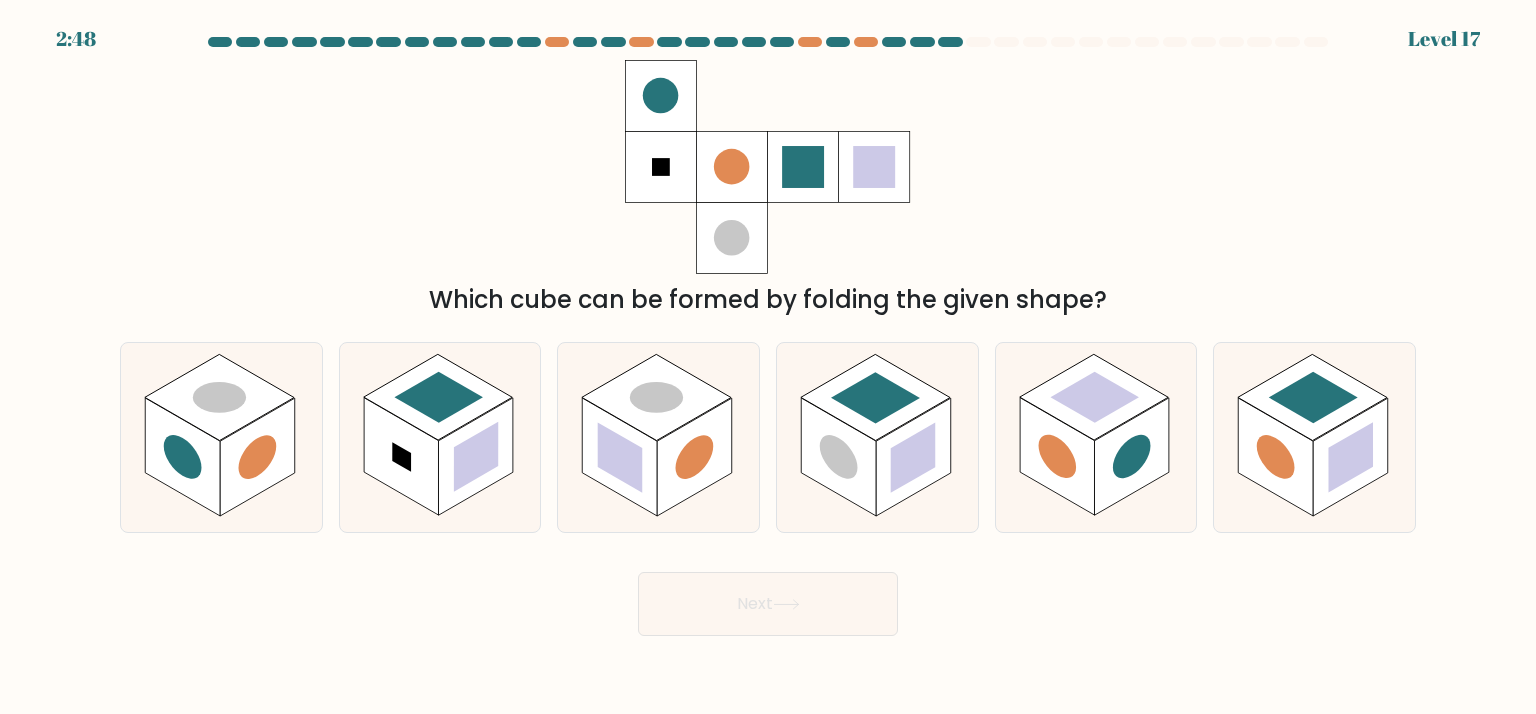 drag, startPoint x: 614, startPoint y: 43, endPoint x: 540, endPoint y: 50, distance: 74.330345 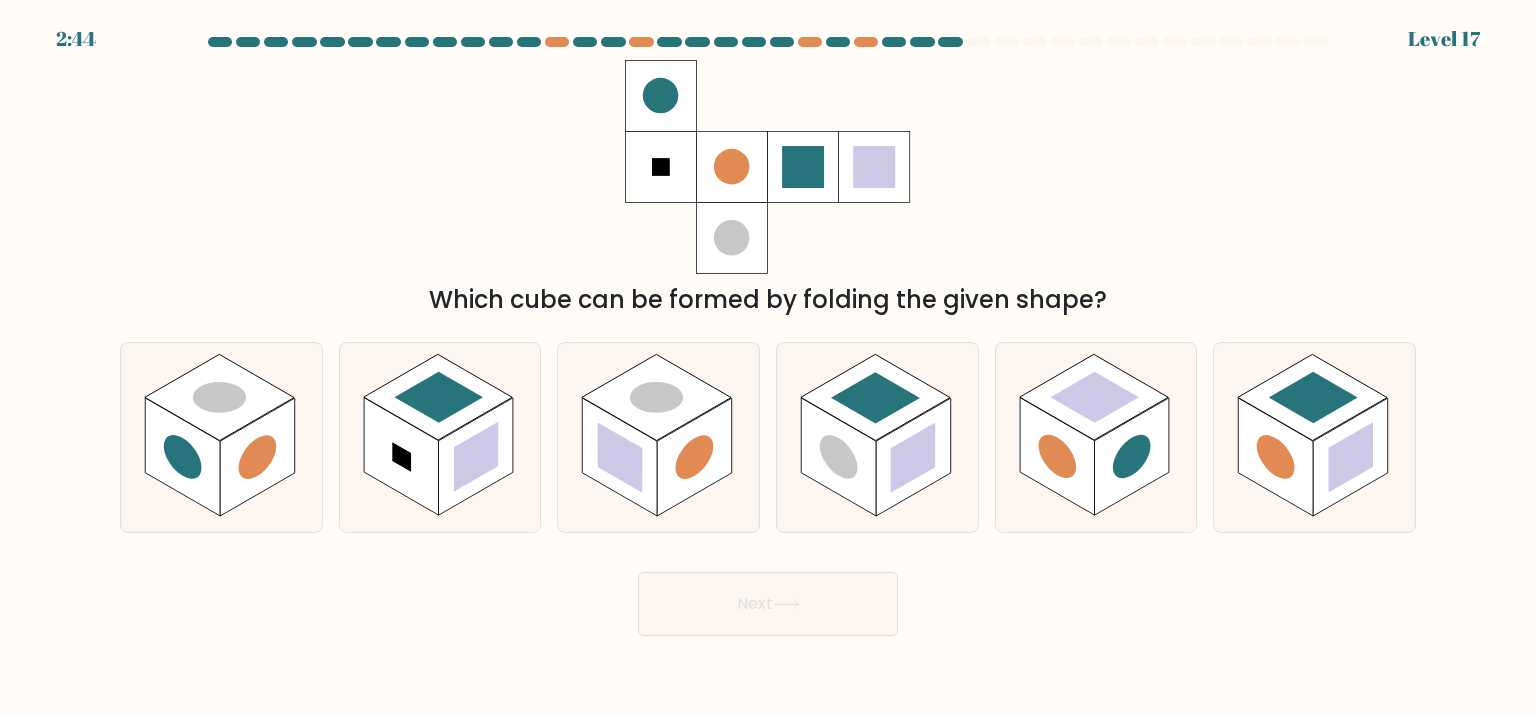 click at bounding box center (754, 42) 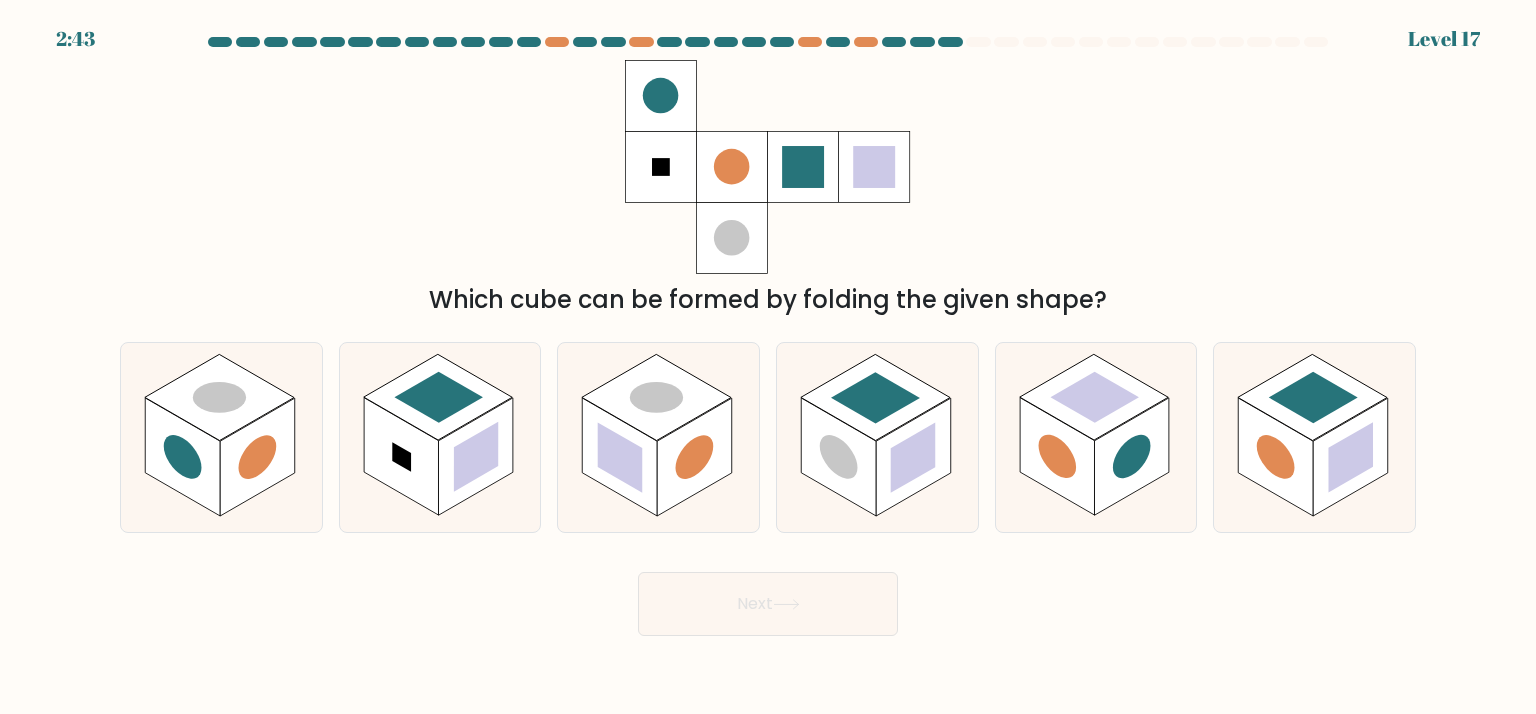click at bounding box center [726, 42] 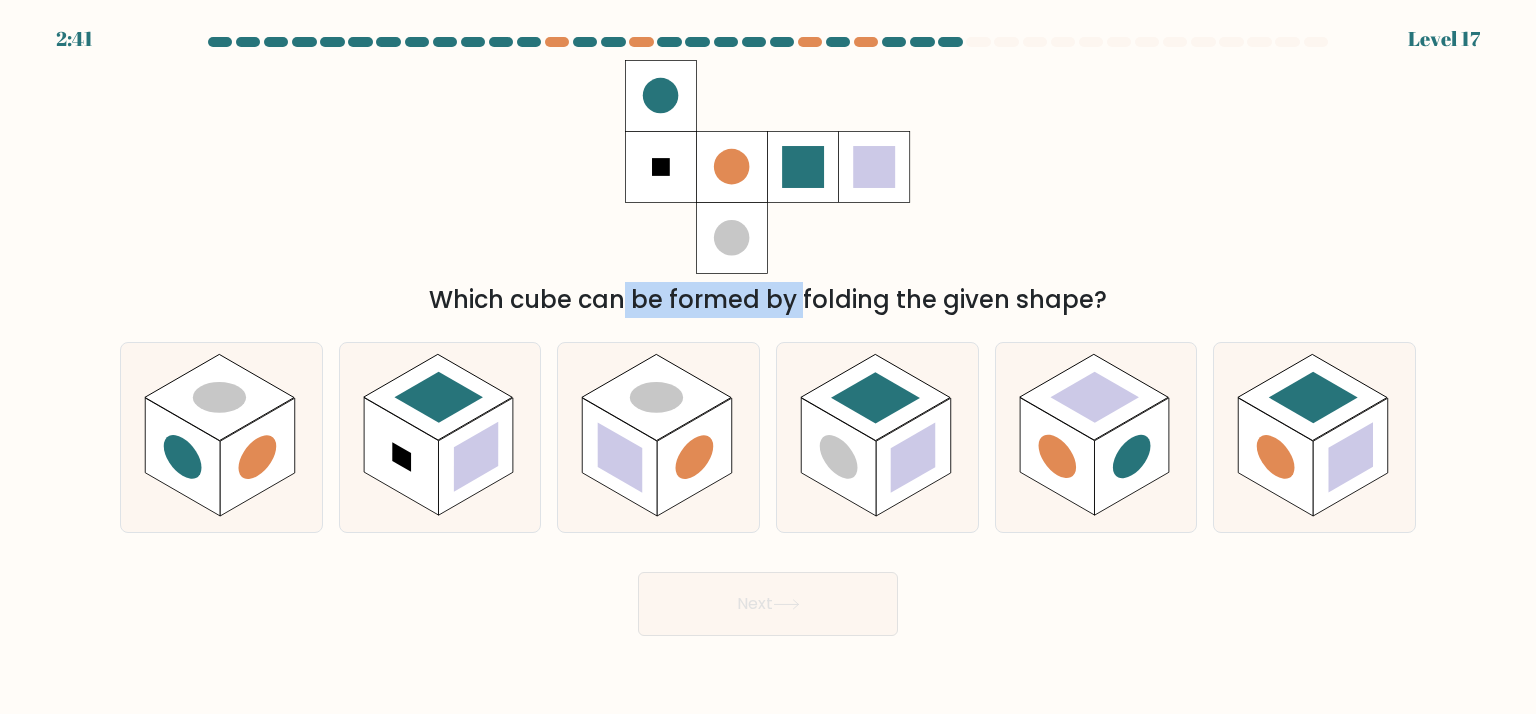 drag, startPoint x: 435, startPoint y: 298, endPoint x: 623, endPoint y: 307, distance: 188.2153 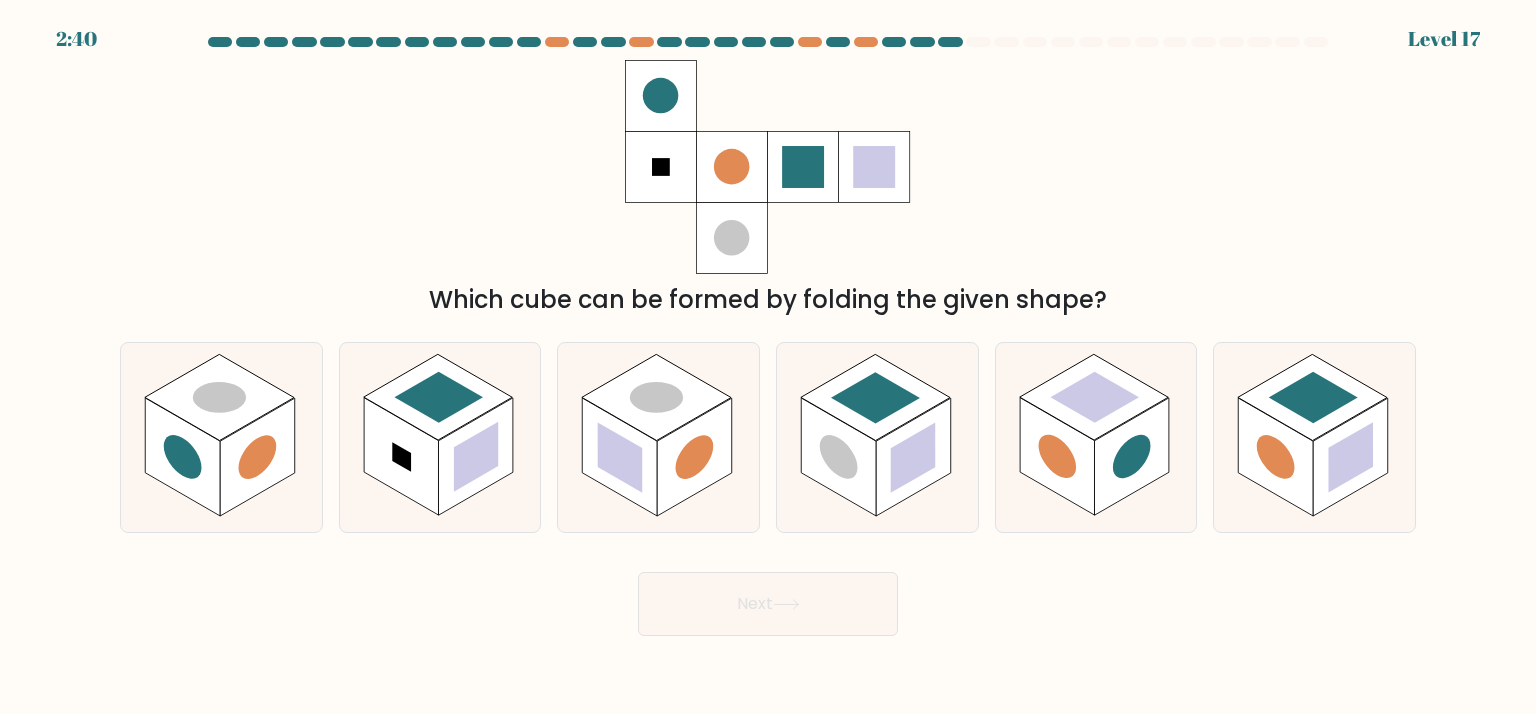 click on "Which cube can be formed by folding the given shape?" at bounding box center (768, 189) 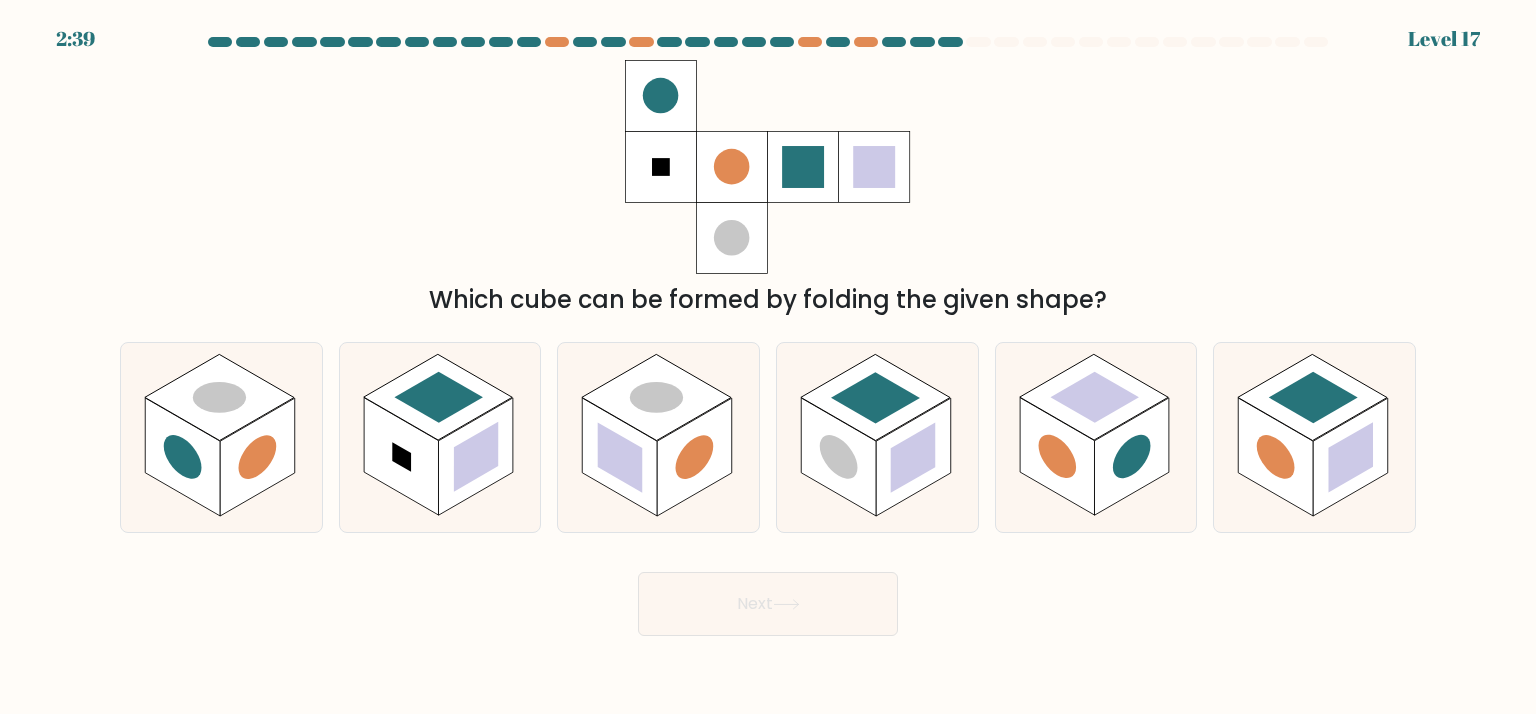 click on "Which cube can be formed by folding the given shape?" at bounding box center [768, 189] 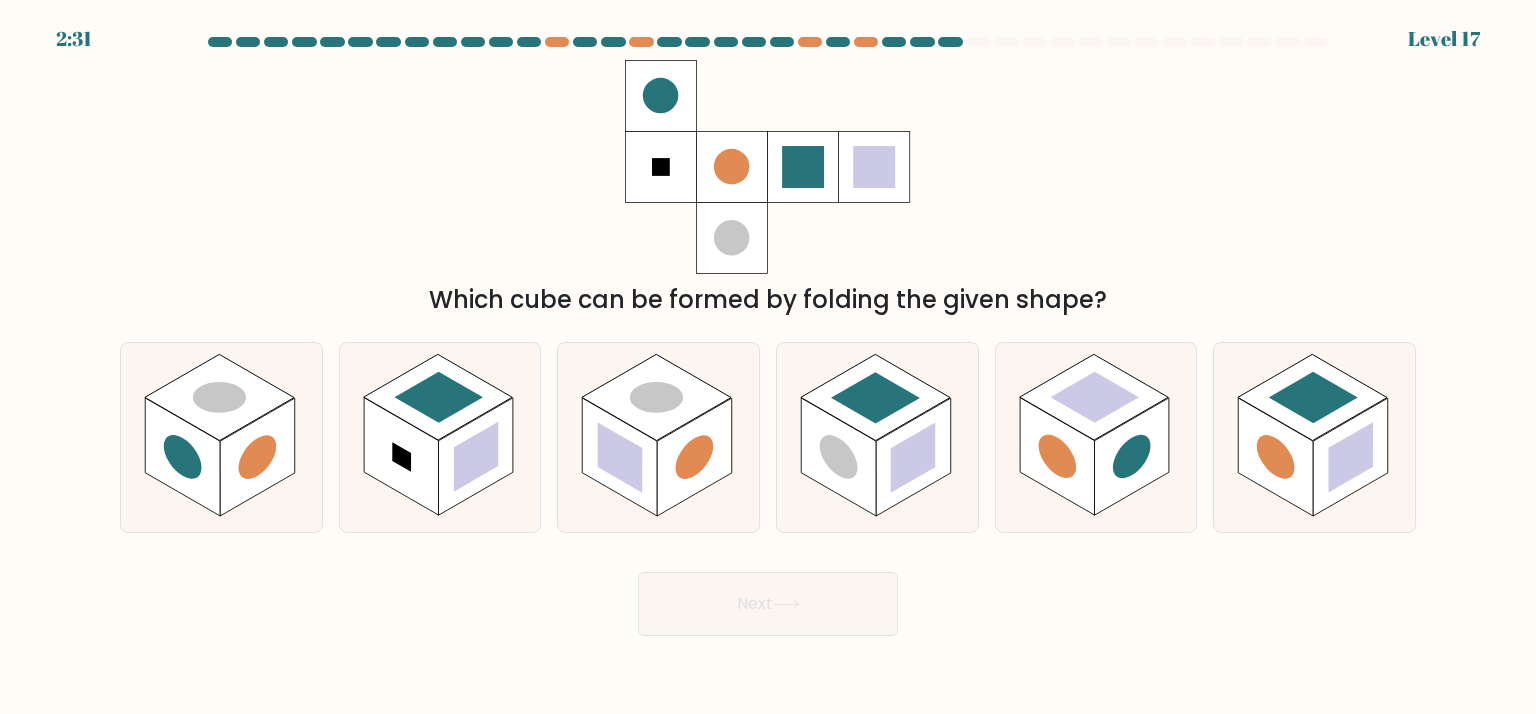 click on "Which cube can be formed by folding the given shape?" at bounding box center [768, 189] 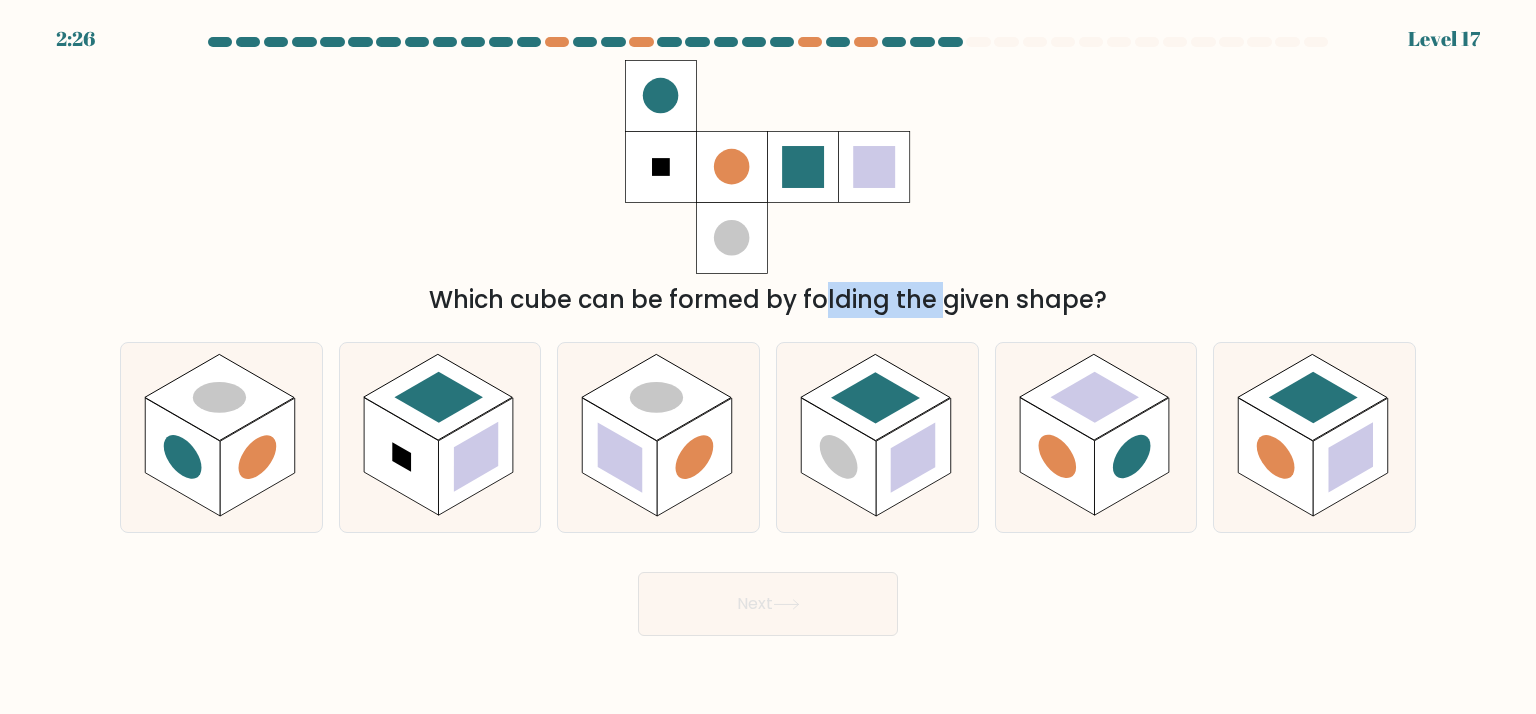 drag, startPoint x: 656, startPoint y: 303, endPoint x: 782, endPoint y: 299, distance: 126.06348 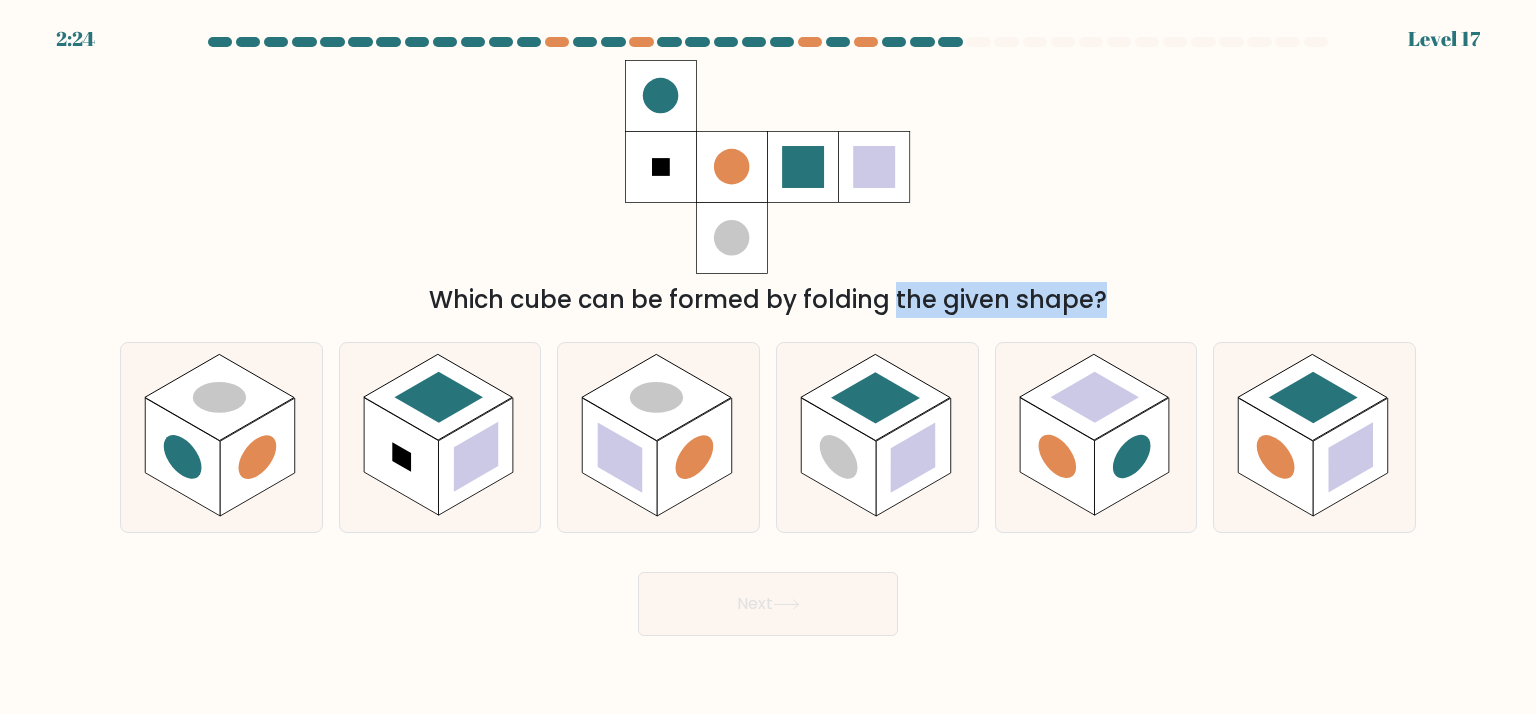 drag, startPoint x: 722, startPoint y: 319, endPoint x: 721, endPoint y: 303, distance: 16.03122 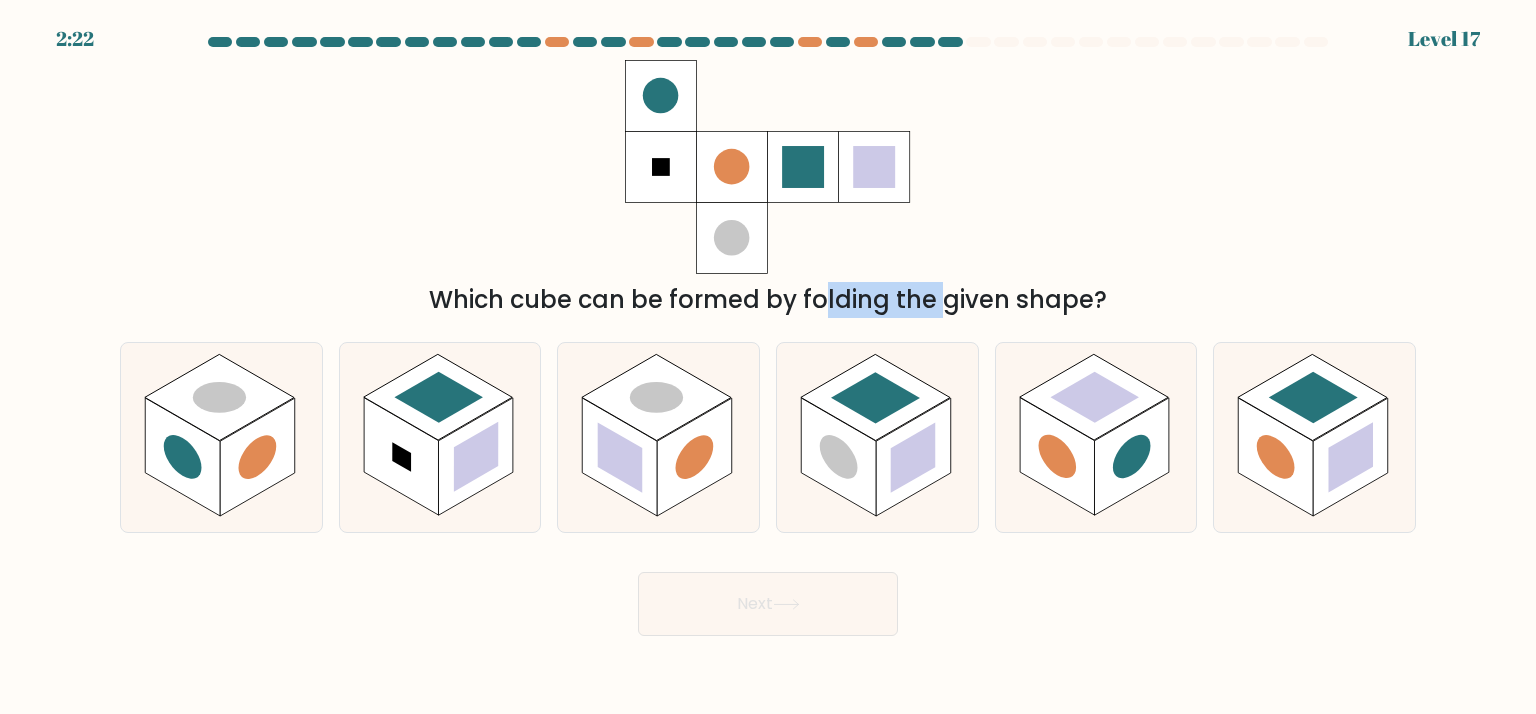 drag, startPoint x: 652, startPoint y: 303, endPoint x: 780, endPoint y: 311, distance: 128.24976 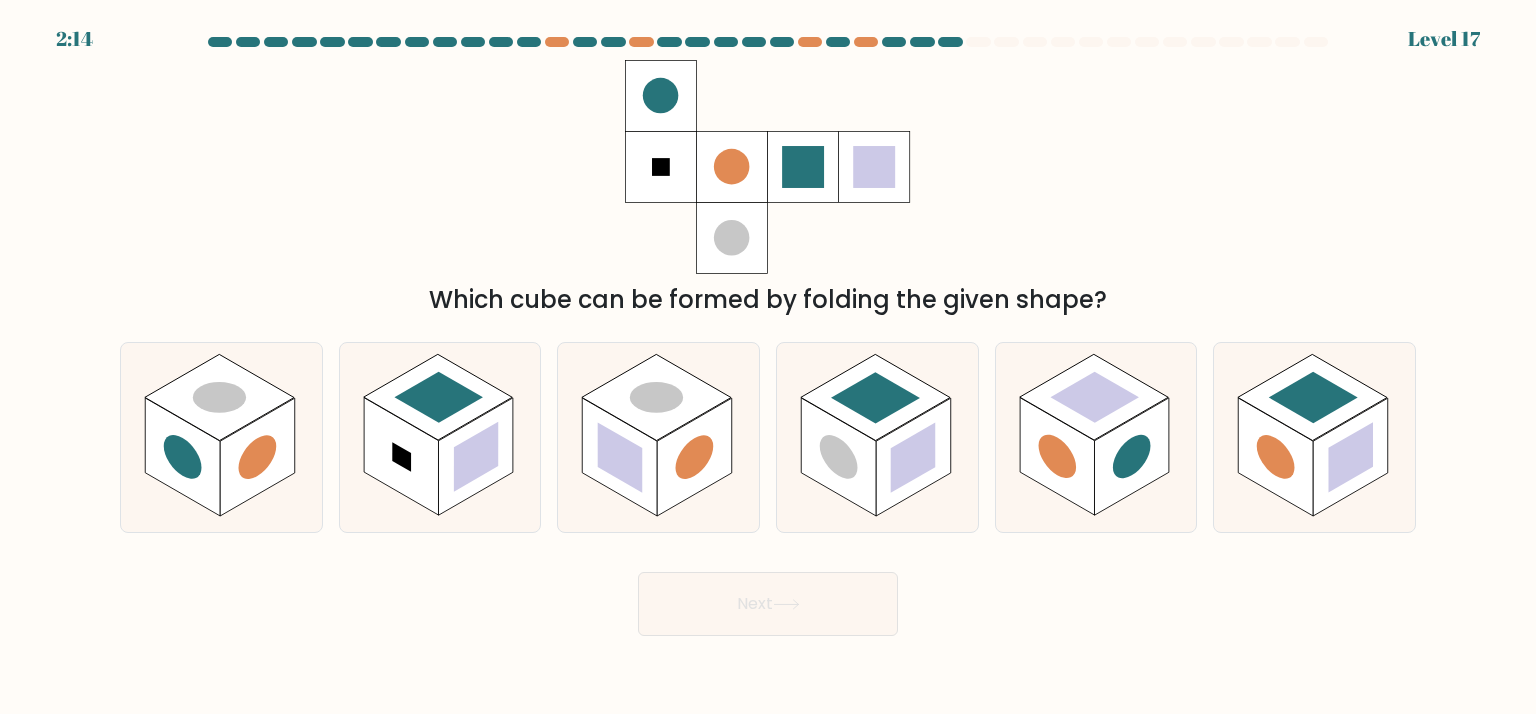 click on "Which cube can be formed by folding the given shape?" at bounding box center (768, 189) 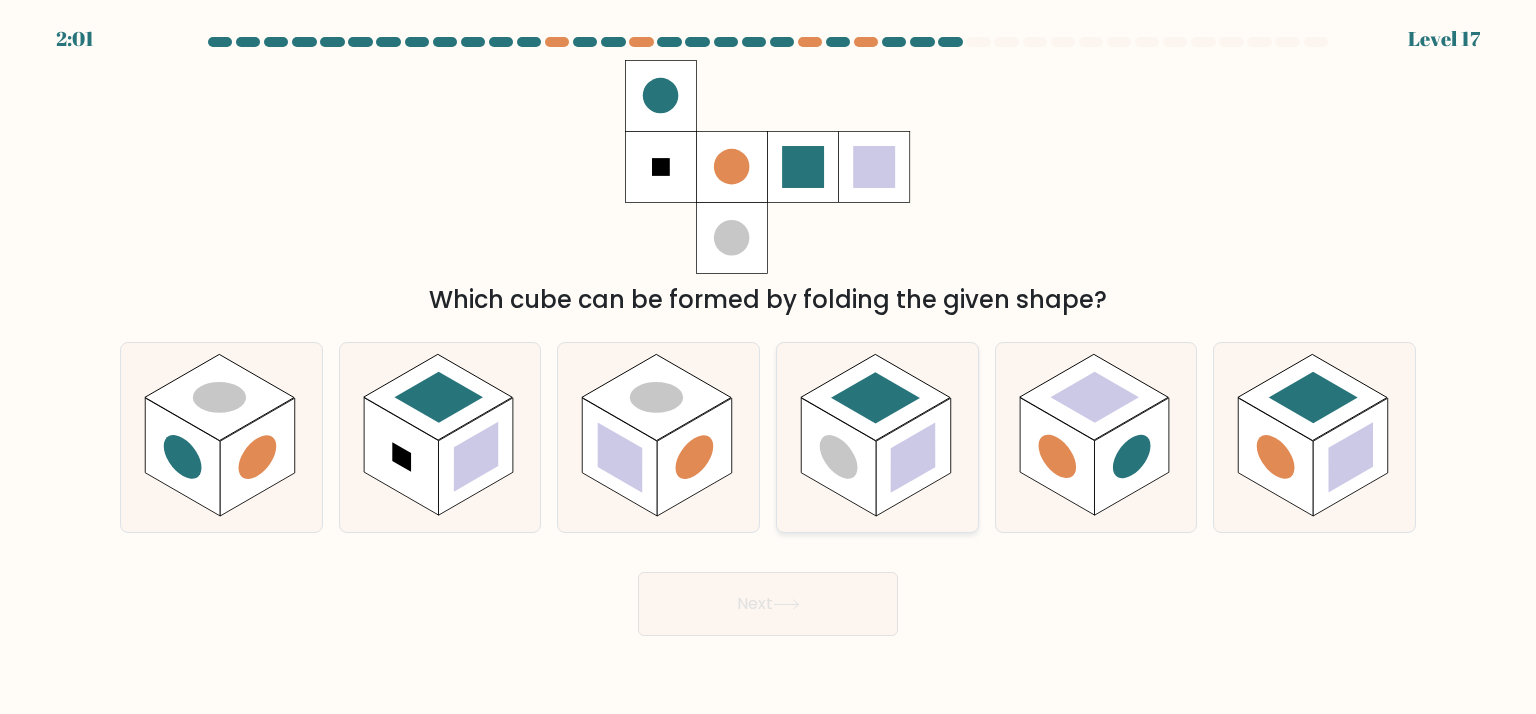 click 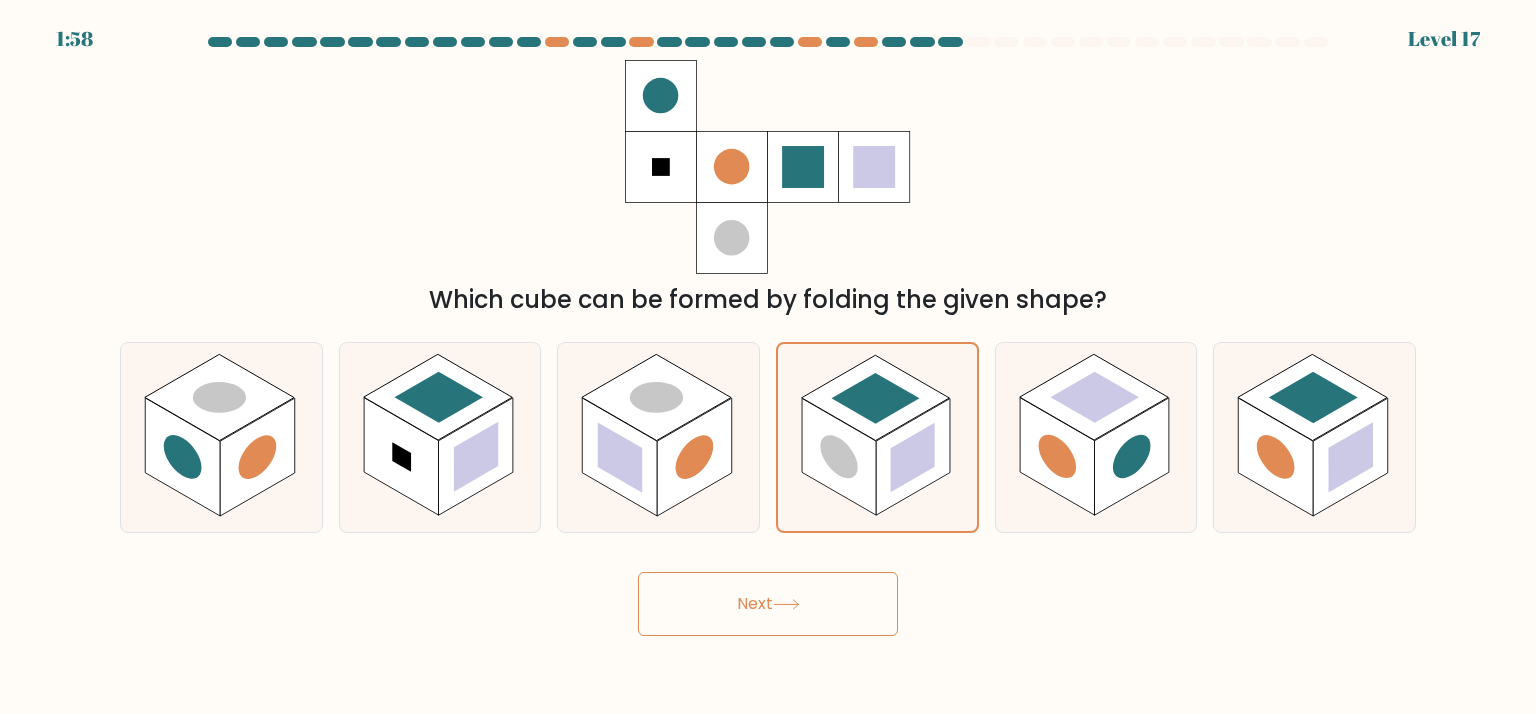 click on "Next" at bounding box center (768, 604) 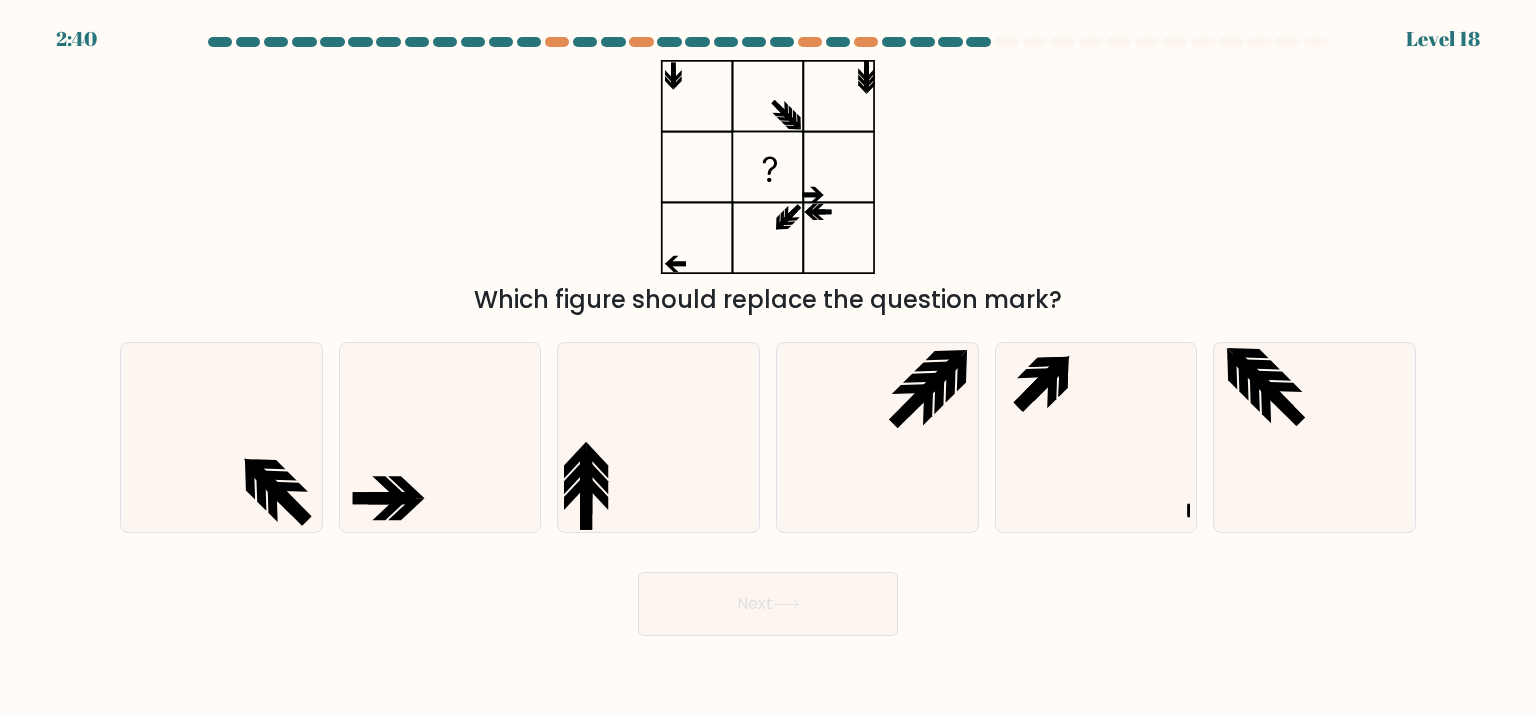 click on "Next" at bounding box center [768, 596] 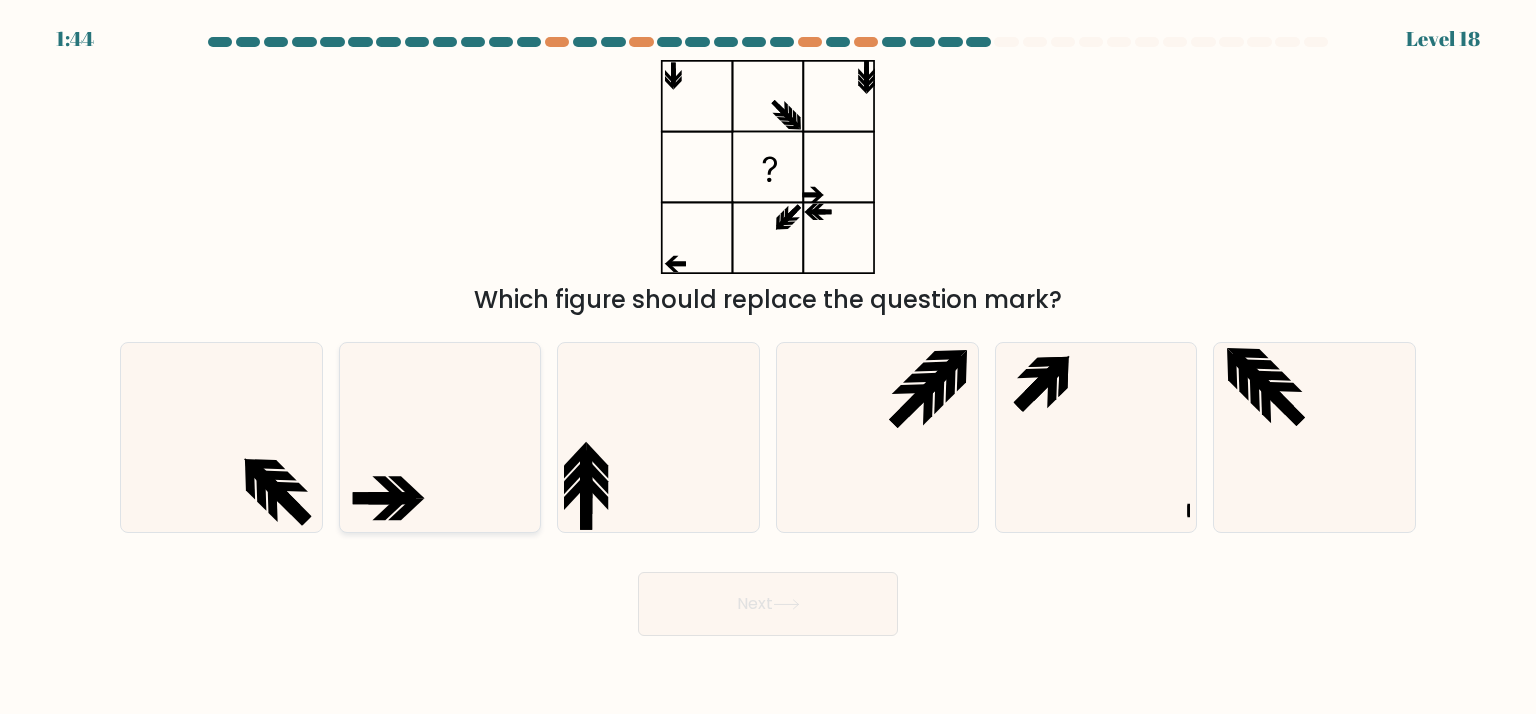 click 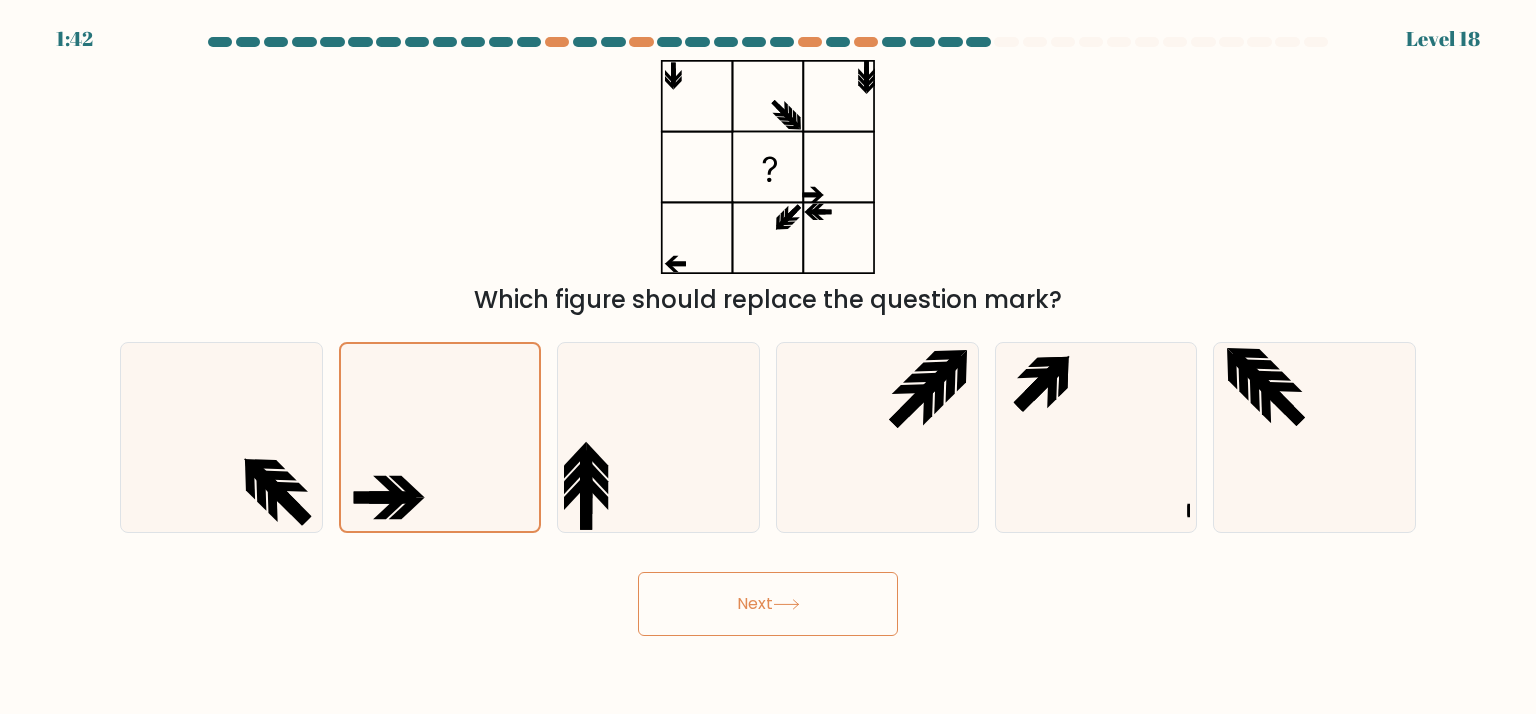 click on "Next" at bounding box center (768, 604) 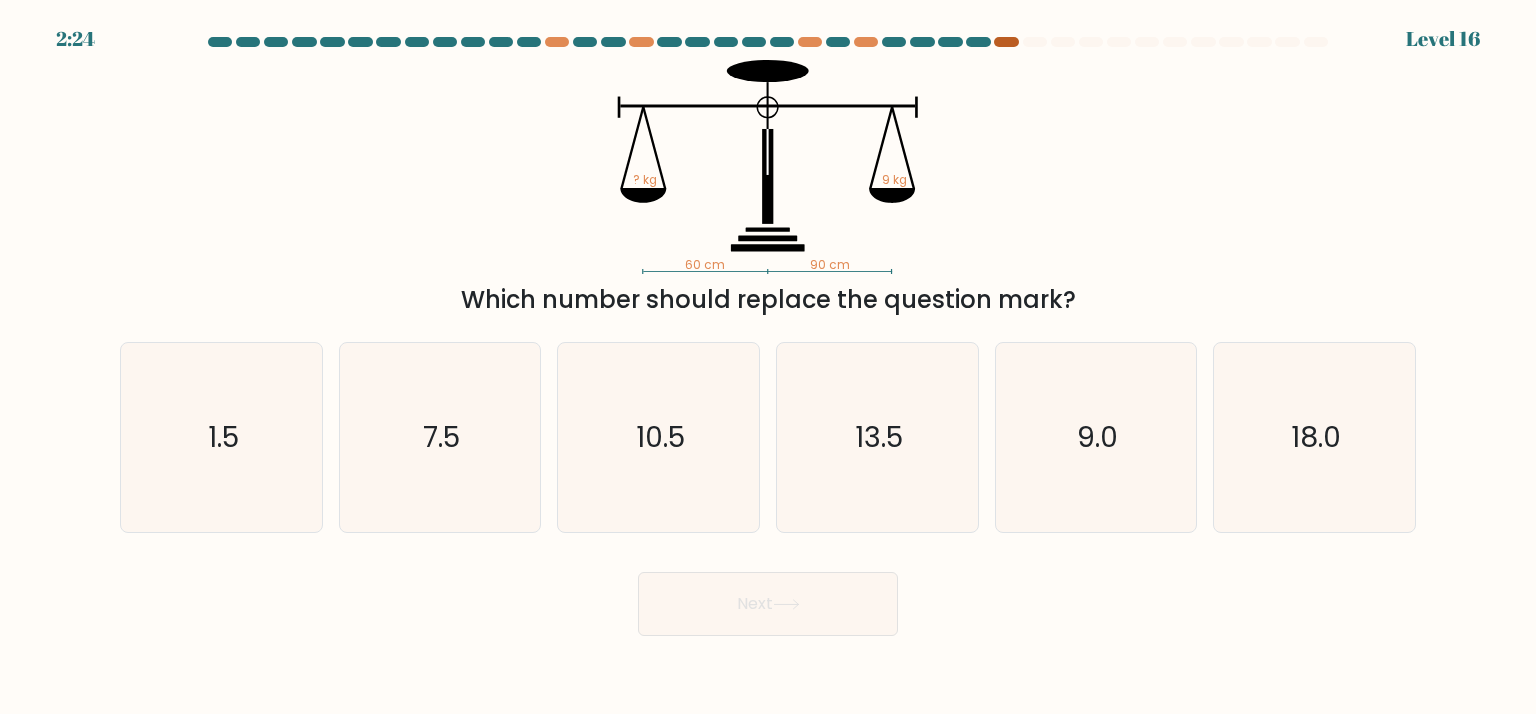 click at bounding box center [1006, 42] 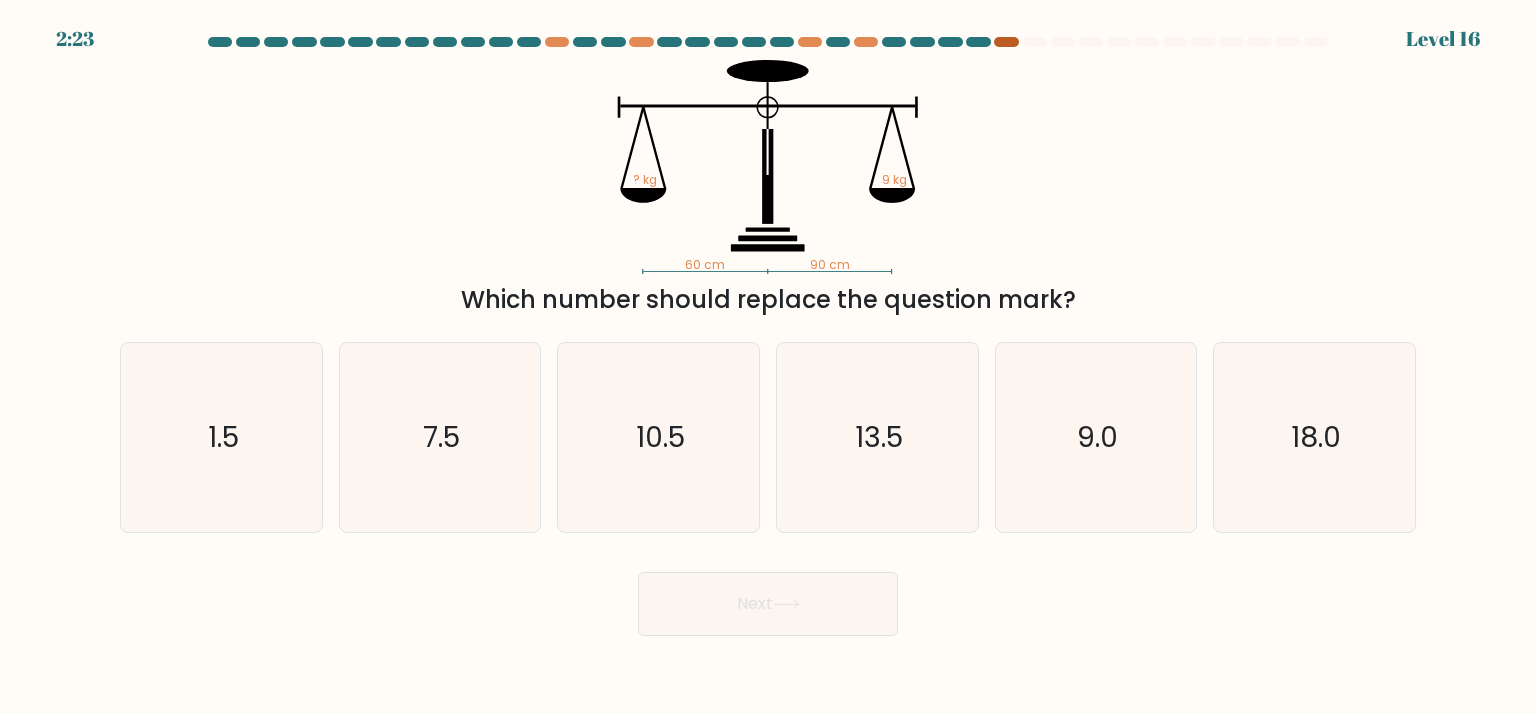 click at bounding box center (1006, 42) 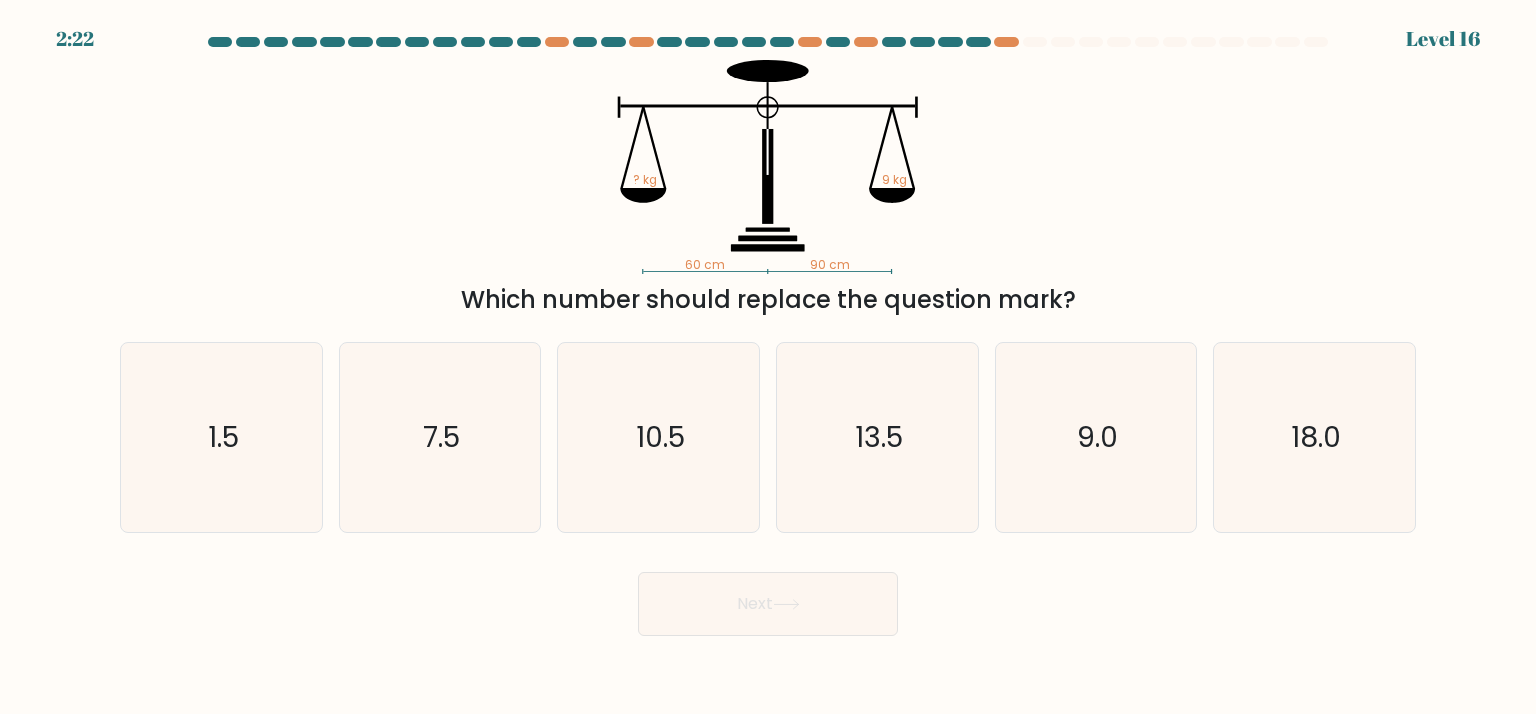 click on "60 cm   90 cm   ? kg   9 kg" 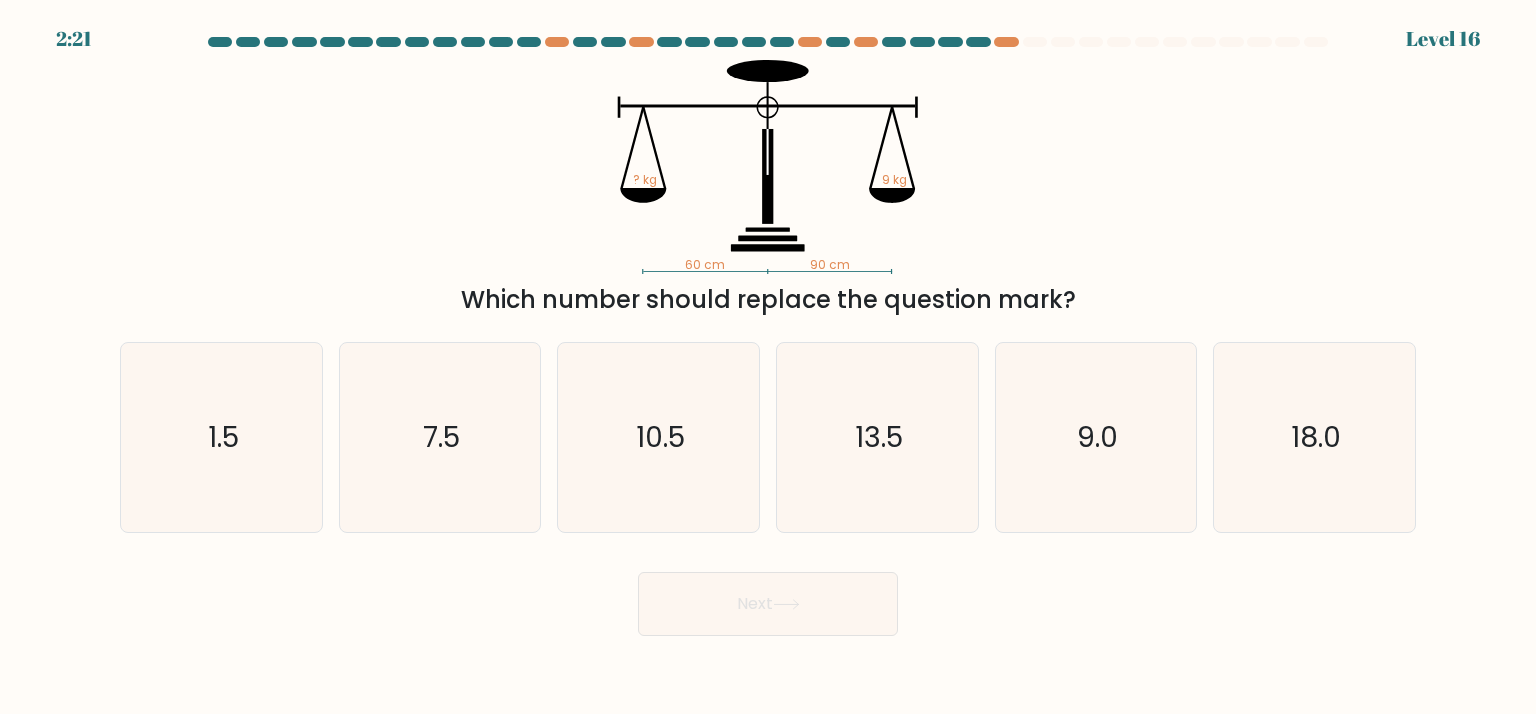 click on "60 cm   90 cm   ? kg   9 kg" 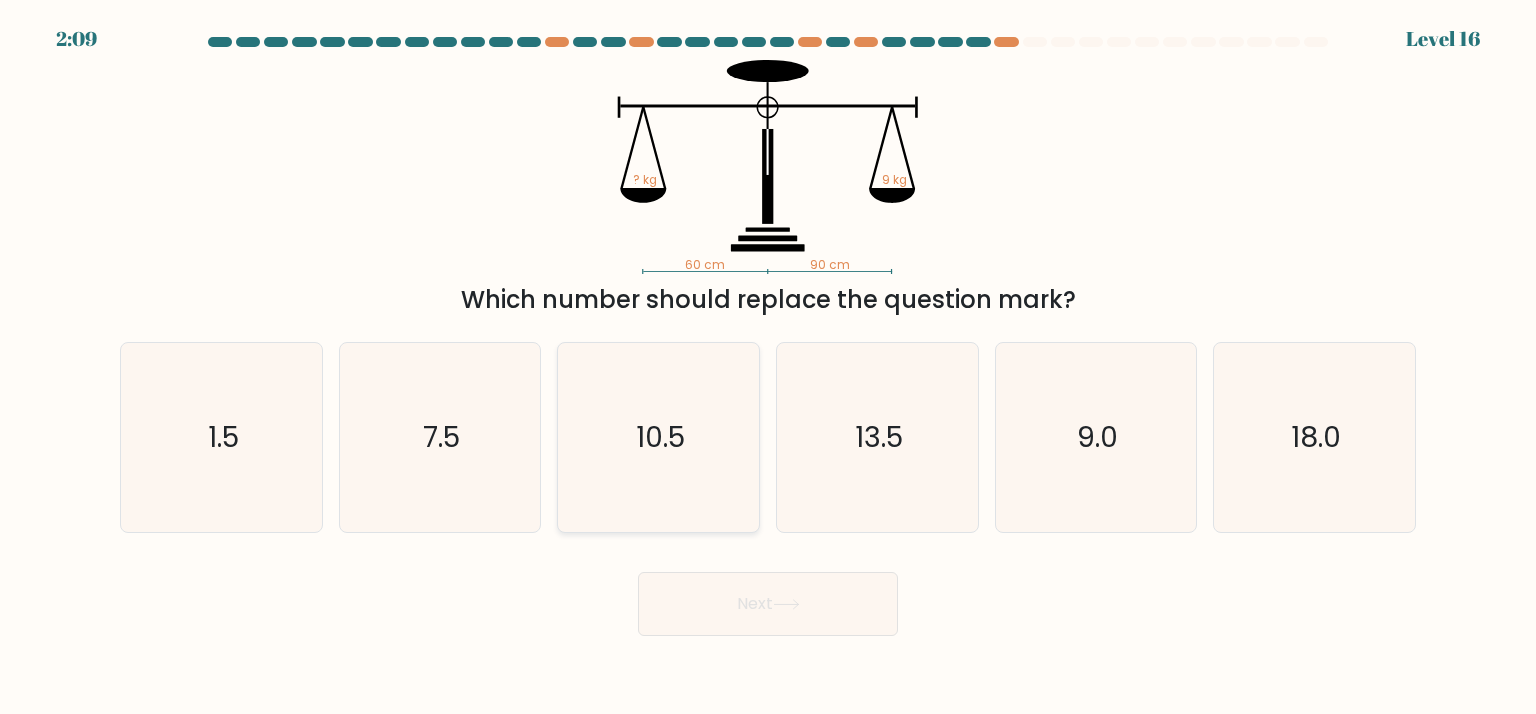 click on "10.5" 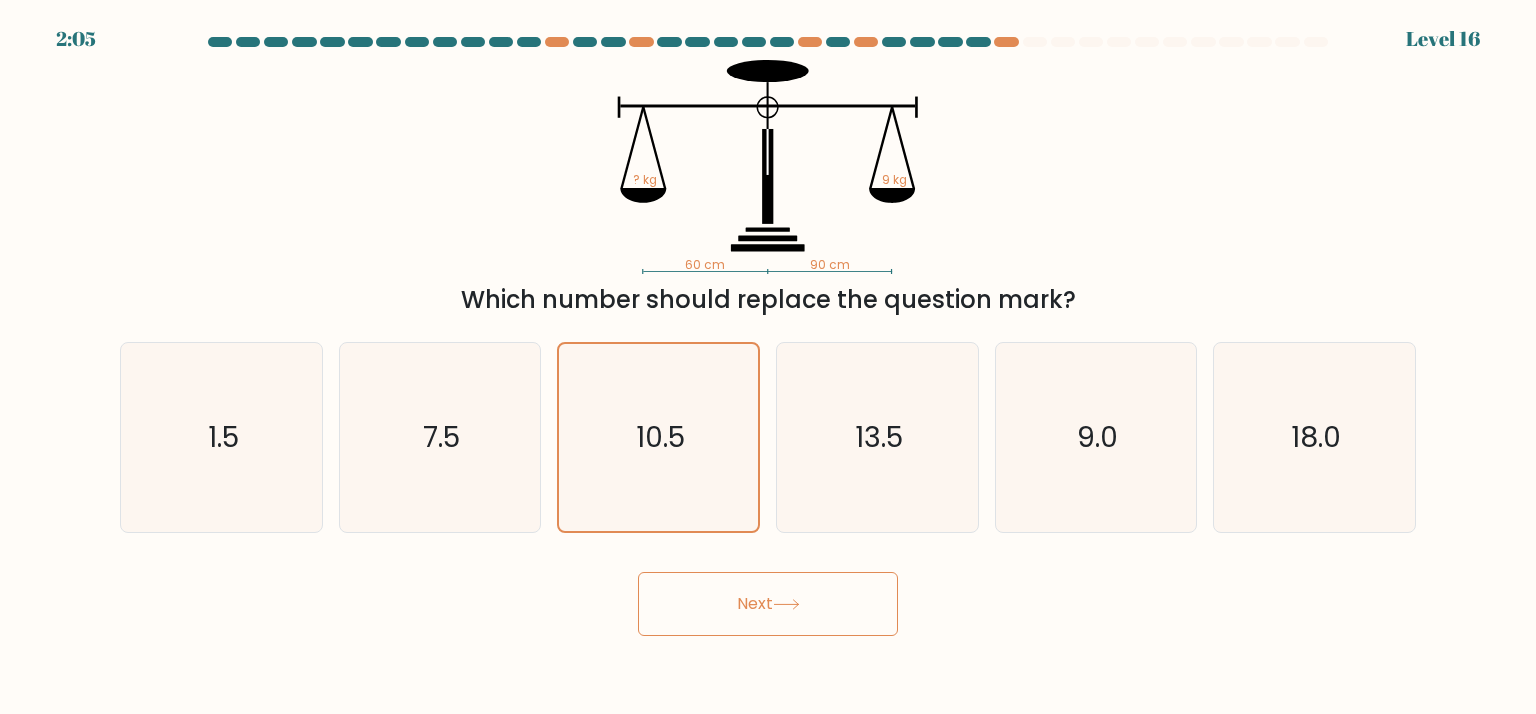 click on "Next" at bounding box center (768, 604) 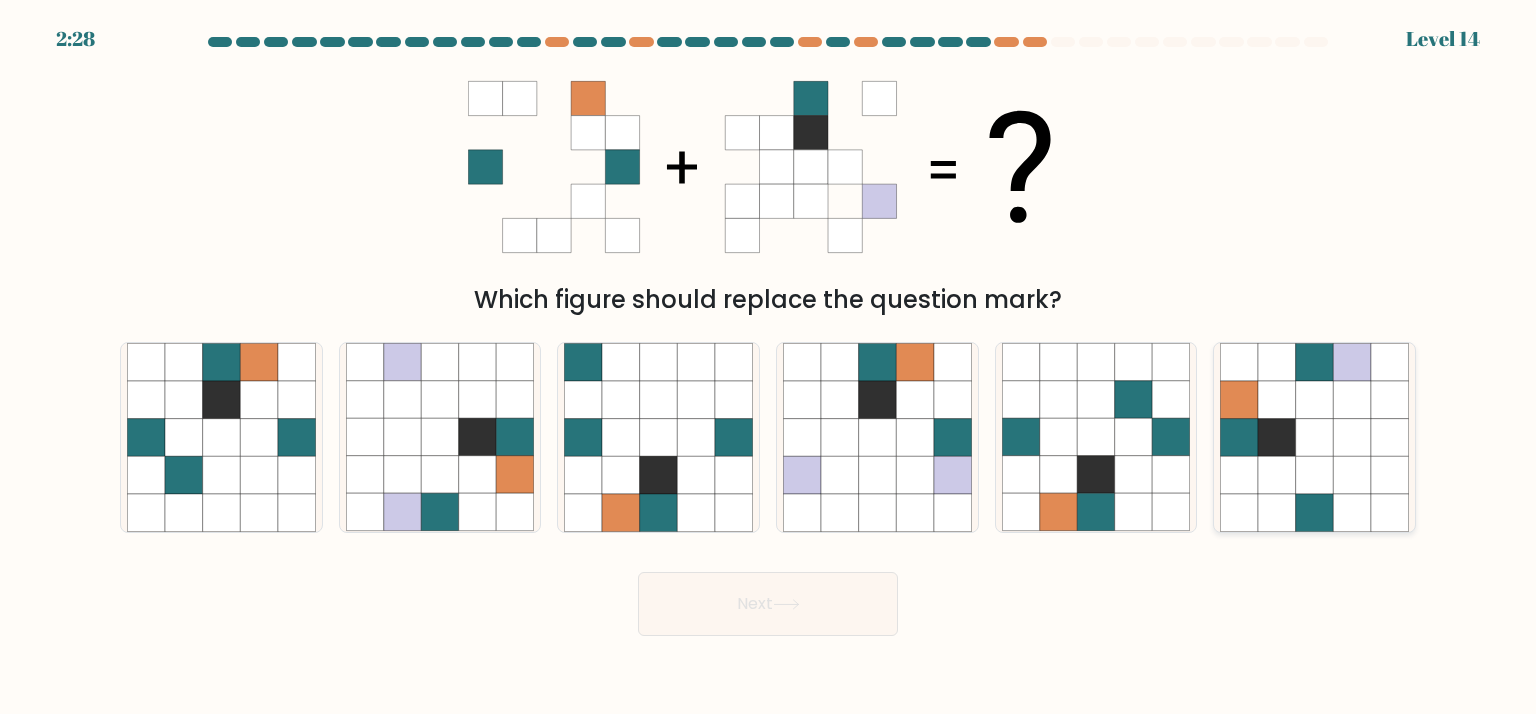 click 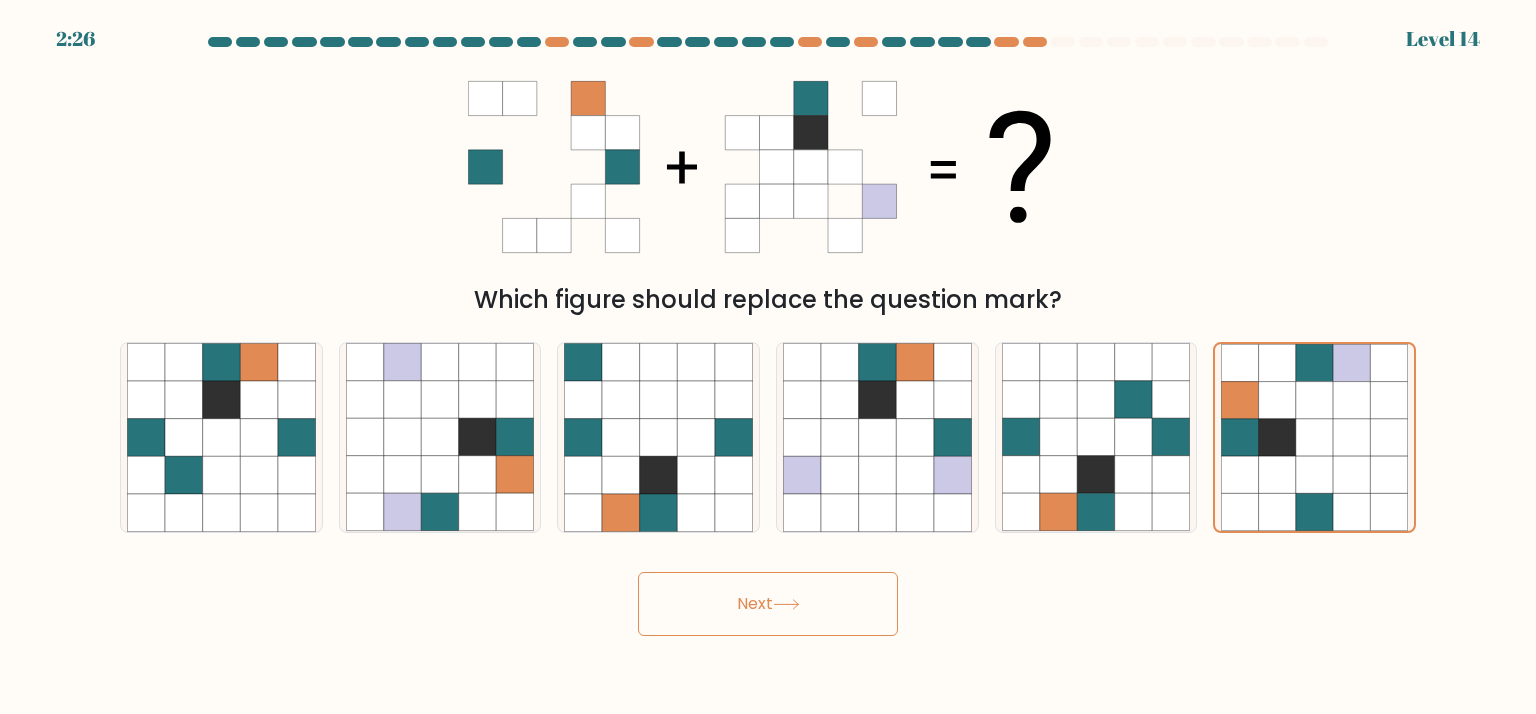 click on "Next" at bounding box center (768, 604) 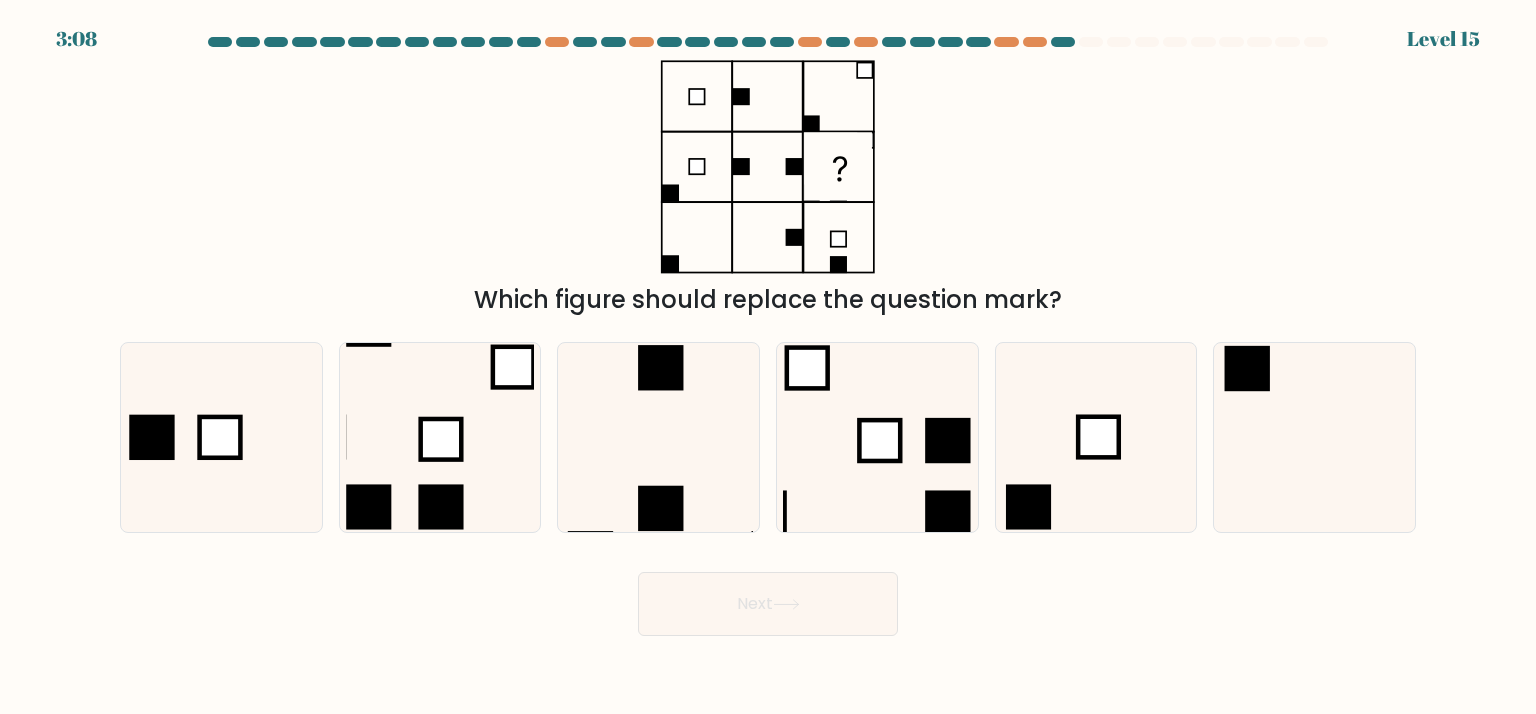 click on "Next" at bounding box center (768, 596) 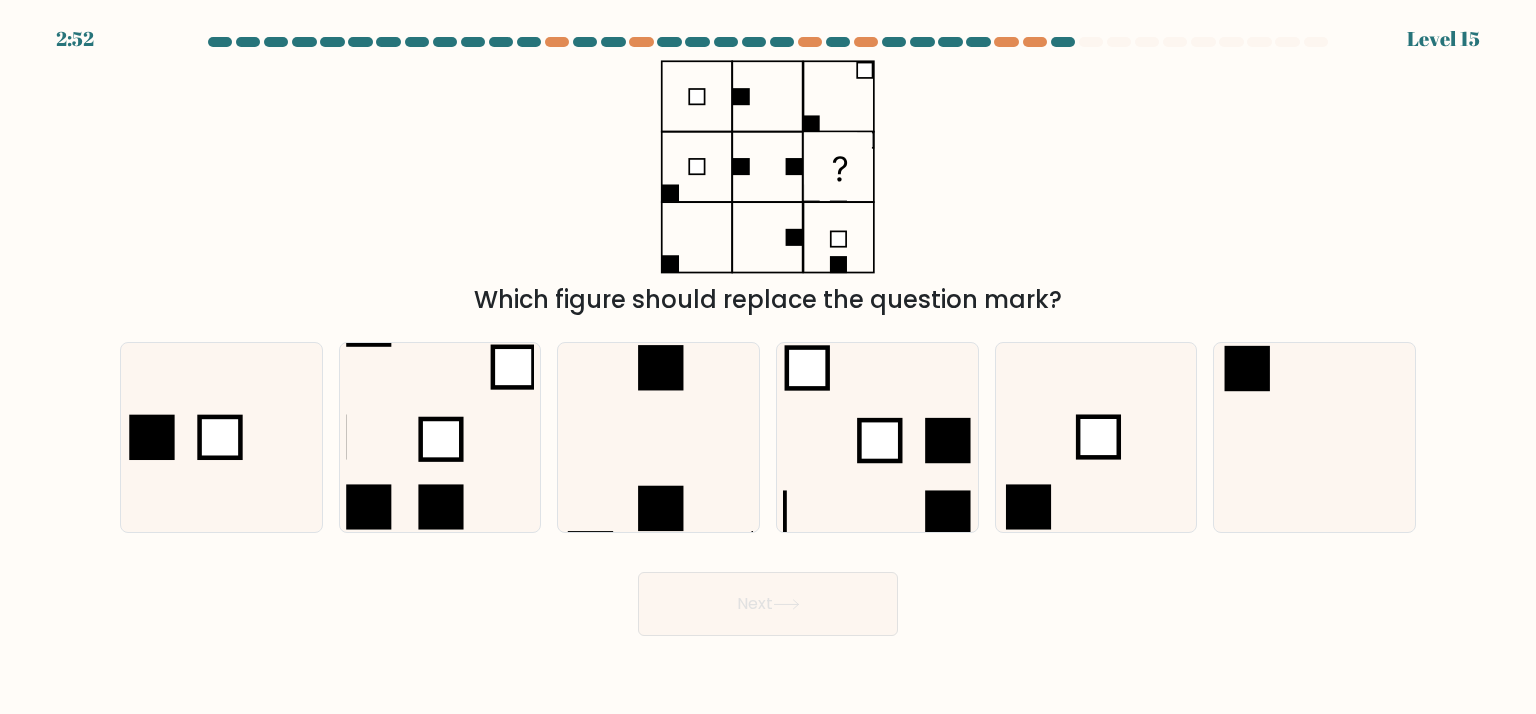 click on "Which figure should replace the question mark?" at bounding box center (768, 189) 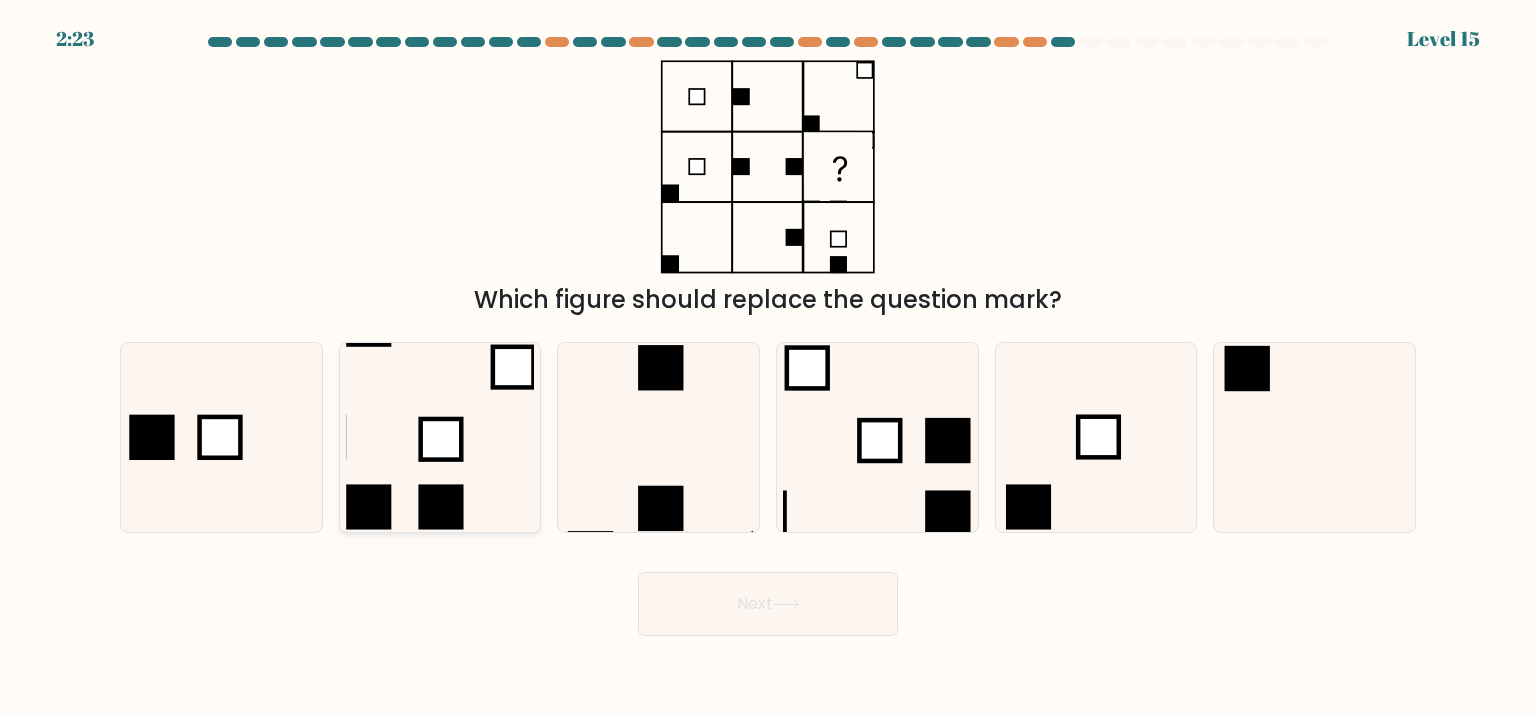 click 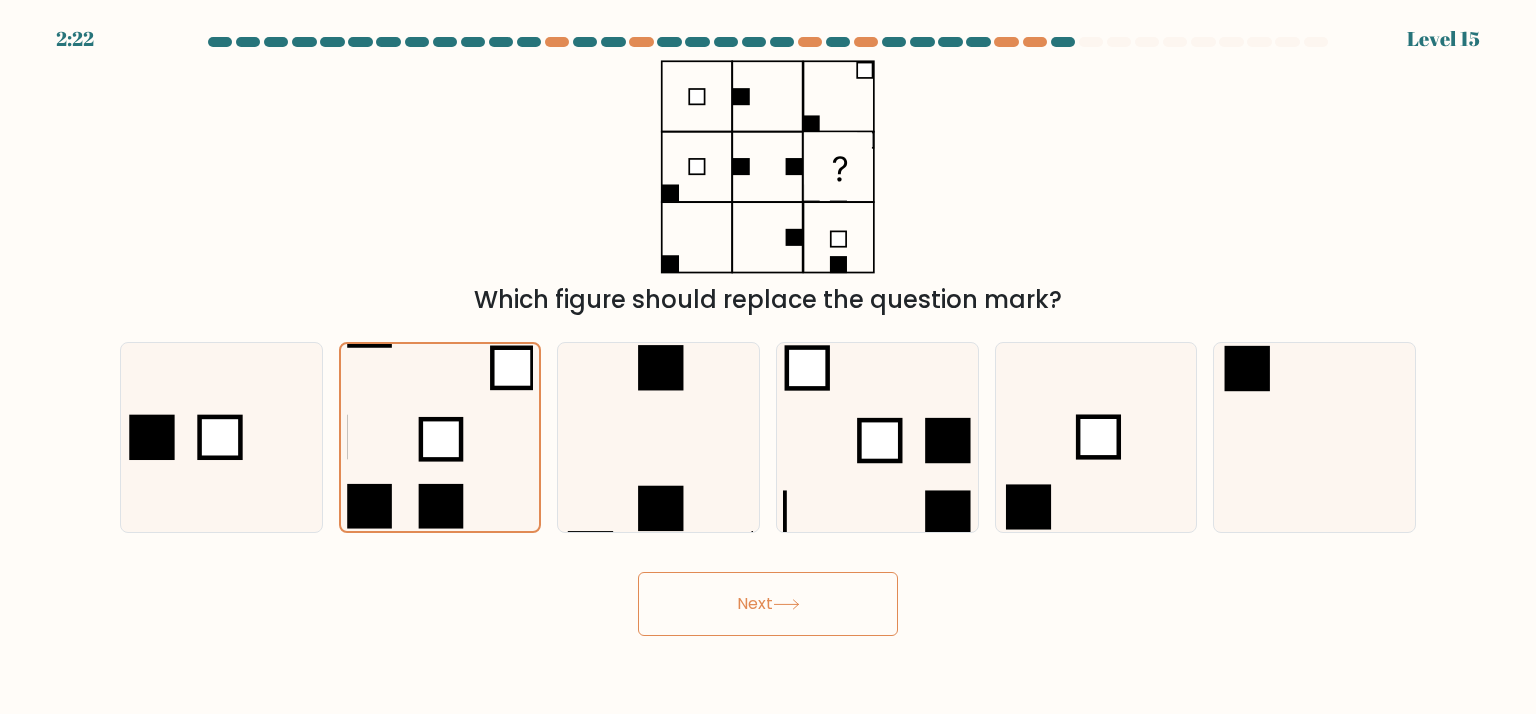 click on "Next" at bounding box center (768, 604) 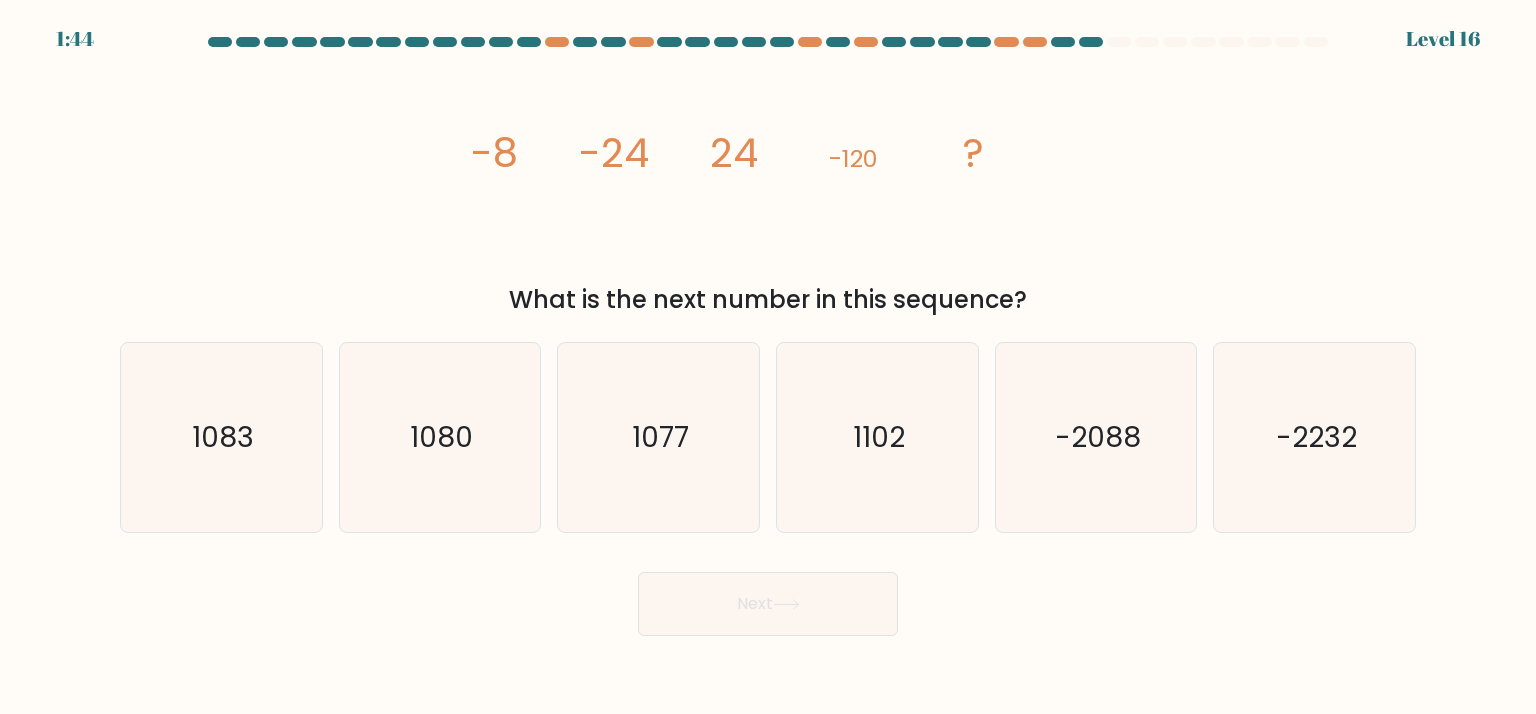 click on "image/svg+xml
-8
-24
24
-120
?" 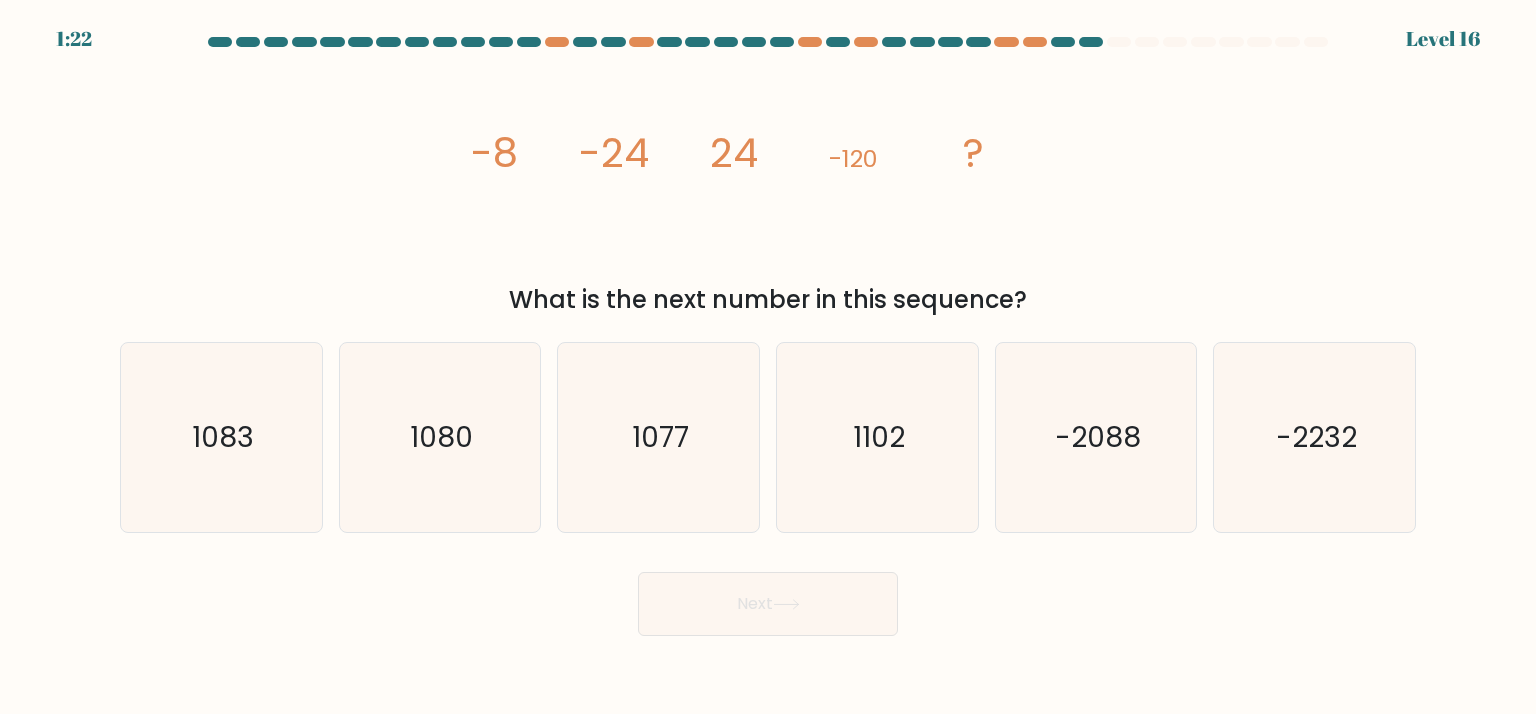 drag, startPoint x: 705, startPoint y: 295, endPoint x: 917, endPoint y: 295, distance: 212 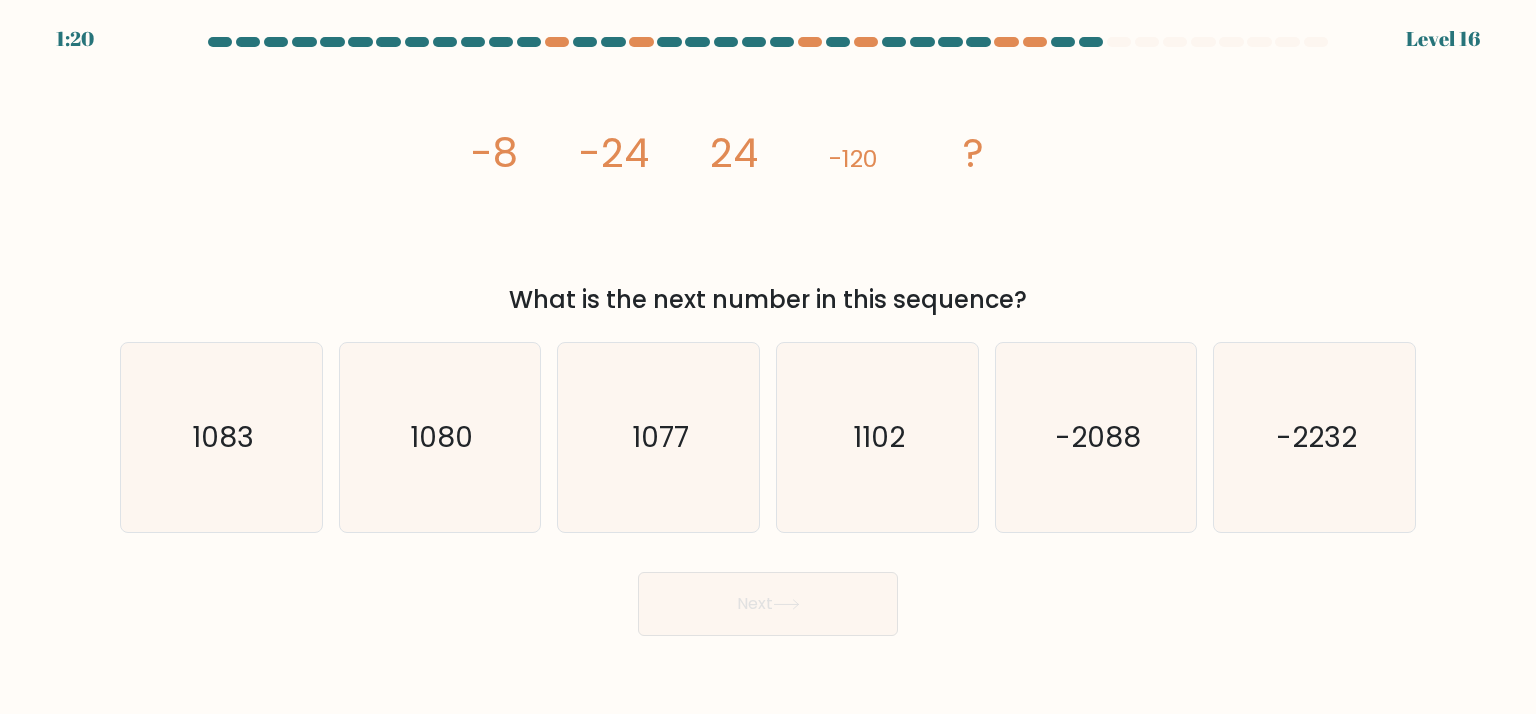 click on "image/svg+xml
-8
-24
24
-120
?" 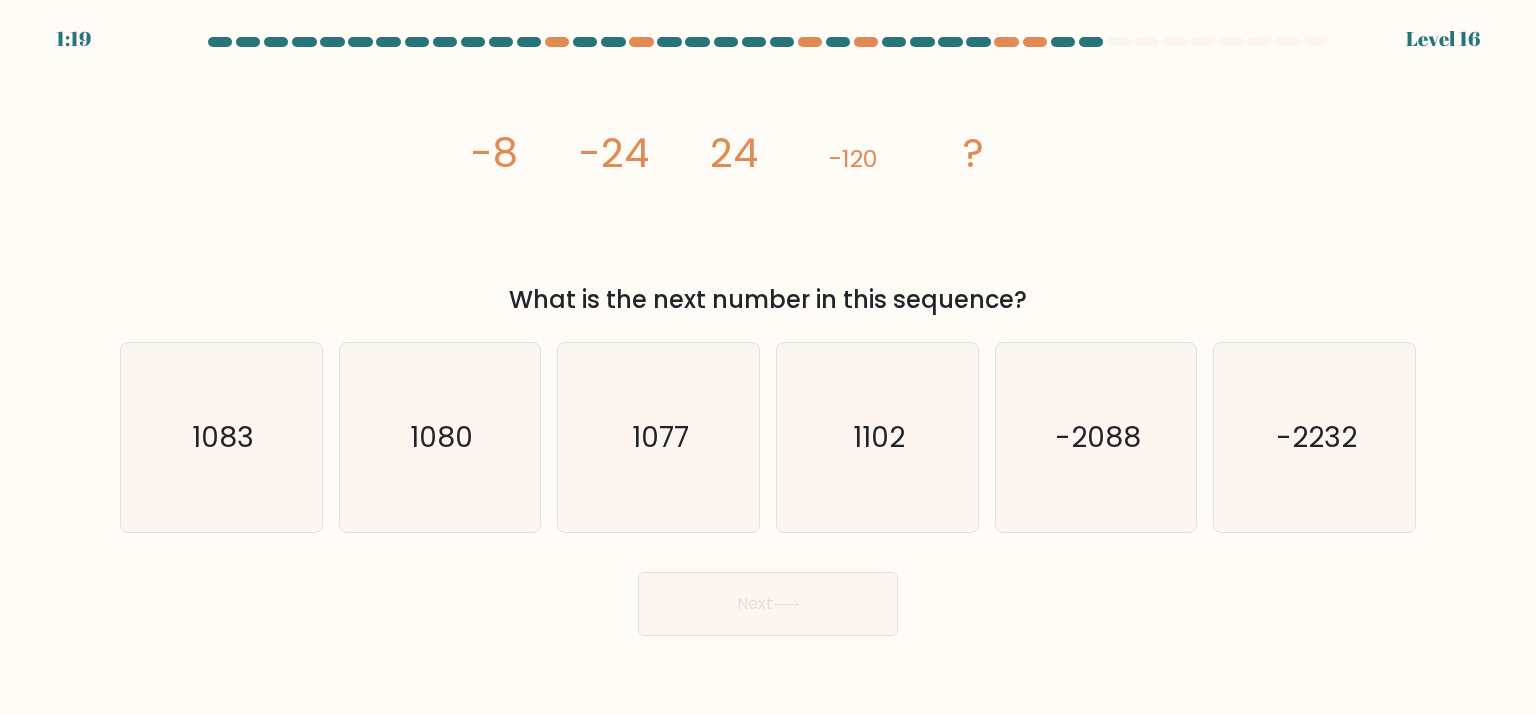 click on "image/svg+xml
-8
-24
24
-120
?" 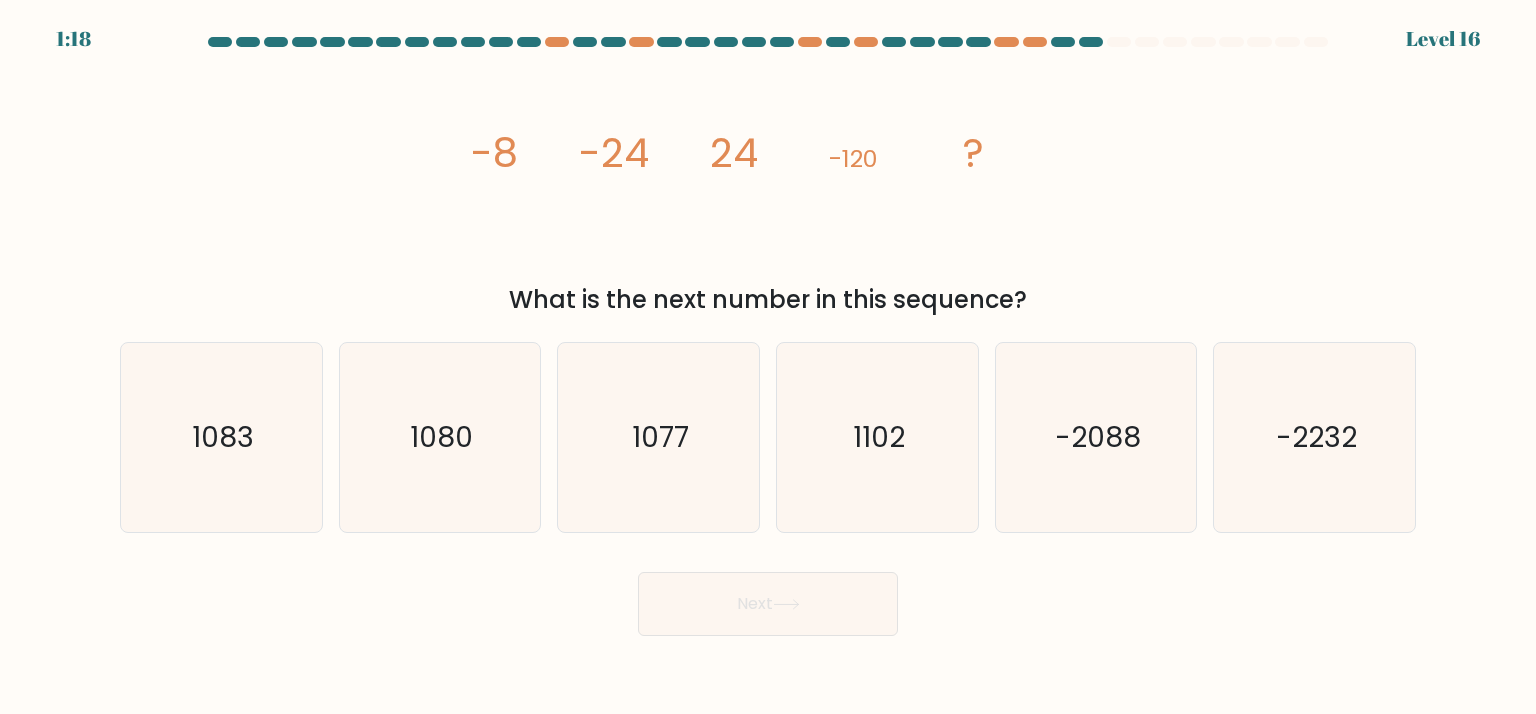 drag, startPoint x: 798, startPoint y: 383, endPoint x: 736, endPoint y: 83, distance: 306.3397 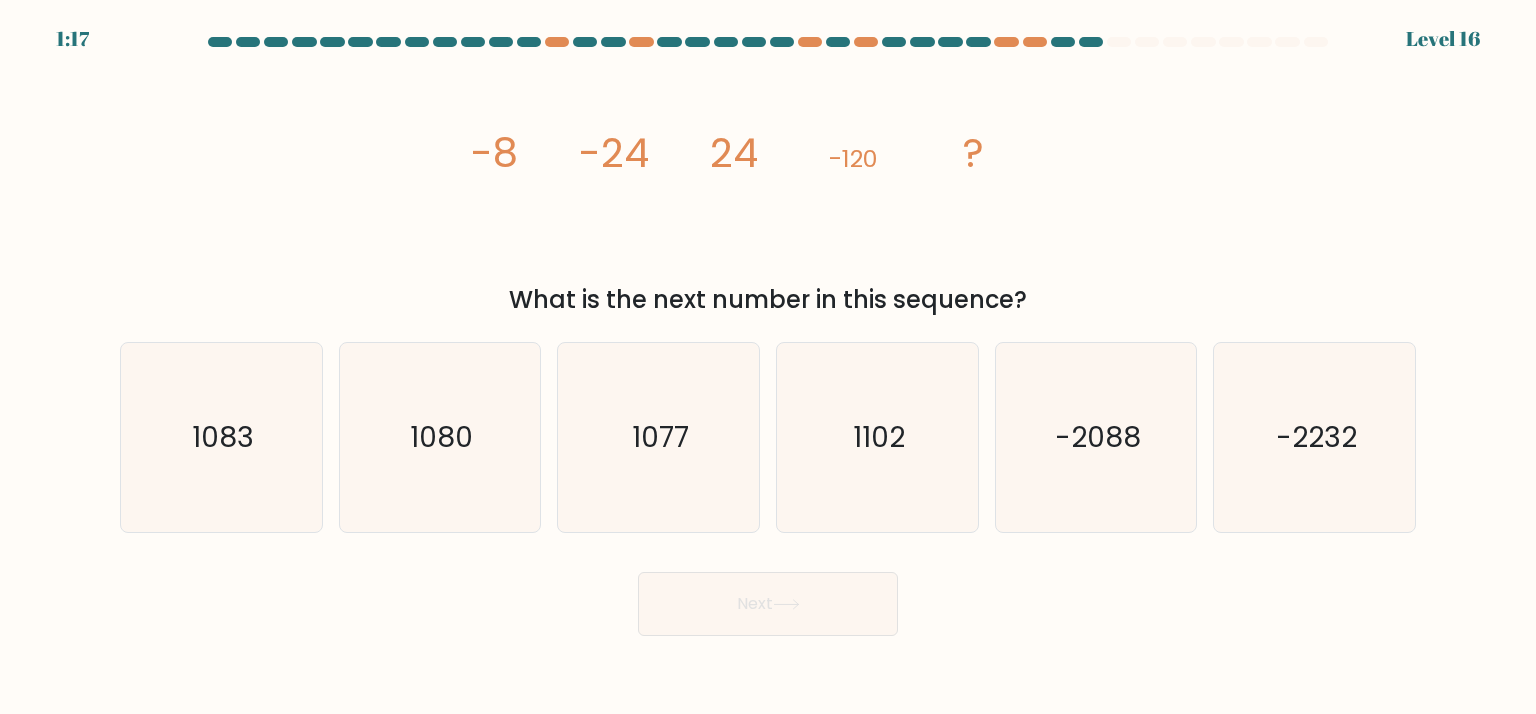 click on "What is the next number in this sequence?" at bounding box center (768, 300) 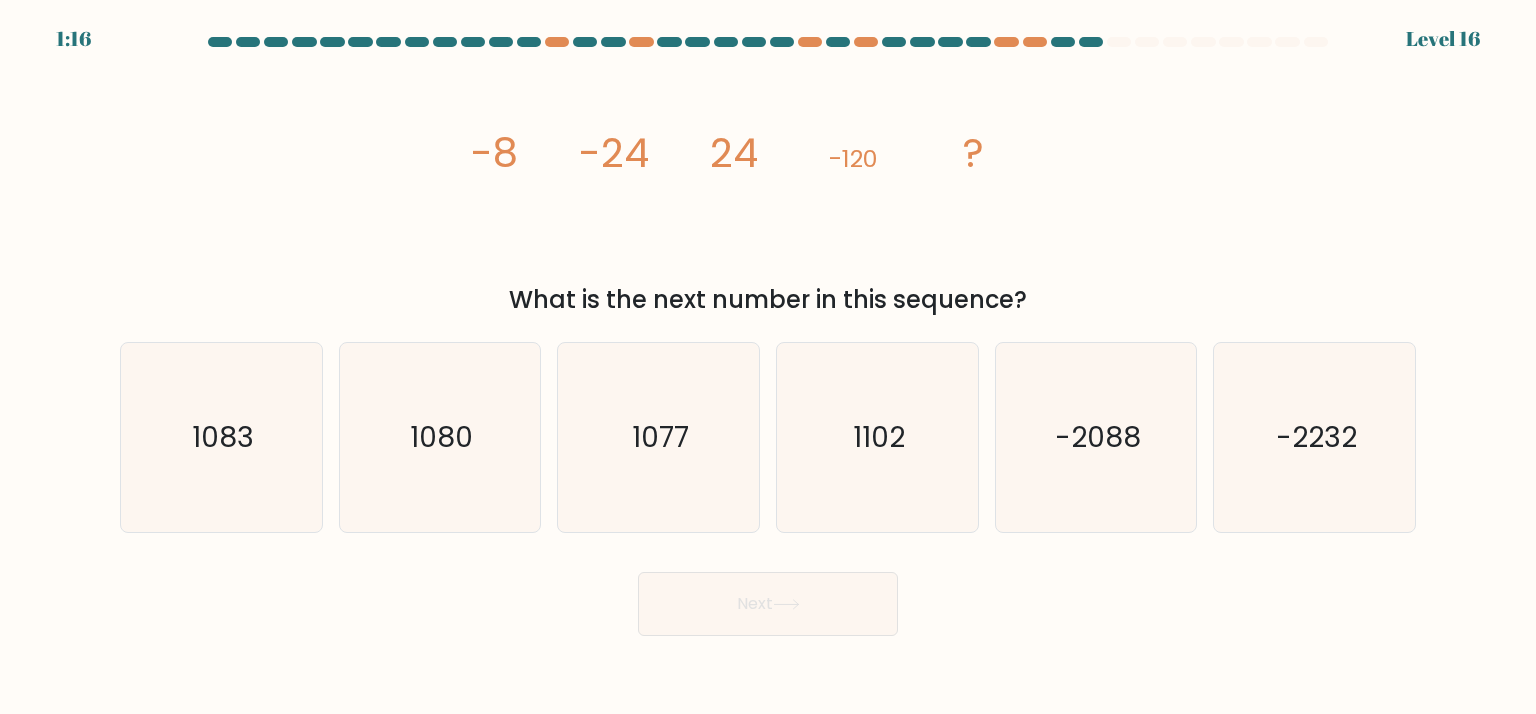 click on "image/svg+xml
-8
-24
24
-120
?" 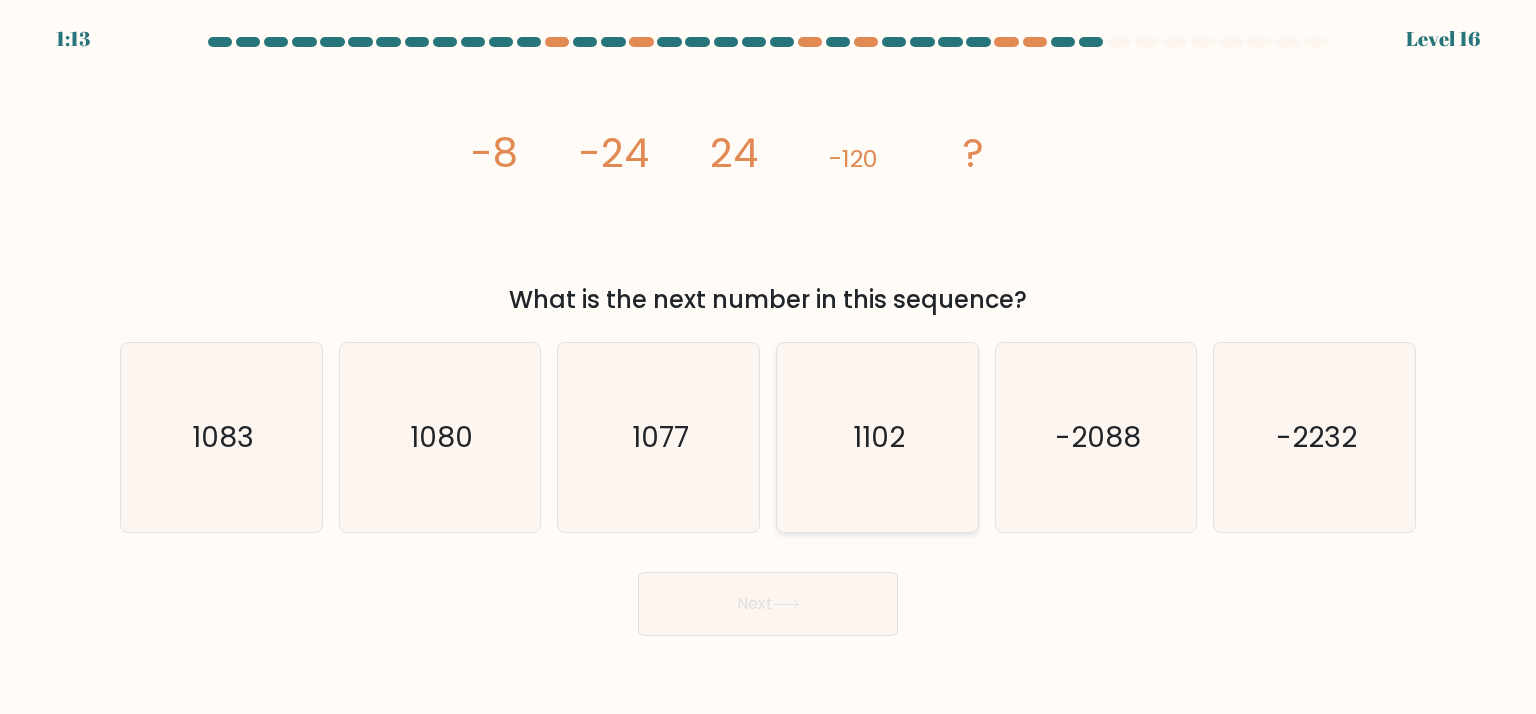 click on "1102" 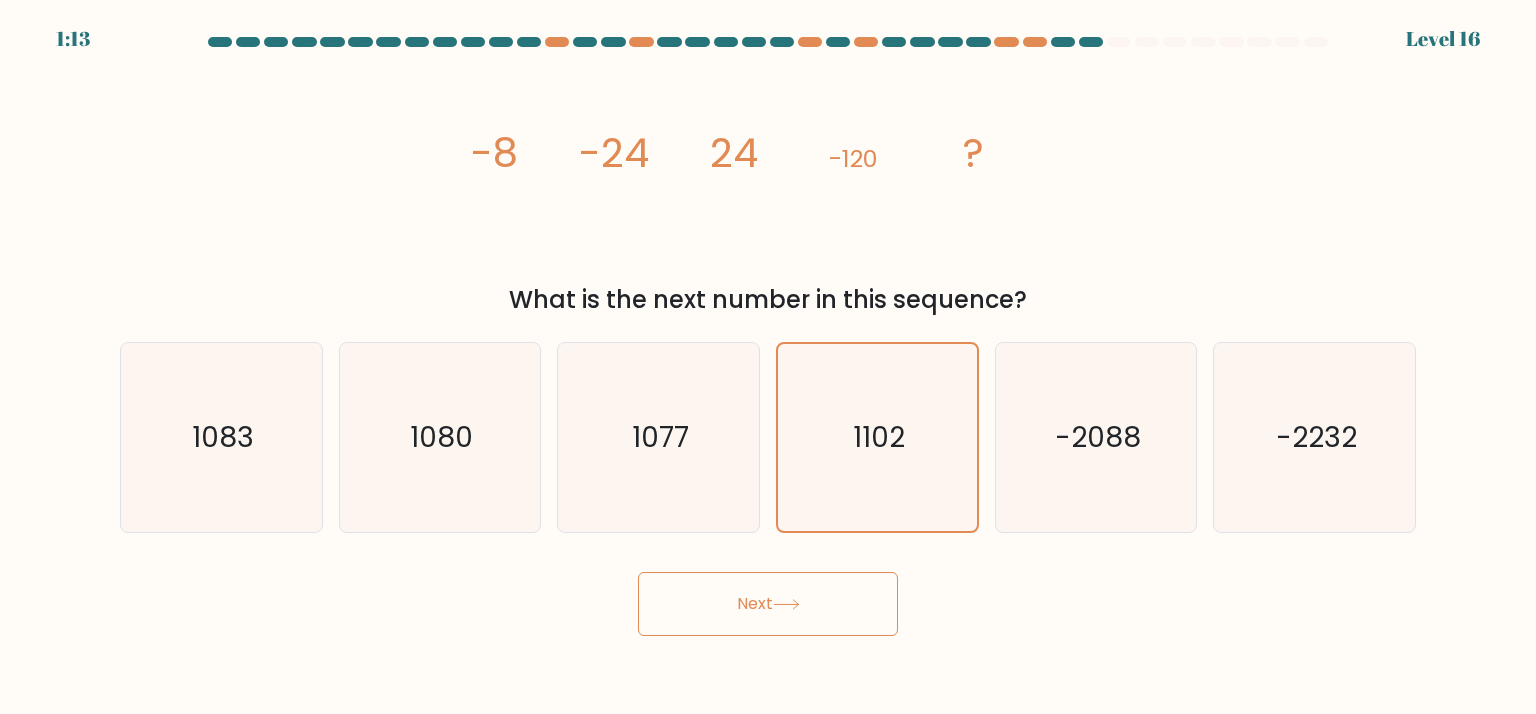 click on "Next" at bounding box center [768, 604] 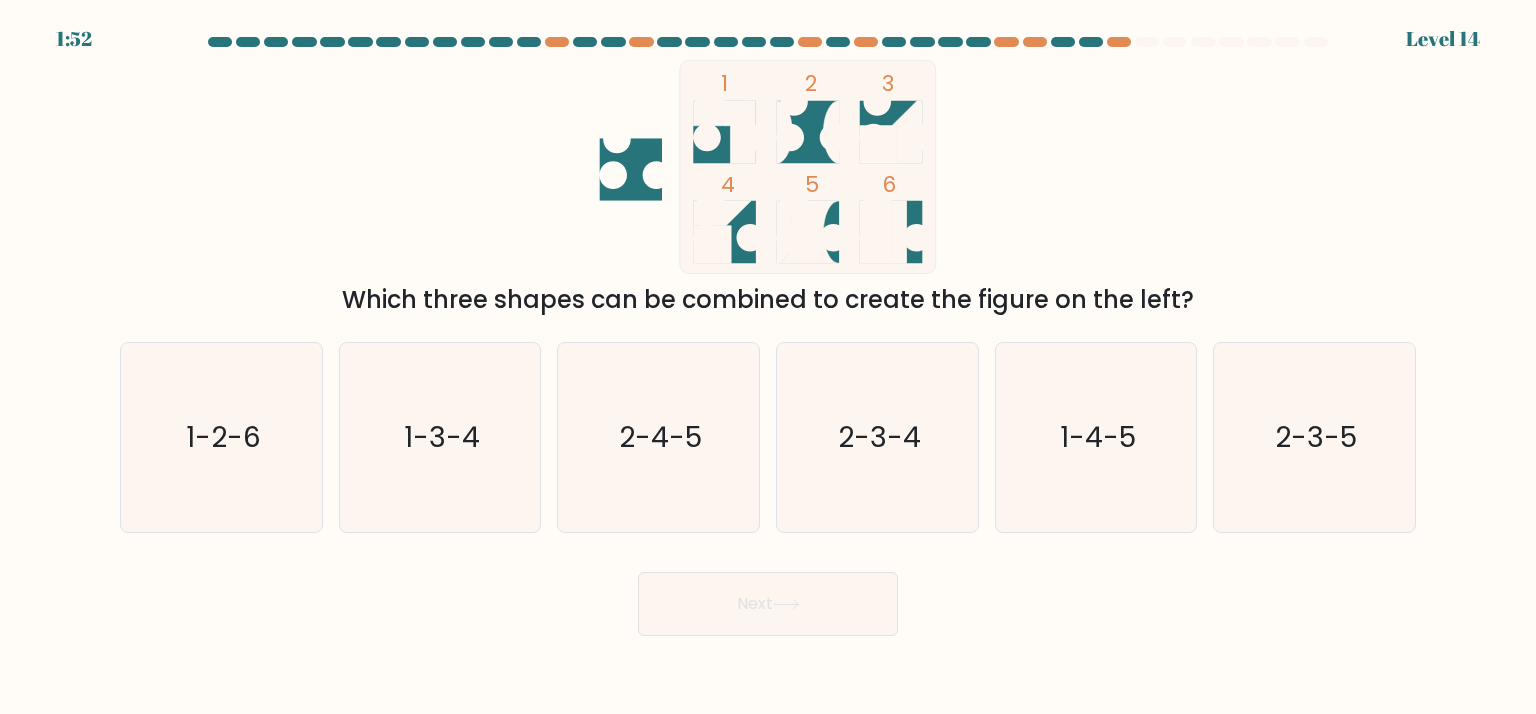 click 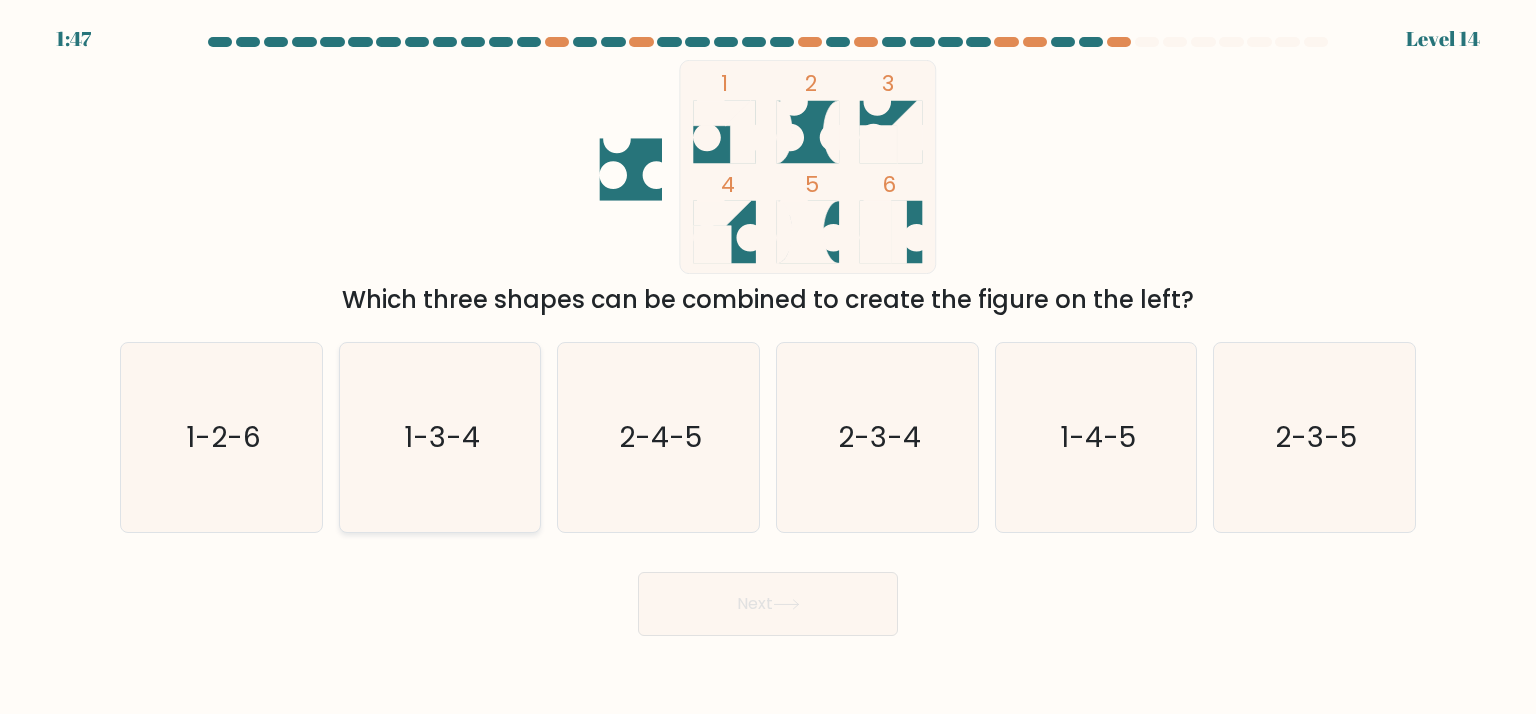 click on "1-3-4" 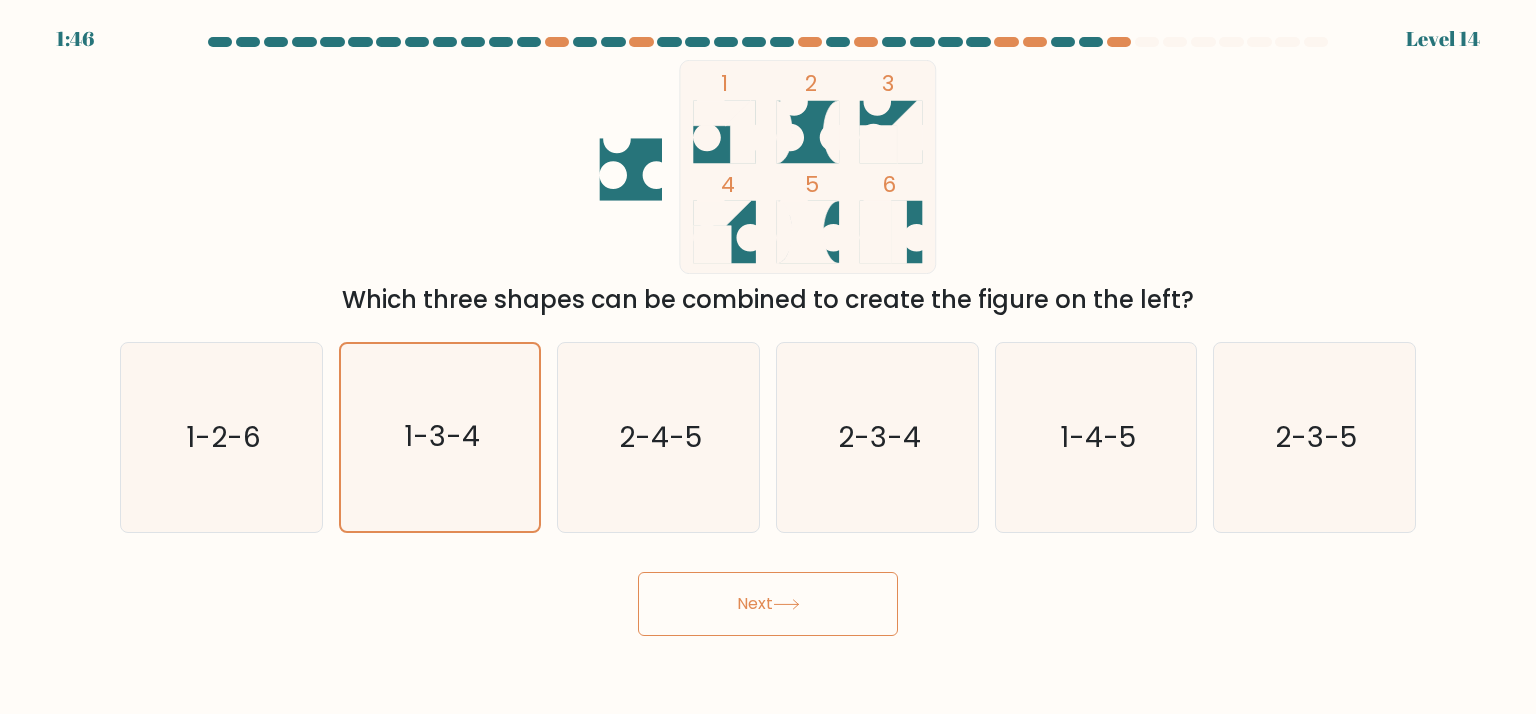 click on "1:46
Level 14" at bounding box center [768, 357] 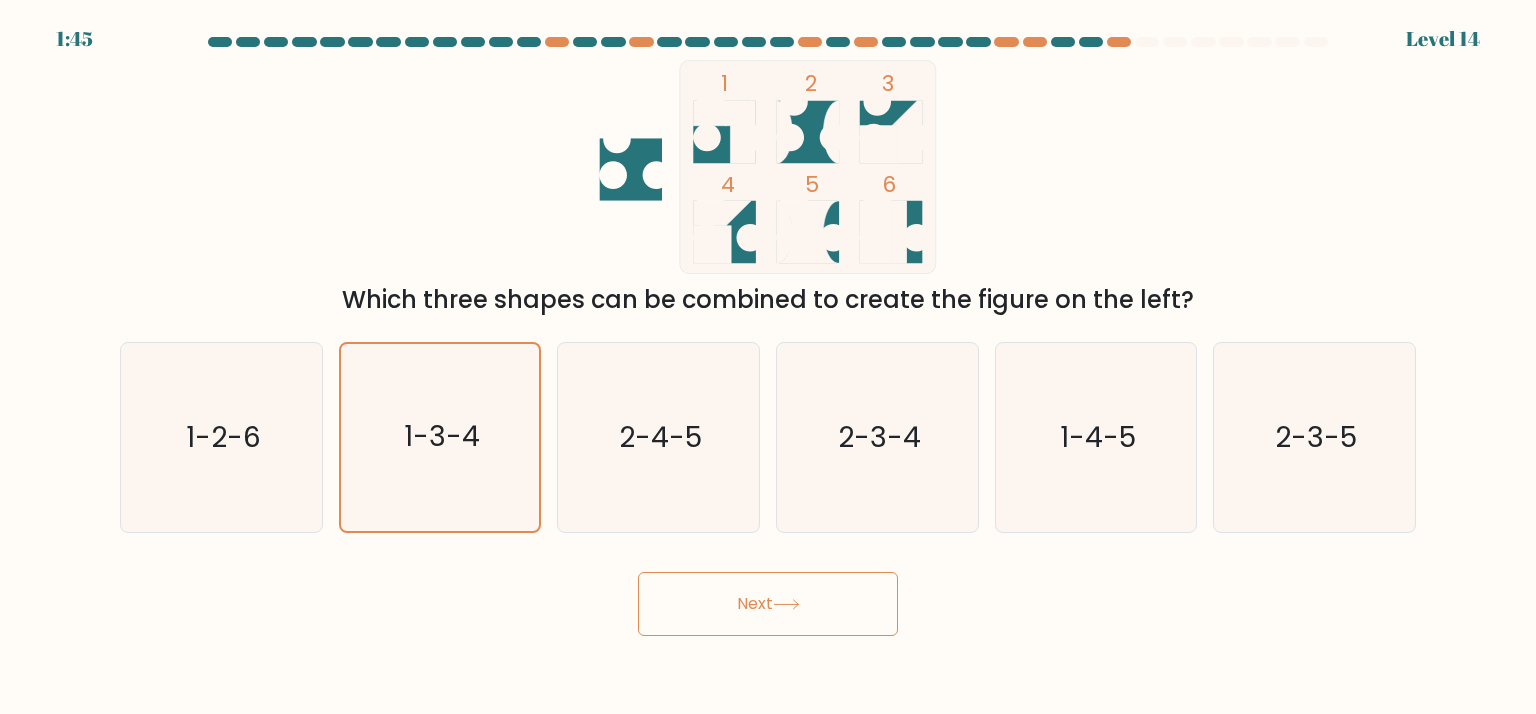 click on "Next" at bounding box center (768, 604) 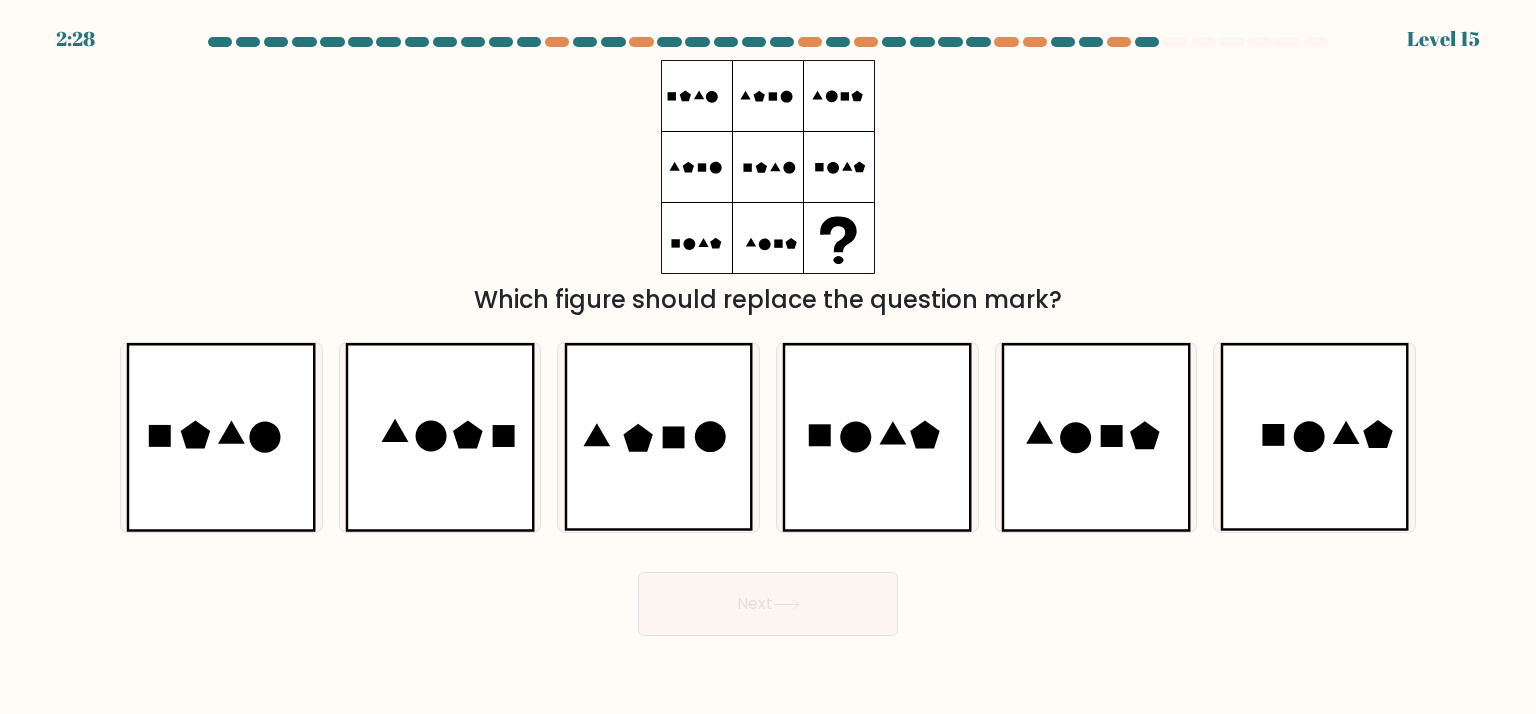 click on "Which figure should replace the question mark?" at bounding box center [768, 189] 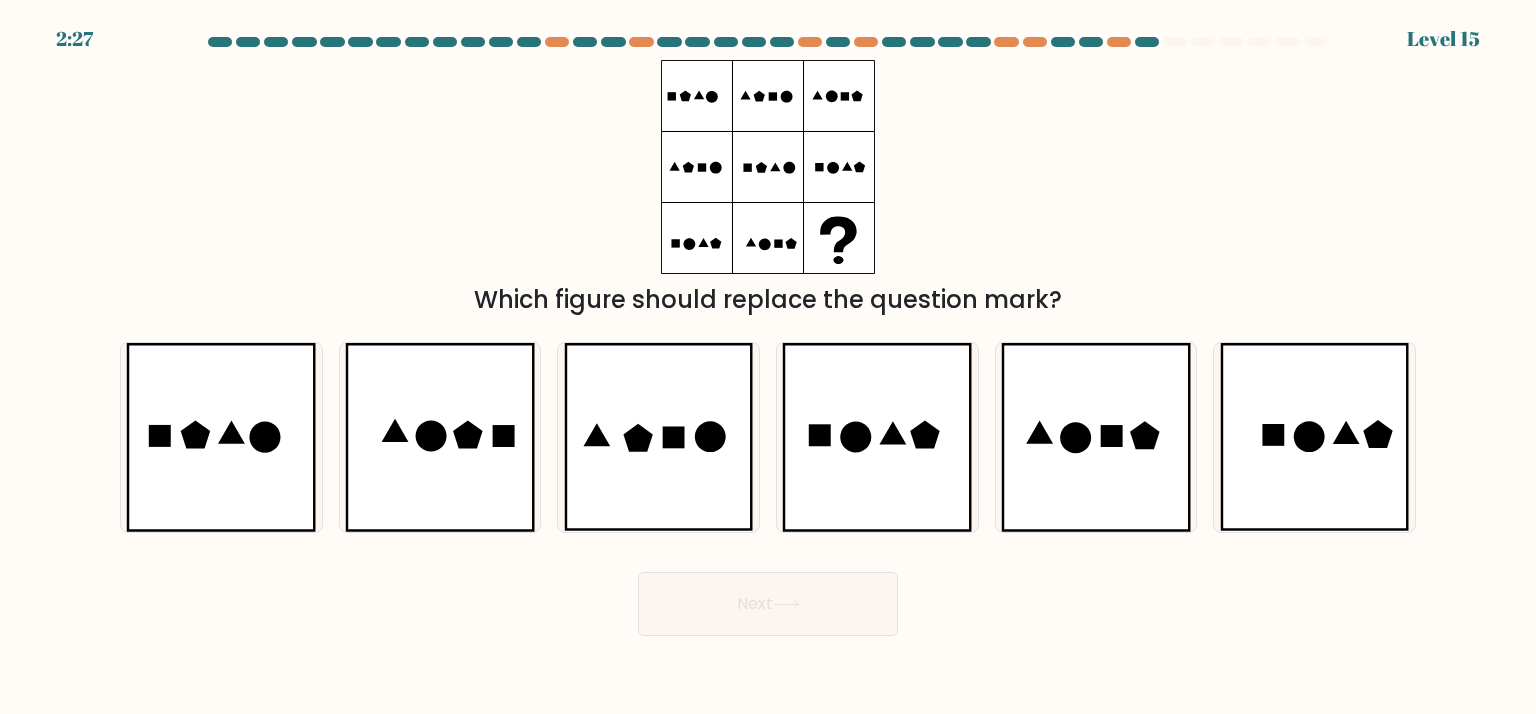 click on "Which figure should replace the question mark?" at bounding box center [768, 189] 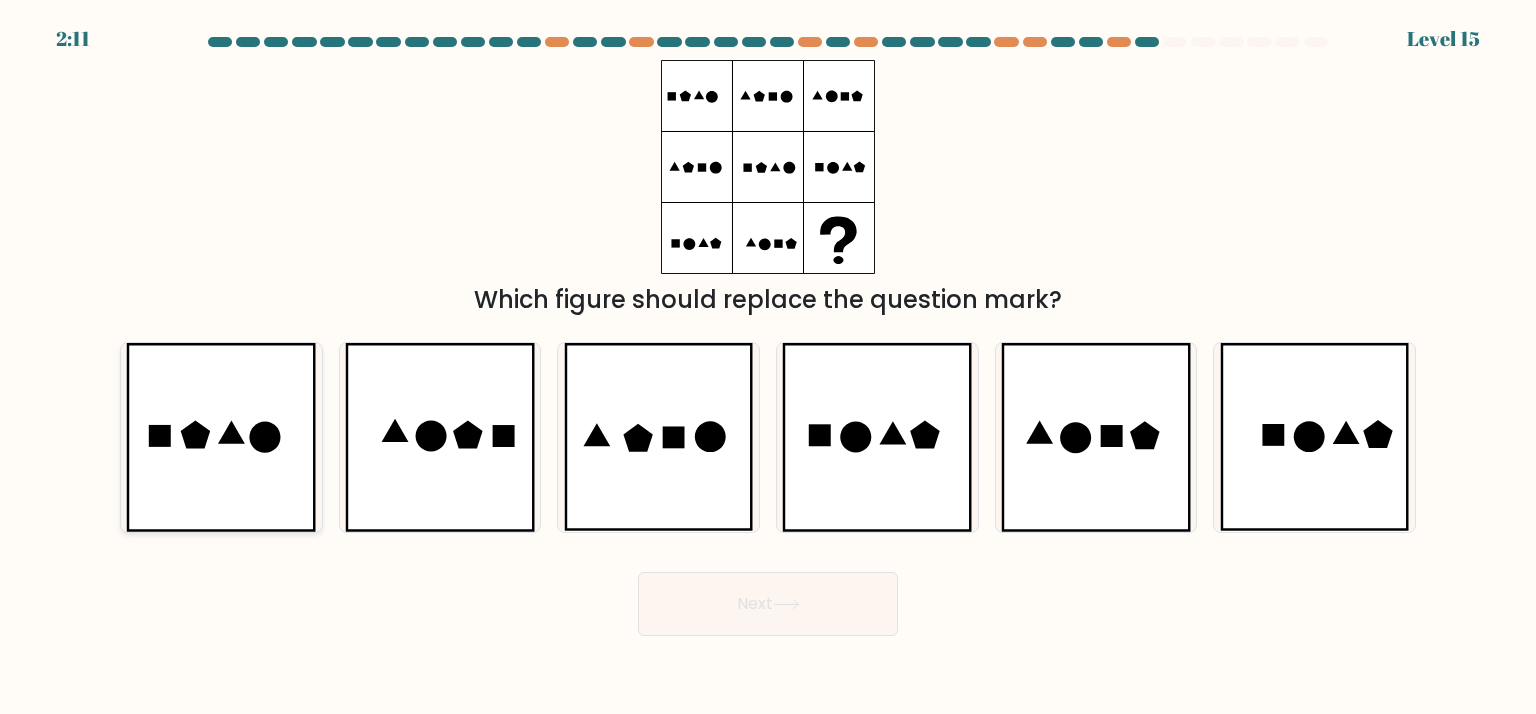 click 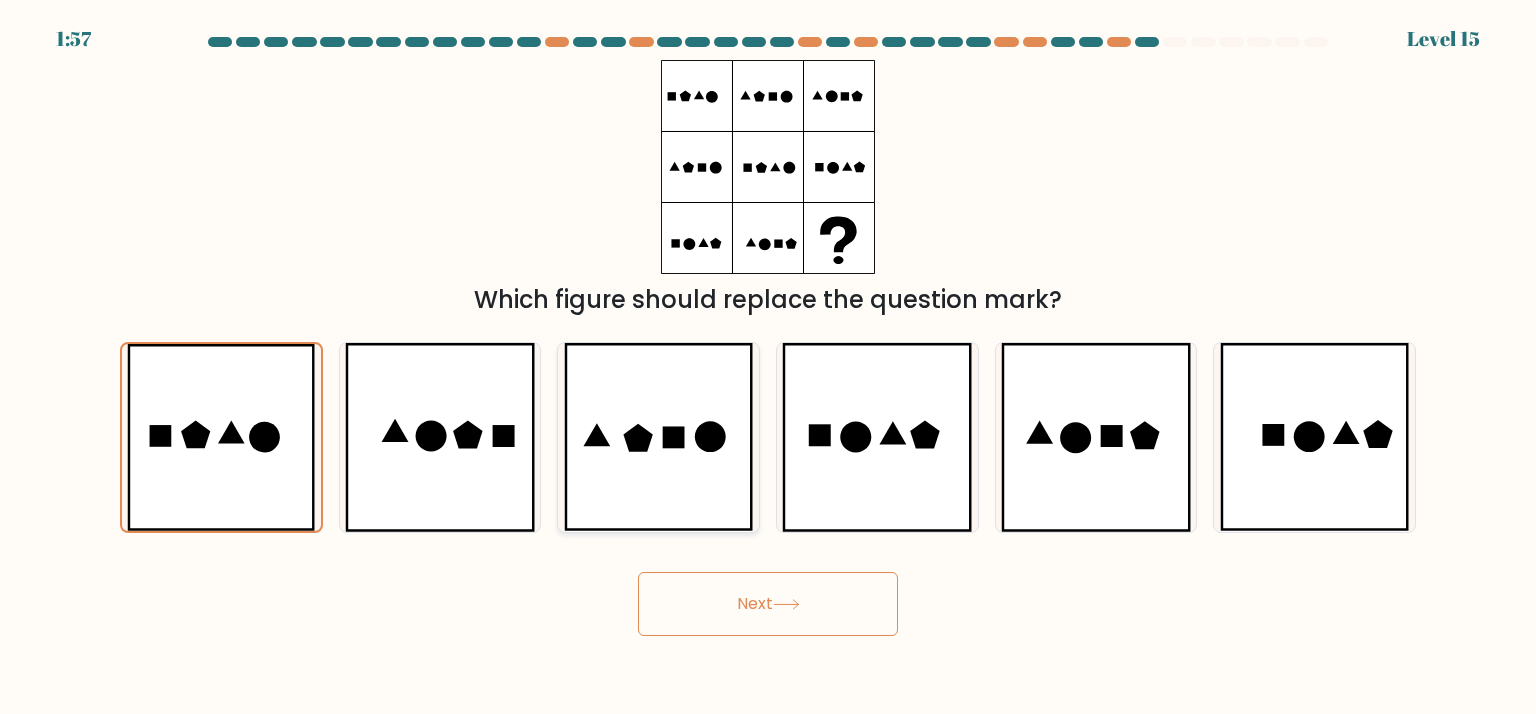 click 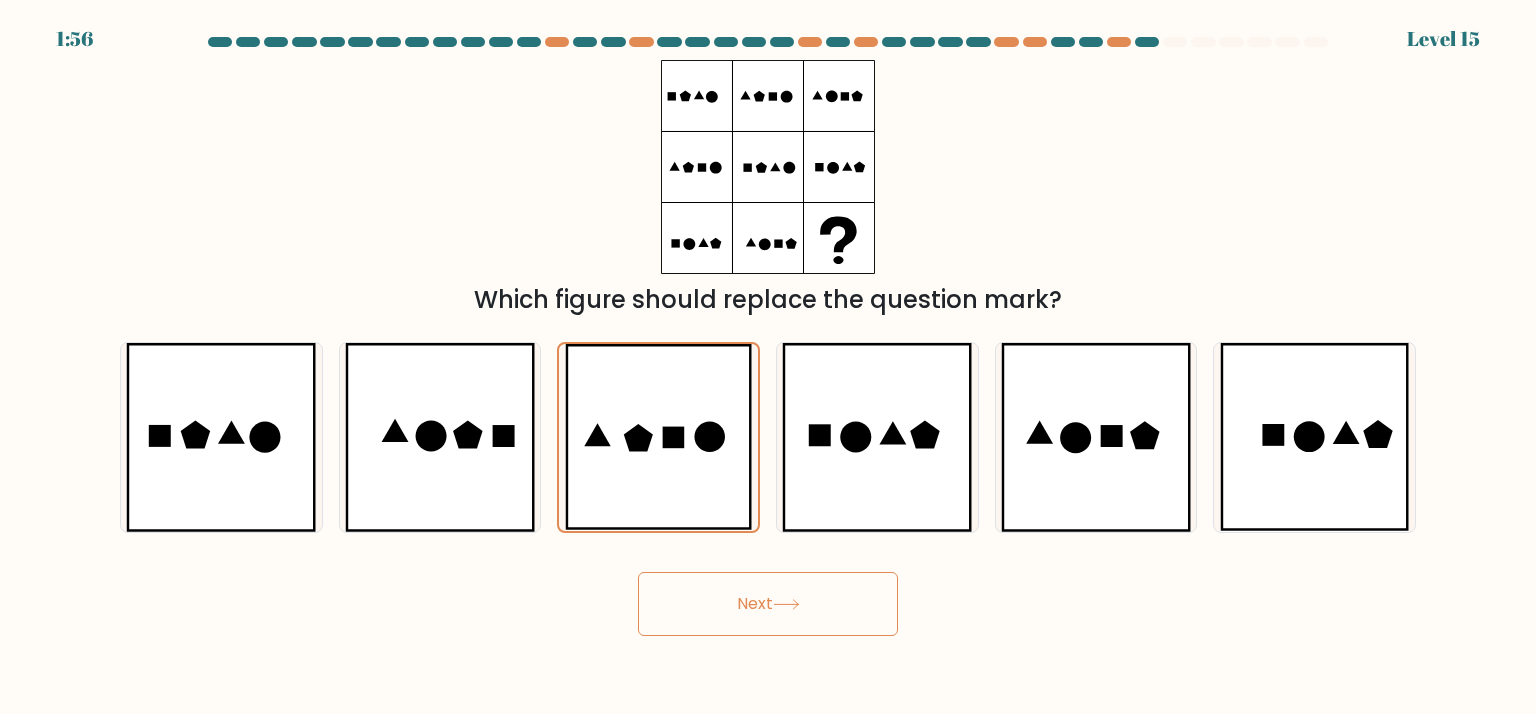 click on "Next" at bounding box center (768, 604) 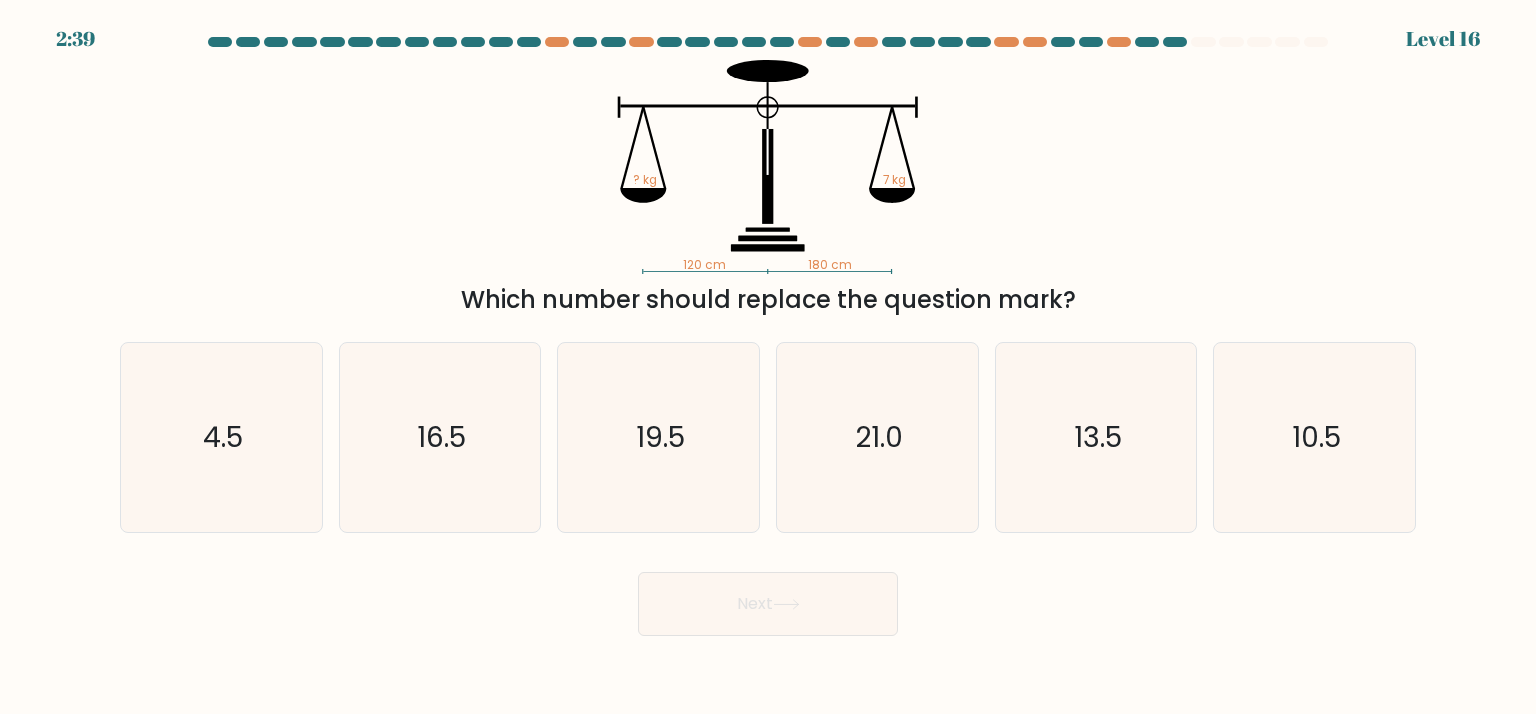 click on "120 cm   180 cm   ? kg   7 kg
Which number should replace the question mark?" at bounding box center (768, 189) 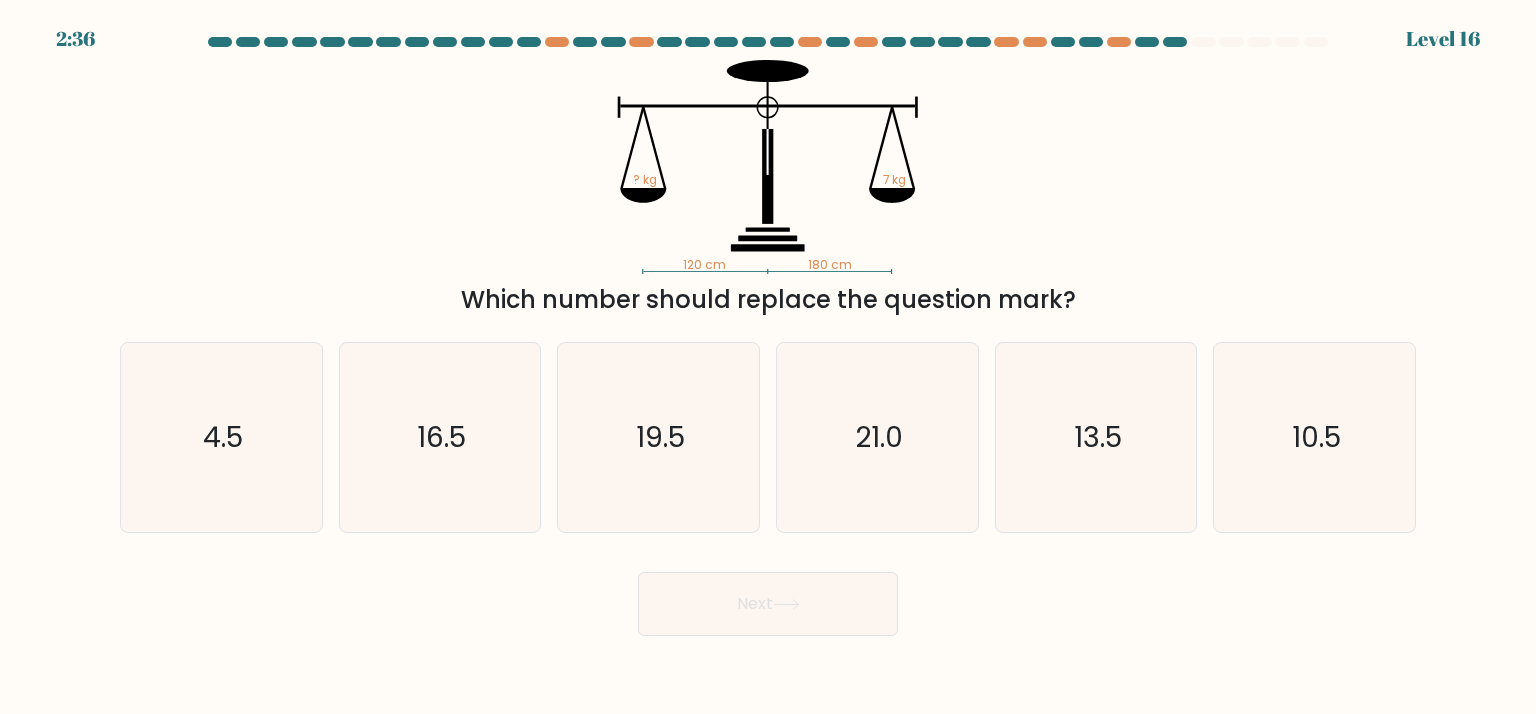 click on "120 cm   180 cm   ? kg   7 kg
Which number should replace the question mark?" at bounding box center [768, 189] 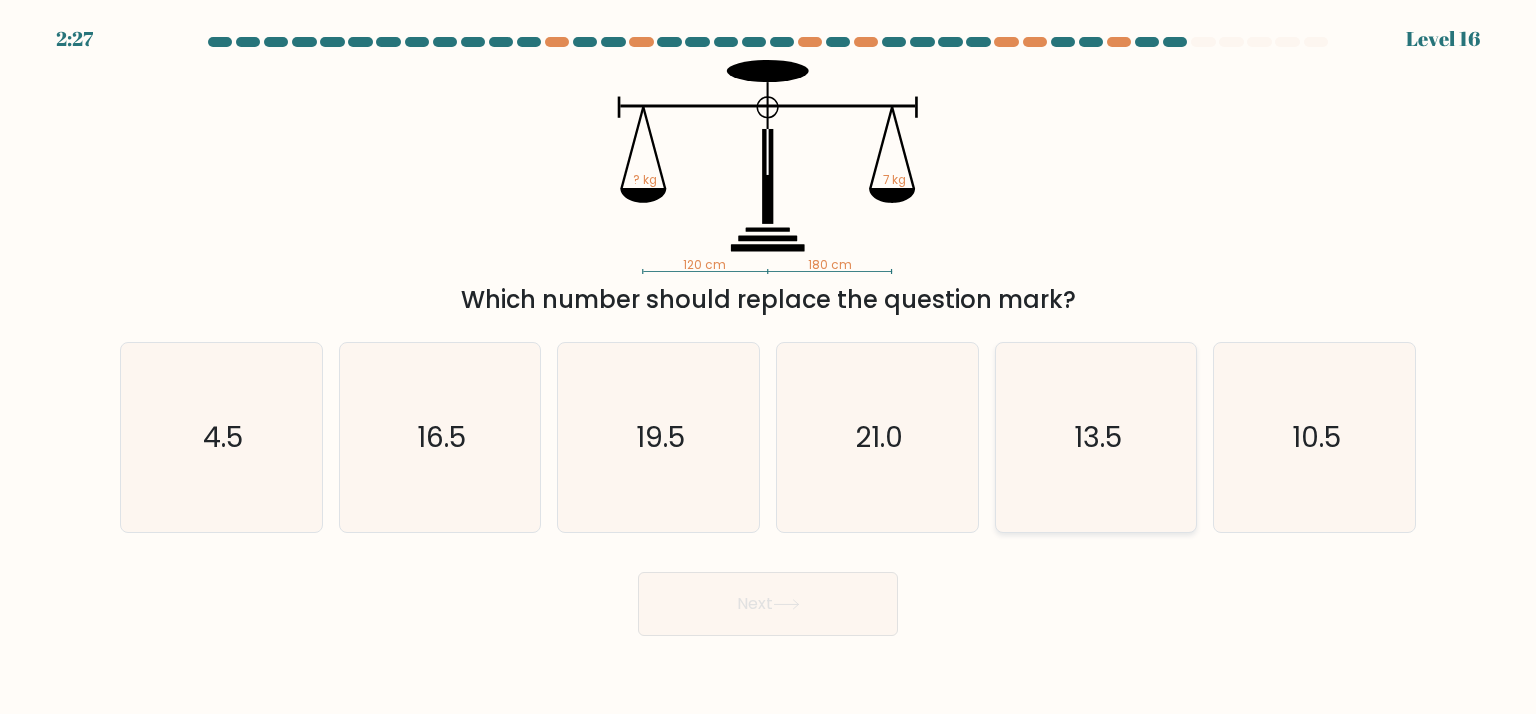 click on "13.5" 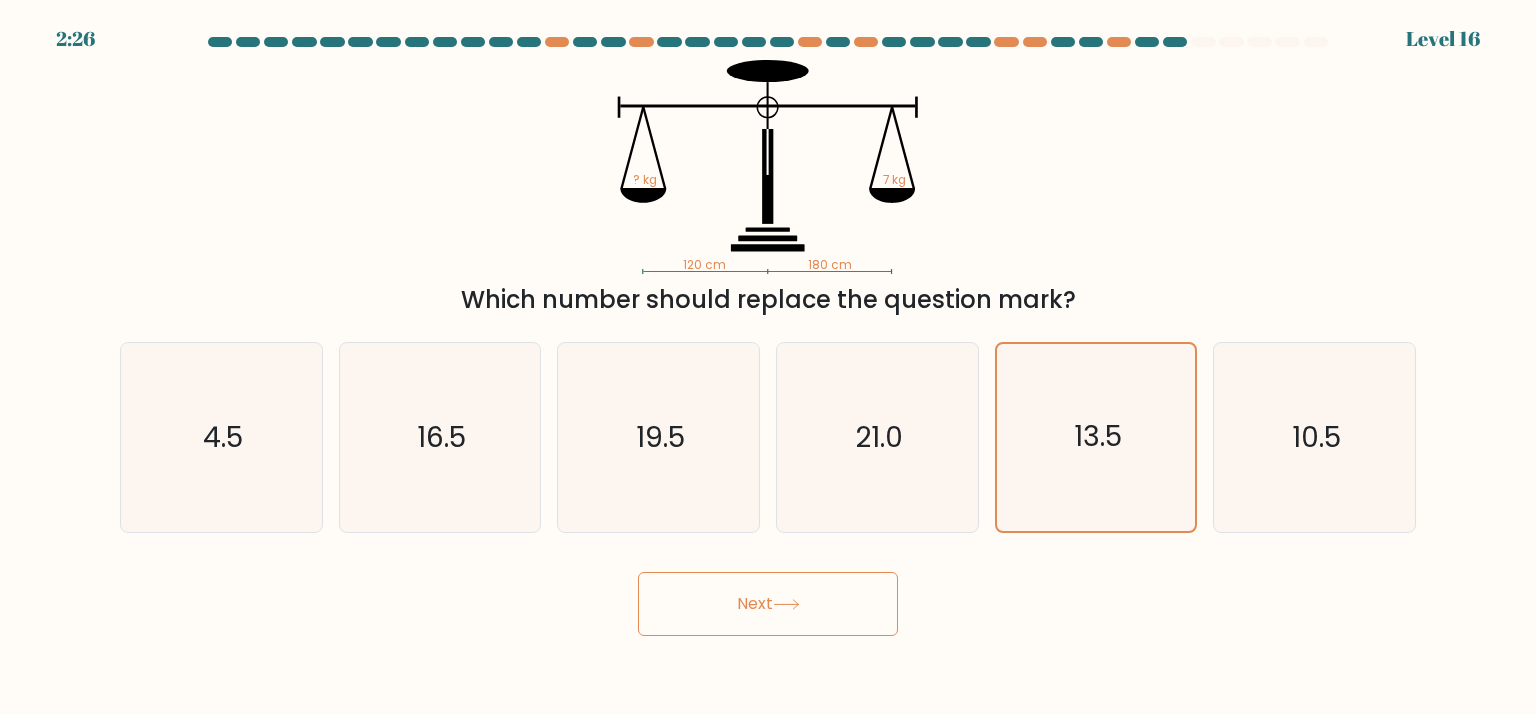 click on "Next" at bounding box center [768, 604] 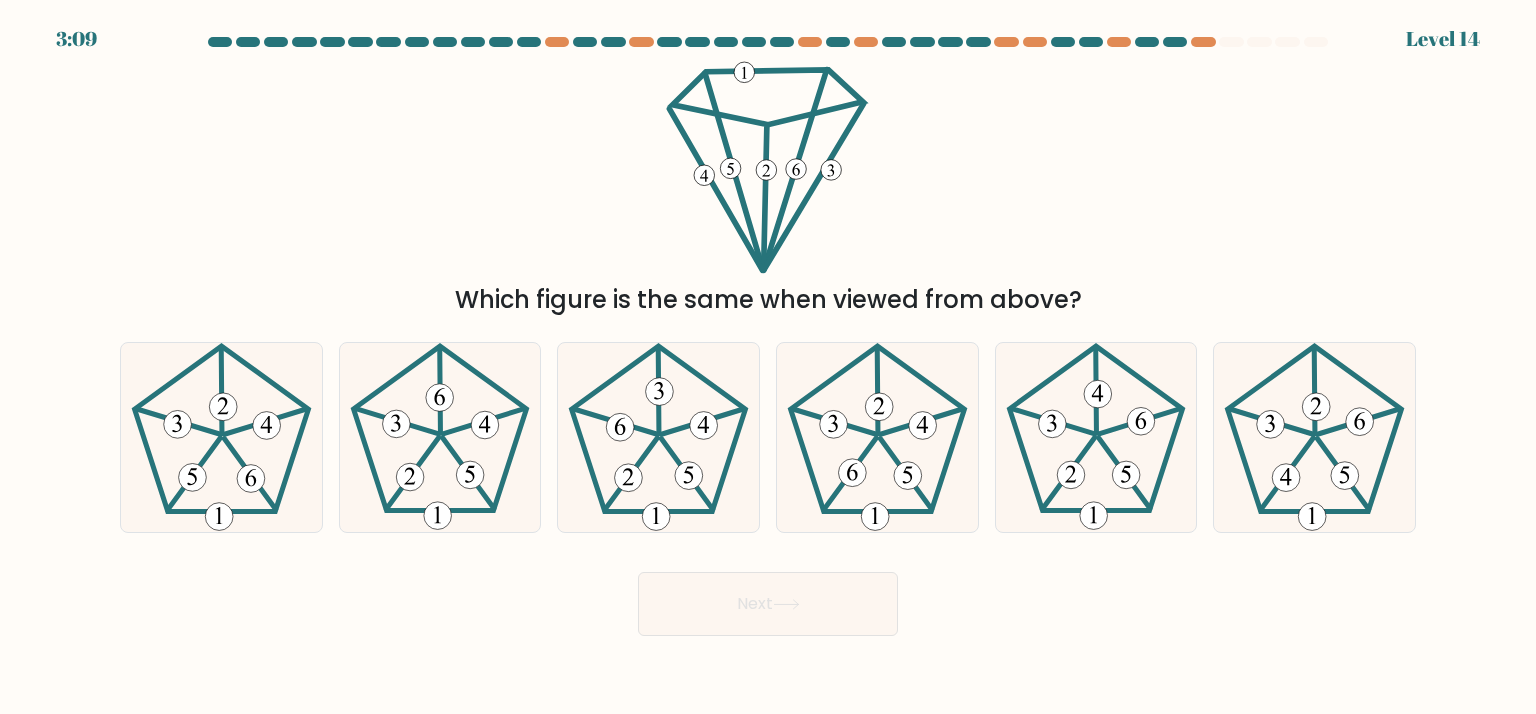 click on "Next" at bounding box center [768, 596] 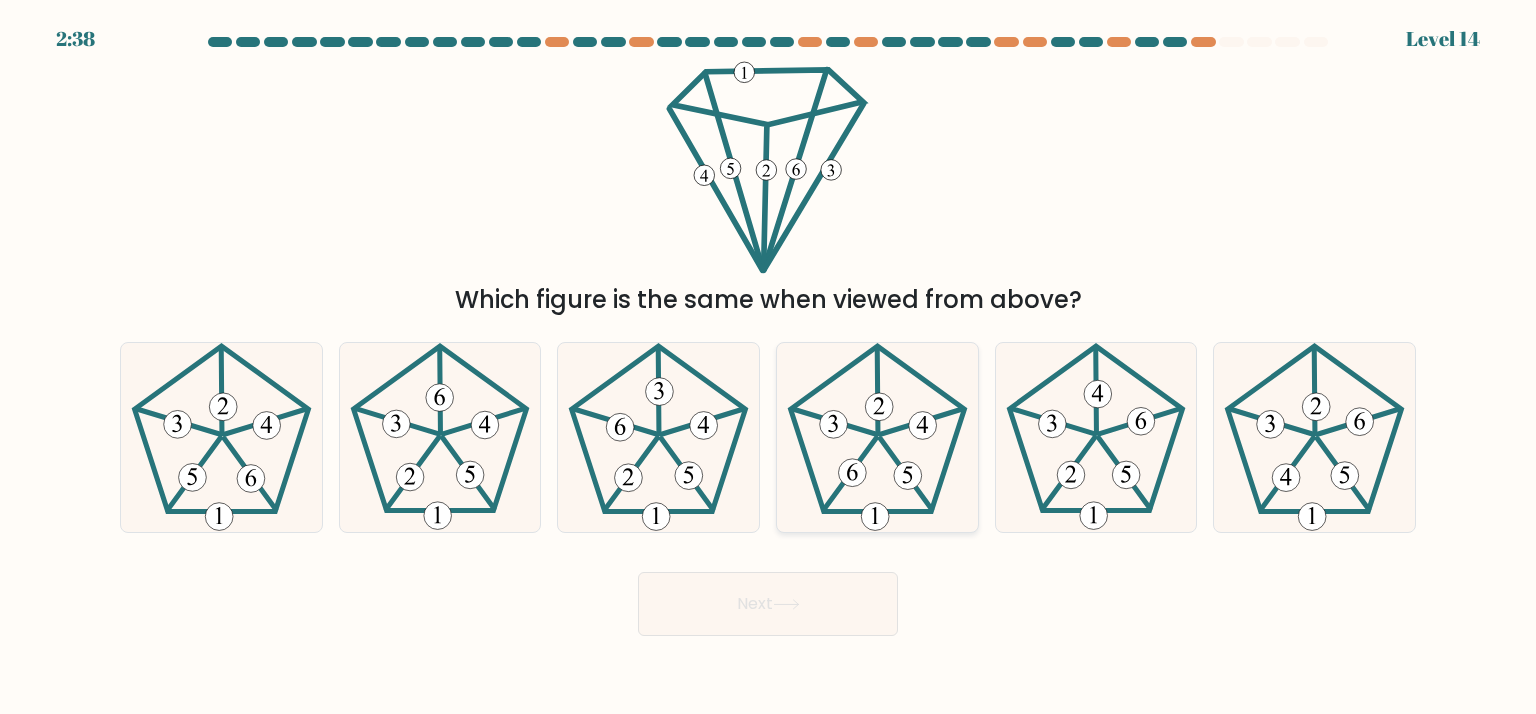 drag, startPoint x: 921, startPoint y: 524, endPoint x: 888, endPoint y: 534, distance: 34.48188 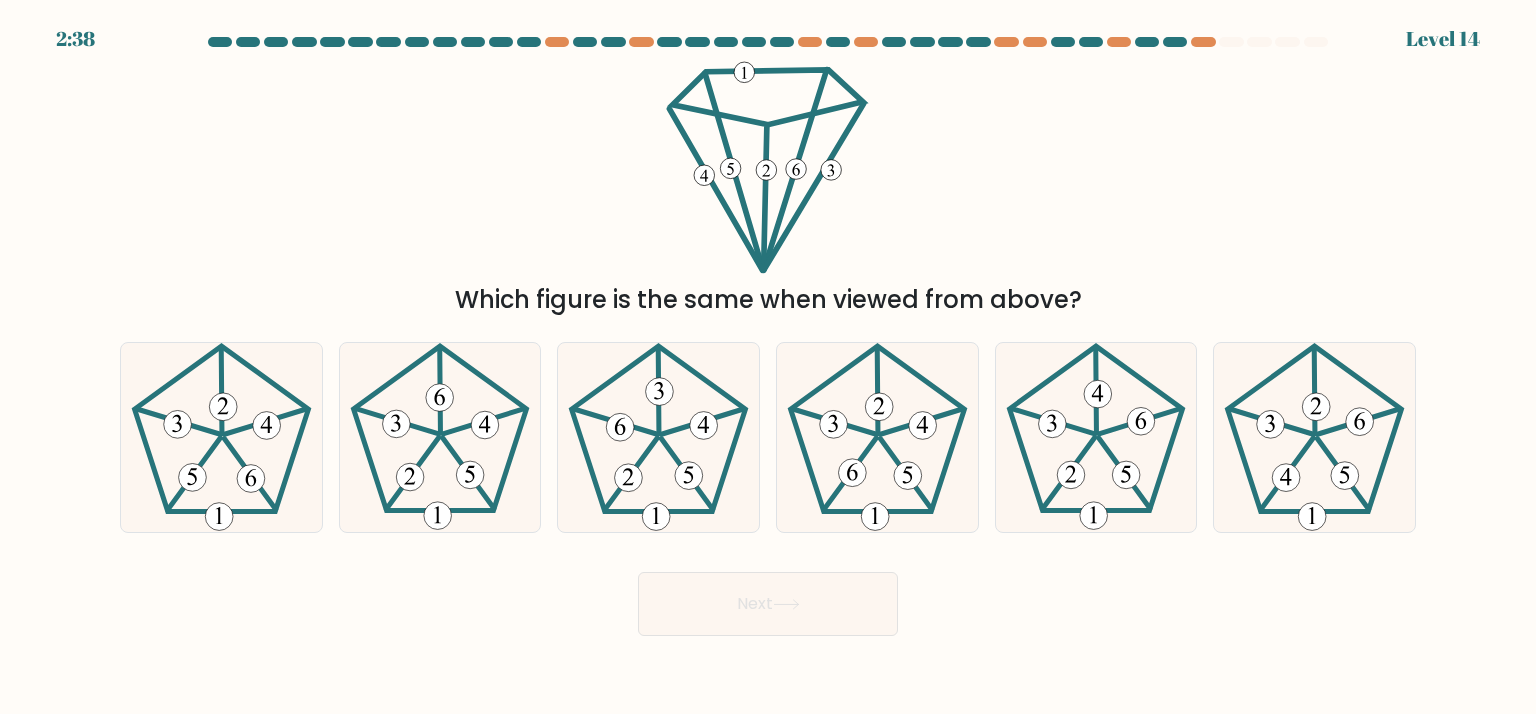 click on "d." at bounding box center (768, 362) 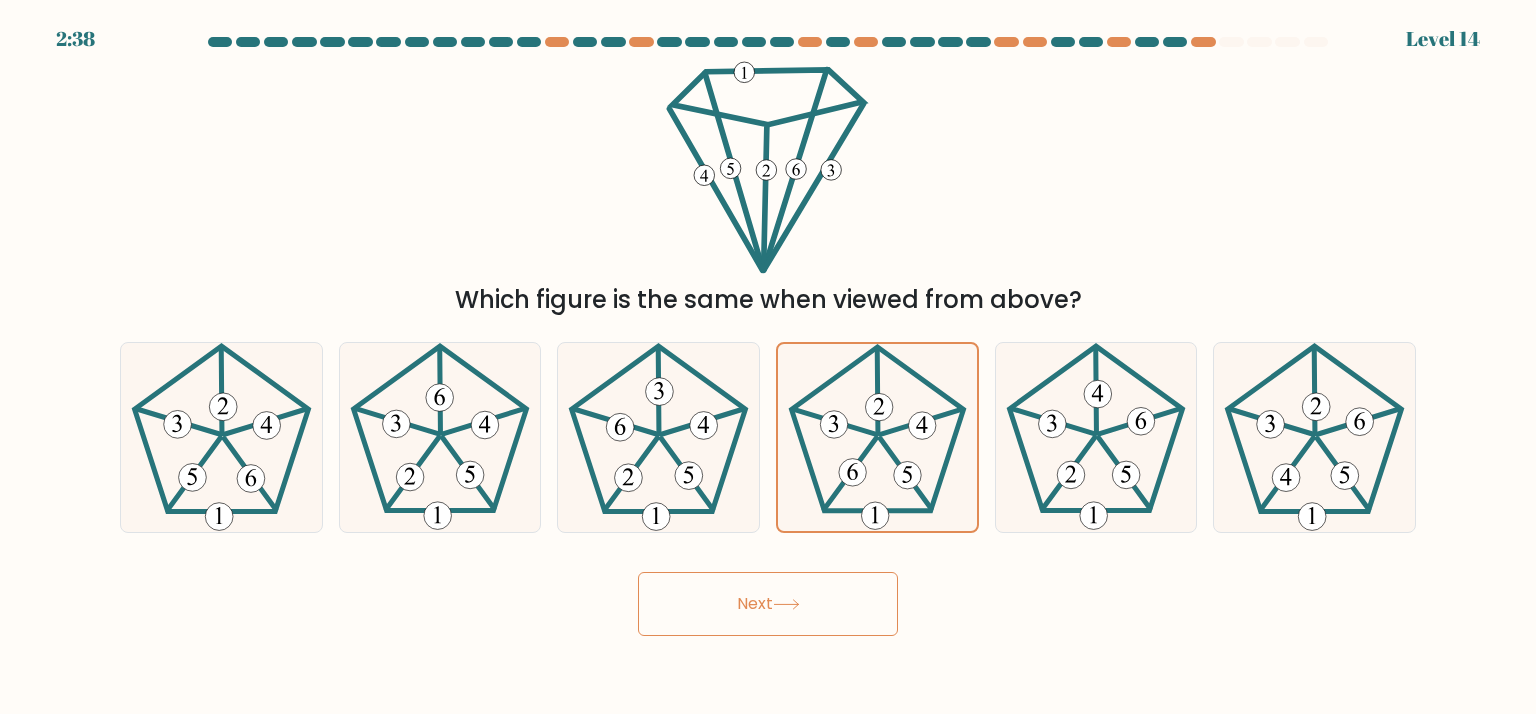 click on "Next" at bounding box center [768, 604] 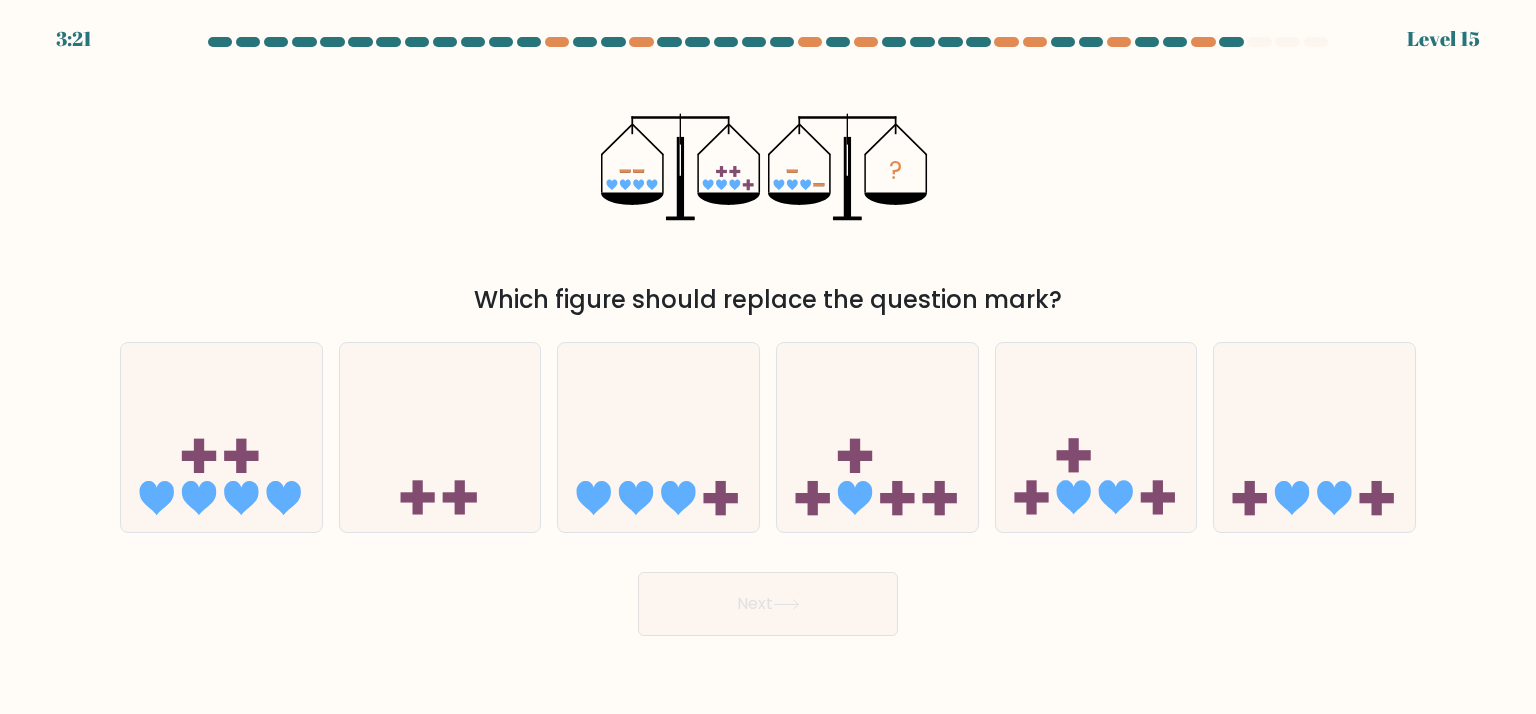 click on "3:21
Level 15" at bounding box center [768, 357] 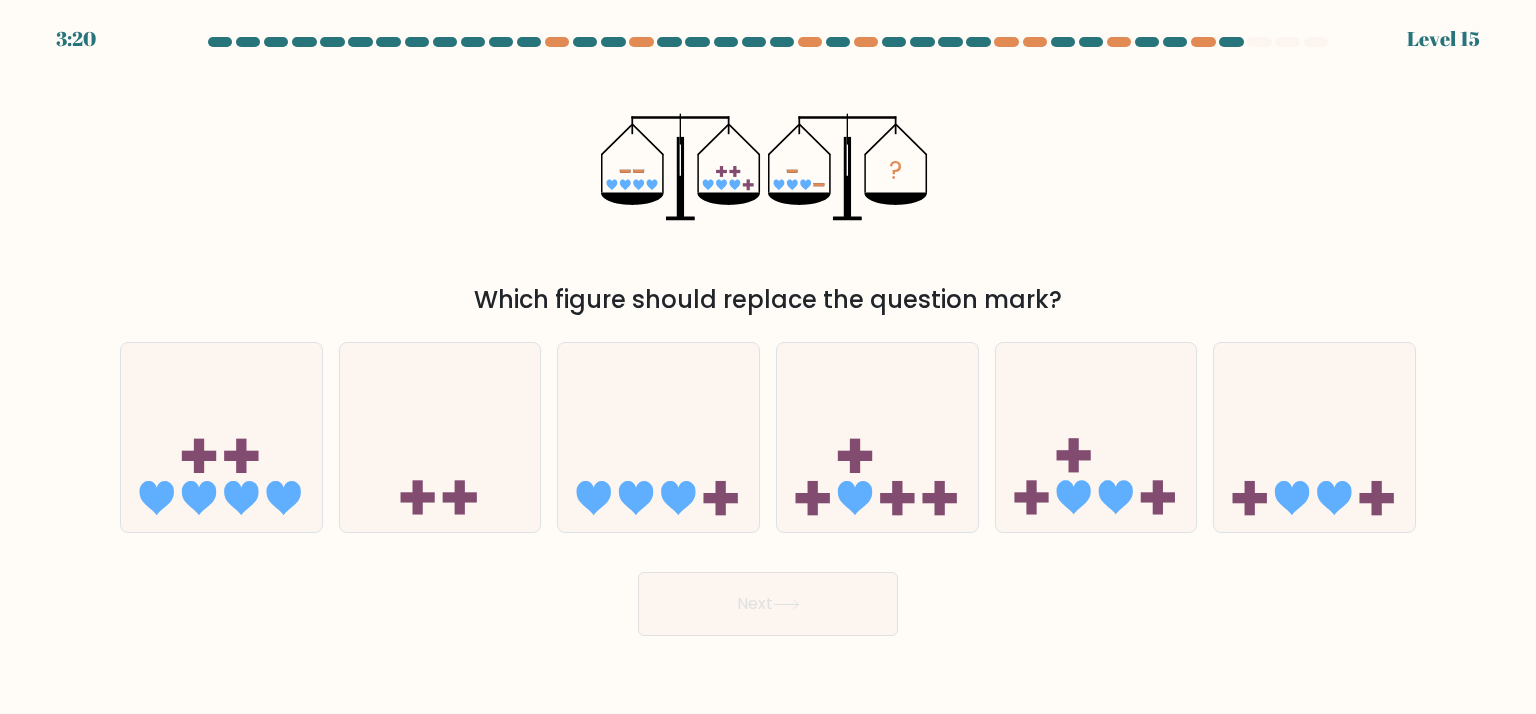 click on "Next" at bounding box center (768, 596) 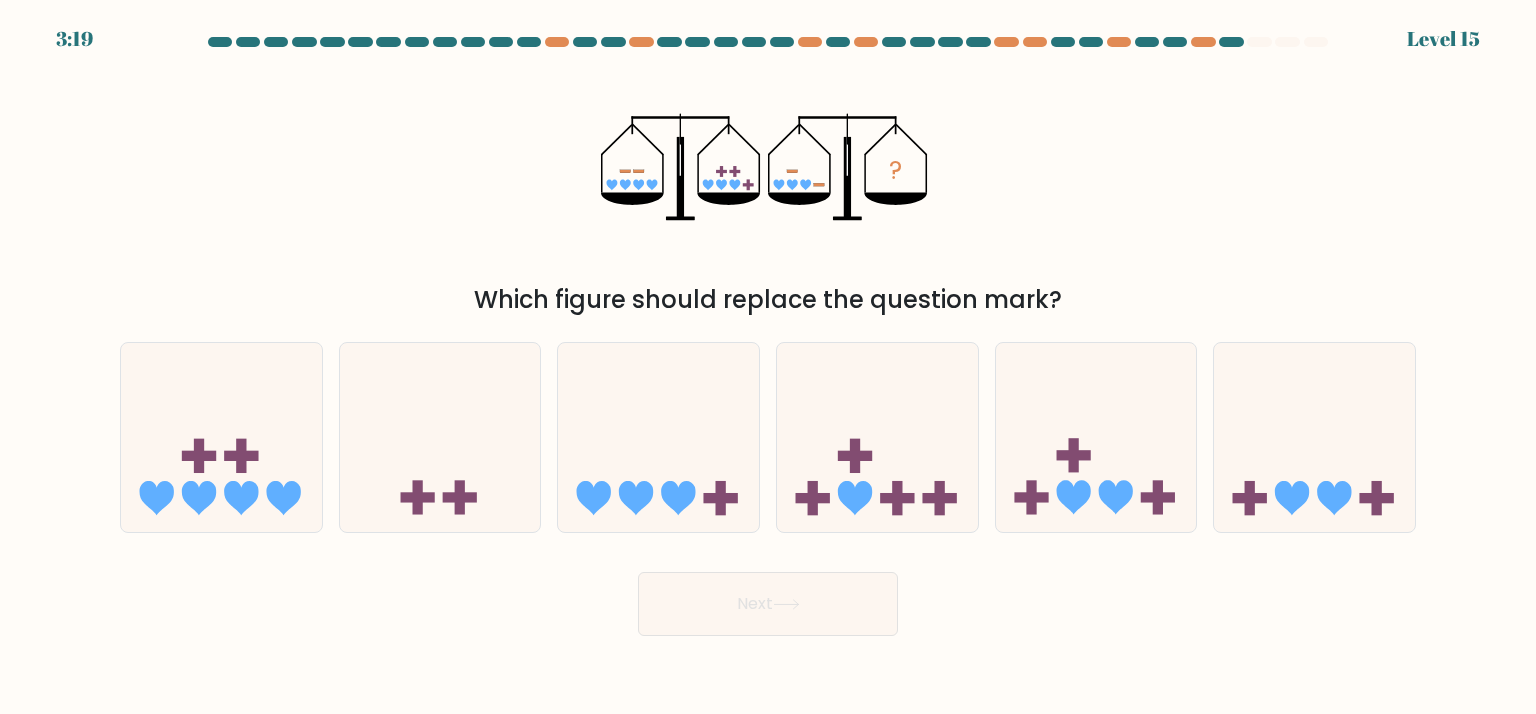 click on "Next" at bounding box center (768, 596) 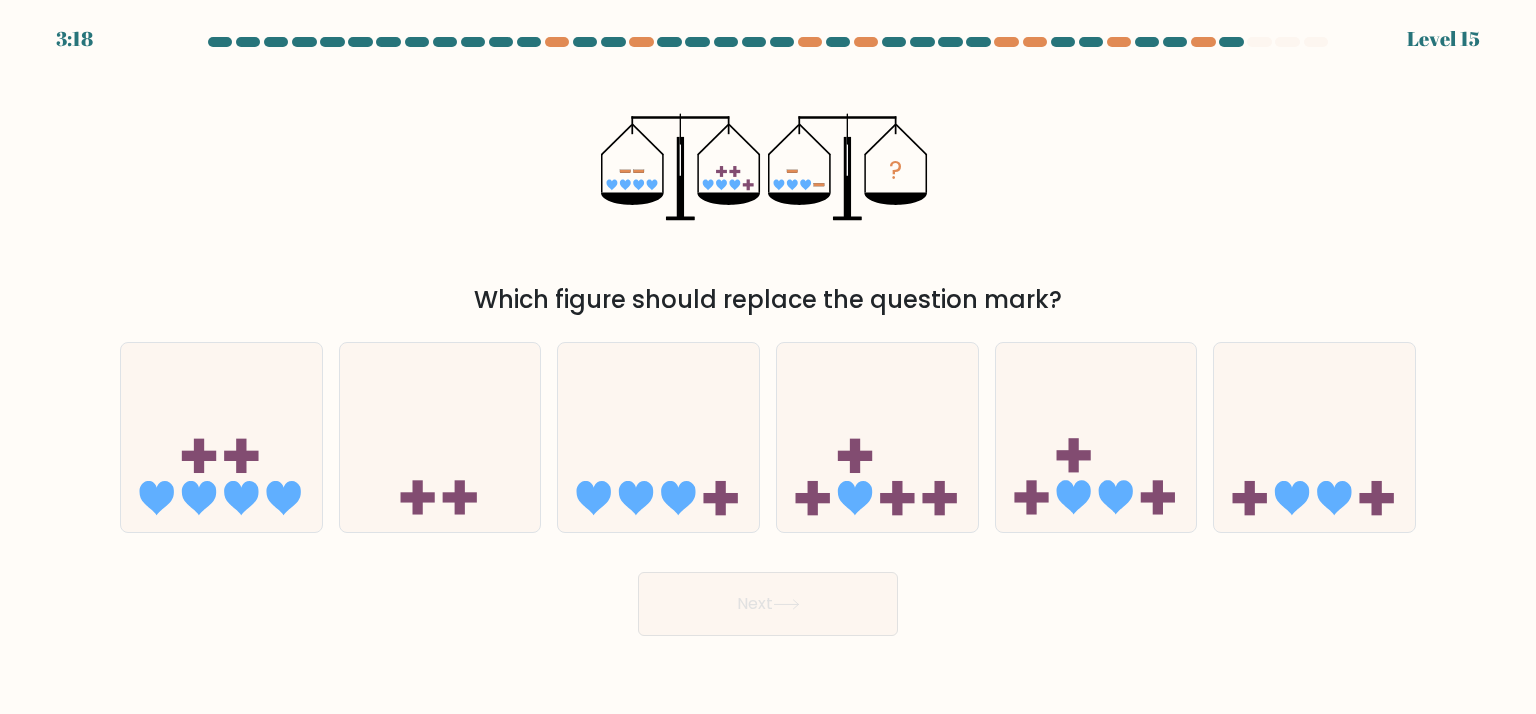 click on "Next" at bounding box center (768, 596) 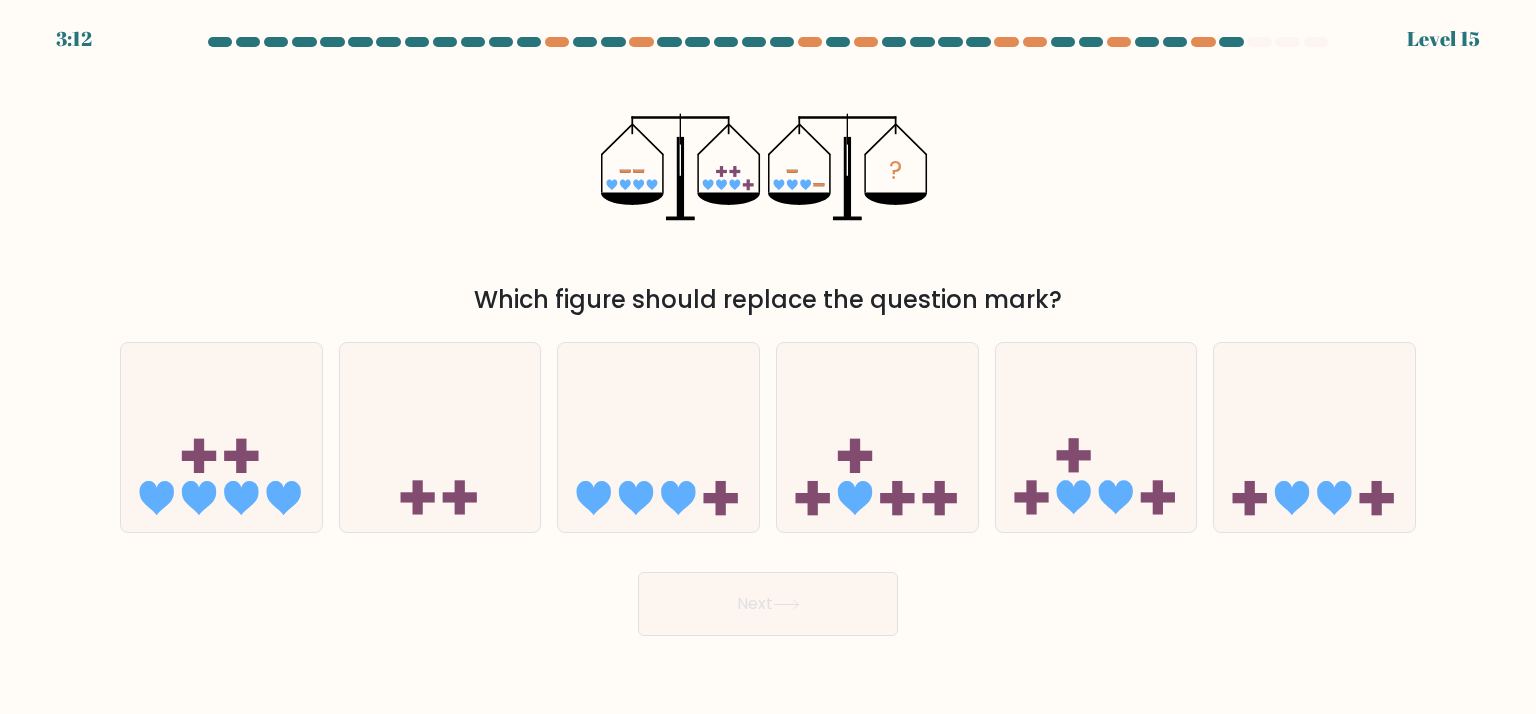 click on "Next" at bounding box center (768, 596) 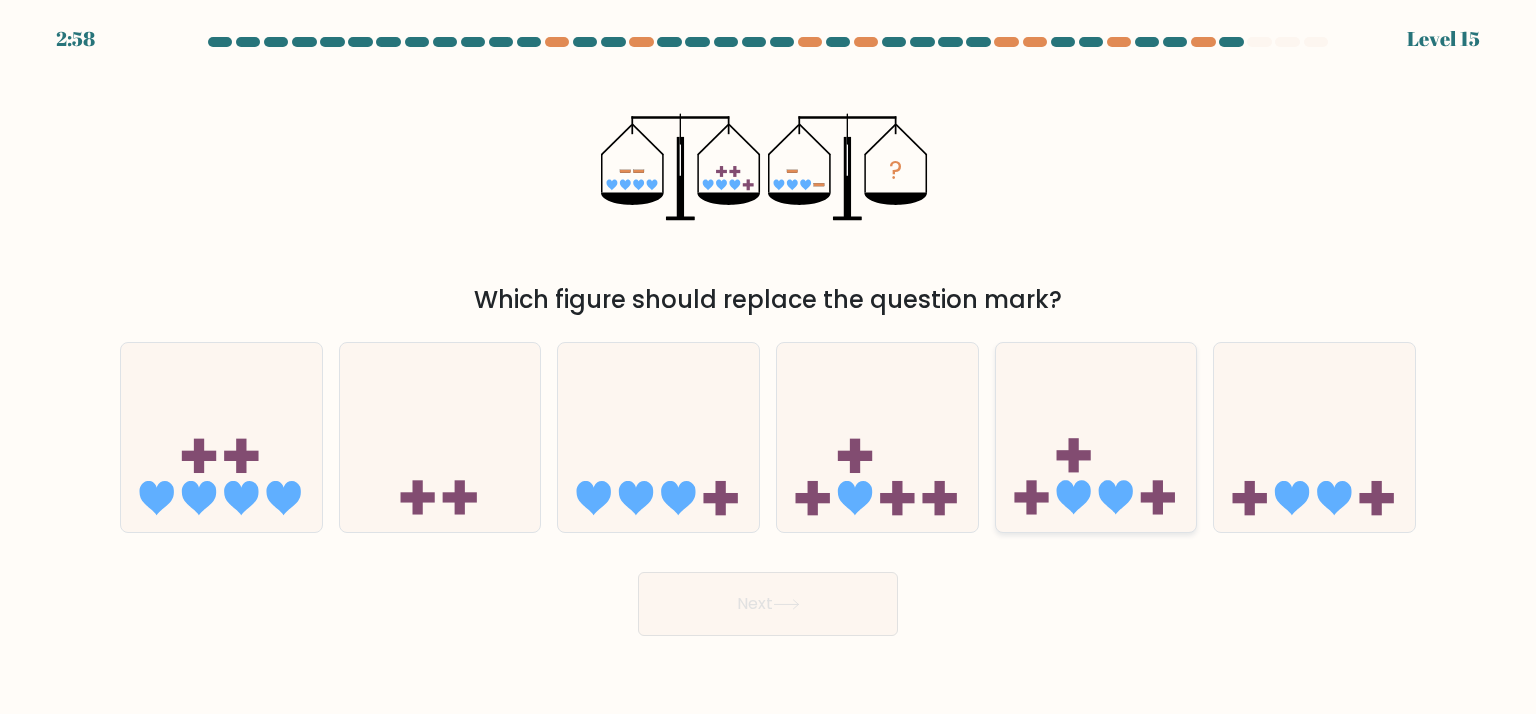click 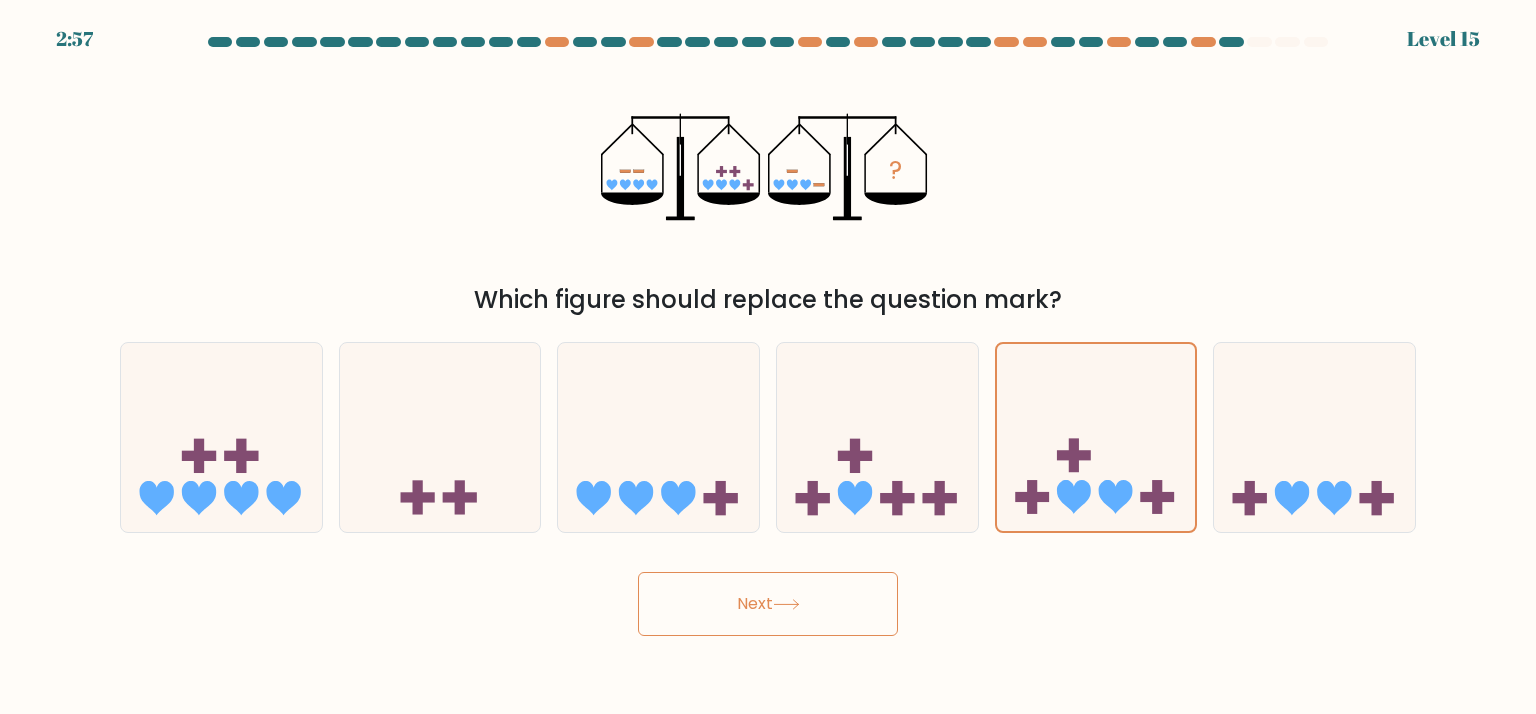 click at bounding box center (768, 336) 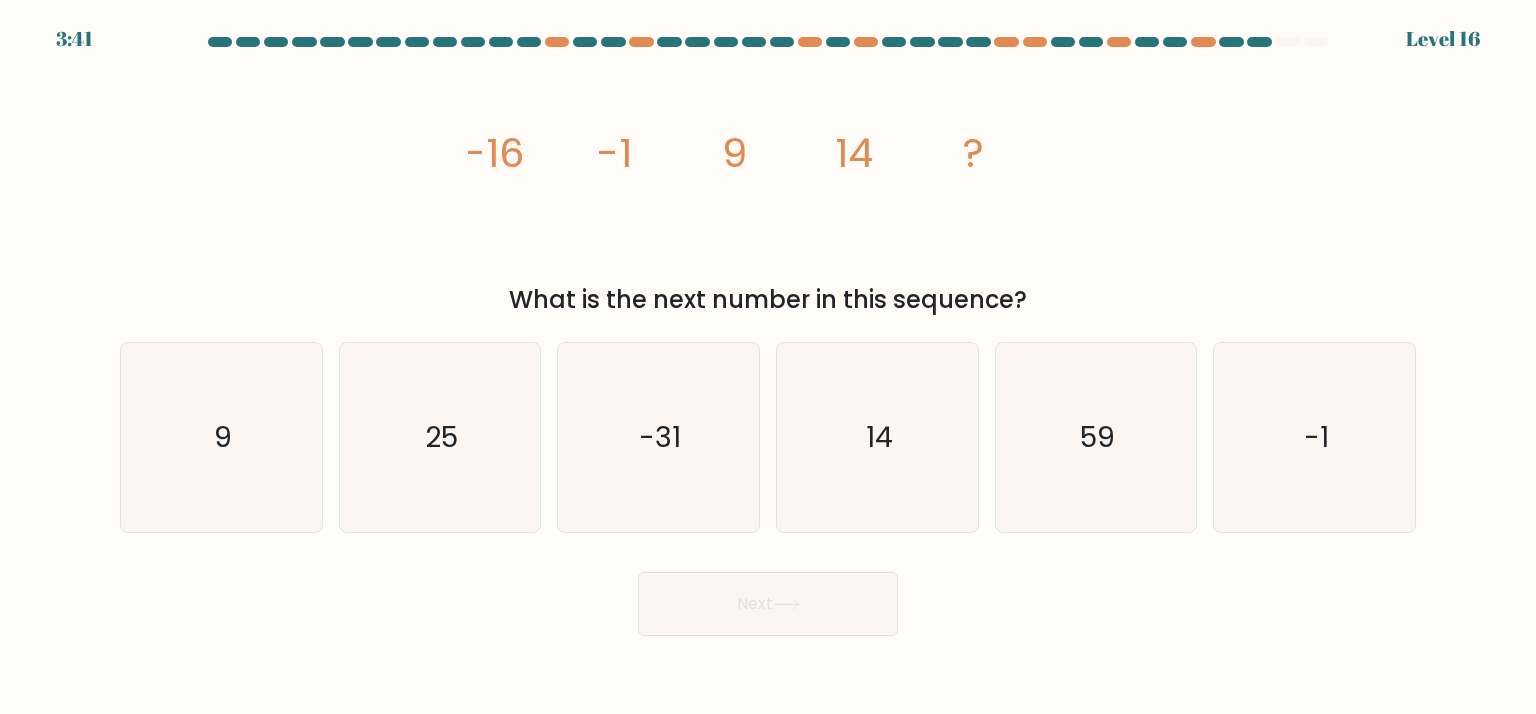 click on "3:41
Level 16" at bounding box center [768, 357] 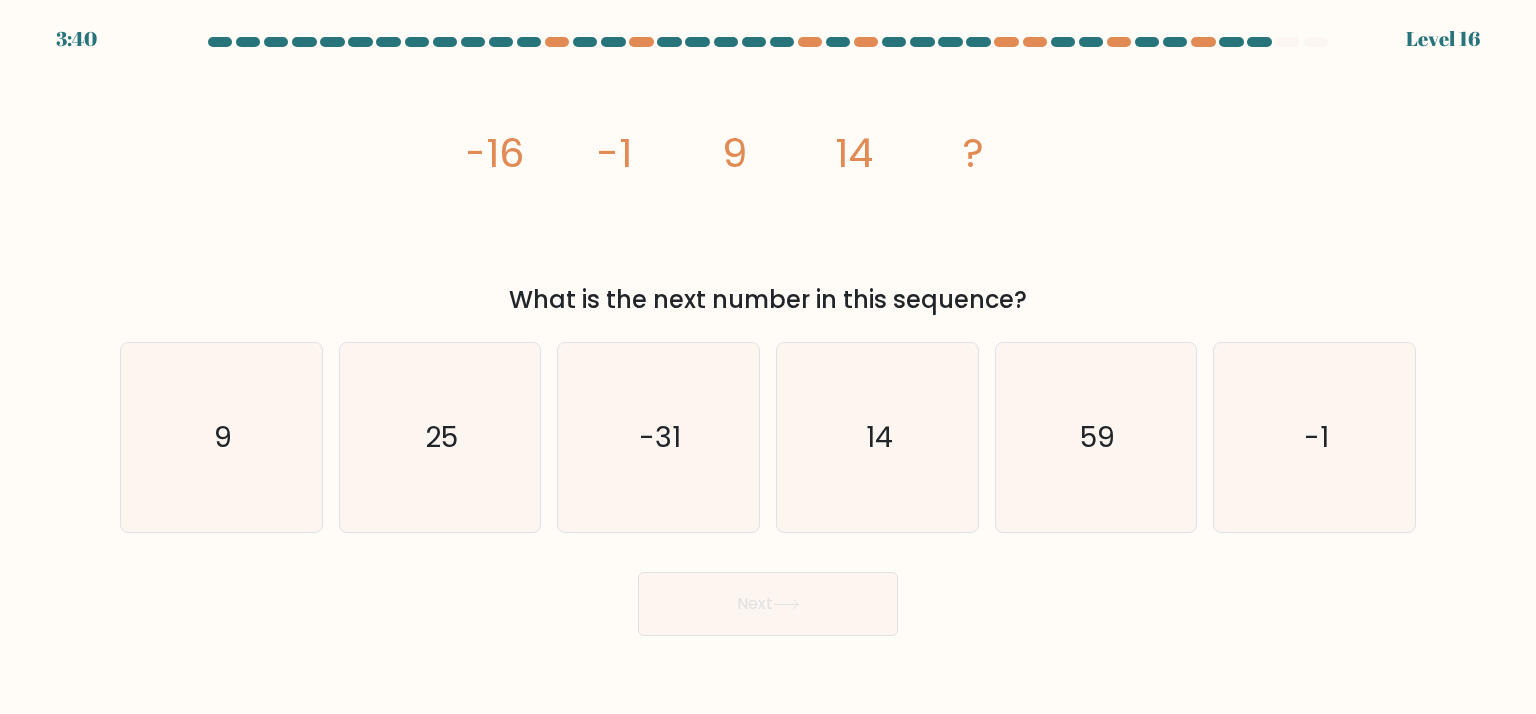 click on "Next" at bounding box center (768, 604) 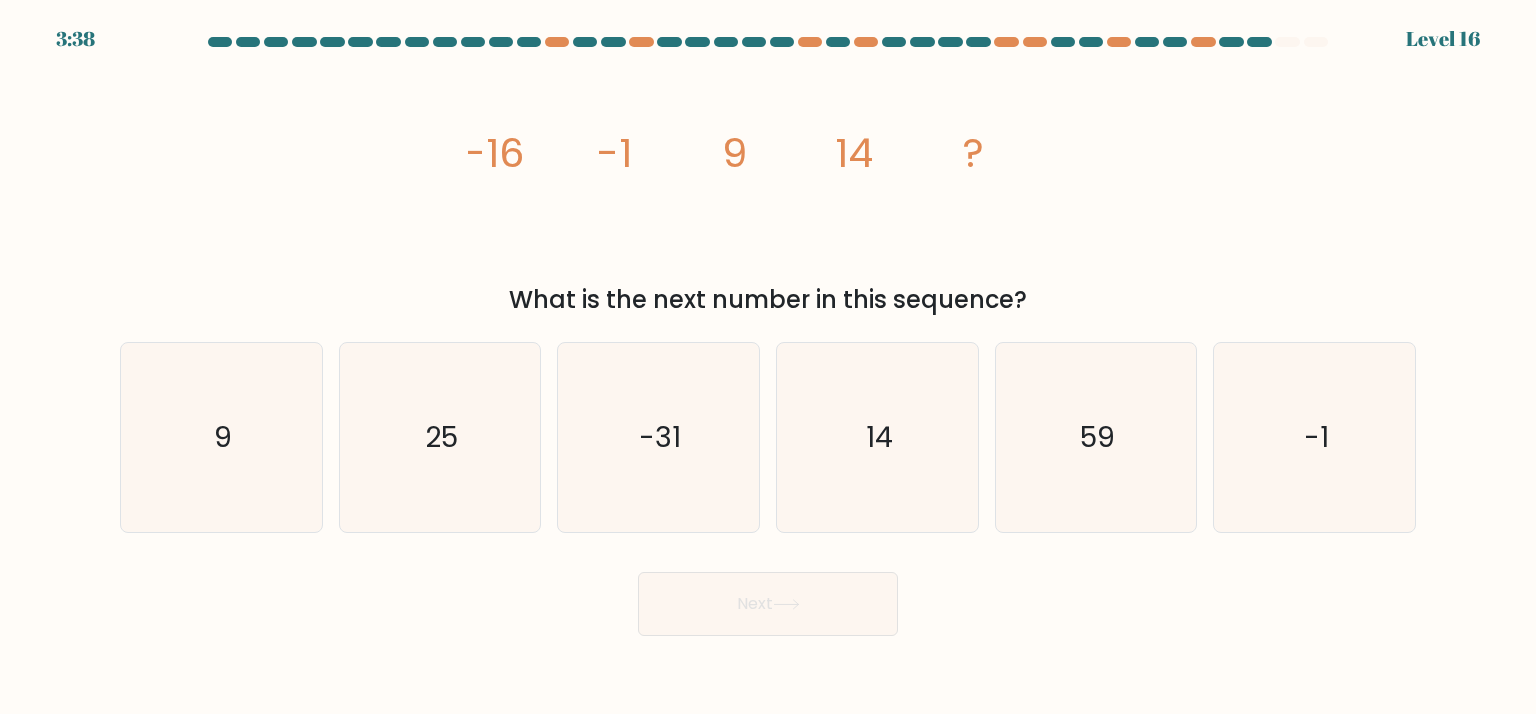 click on "image/svg+xml
-16
-1
9
14
?" 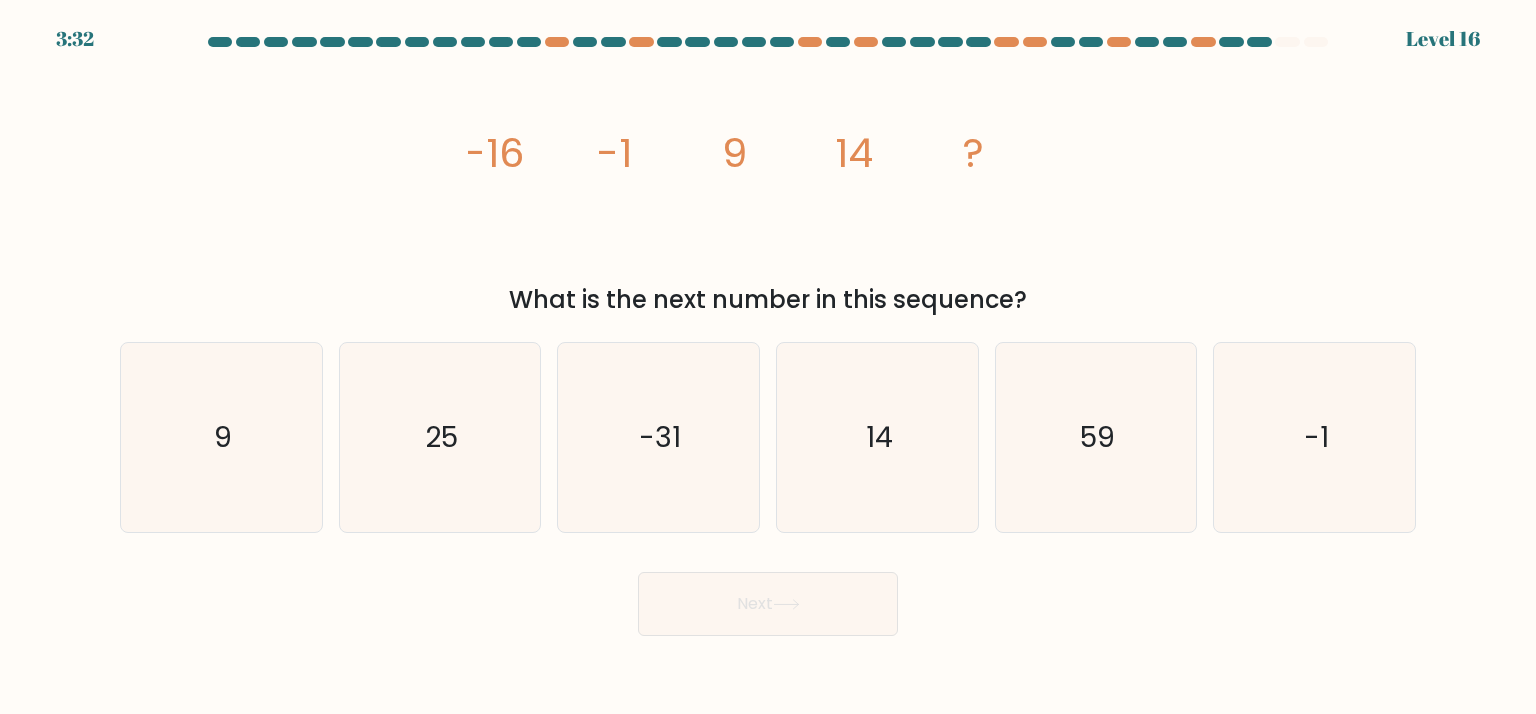 click on "image/svg+xml
-16
-1
9
14
?" 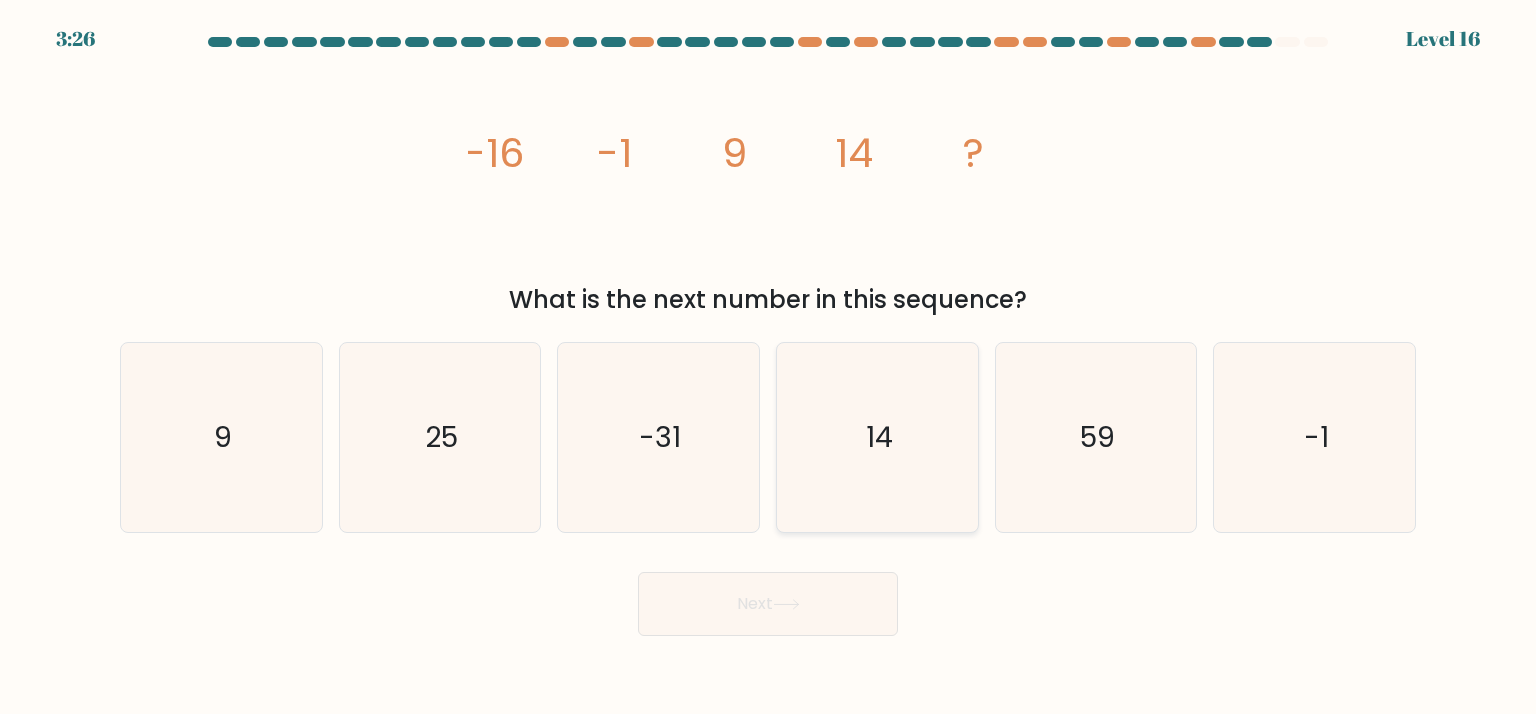 click on "14" 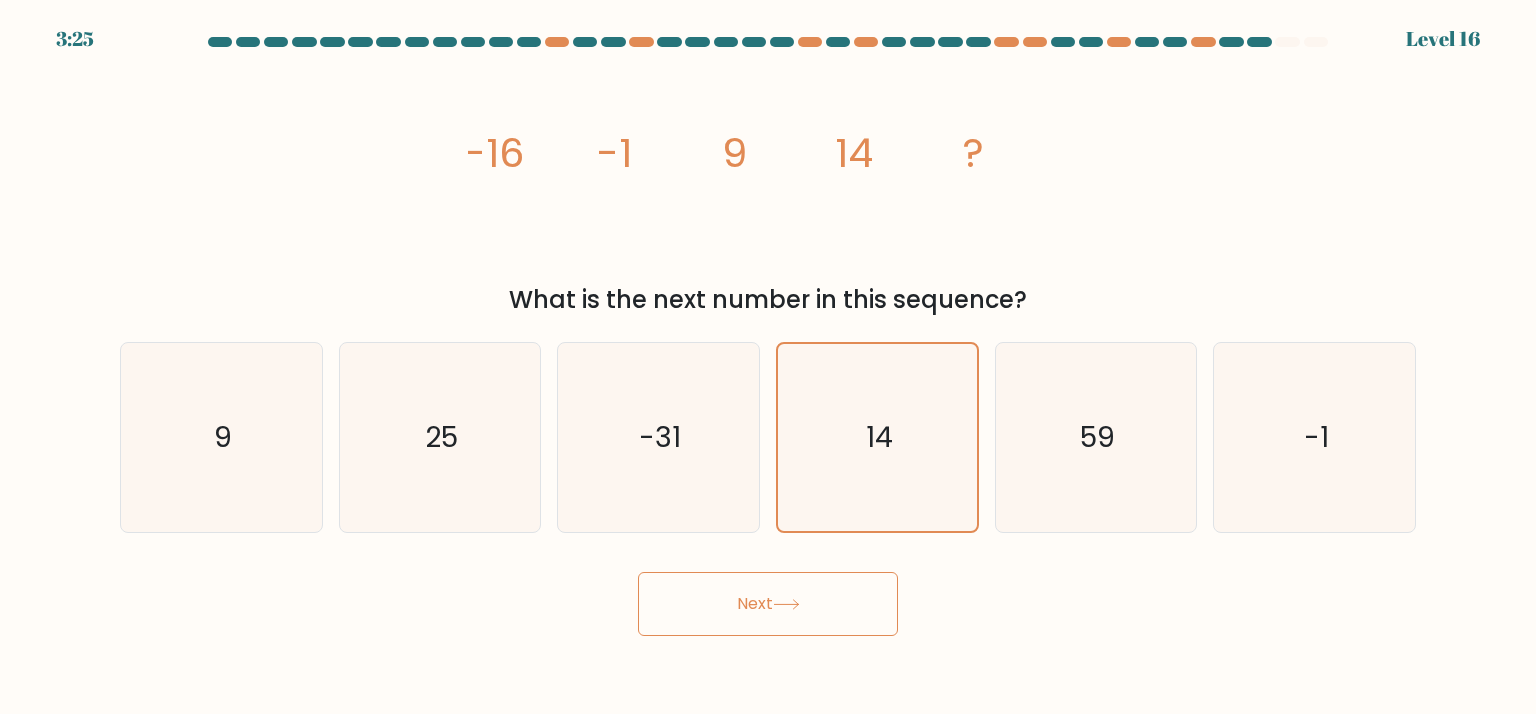 click on "Next" at bounding box center [768, 604] 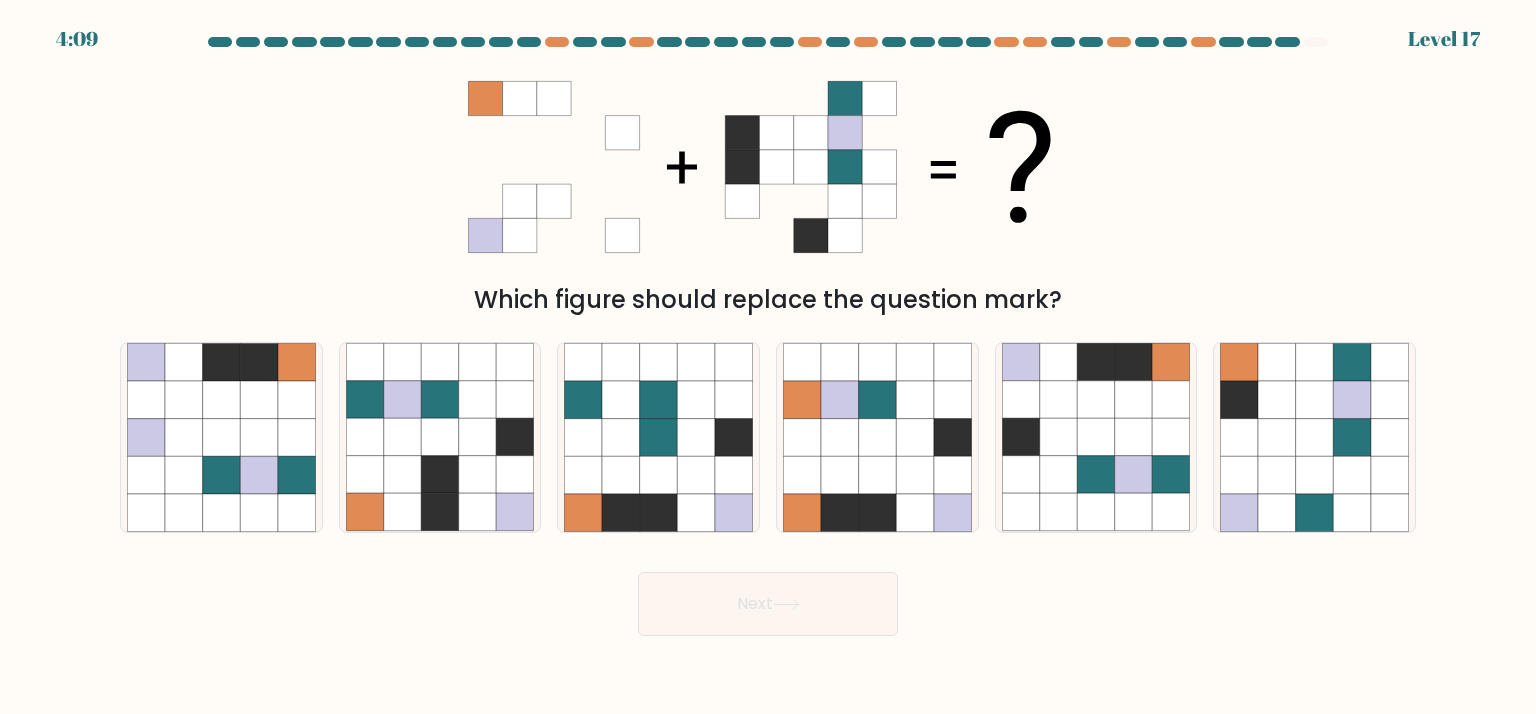 click on "4:09
Level 17" at bounding box center [768, 357] 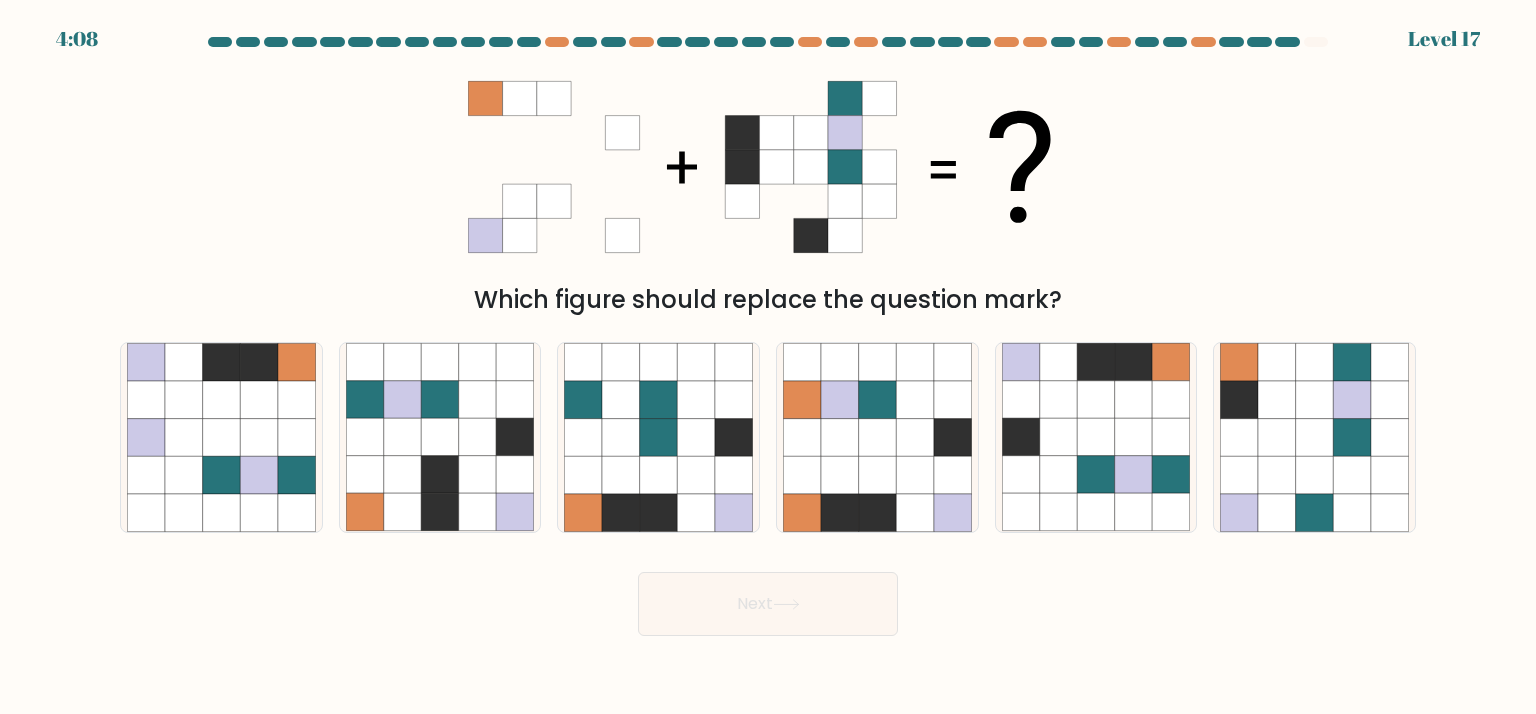 click on "Next" at bounding box center (768, 596) 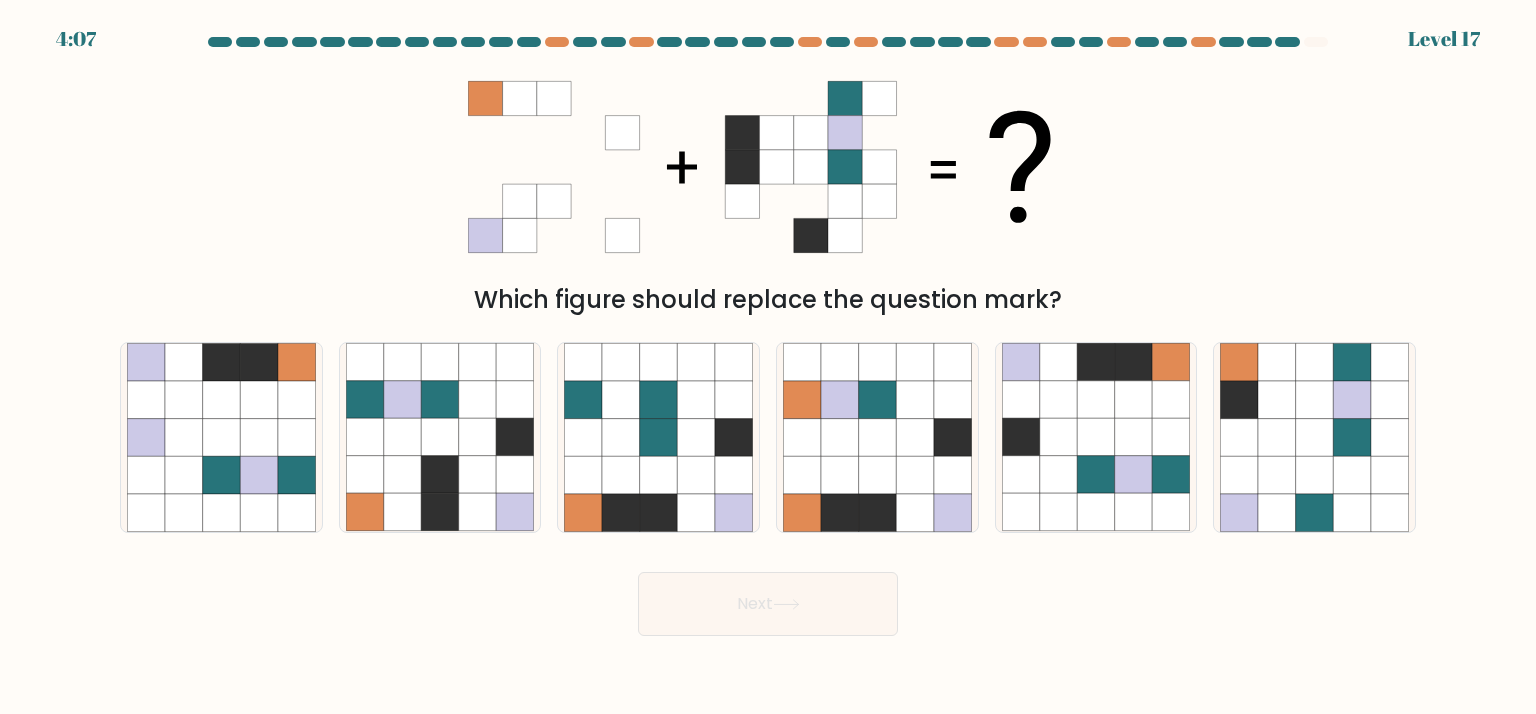click on "Next" at bounding box center (768, 596) 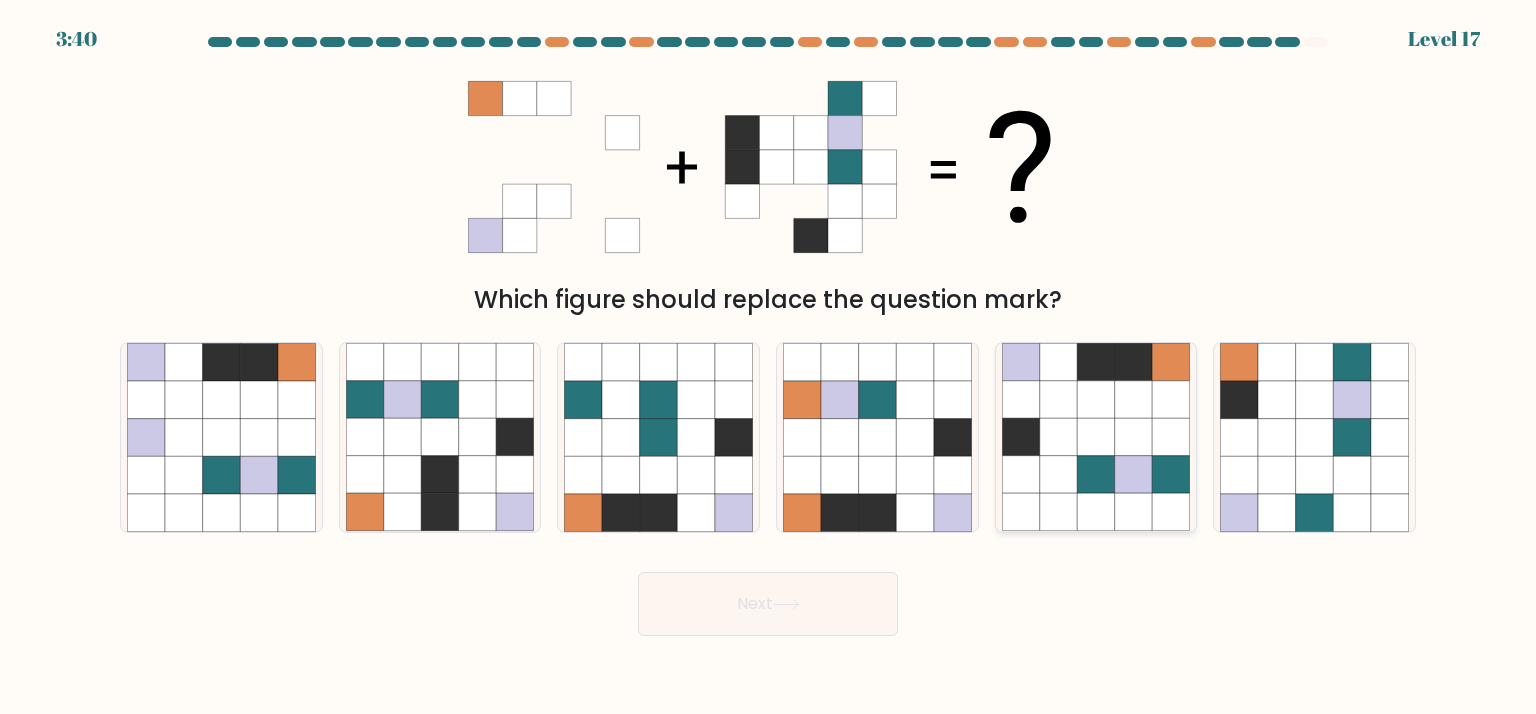 click 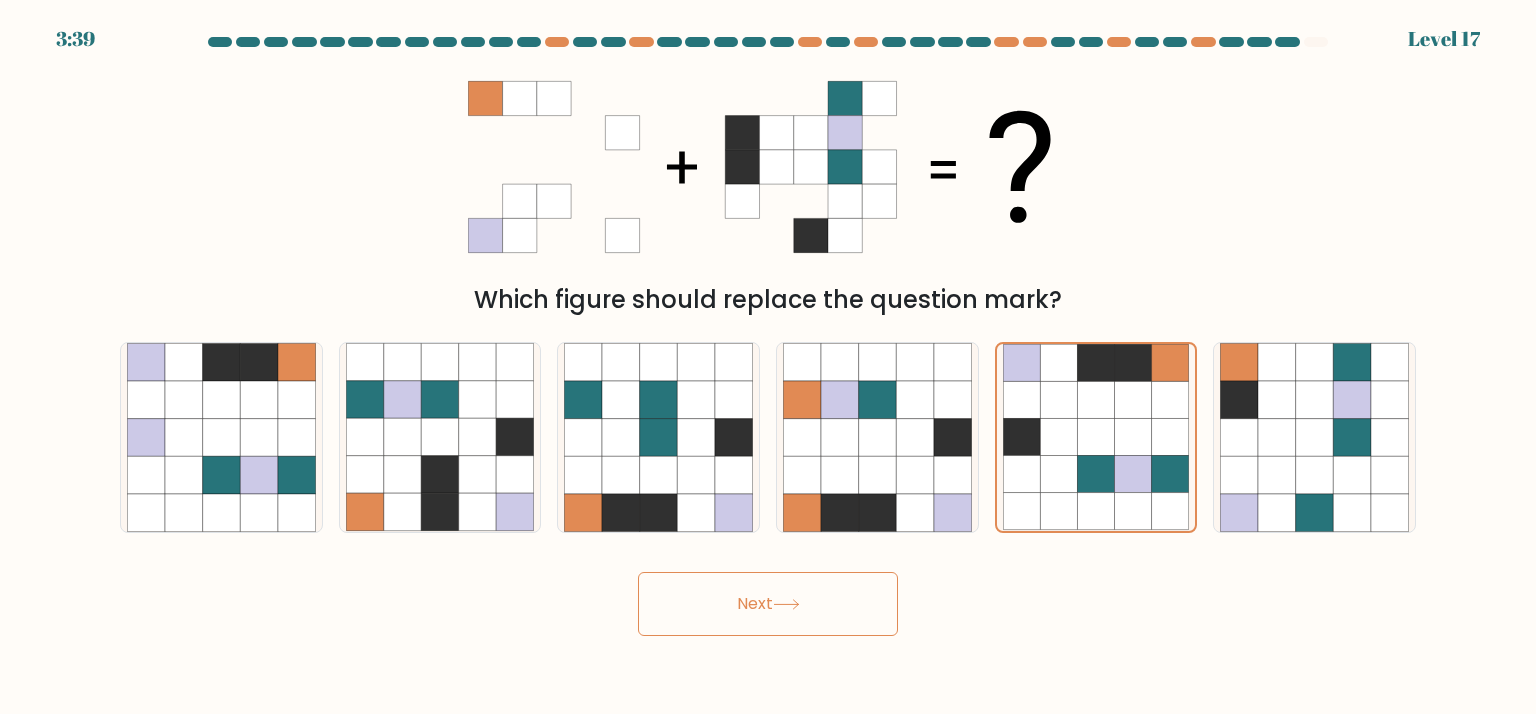 click on "Next" at bounding box center [768, 604] 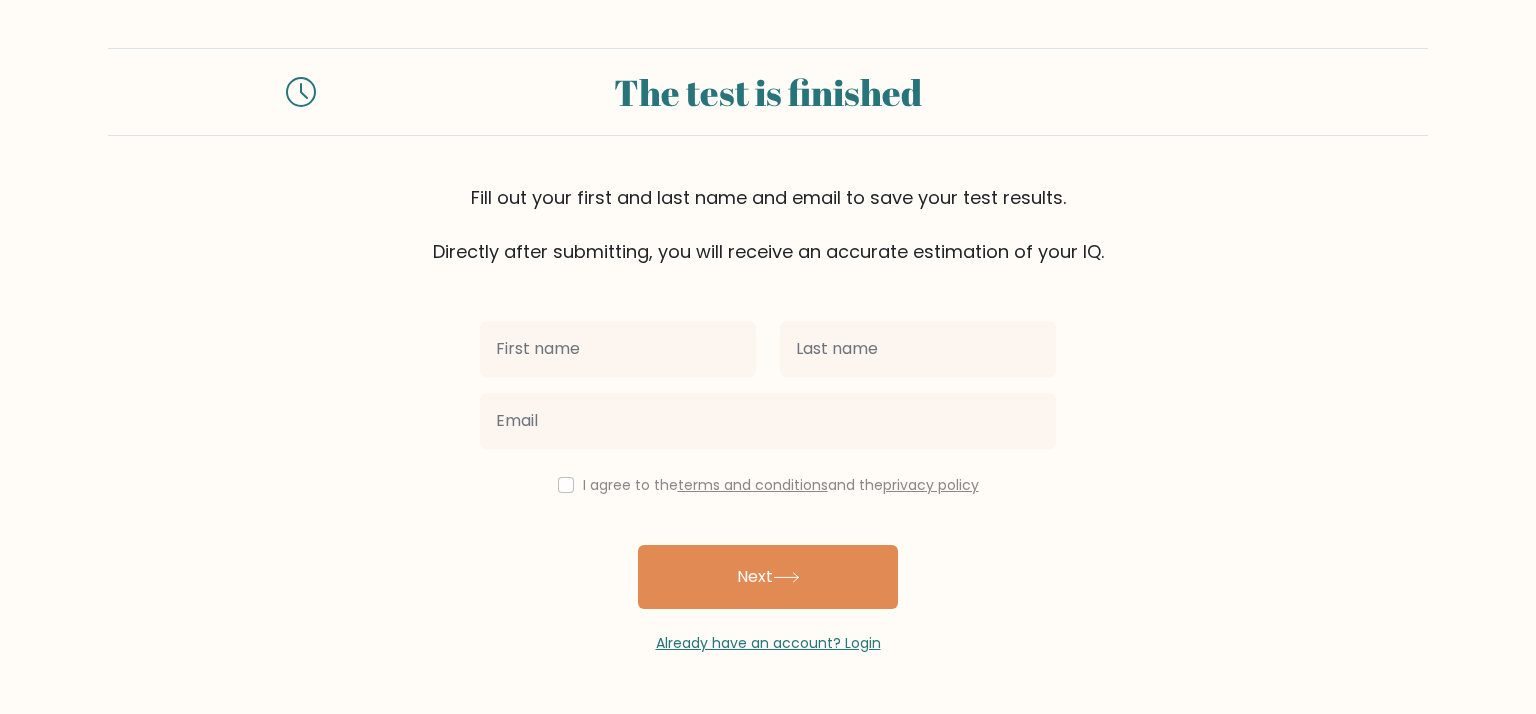 scroll, scrollTop: 0, scrollLeft: 0, axis: both 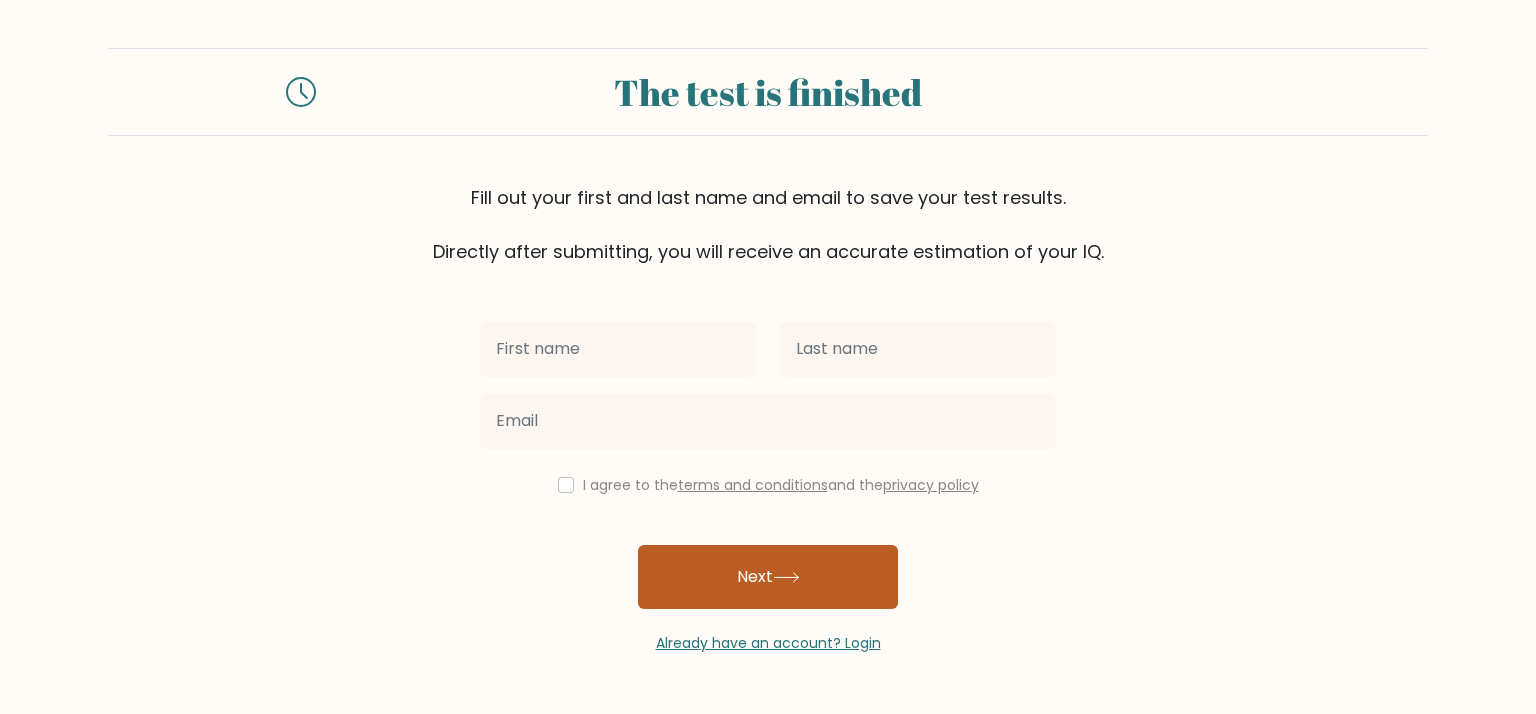 click on "Next" at bounding box center (768, 577) 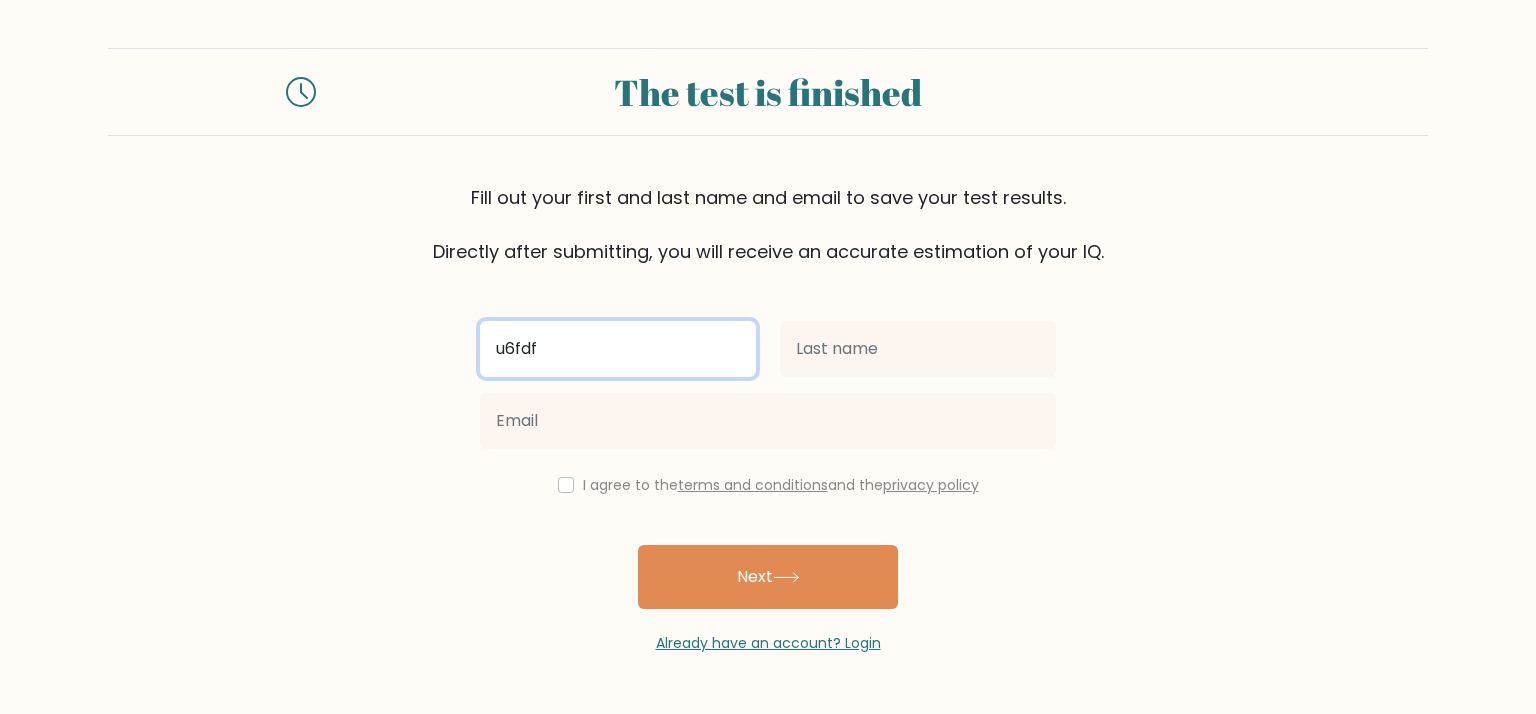 type on "u6fdf" 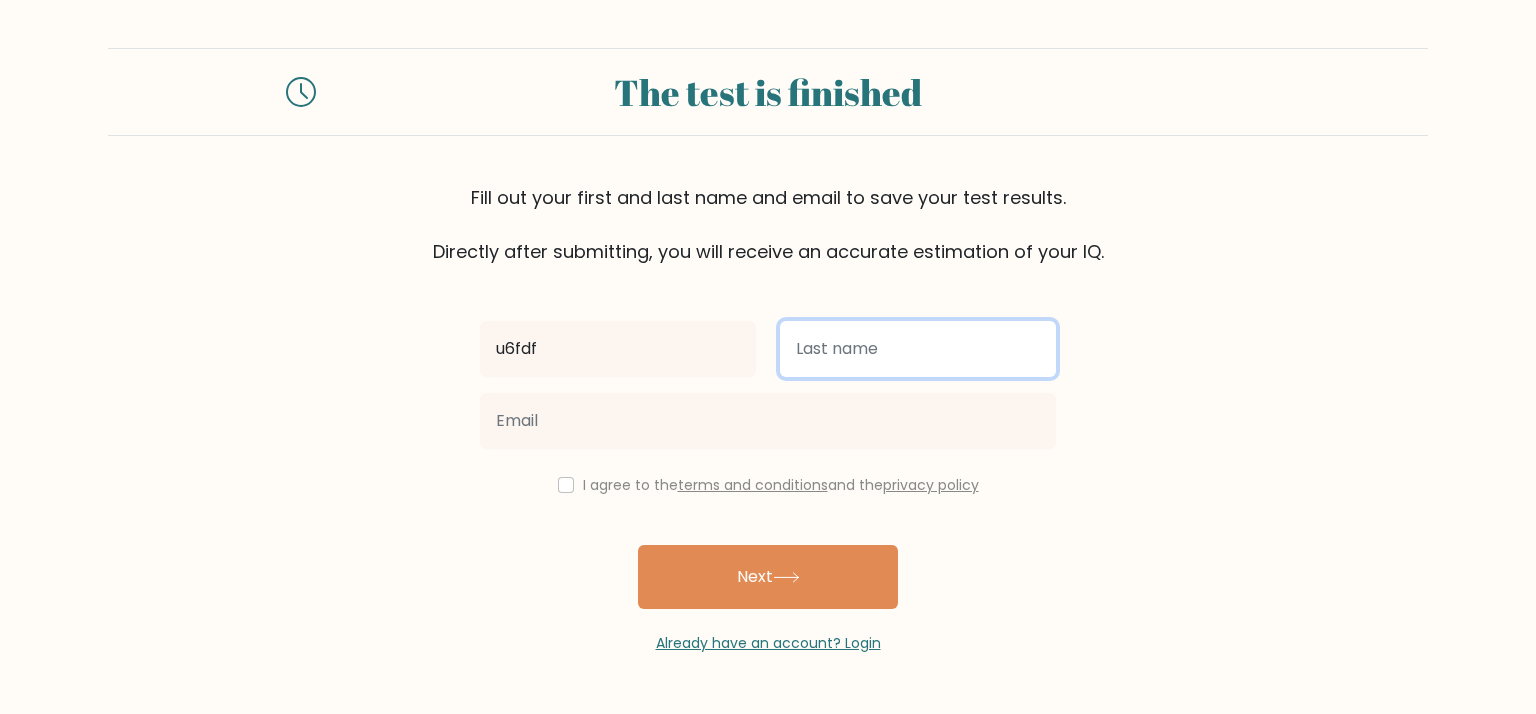 click at bounding box center (918, 349) 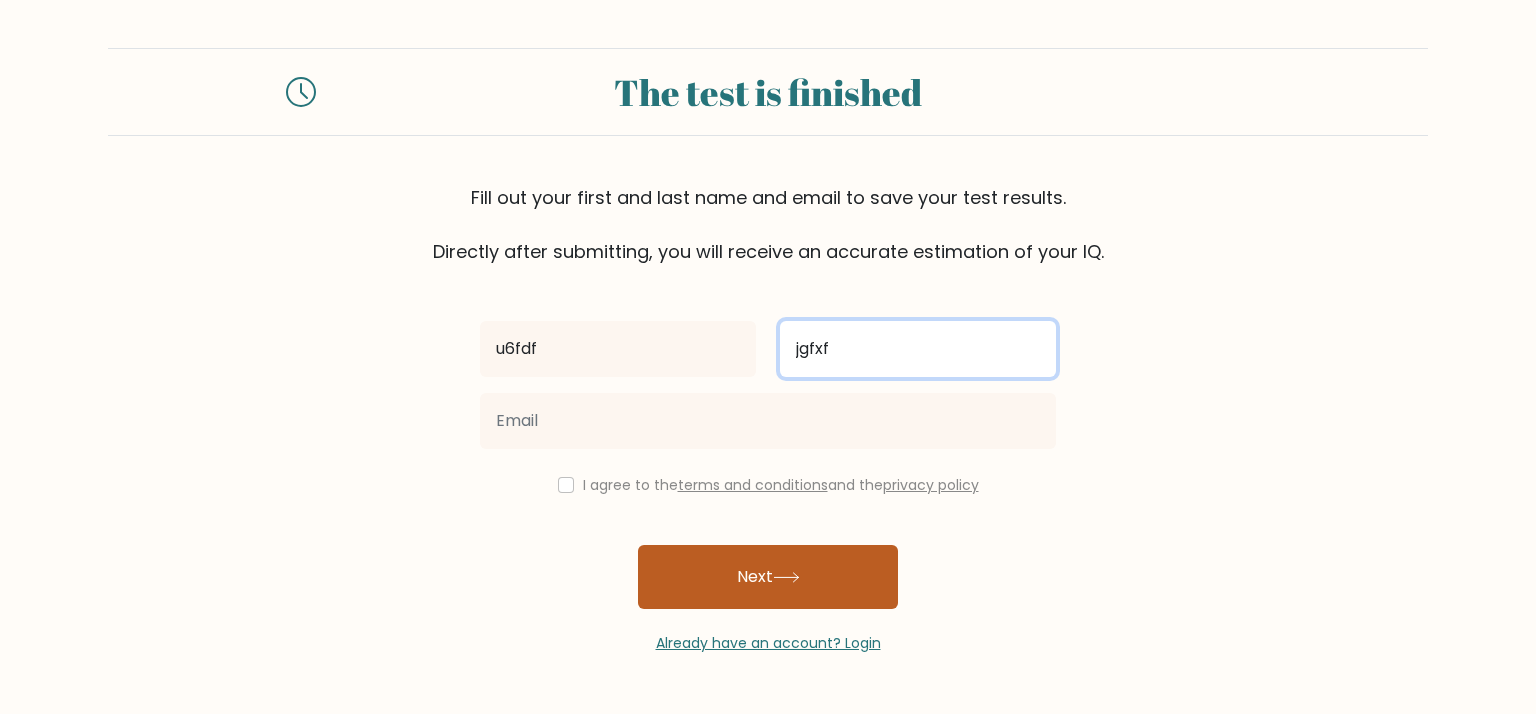 type on "jgfxf" 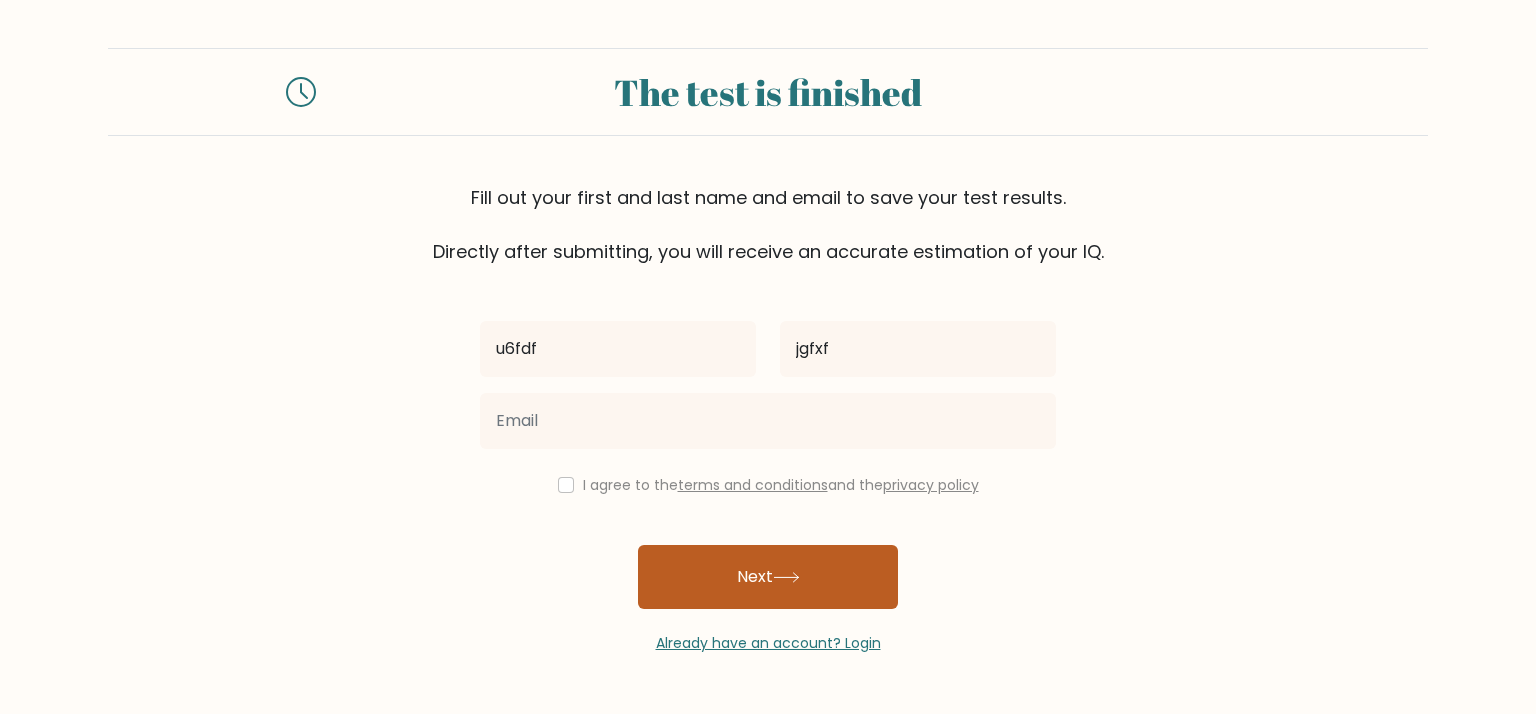 click on "Next" at bounding box center (768, 577) 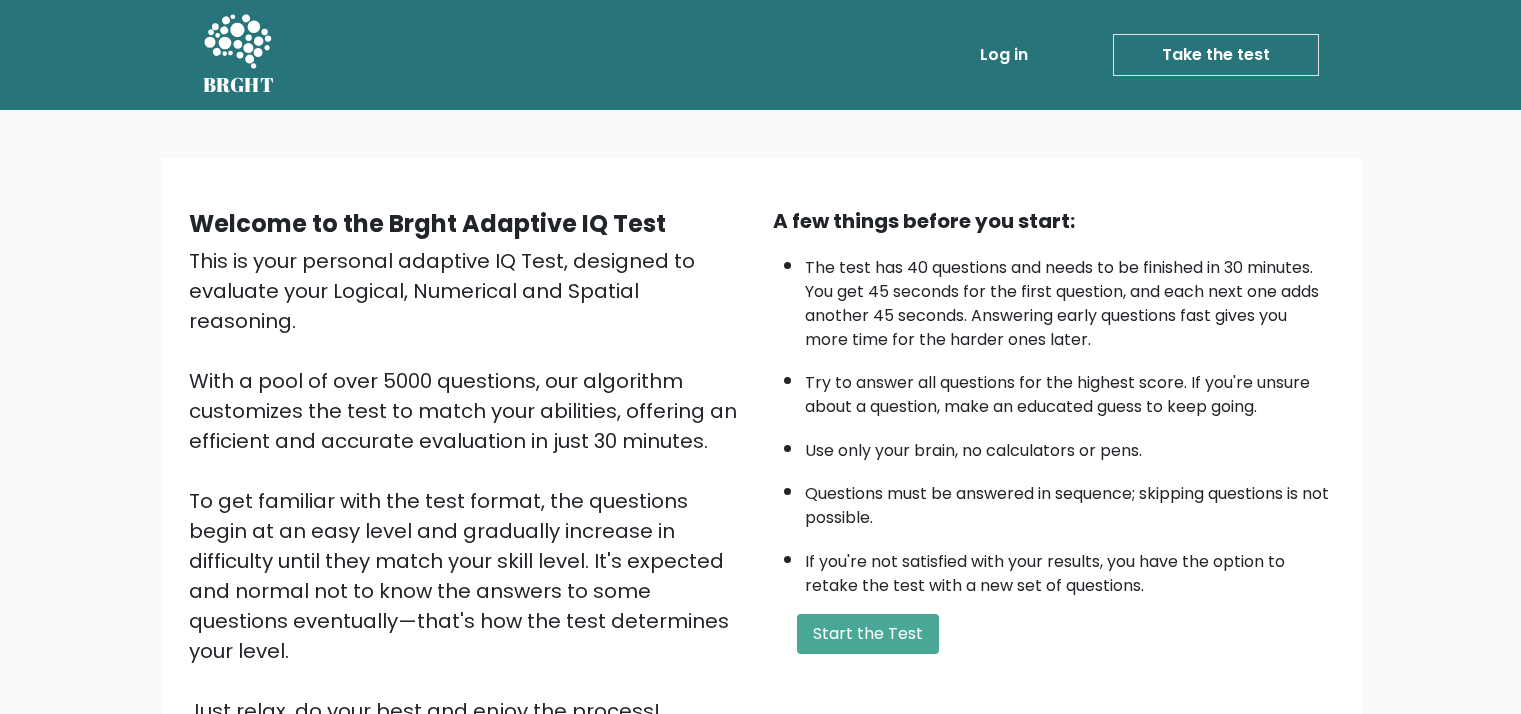 scroll, scrollTop: 0, scrollLeft: 0, axis: both 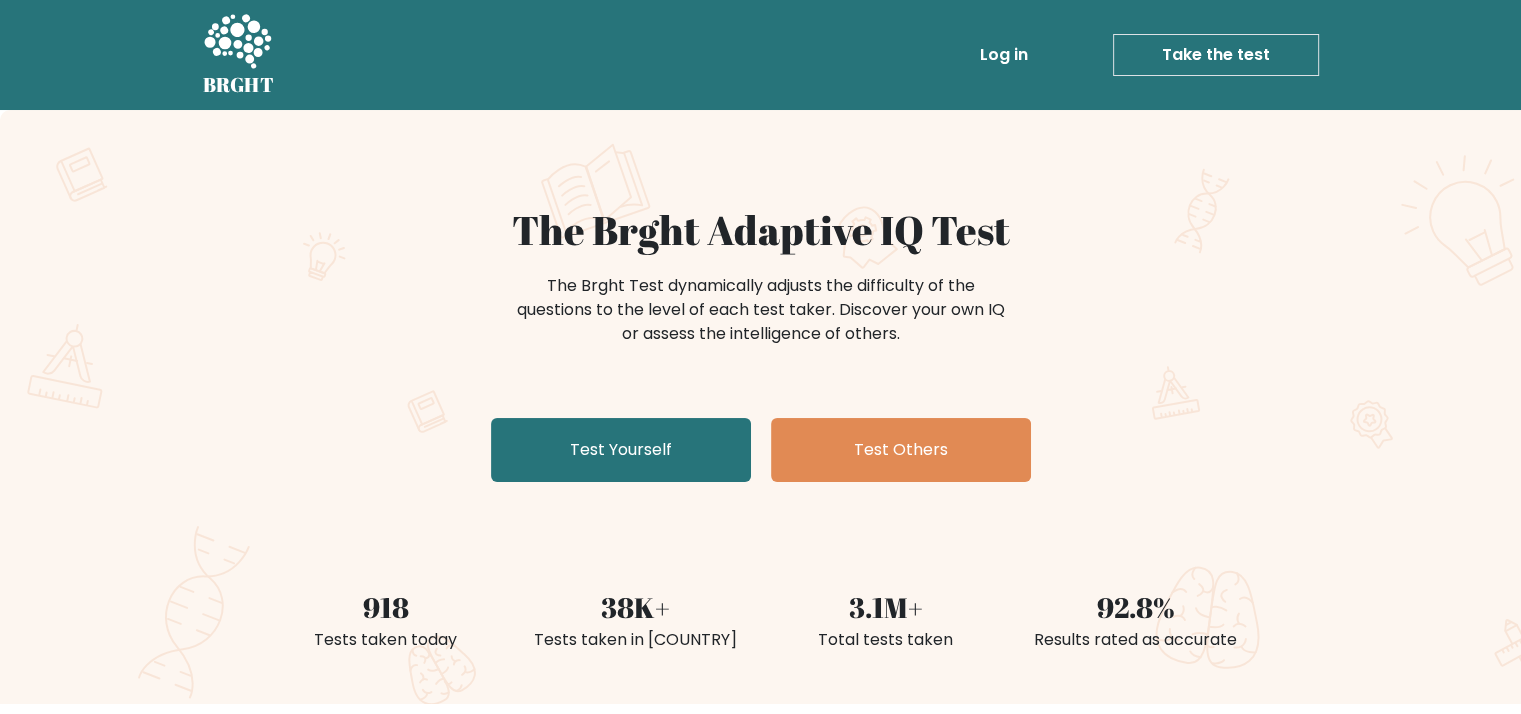 drag, startPoint x: 551, startPoint y: 508, endPoint x: 540, endPoint y: 521, distance: 17.029387 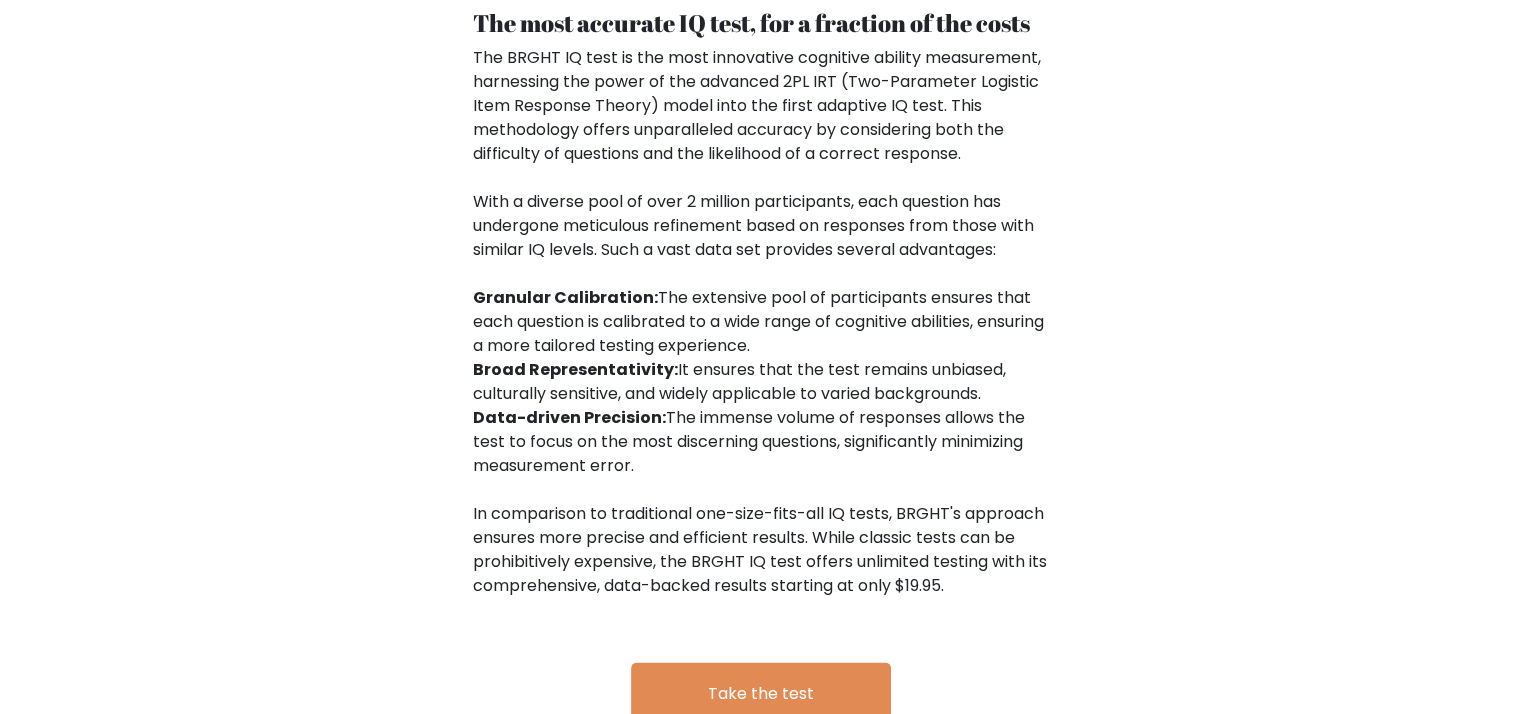 scroll, scrollTop: 3087, scrollLeft: 0, axis: vertical 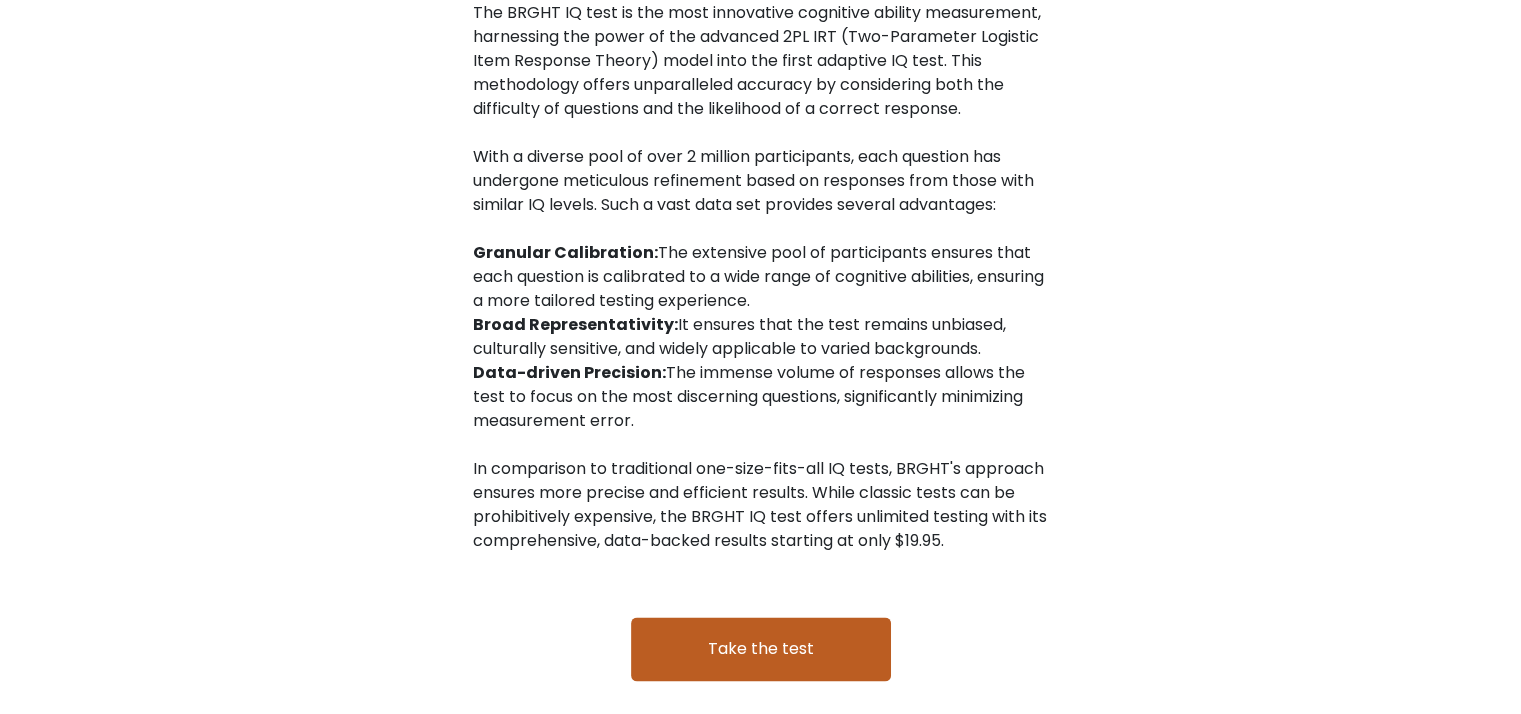 click on "Take the test" at bounding box center [761, 649] 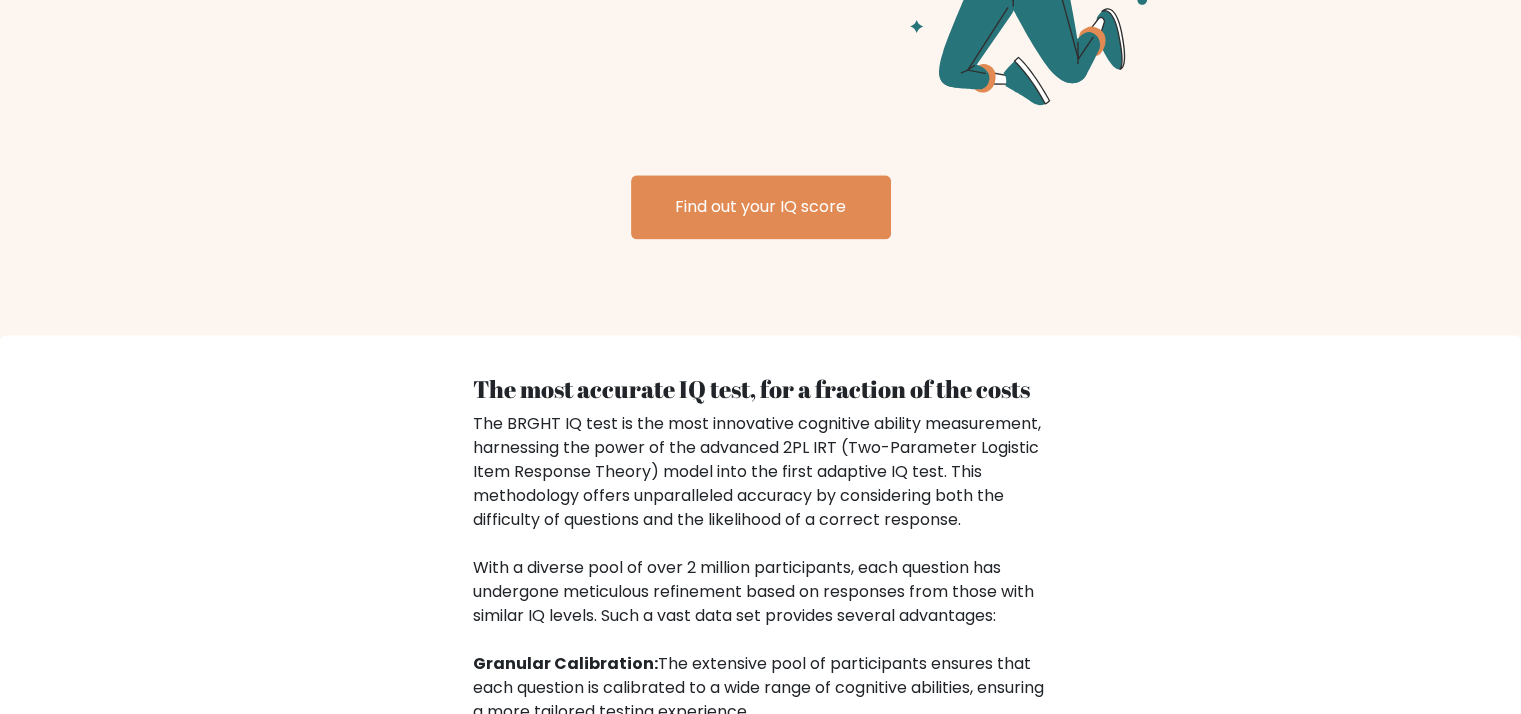 scroll, scrollTop: 2587, scrollLeft: 0, axis: vertical 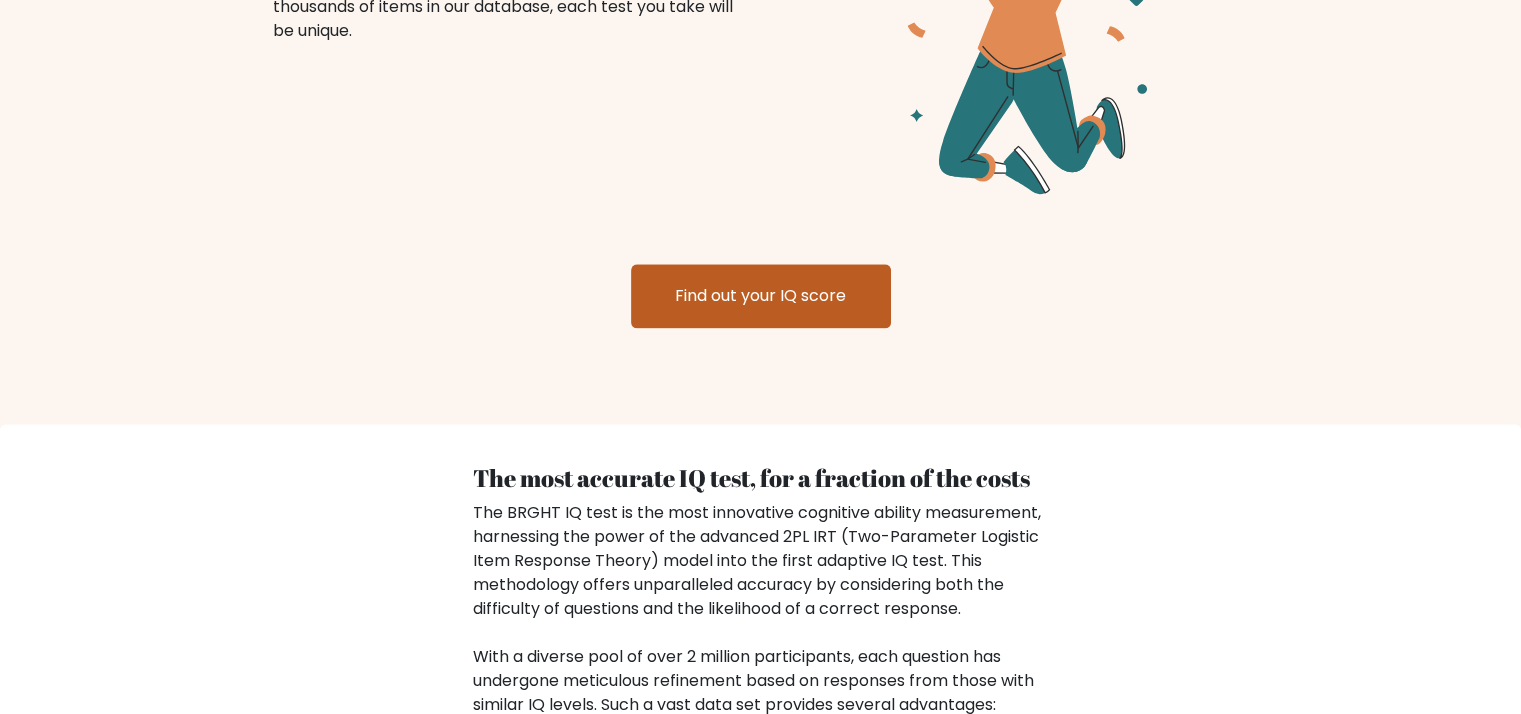 click on "Find out your IQ score" at bounding box center [761, 296] 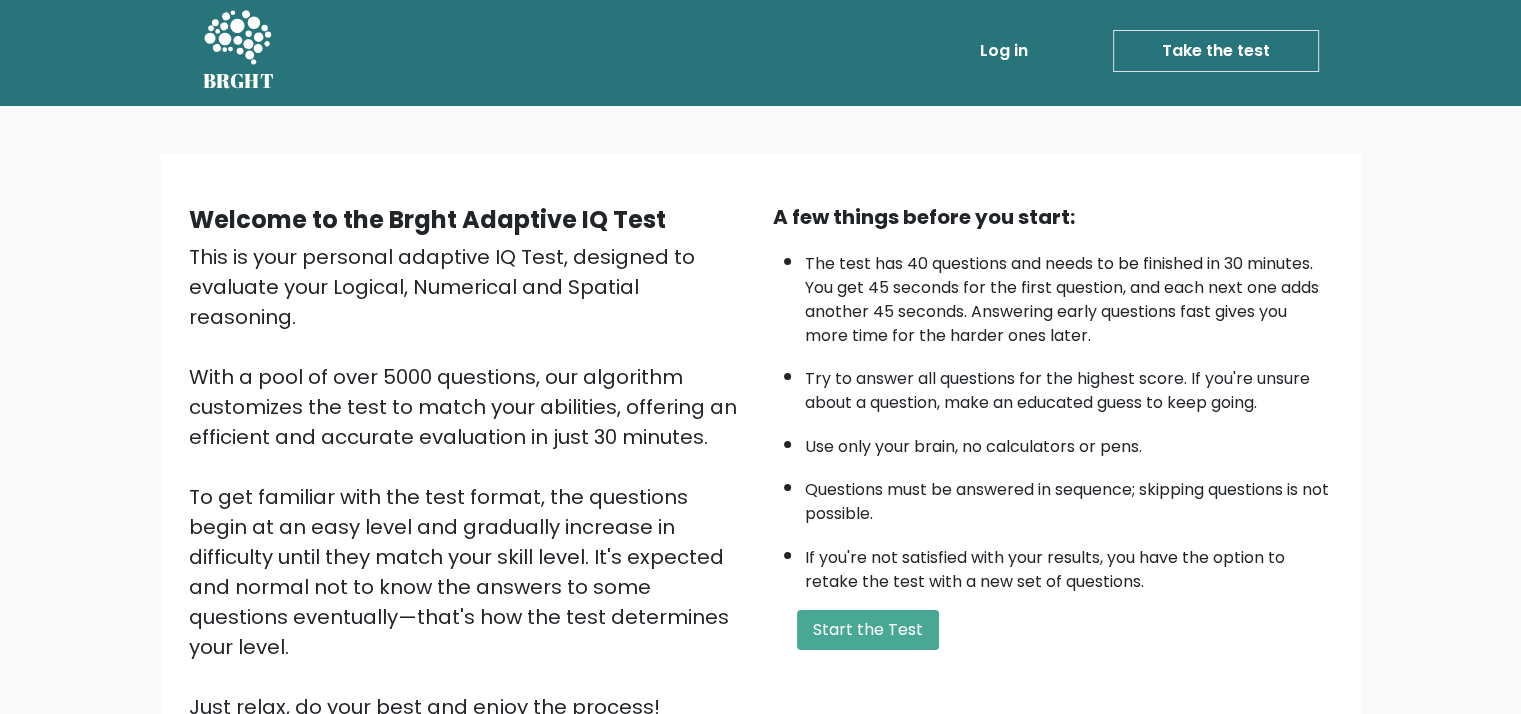 scroll, scrollTop: 0, scrollLeft: 0, axis: both 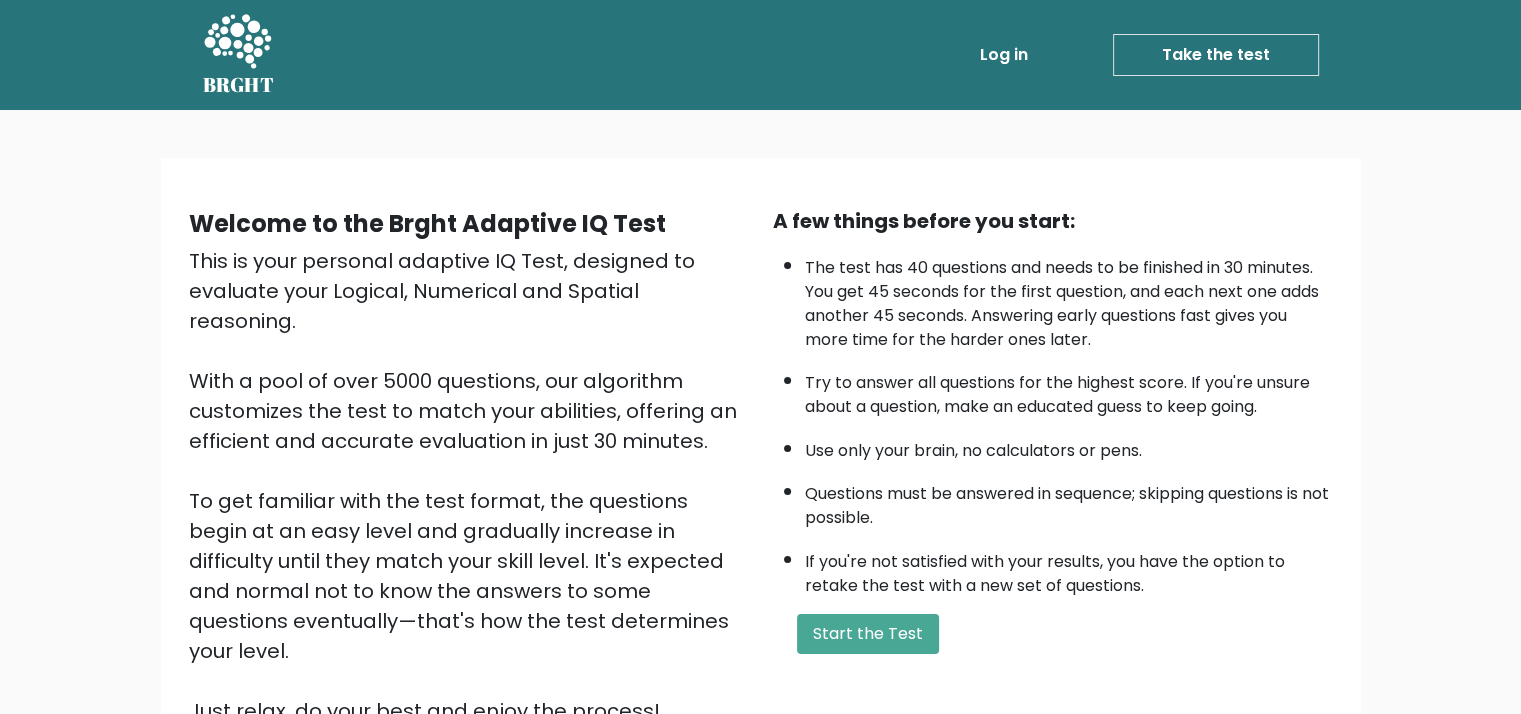 drag, startPoint x: 750, startPoint y: 586, endPoint x: 730, endPoint y: 542, distance: 48.332184 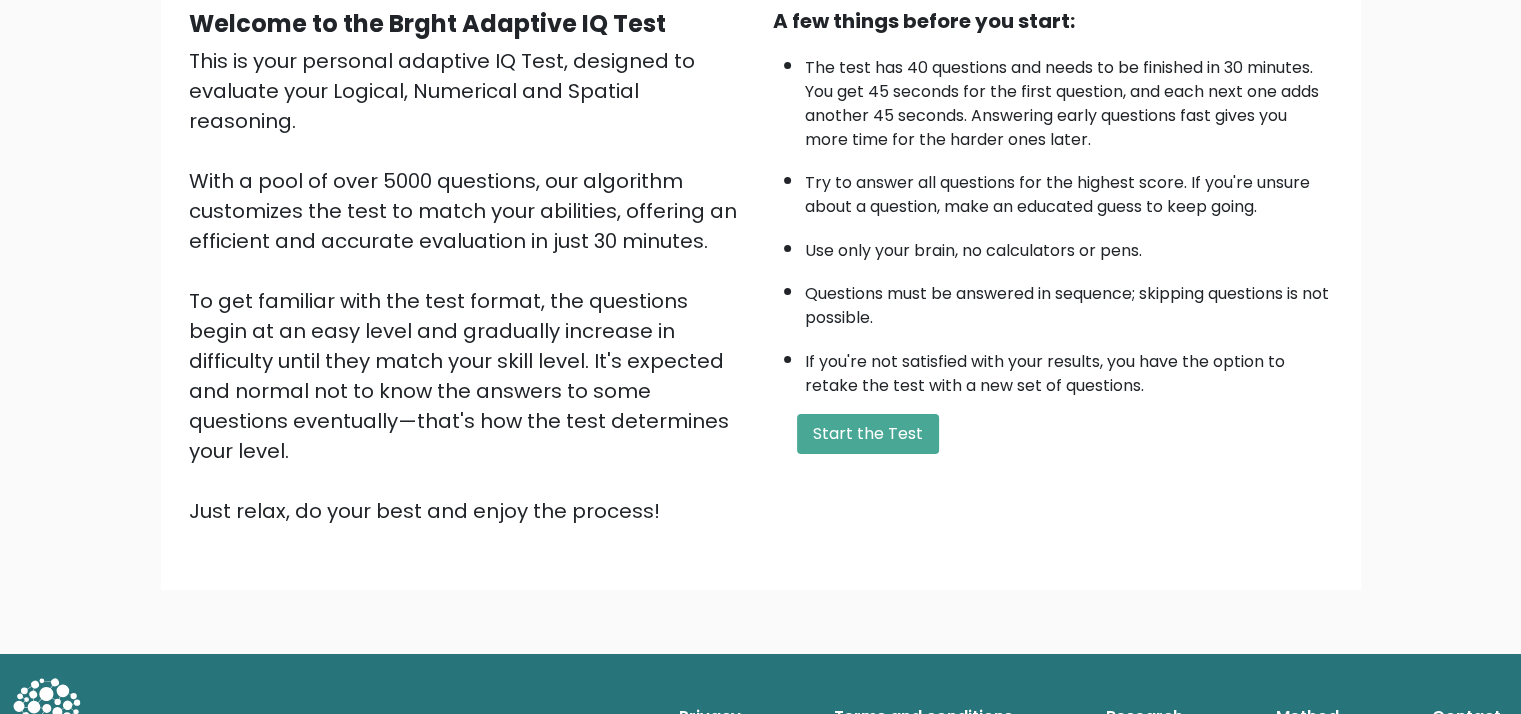 scroll, scrollTop: 202, scrollLeft: 0, axis: vertical 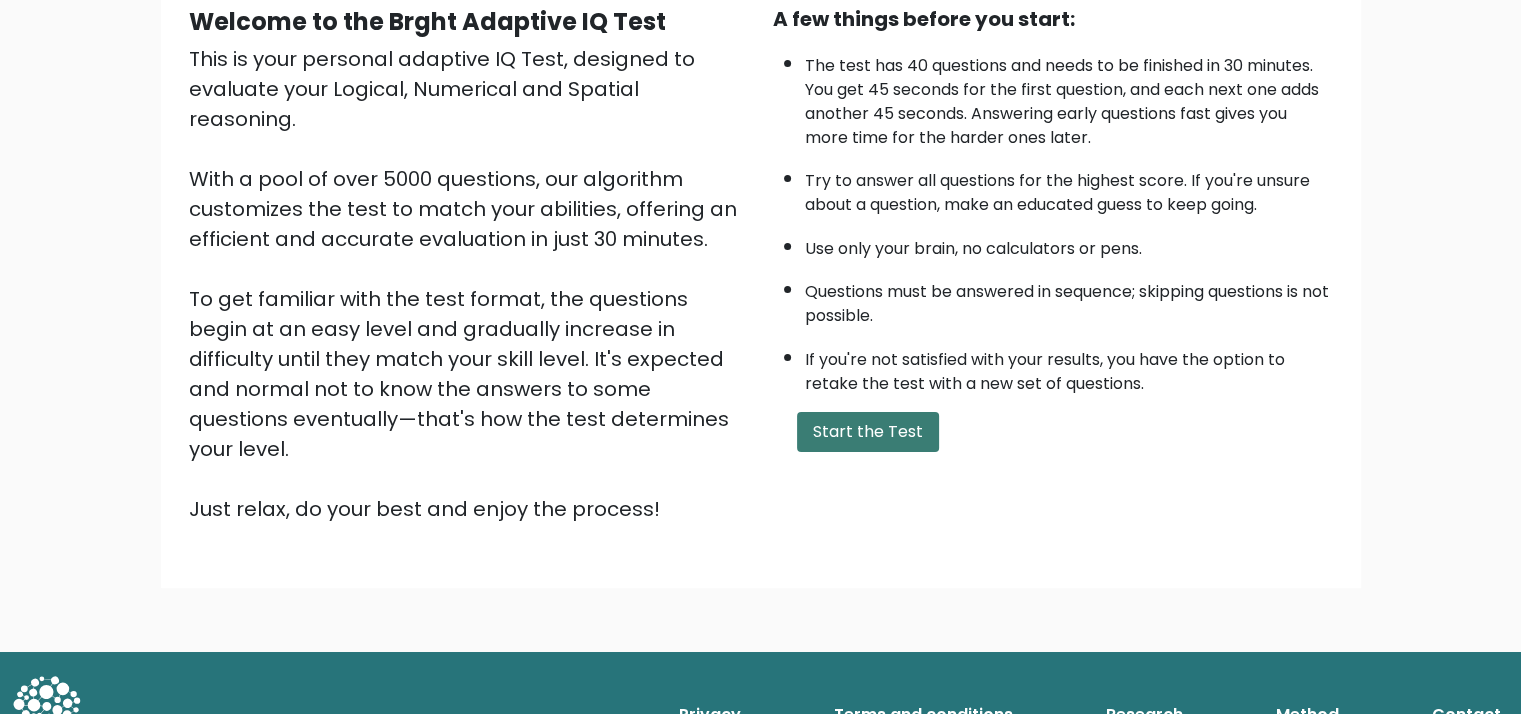 click on "Start the Test" at bounding box center (868, 432) 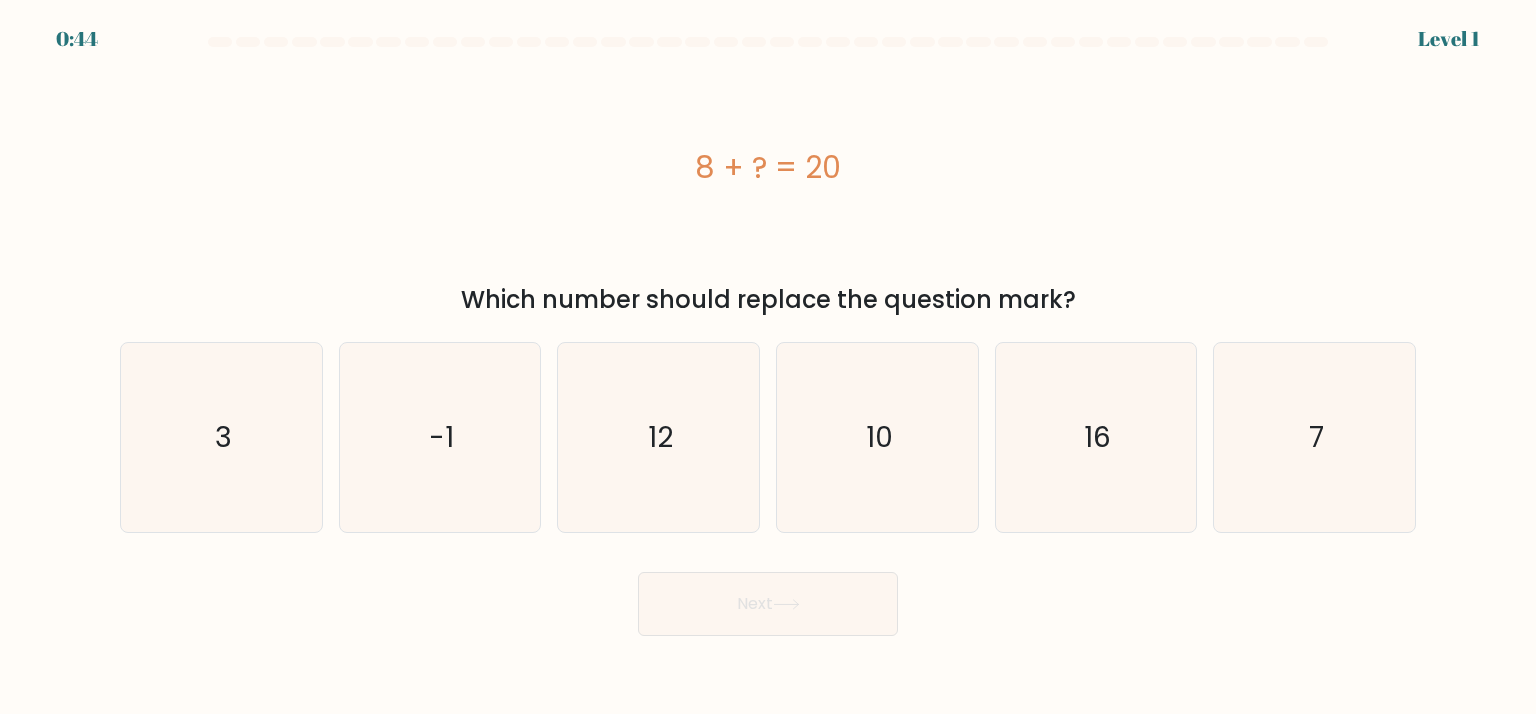 scroll, scrollTop: 0, scrollLeft: 0, axis: both 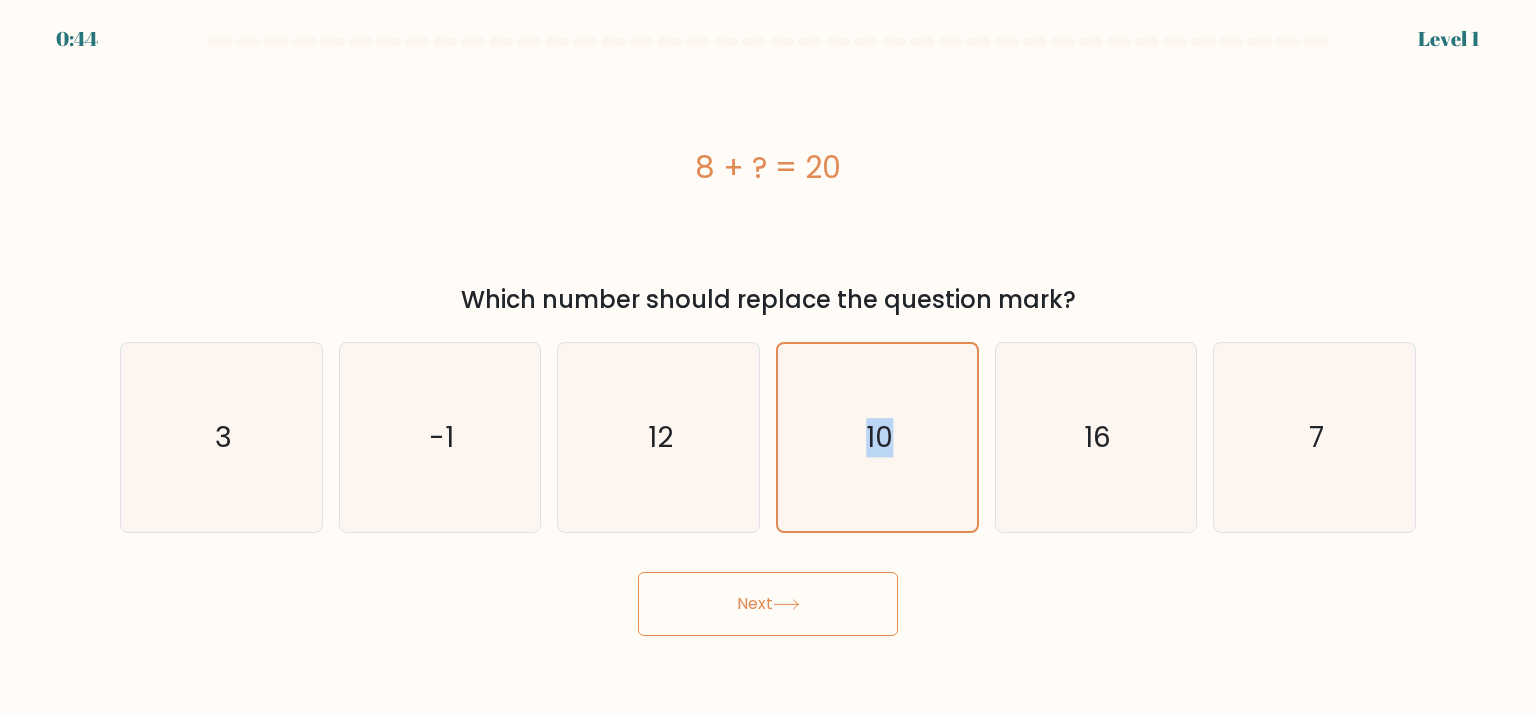 click on "10" 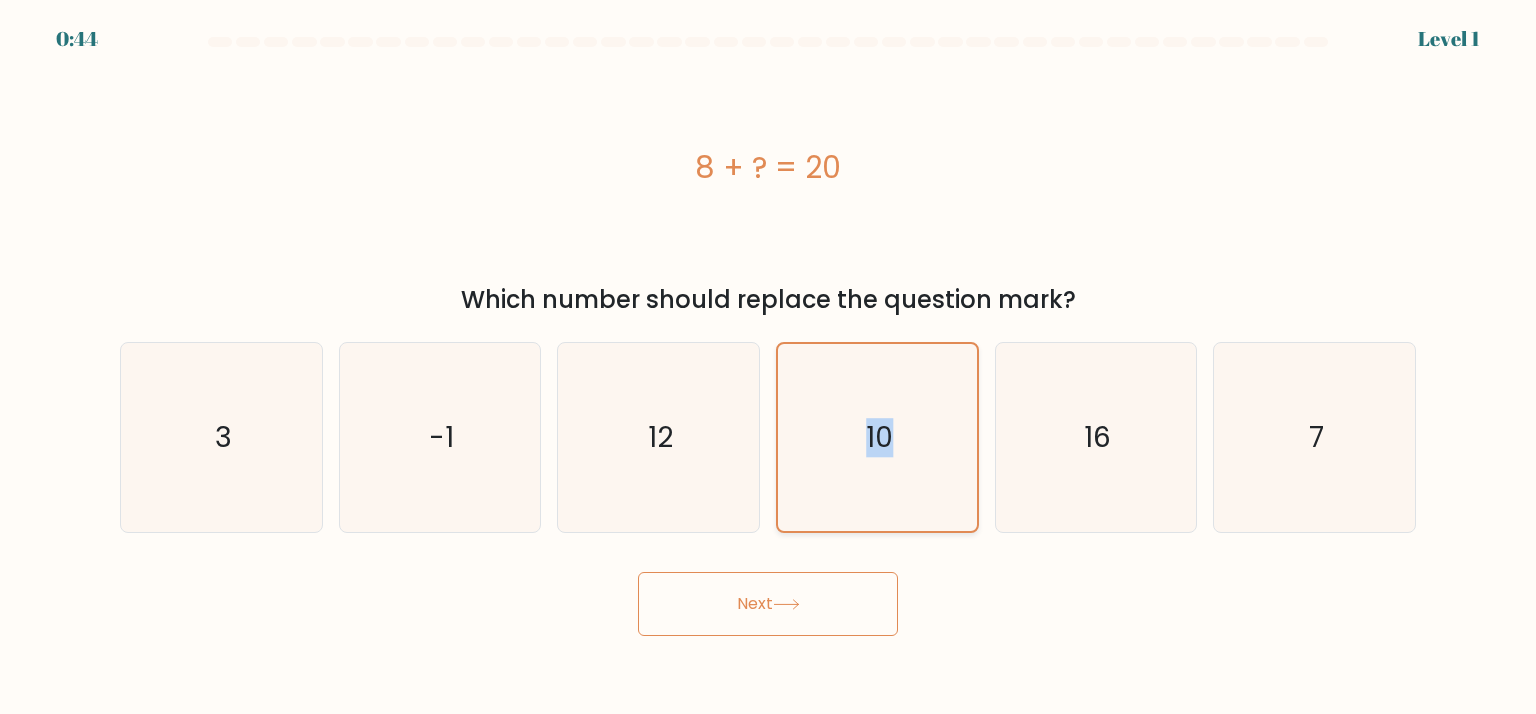 drag, startPoint x: 0, startPoint y: 0, endPoint x: 862, endPoint y: 441, distance: 968.2587 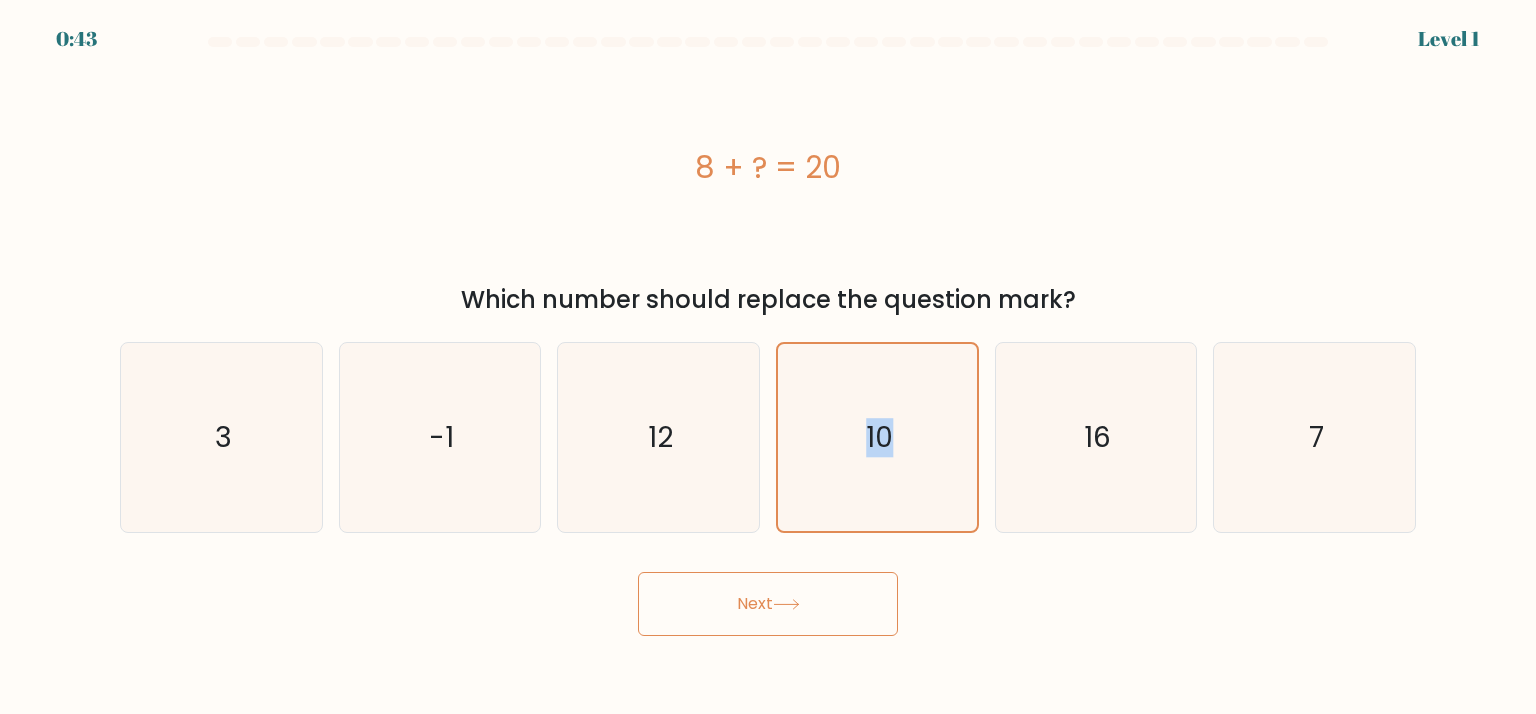 click on "Next" at bounding box center [768, 604] 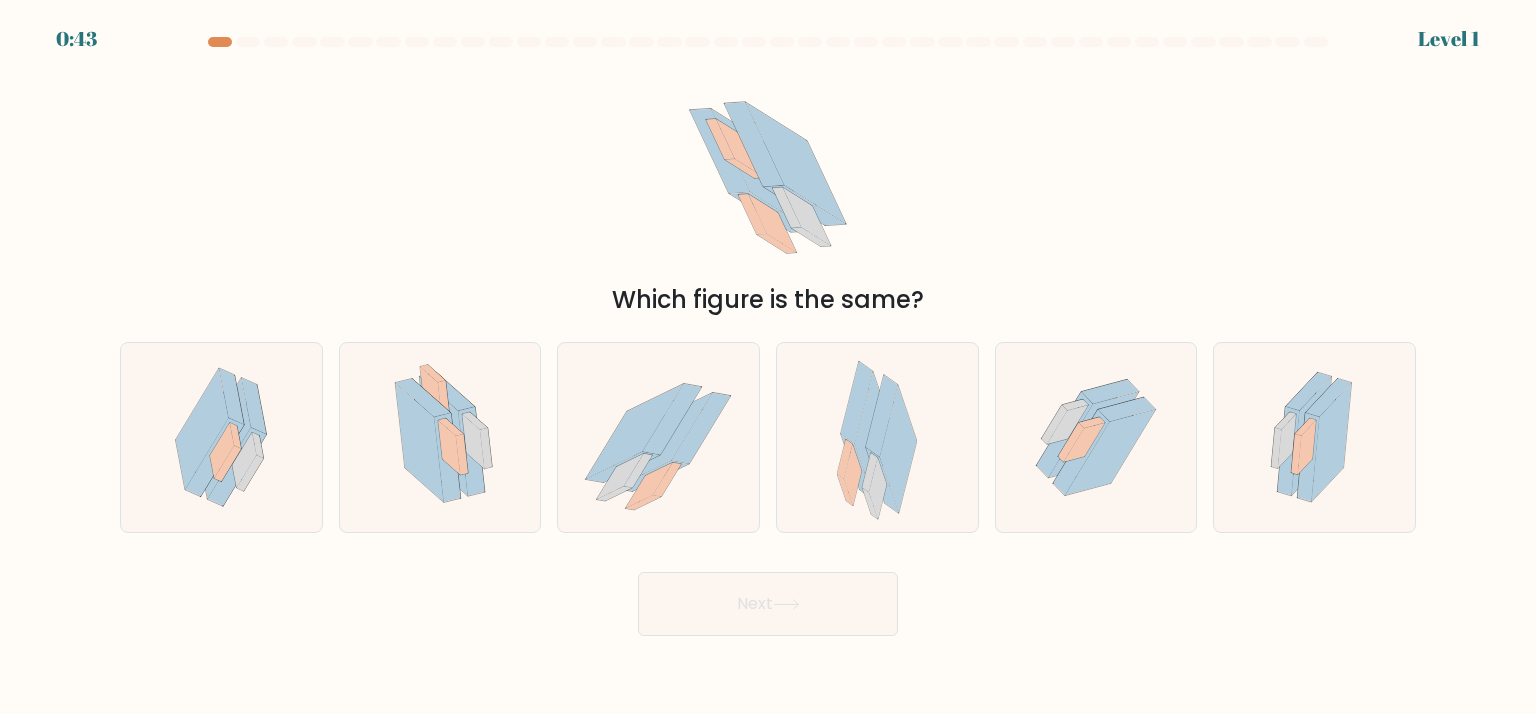 click on "Next" at bounding box center [768, 604] 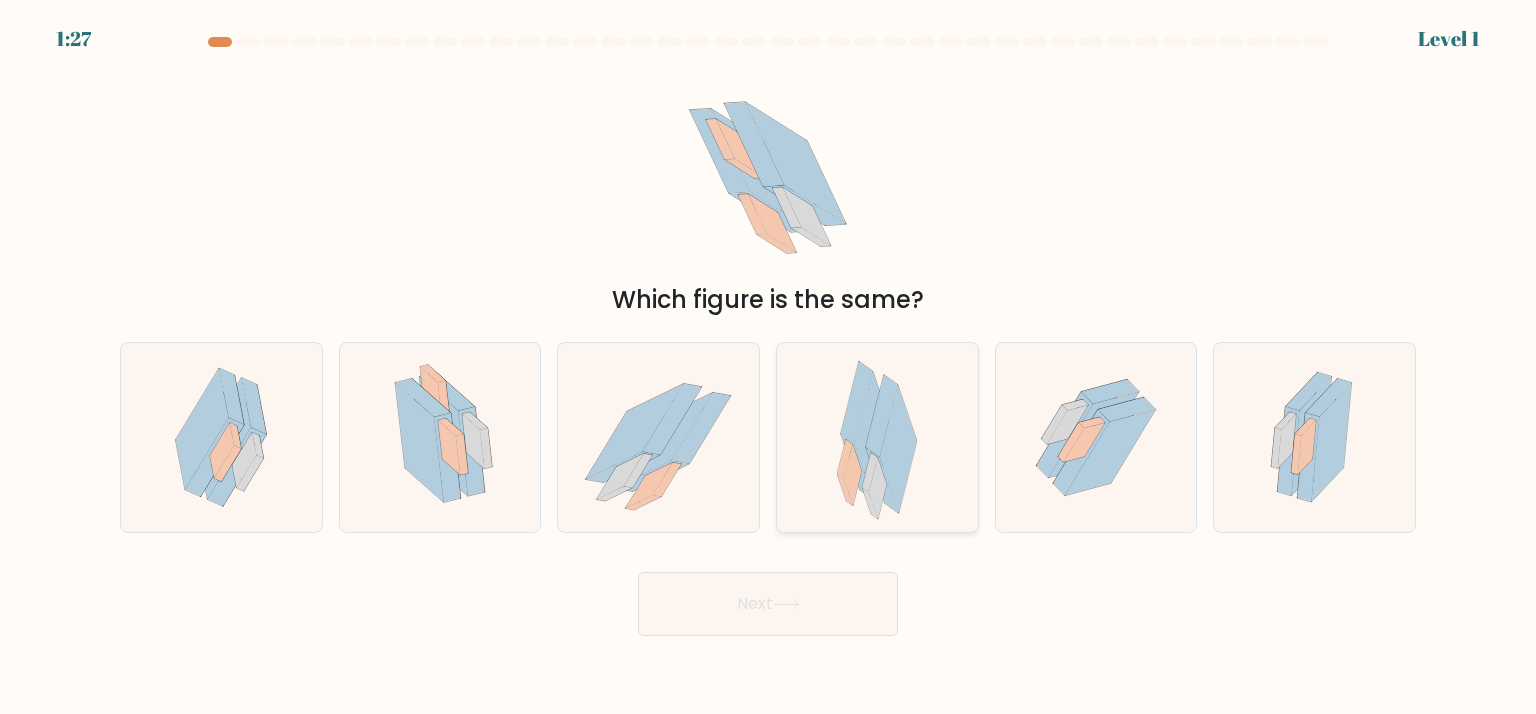 click 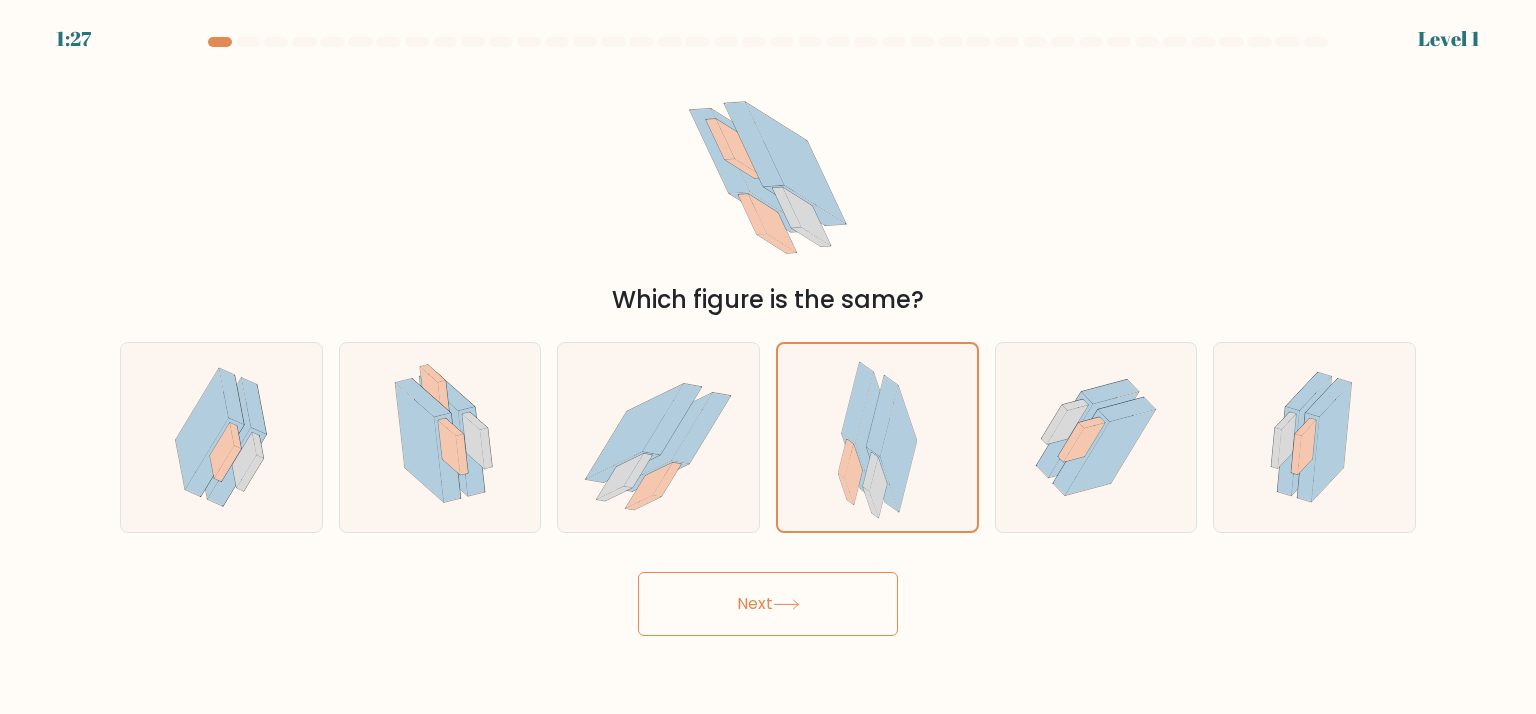 click on "Next" at bounding box center [768, 604] 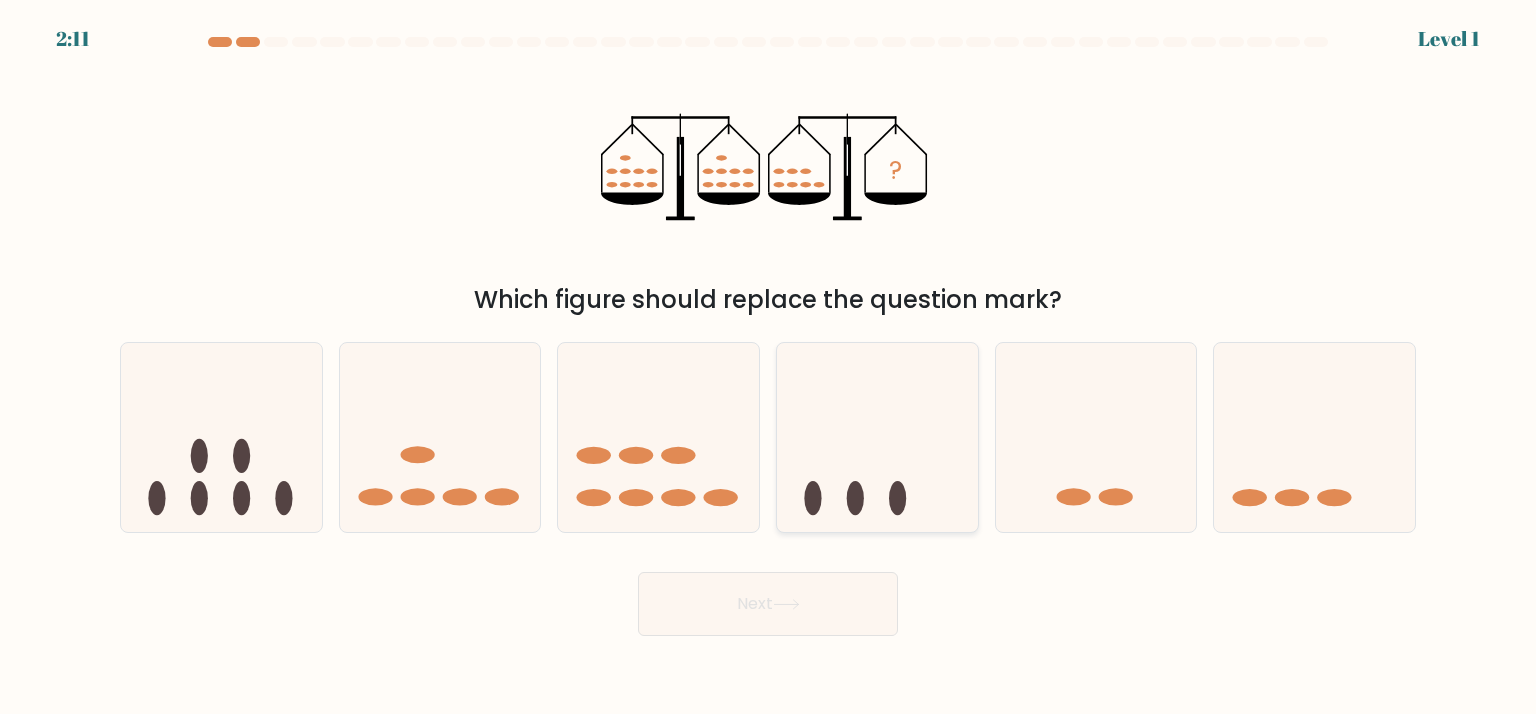 drag, startPoint x: 798, startPoint y: 523, endPoint x: 796, endPoint y: 510, distance: 13.152946 